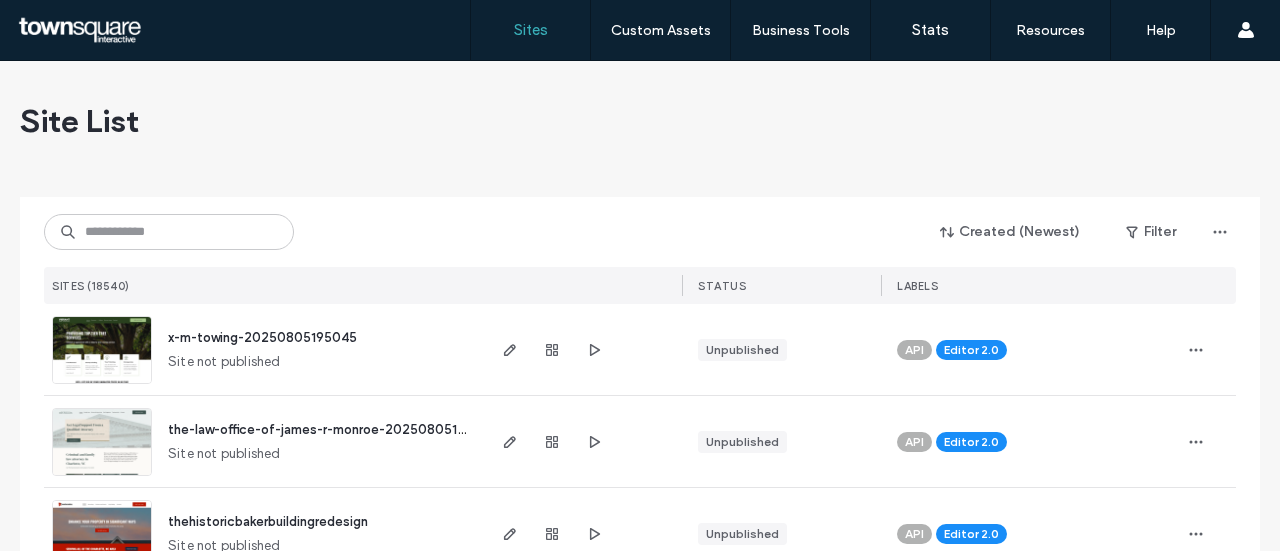 scroll, scrollTop: 0, scrollLeft: 0, axis: both 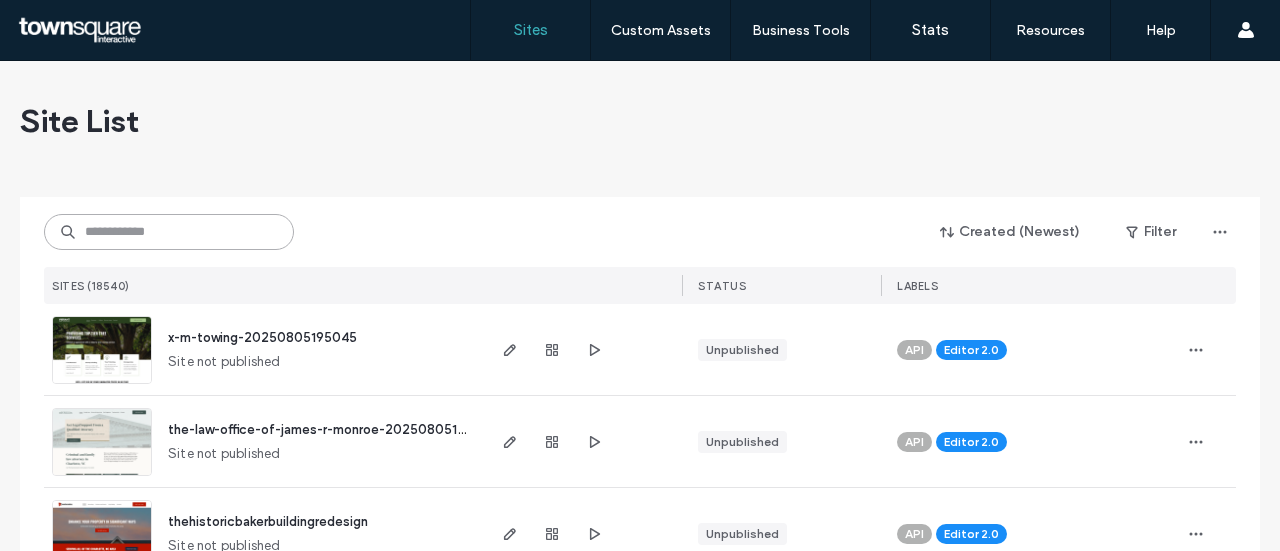 click at bounding box center (169, 232) 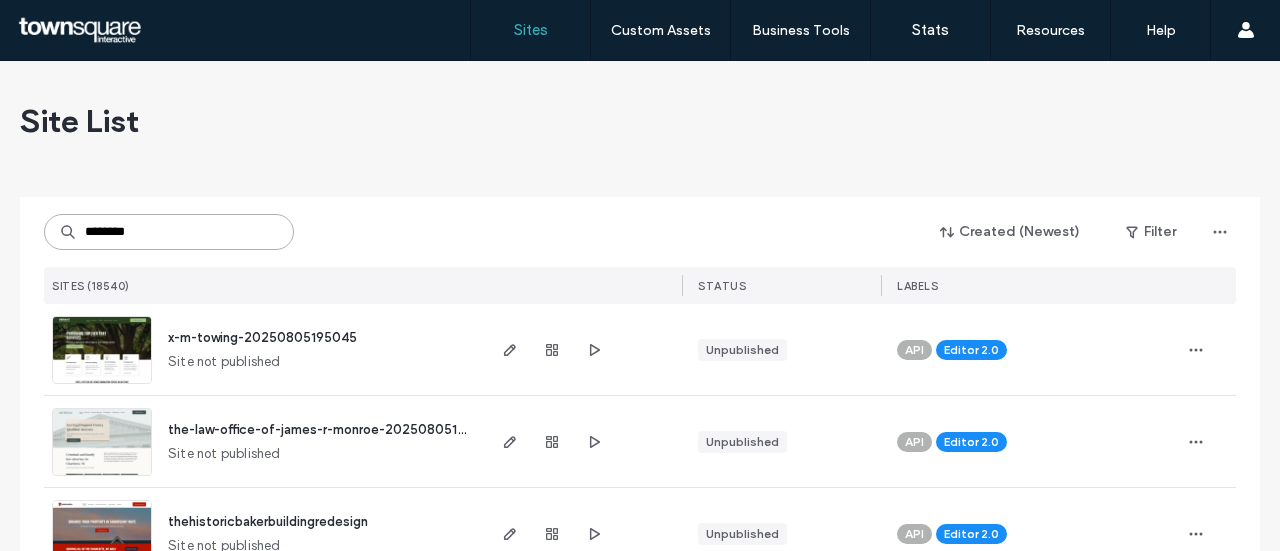 drag, startPoint x: 124, startPoint y: 231, endPoint x: 182, endPoint y: 226, distance: 58.21512 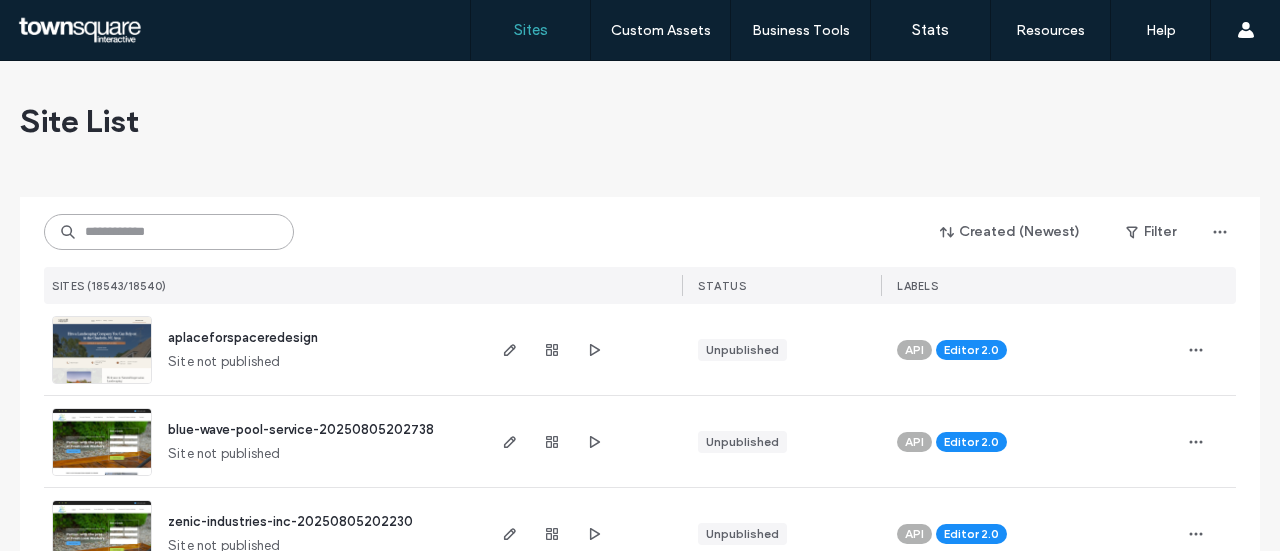 paste on "**********" 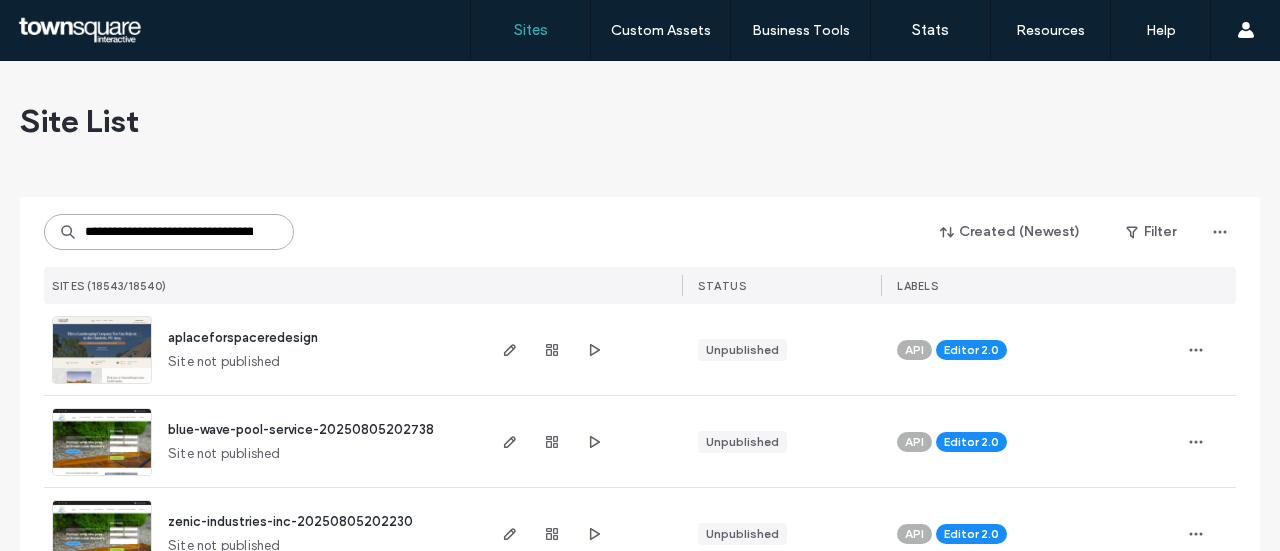 scroll, scrollTop: 0, scrollLeft: 162, axis: horizontal 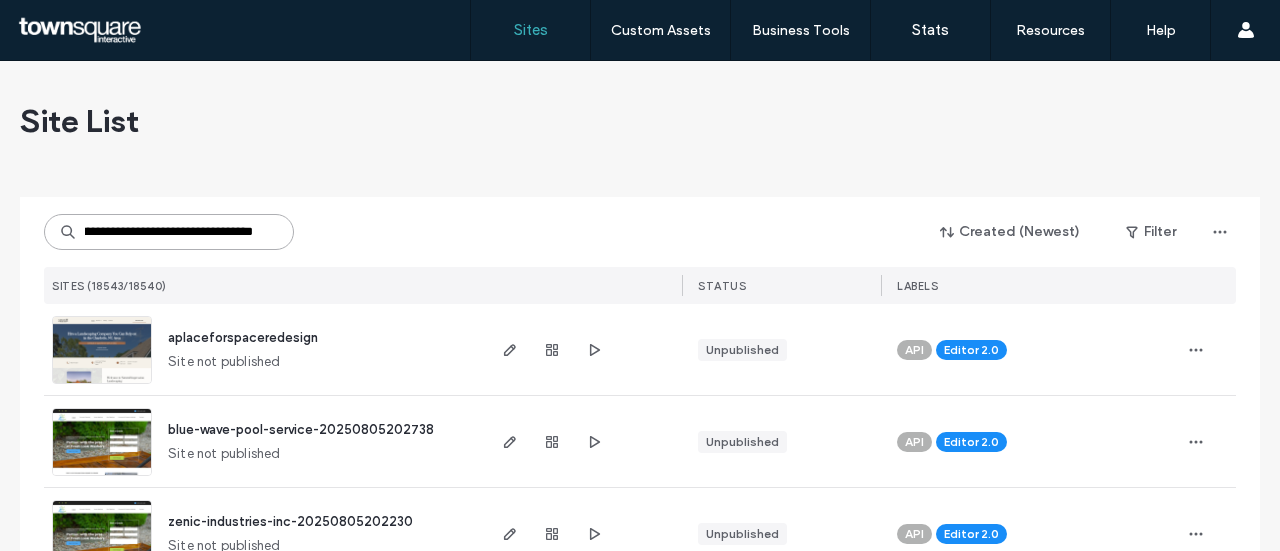 type on "**********" 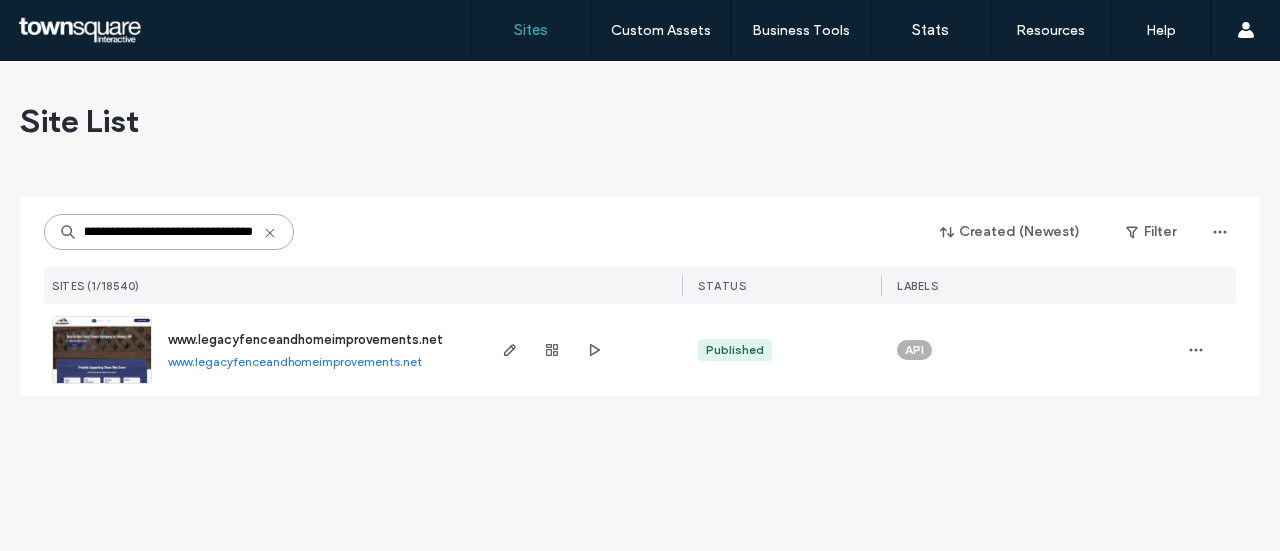 scroll, scrollTop: 0, scrollLeft: 0, axis: both 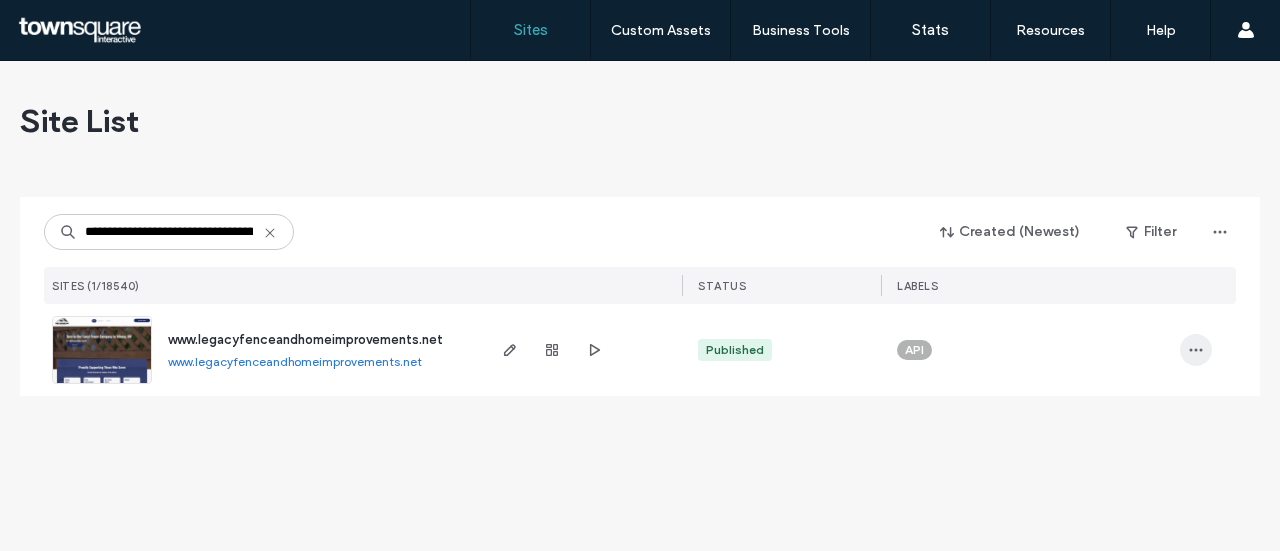 click 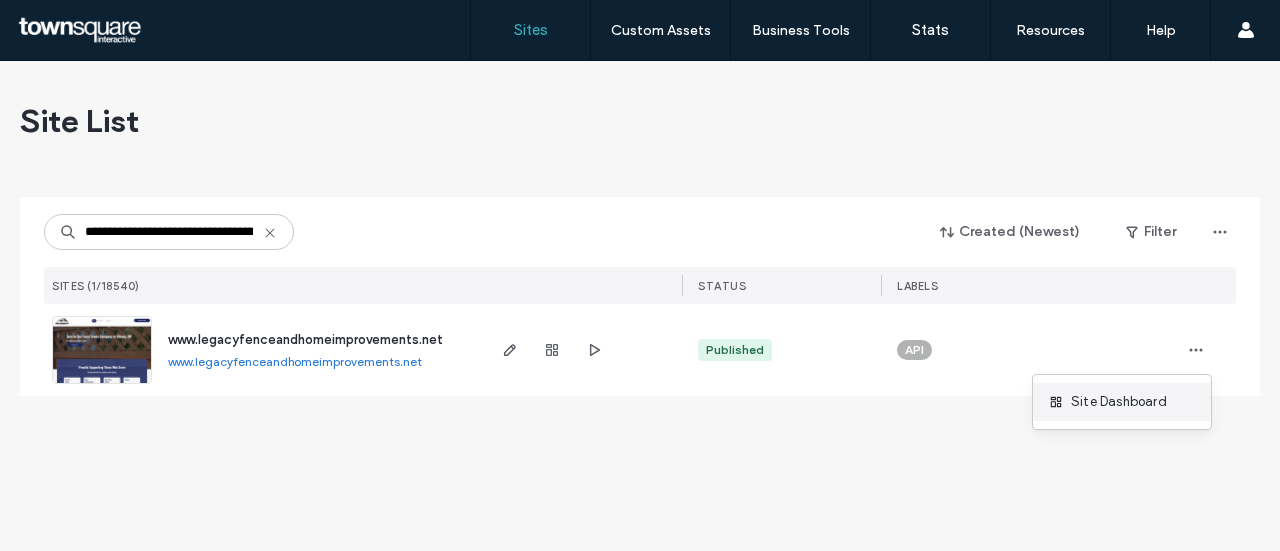 click on "Site Dashboard" at bounding box center [1122, 402] 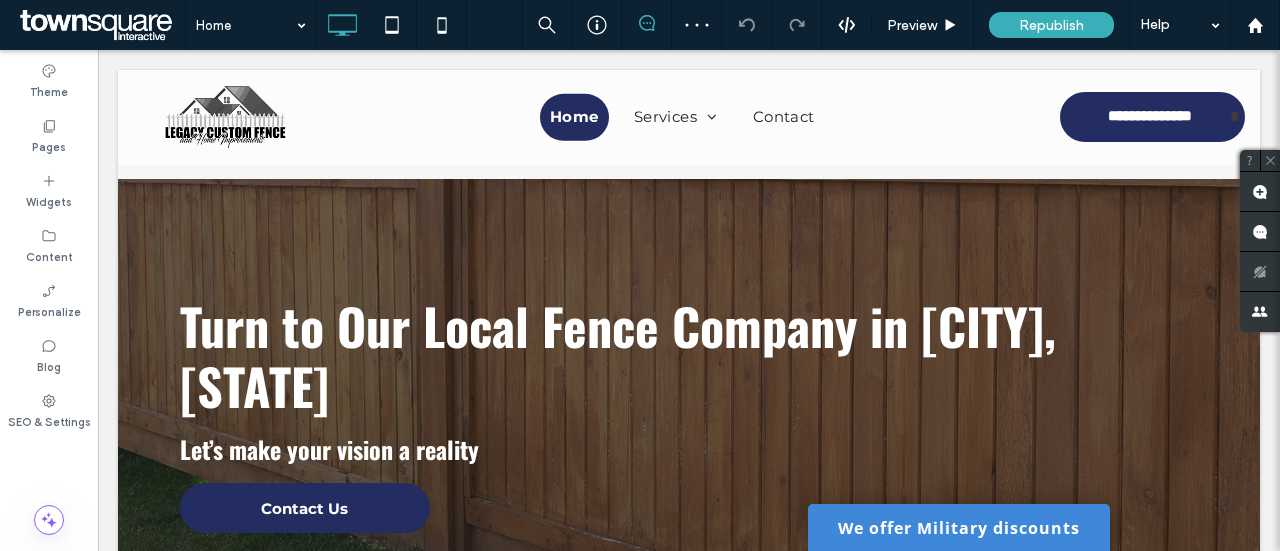 scroll, scrollTop: 900, scrollLeft: 0, axis: vertical 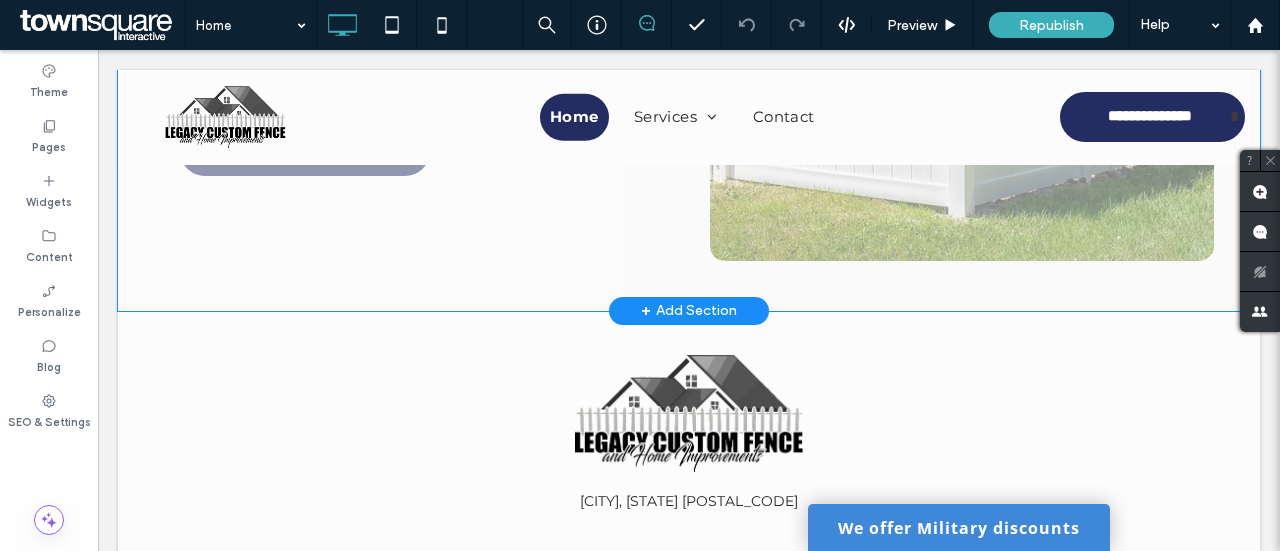 click on "+ Add Section" at bounding box center (689, 311) 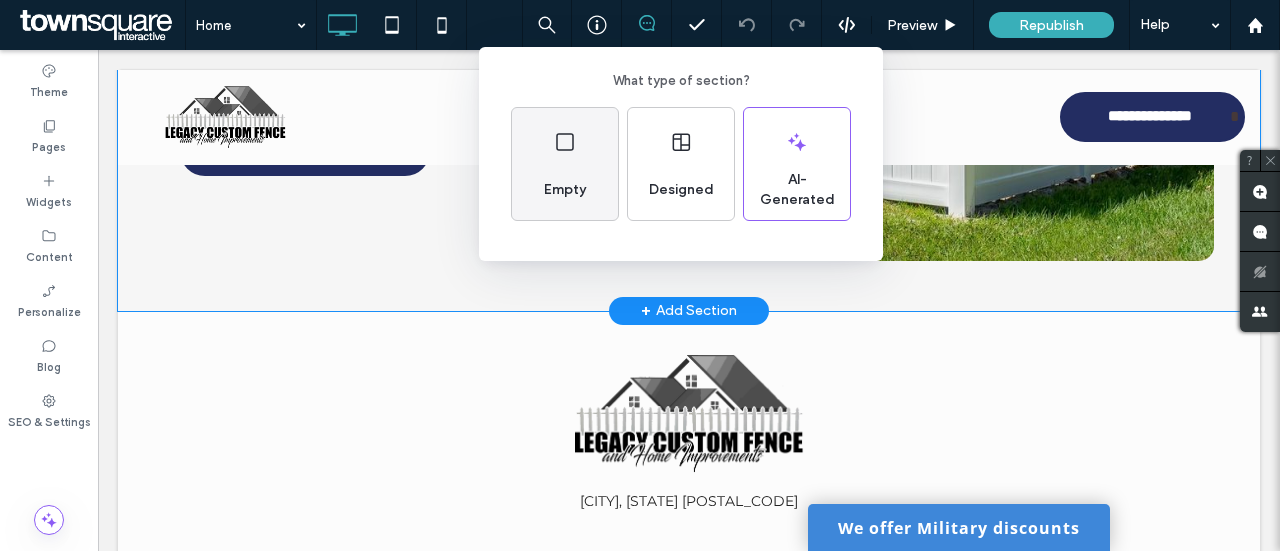 click on "Empty" at bounding box center [565, 190] 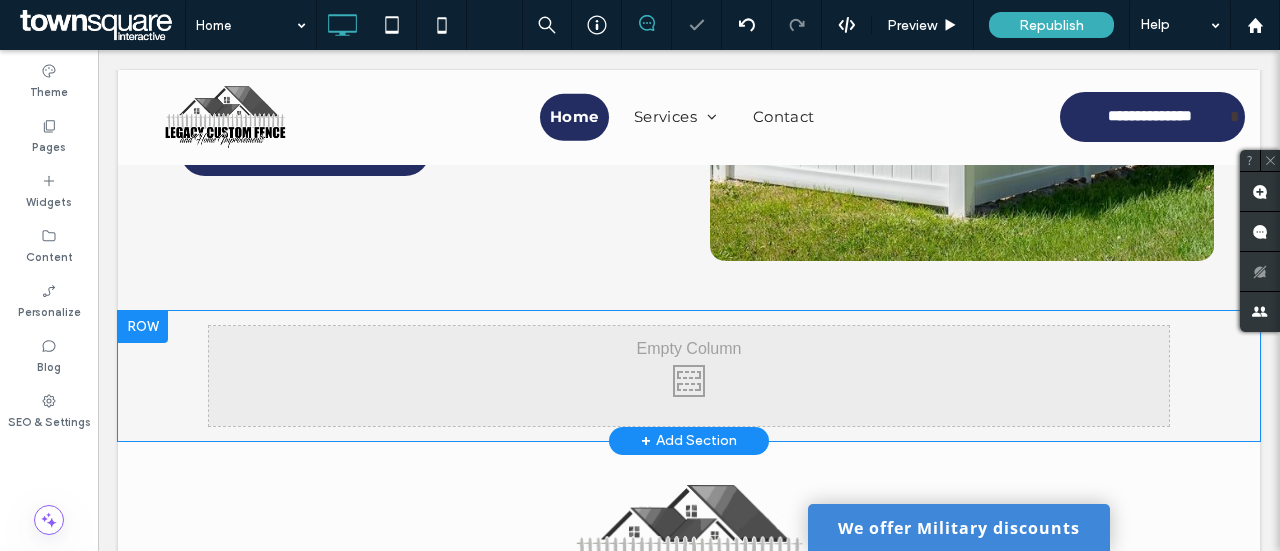 click on "Click To Paste     Click To Paste" at bounding box center [689, 376] 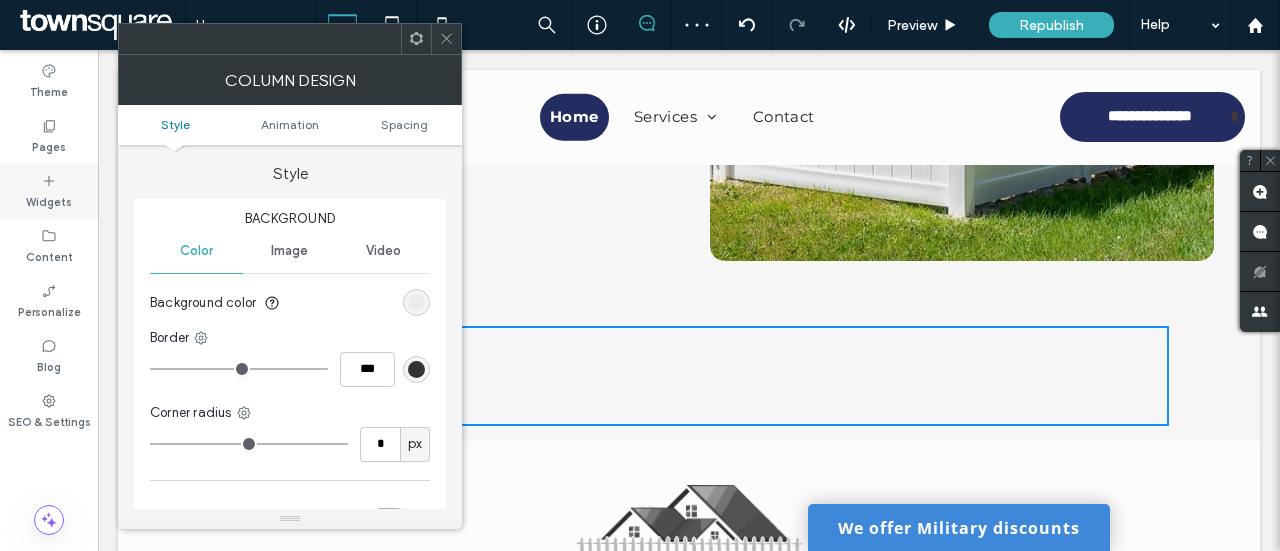 click on "Widgets" at bounding box center [49, 200] 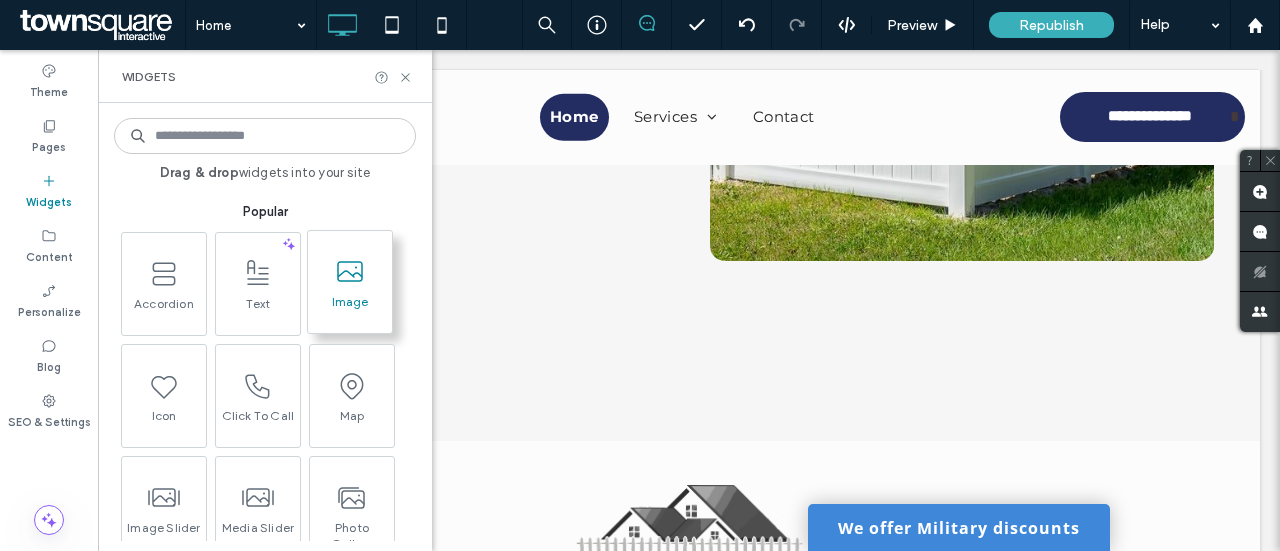 click at bounding box center [350, 271] 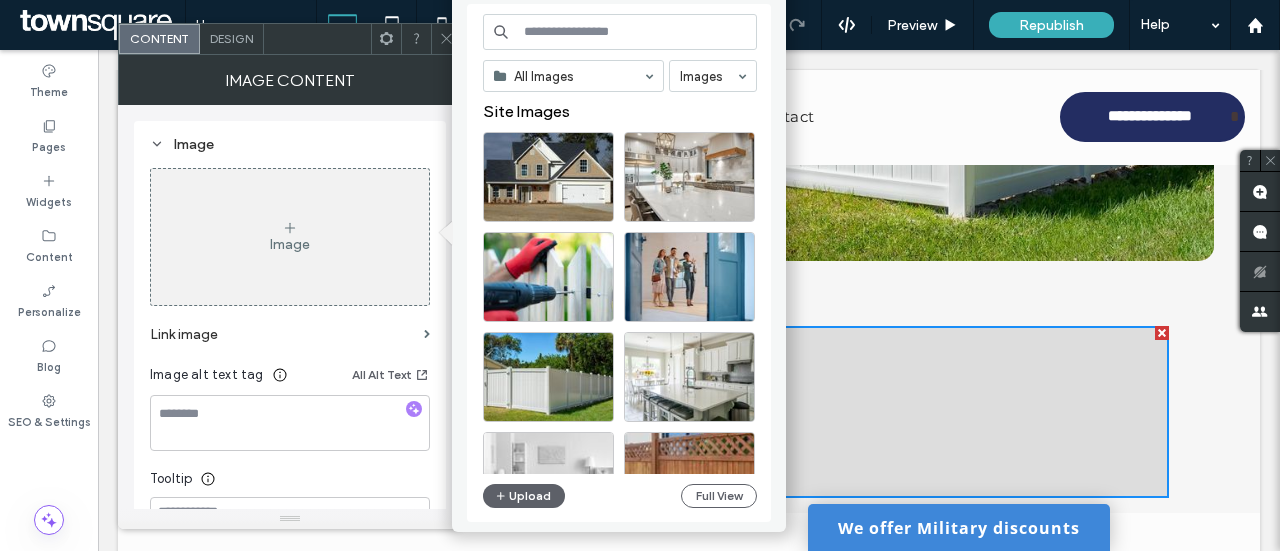 click on "Image" at bounding box center [290, 237] 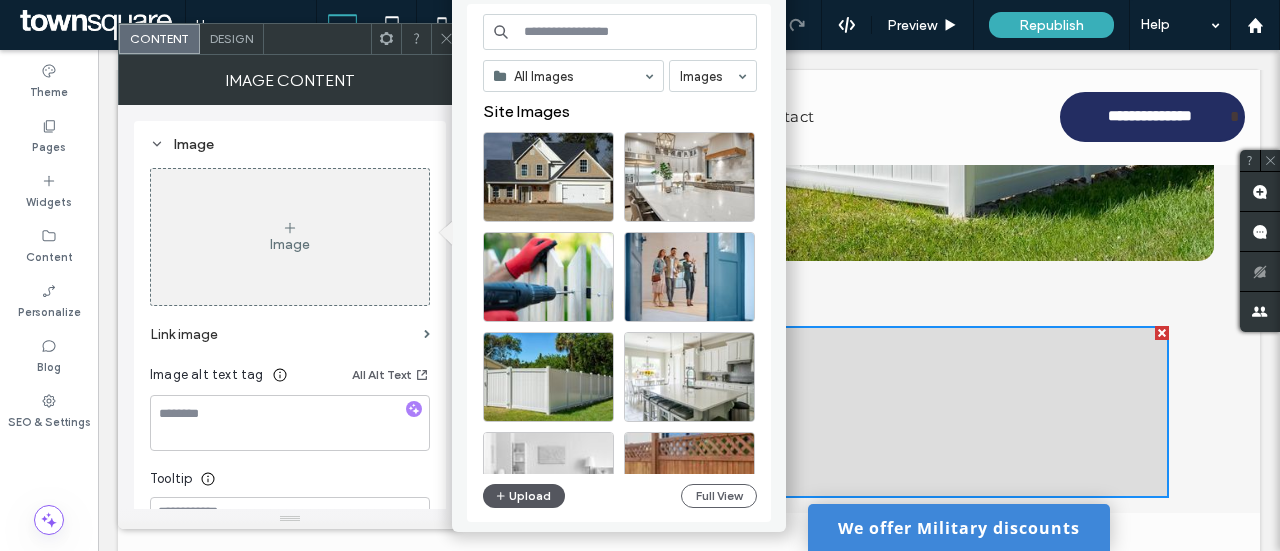click on "Upload" at bounding box center [524, 496] 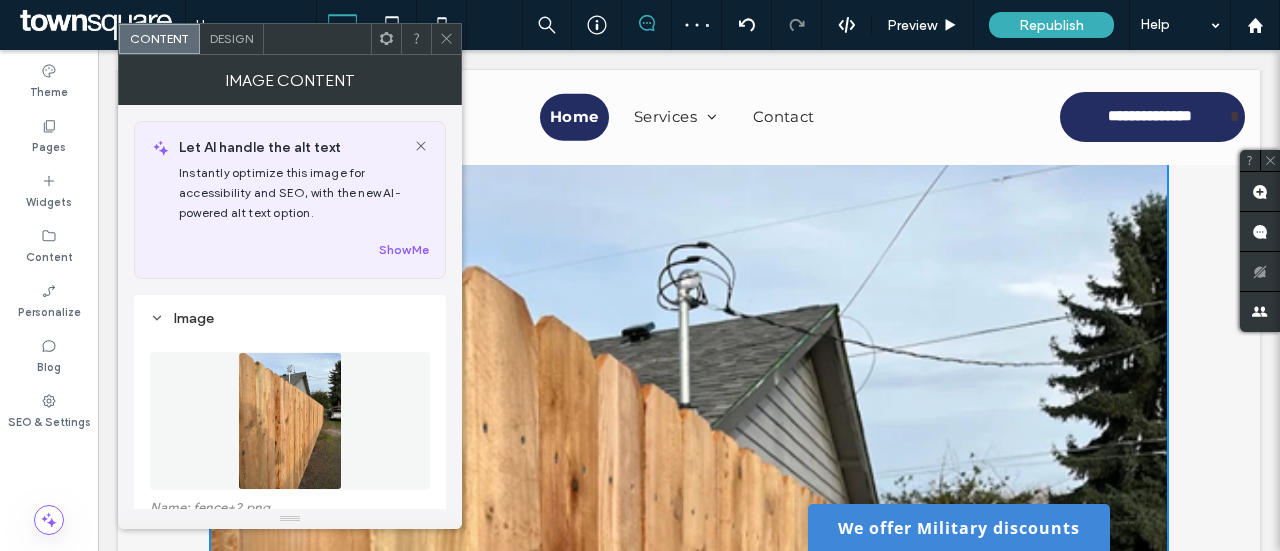 scroll, scrollTop: 3100, scrollLeft: 0, axis: vertical 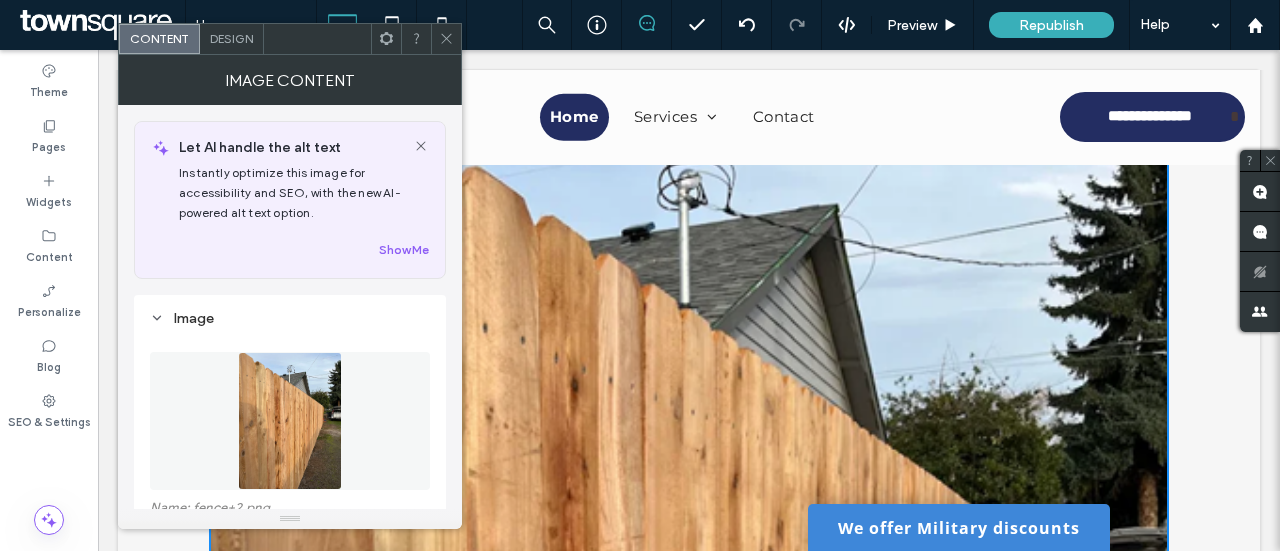 click at bounding box center (446, 39) 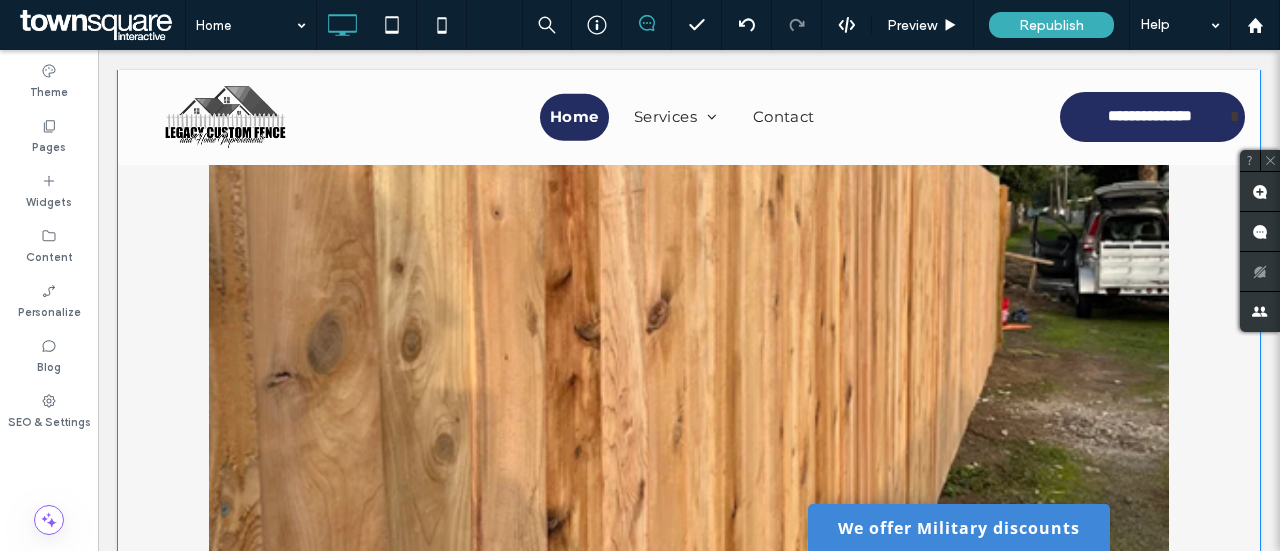scroll, scrollTop: 3500, scrollLeft: 0, axis: vertical 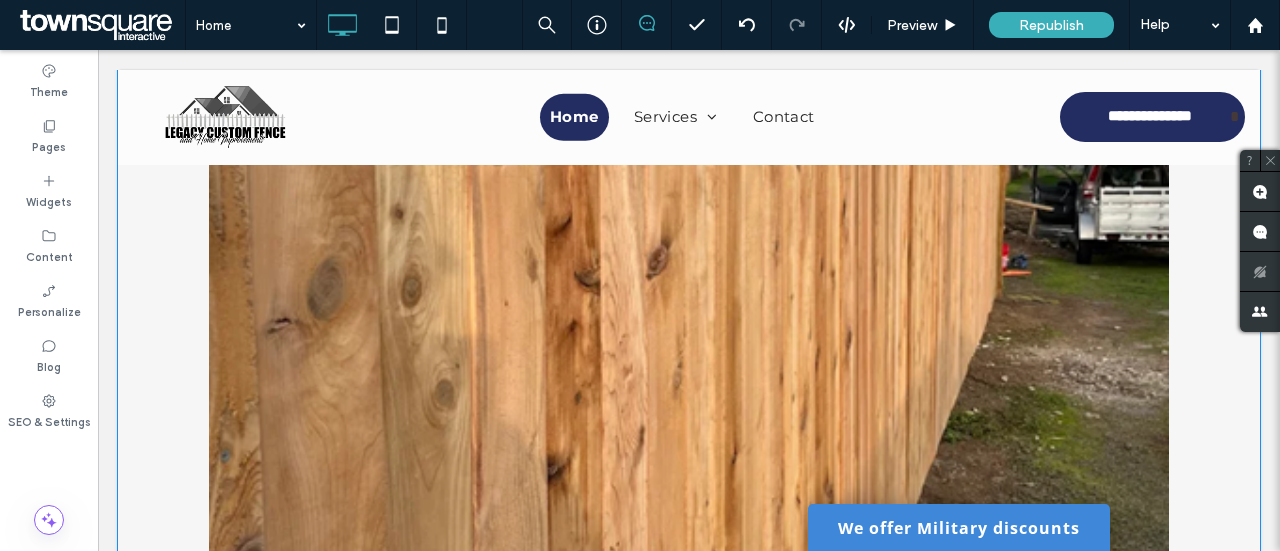 click on "Click To Paste     Click To Paste
Row + Add Section" at bounding box center [689, 266] 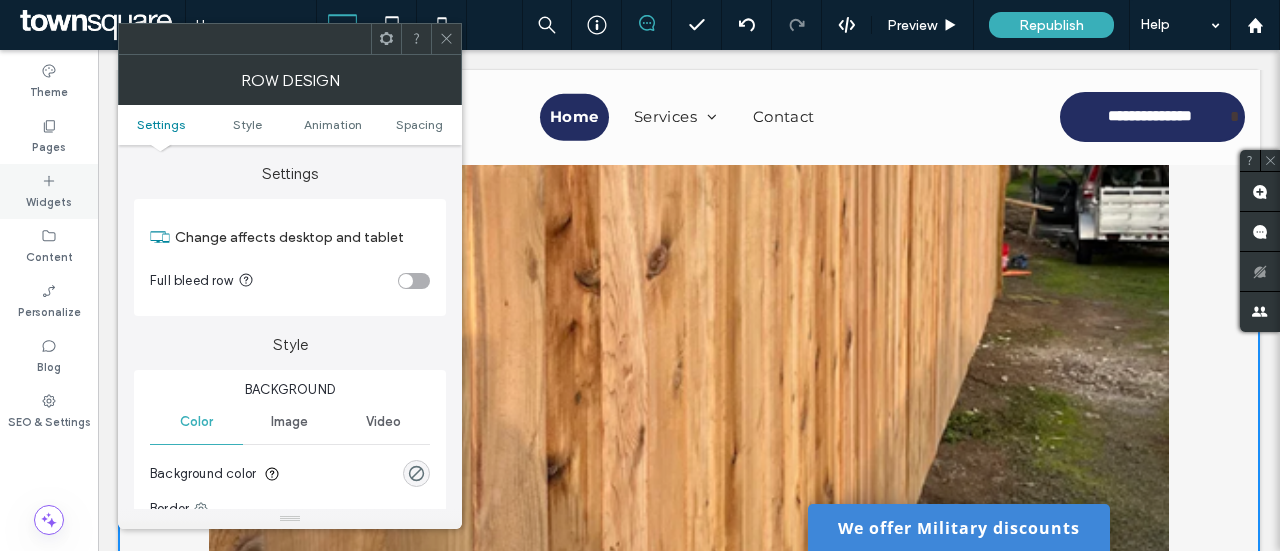 click 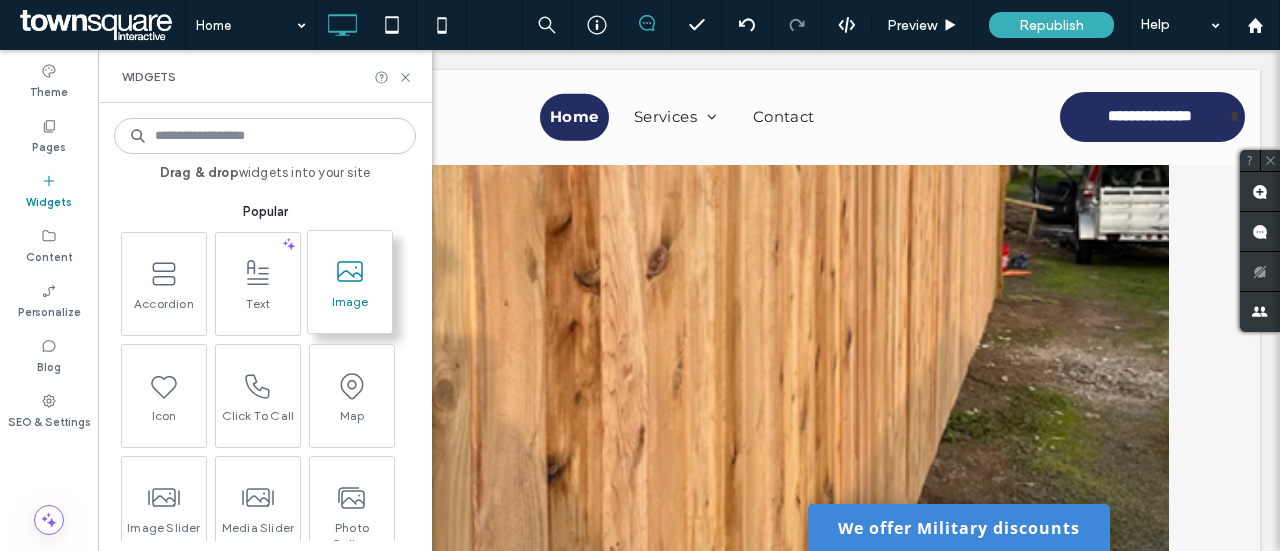 click on "Image" at bounding box center [350, 308] 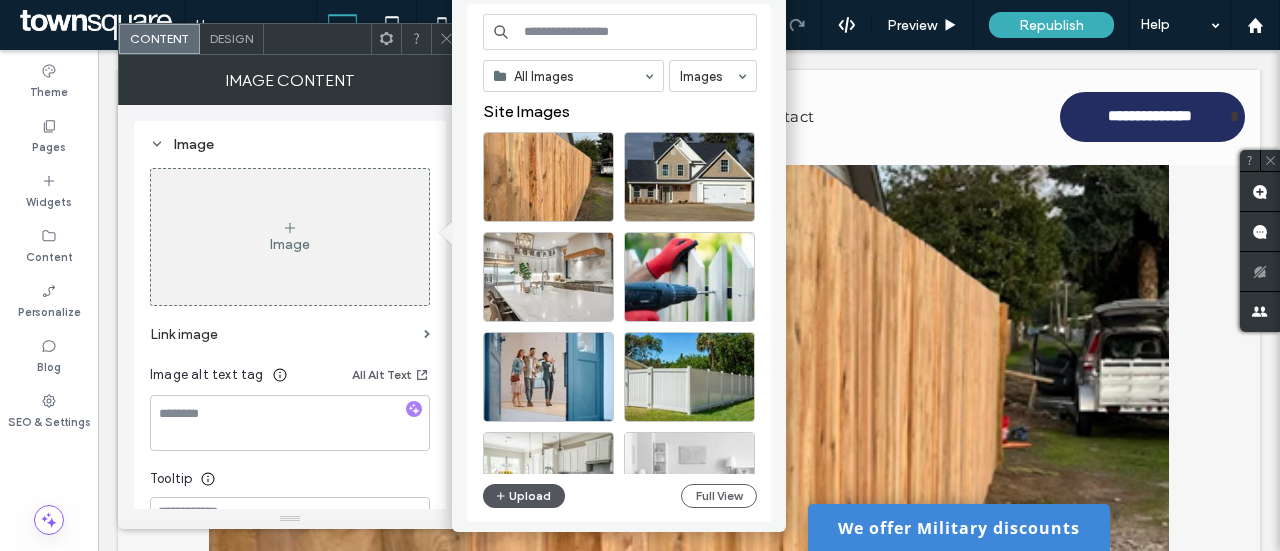 click on "Upload" at bounding box center (524, 496) 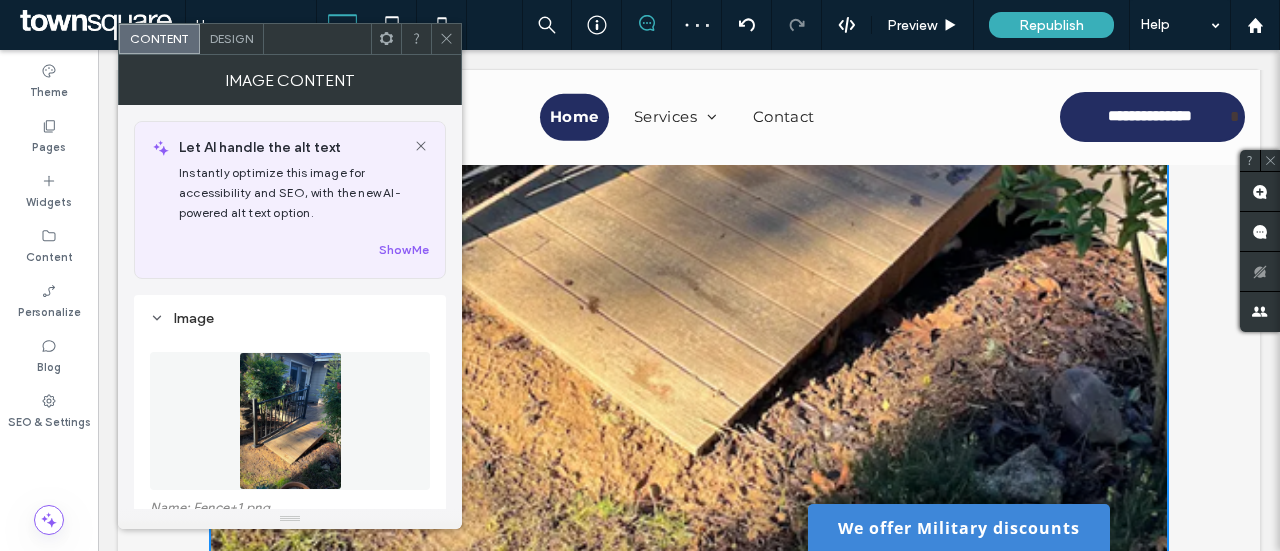 scroll, scrollTop: 3700, scrollLeft: 0, axis: vertical 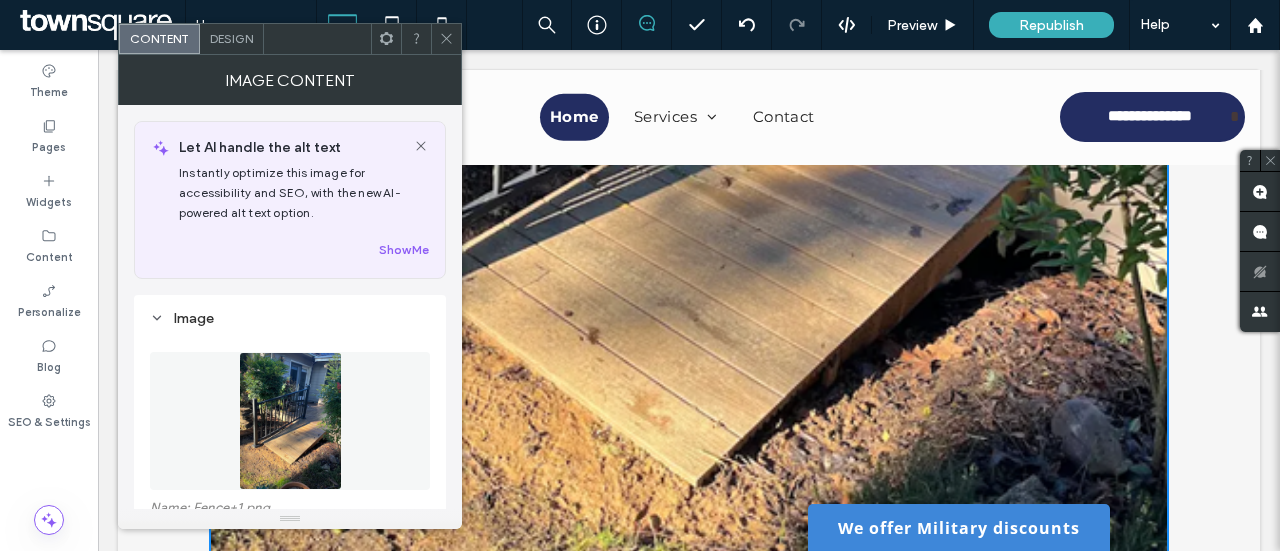 click 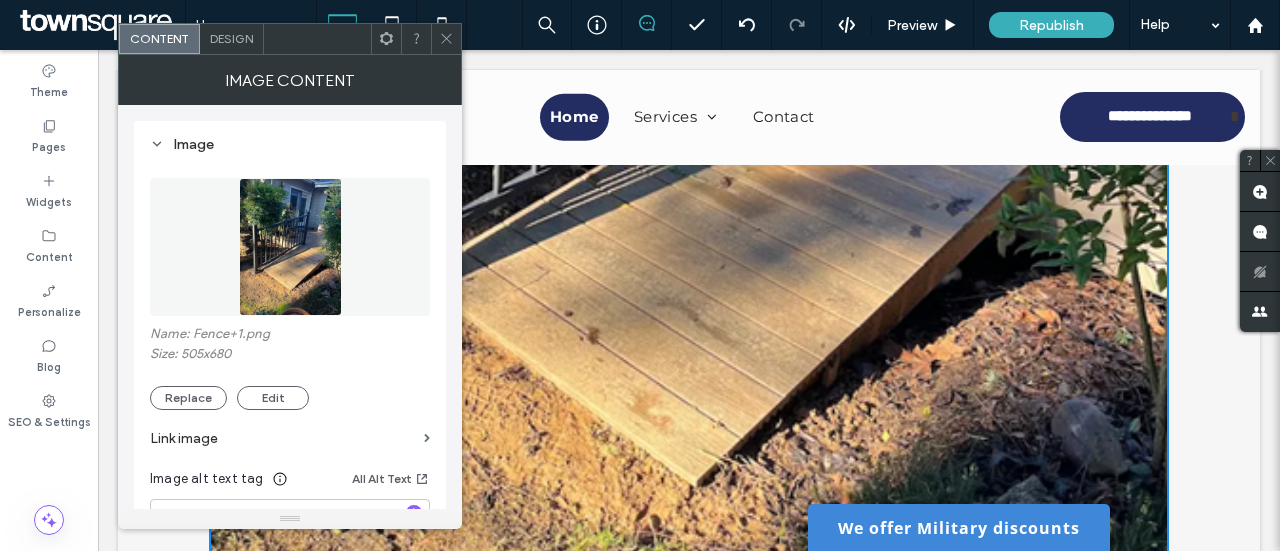 click on "Design" at bounding box center (231, 38) 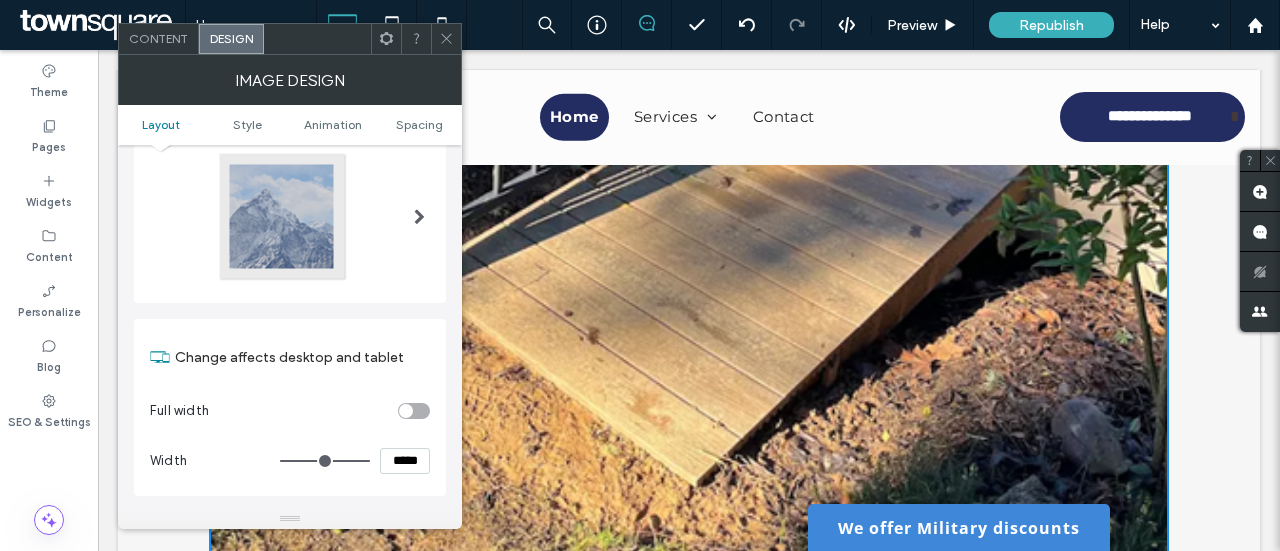 scroll, scrollTop: 100, scrollLeft: 0, axis: vertical 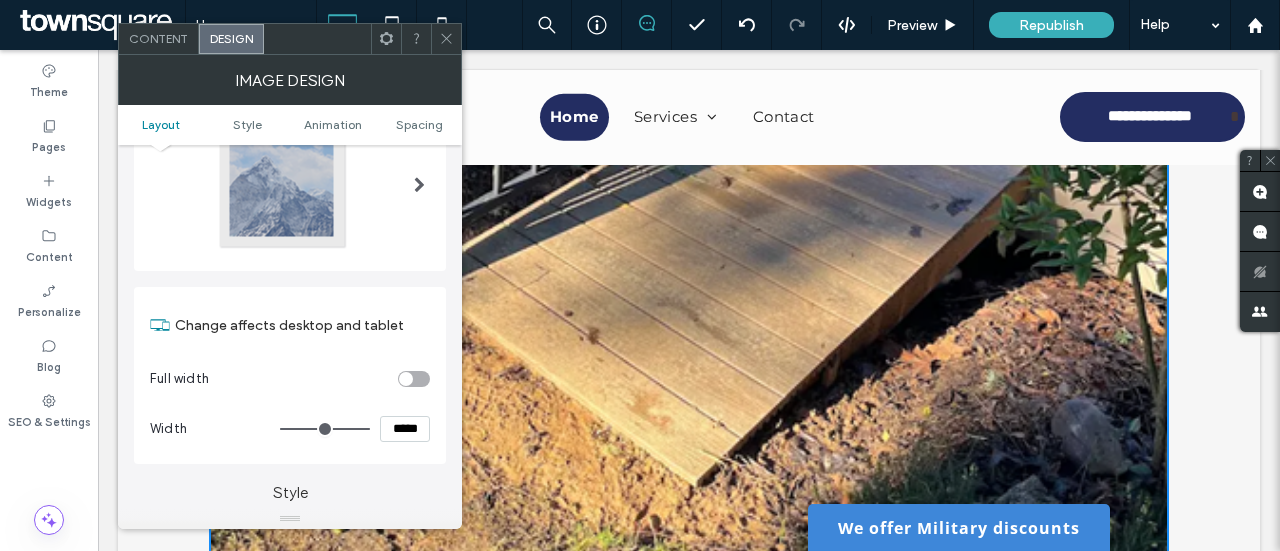 click at bounding box center (419, 185) 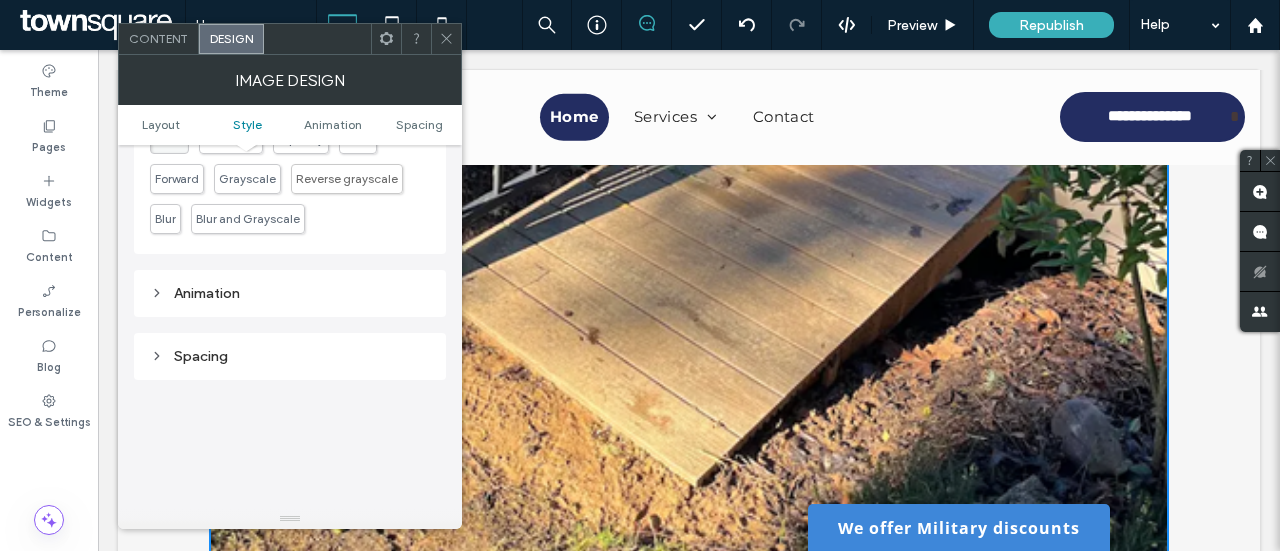 scroll, scrollTop: 1006, scrollLeft: 0, axis: vertical 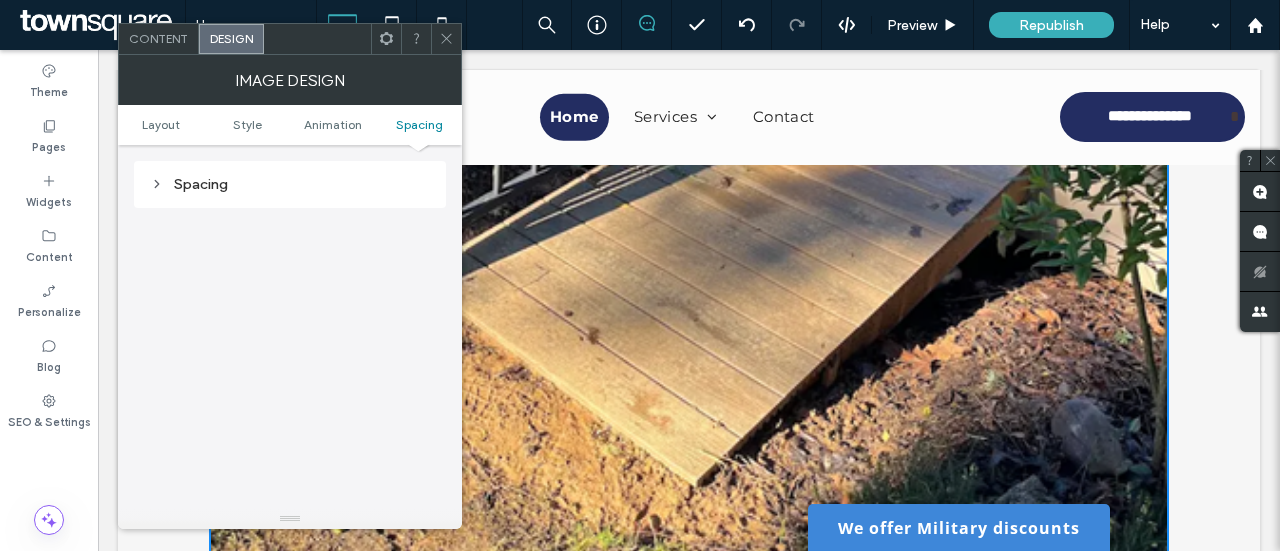 click on "Spacing" at bounding box center [290, 184] 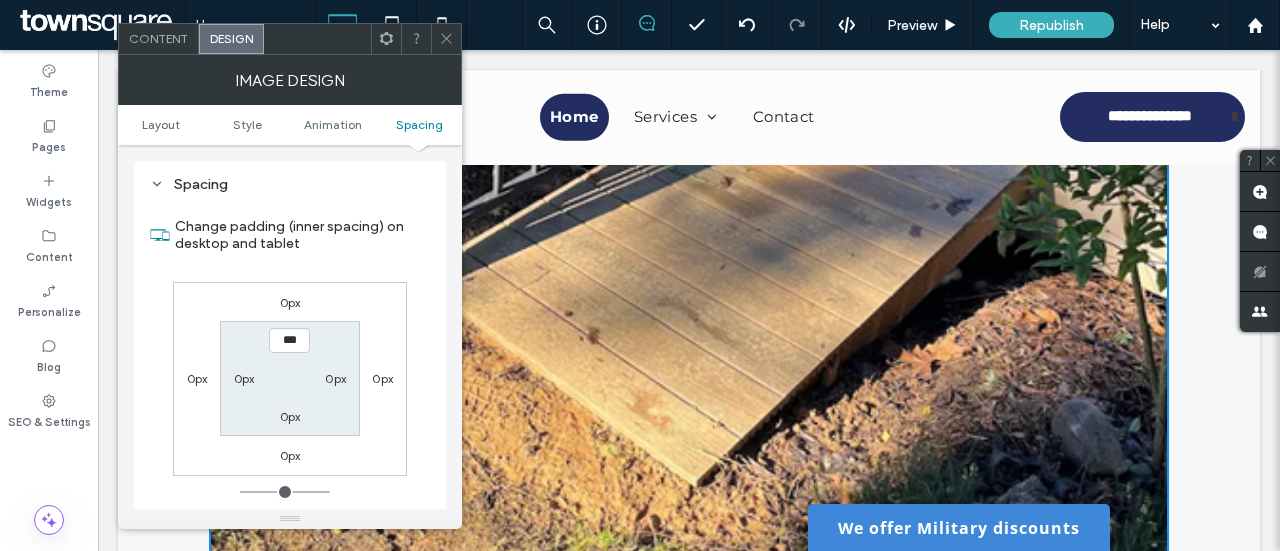 scroll, scrollTop: 1006, scrollLeft: 0, axis: vertical 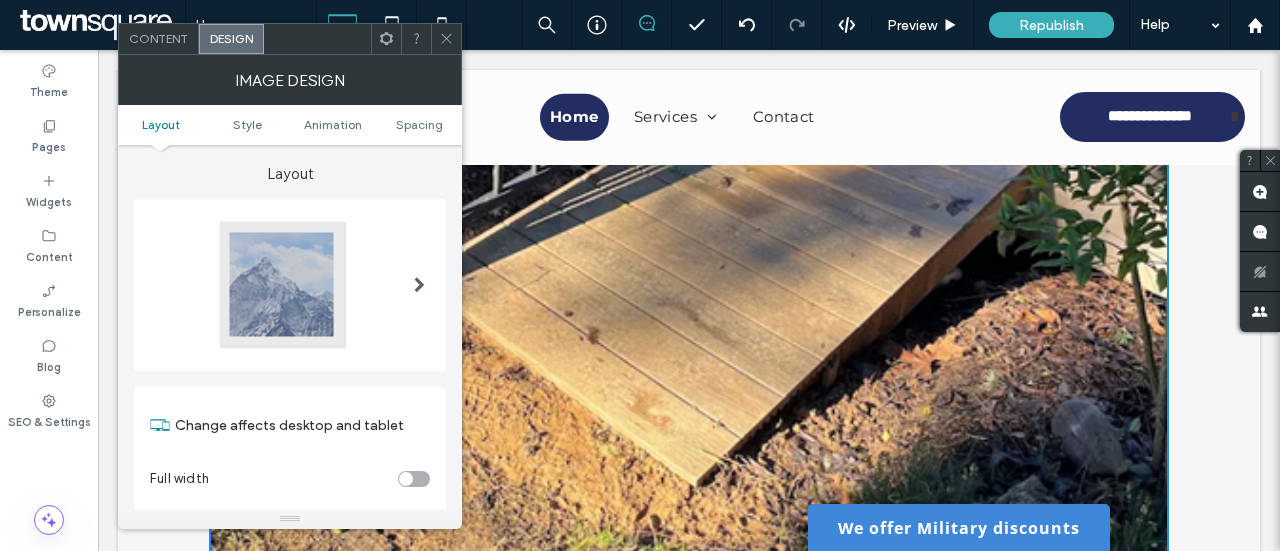 click on "Click To Paste     Click To Paste
Row + Add Section" at bounding box center (689, 712) 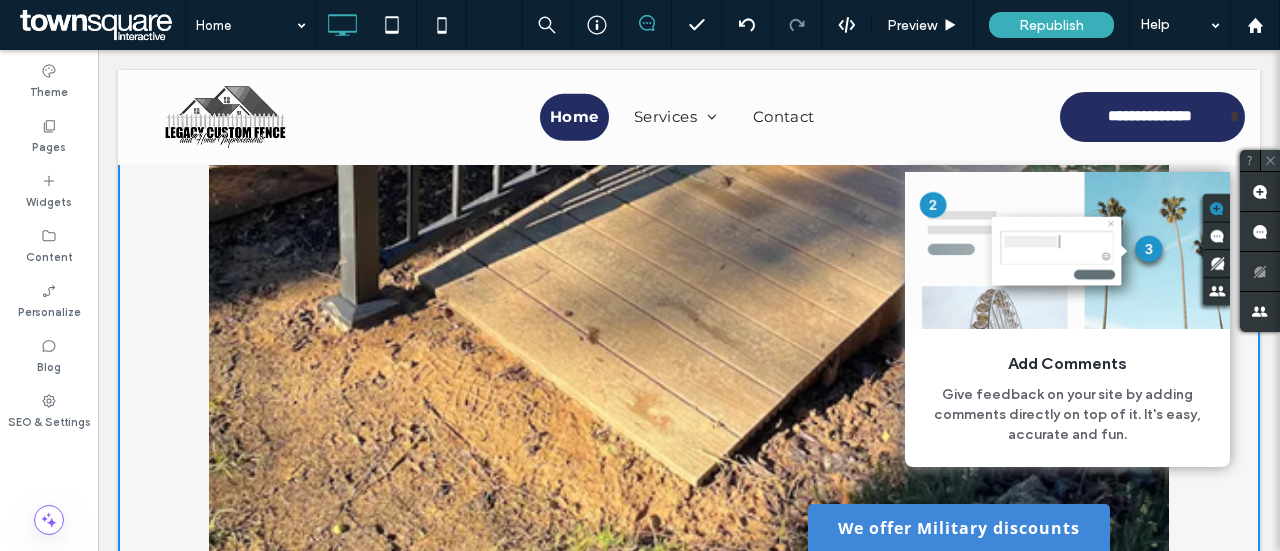 click 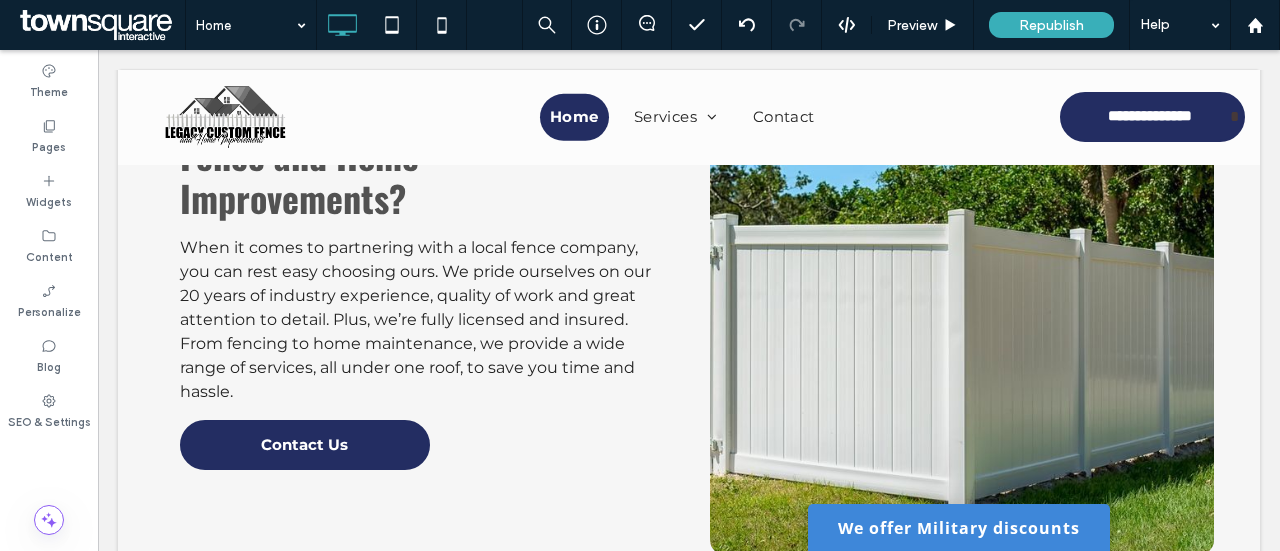 scroll, scrollTop: 2800, scrollLeft: 0, axis: vertical 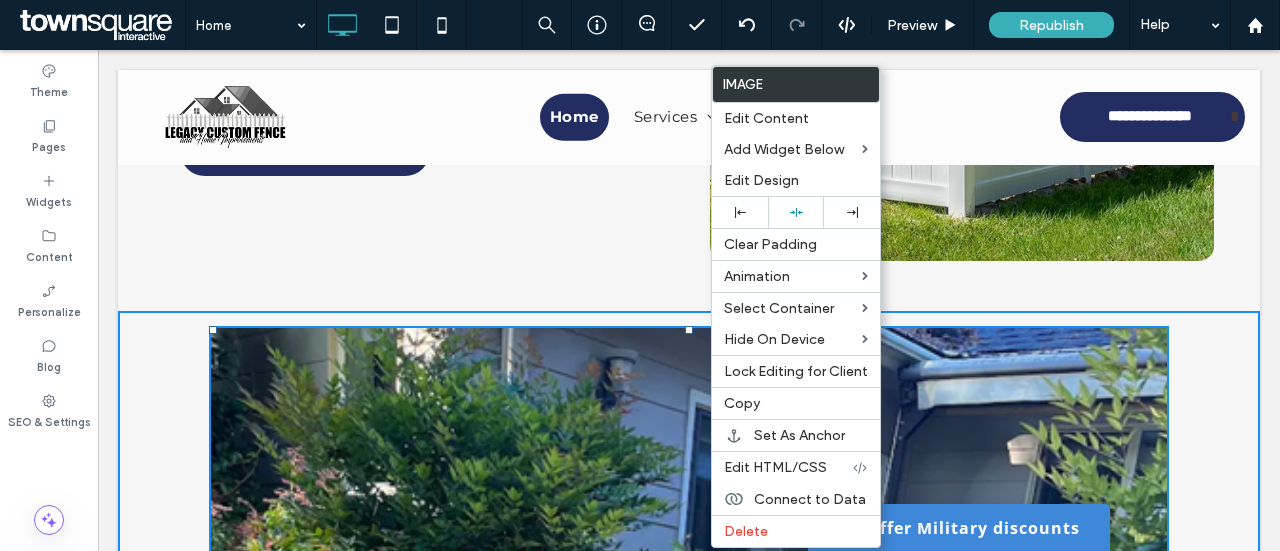 click at bounding box center [689, 972] 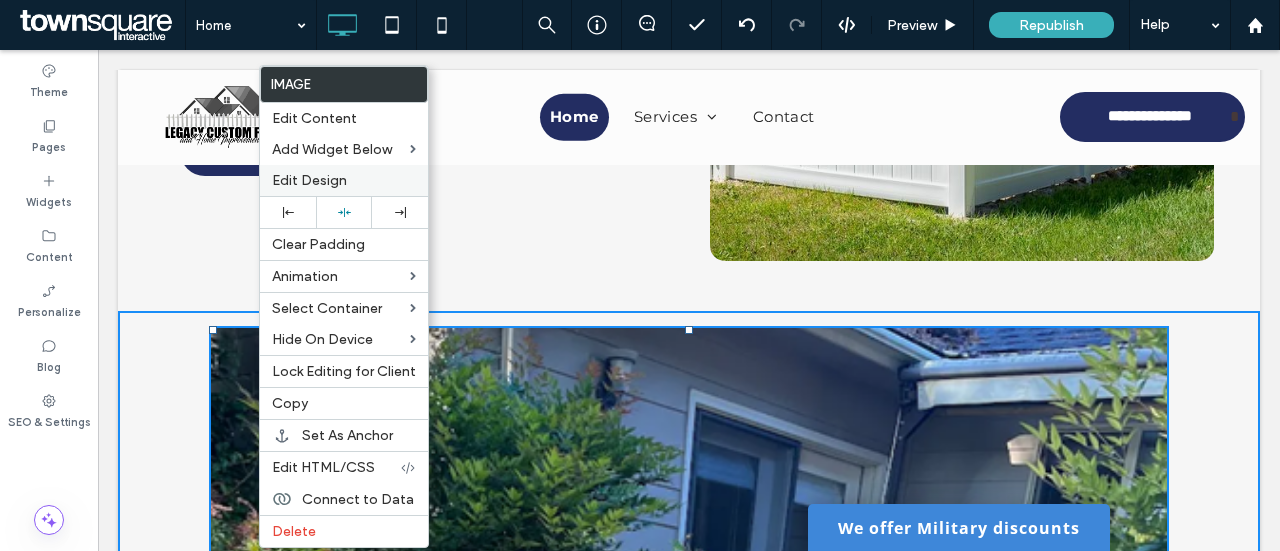 click on "Edit Design" at bounding box center (309, 180) 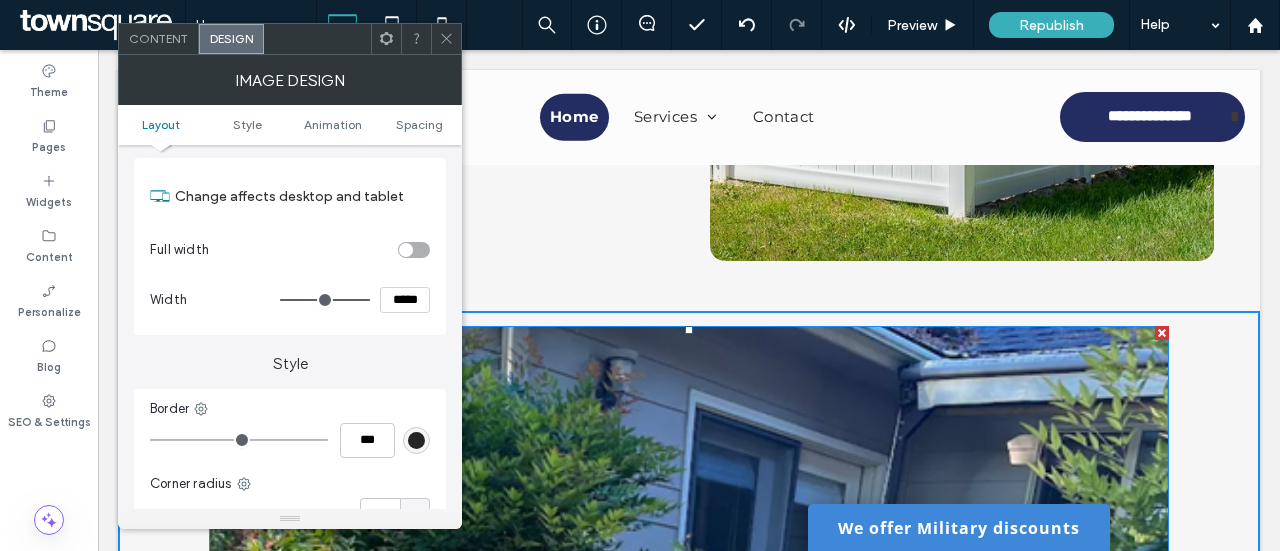scroll, scrollTop: 200, scrollLeft: 0, axis: vertical 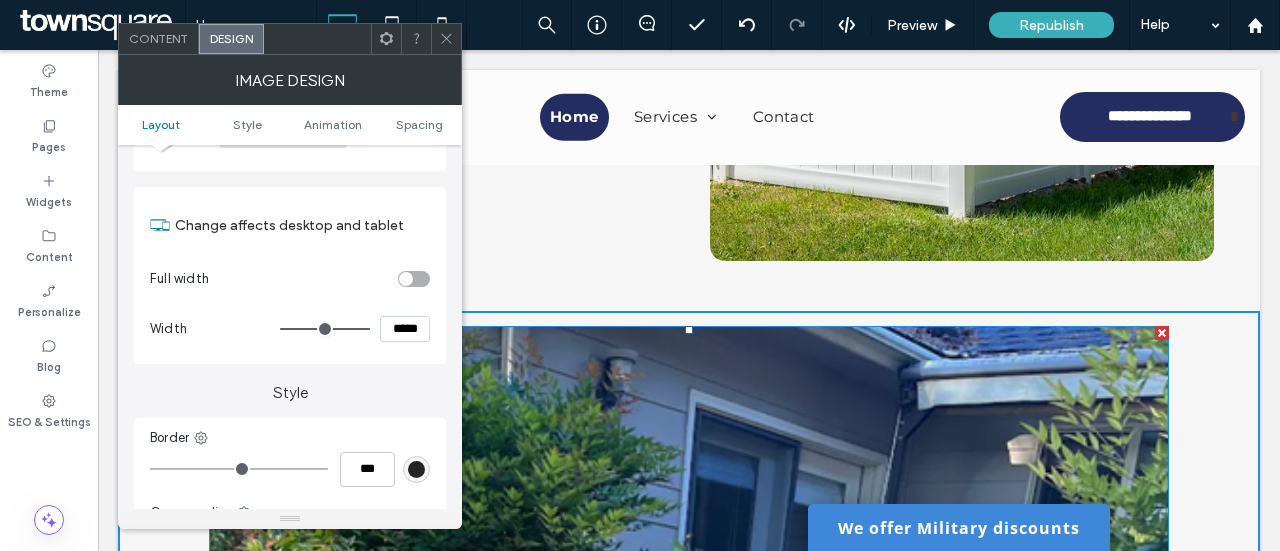 type on "***" 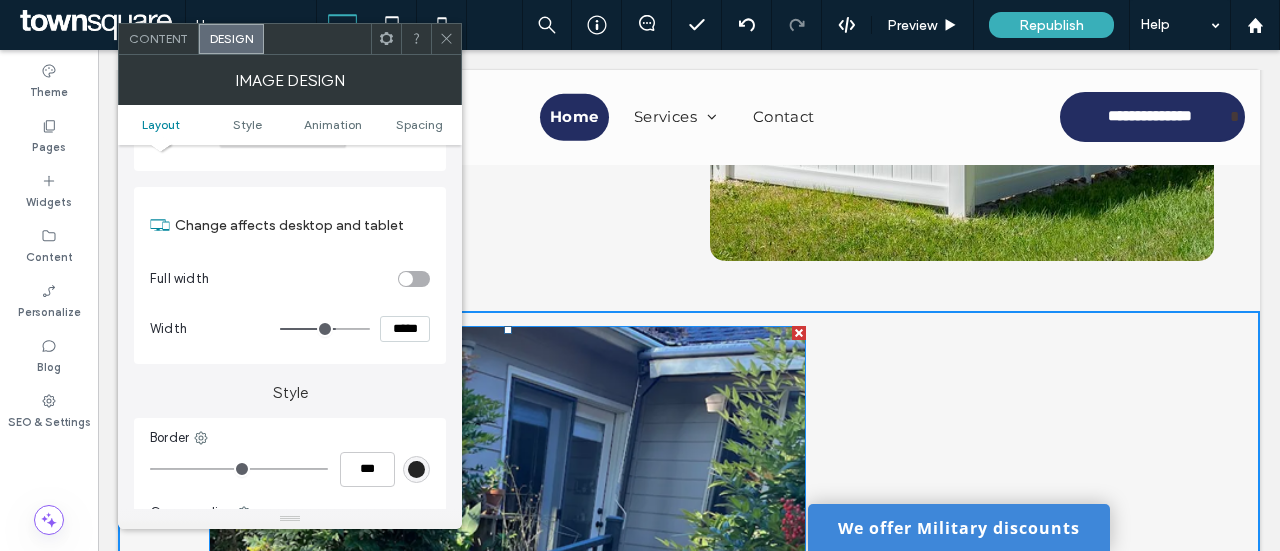 click at bounding box center [325, 329] 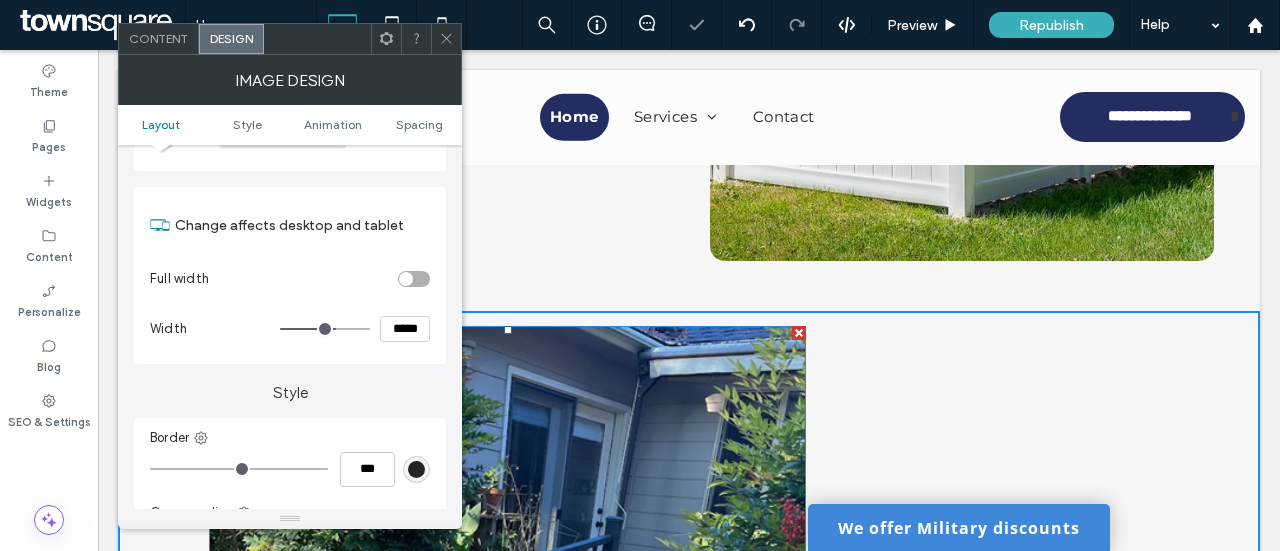 type on "***" 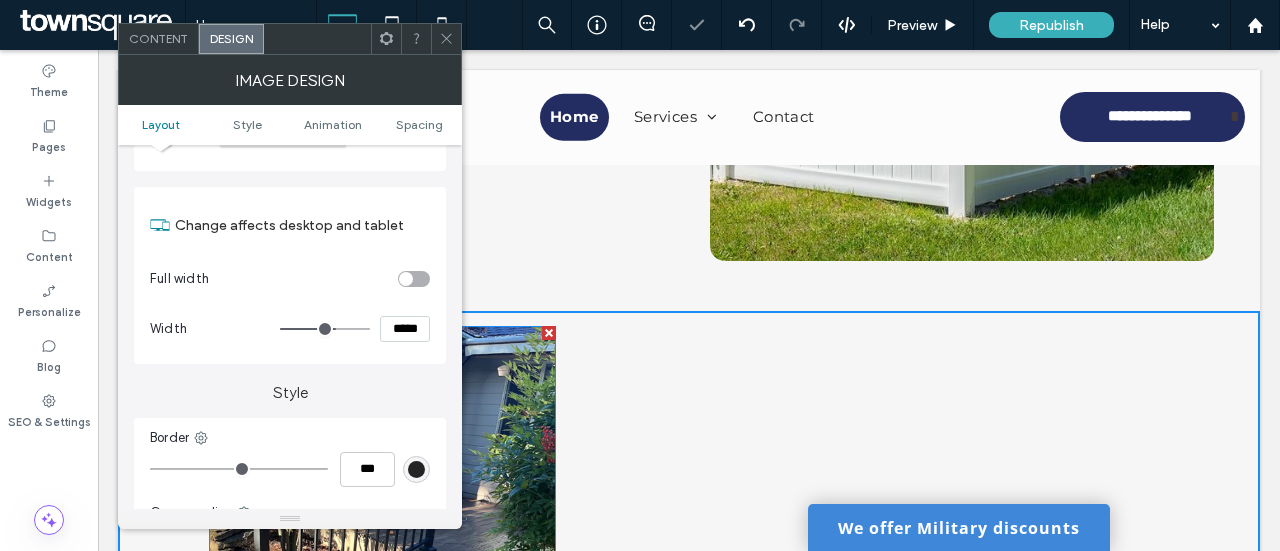 type on "***" 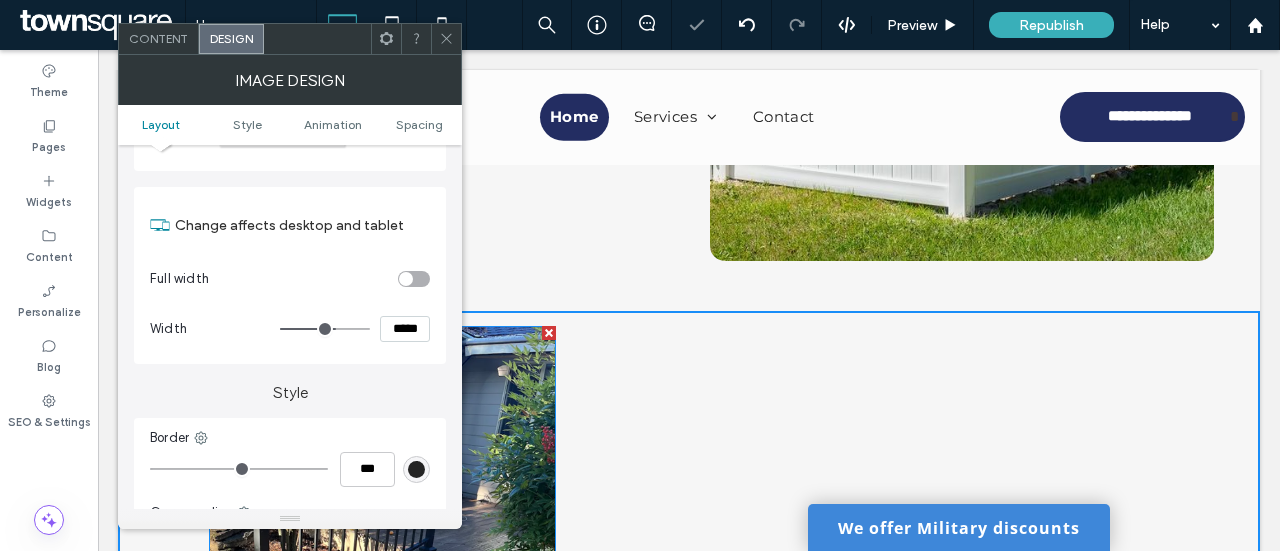 type on "*****" 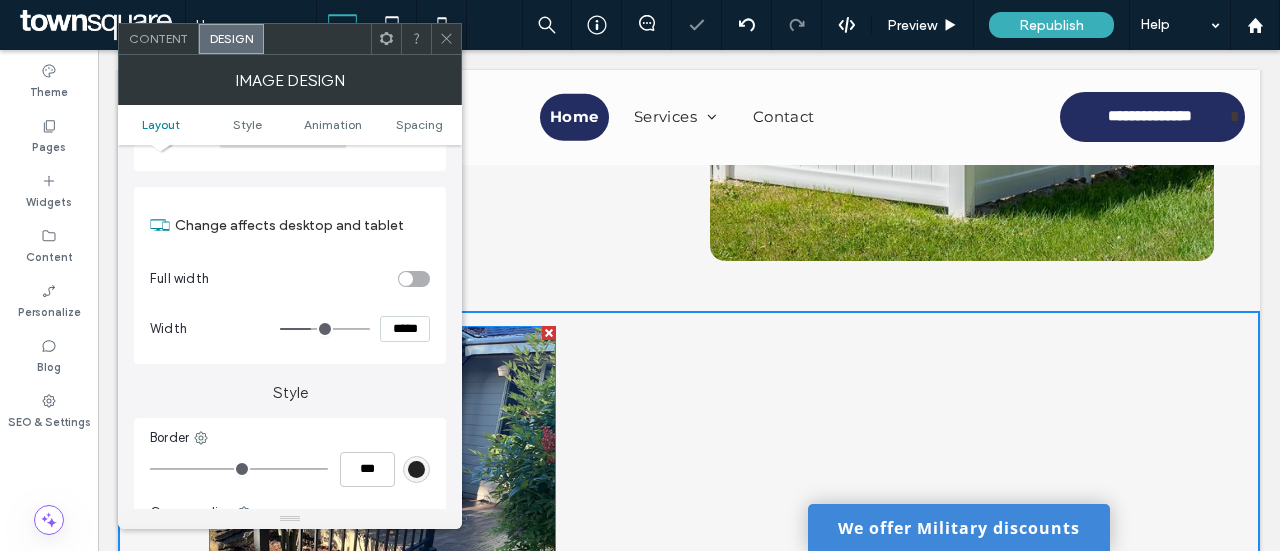 type on "***" 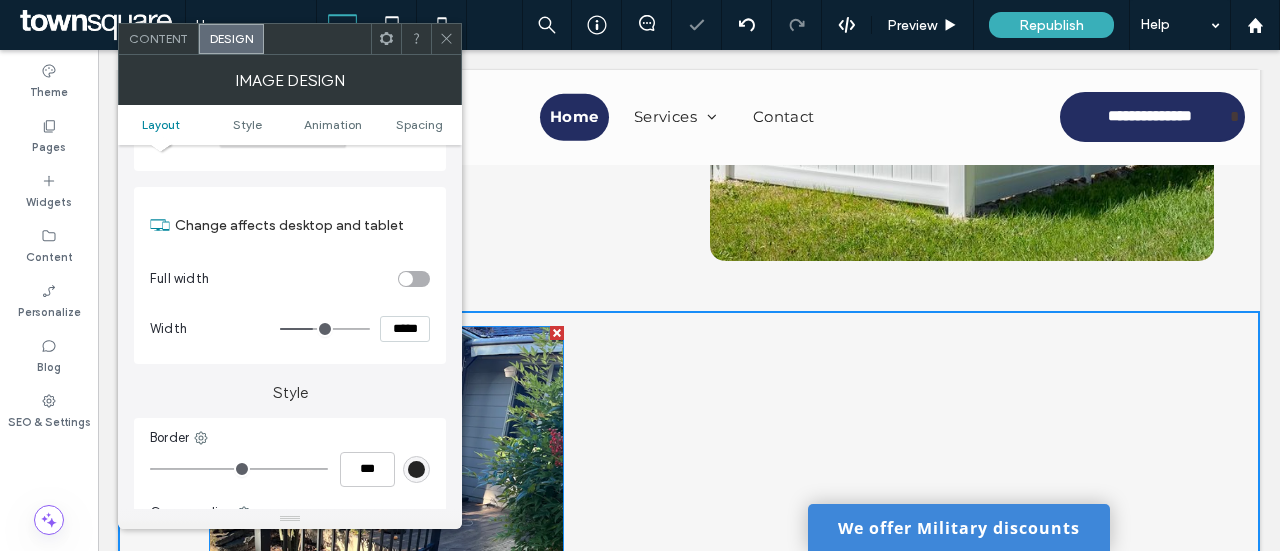 type on "***" 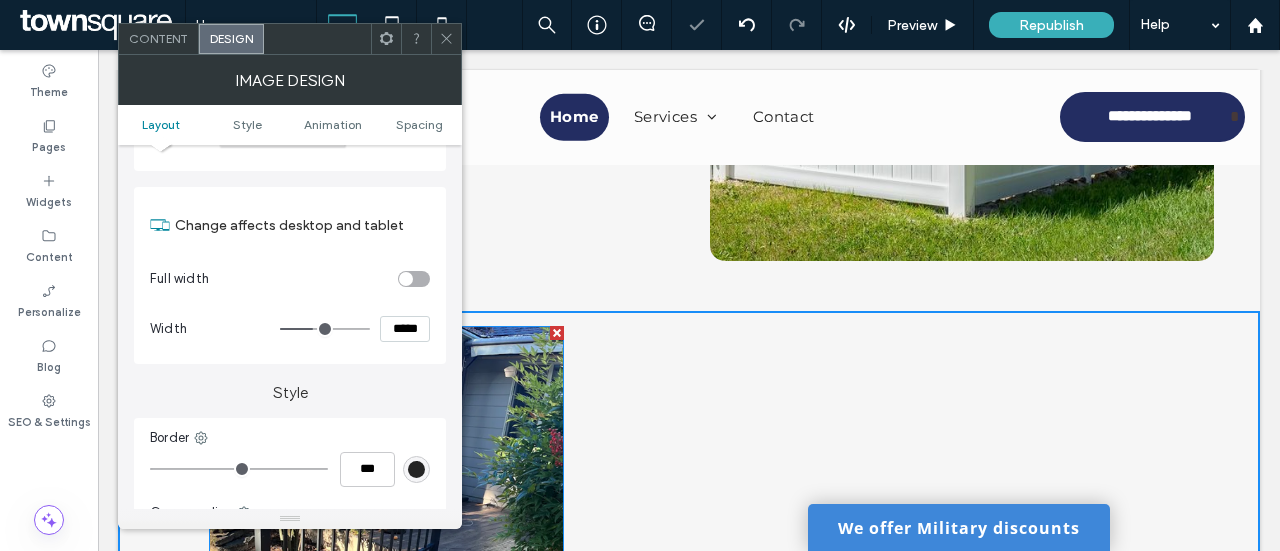 type on "*****" 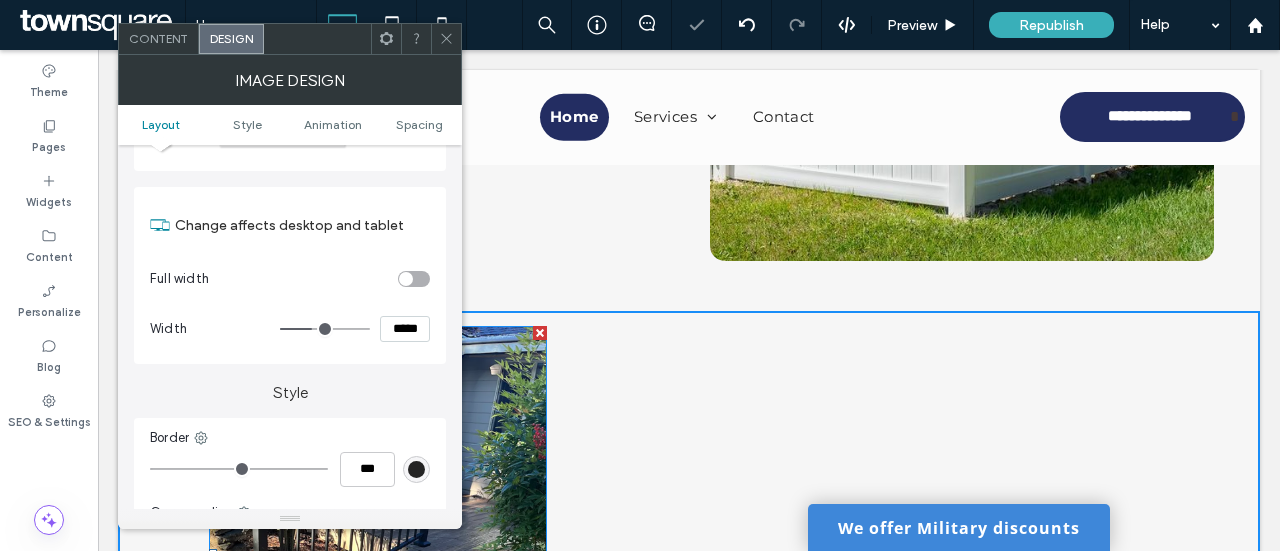 drag, startPoint x: 328, startPoint y: 328, endPoint x: 314, endPoint y: 330, distance: 14.142136 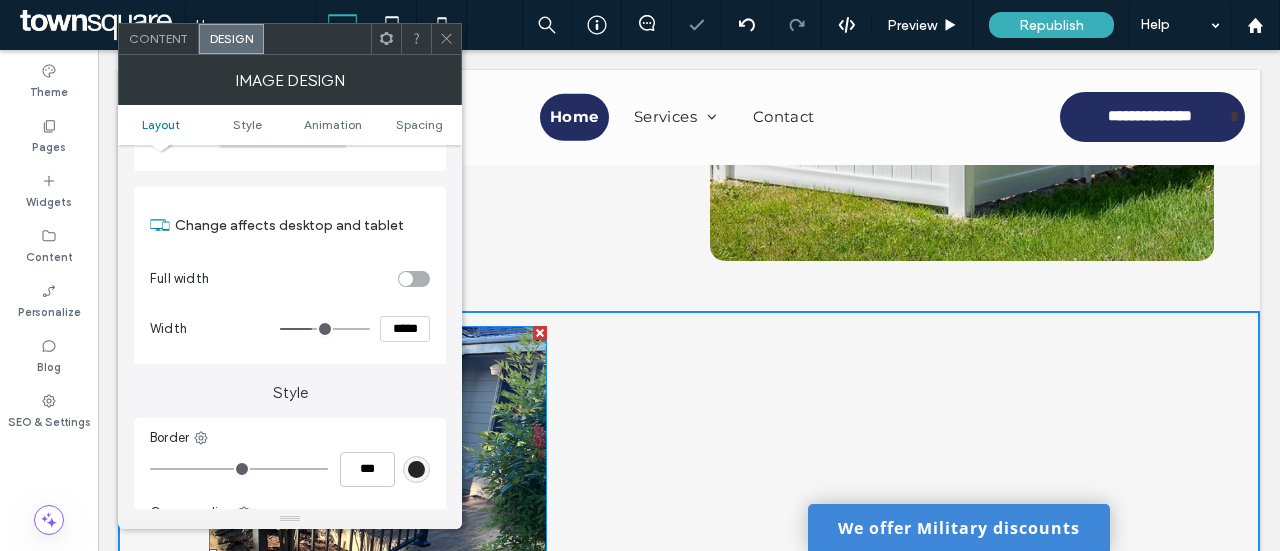 click at bounding box center (325, 329) 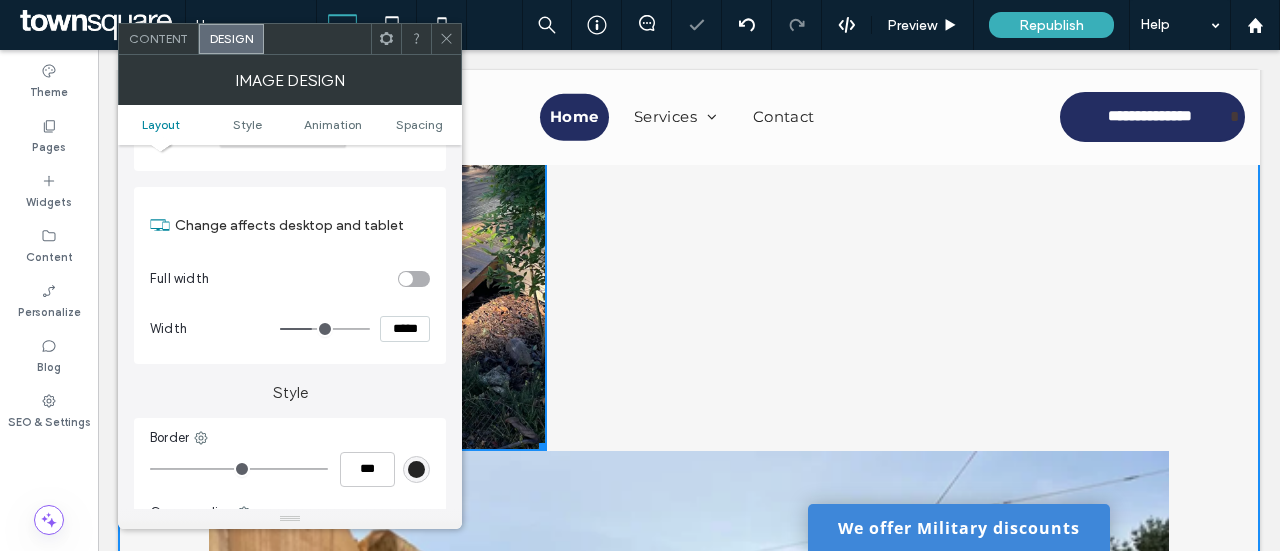 scroll, scrollTop: 3100, scrollLeft: 0, axis: vertical 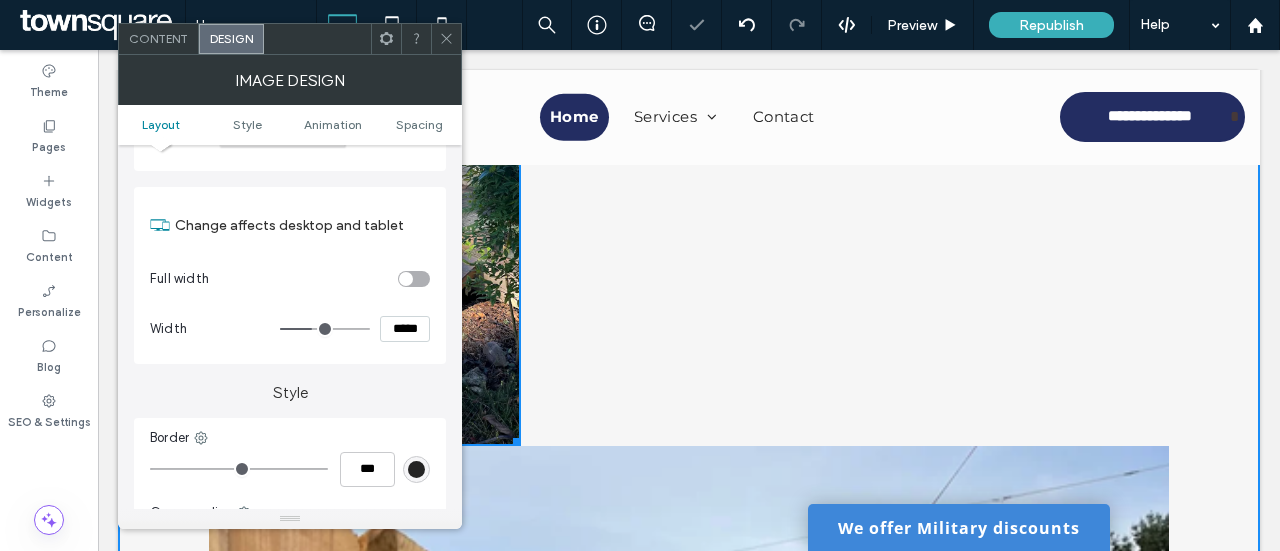 type on "***" 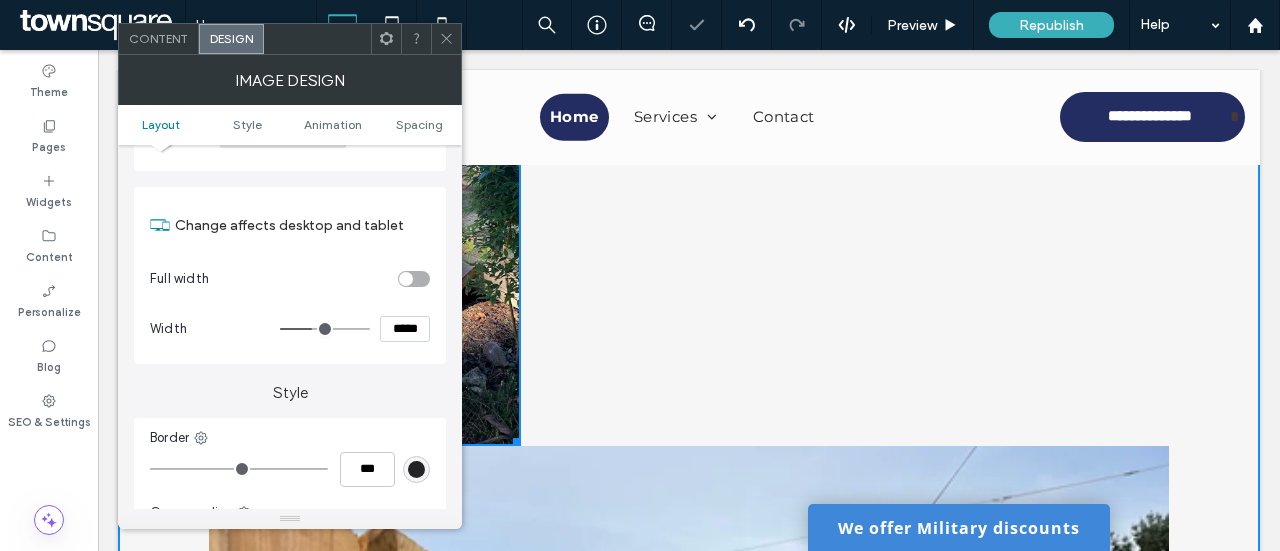 type on "*****" 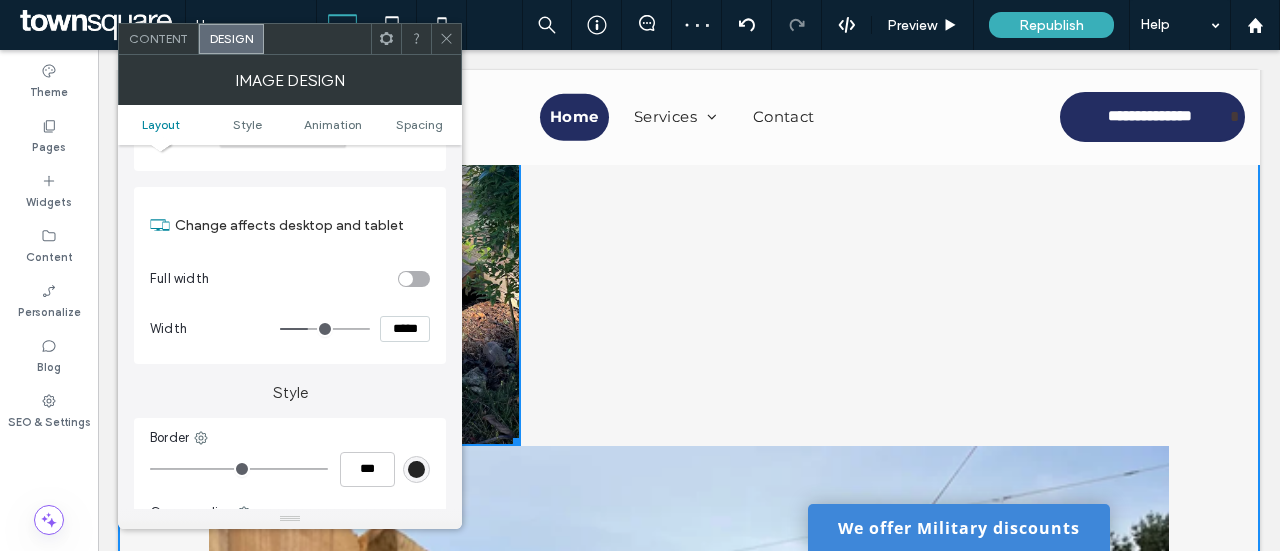 type on "***" 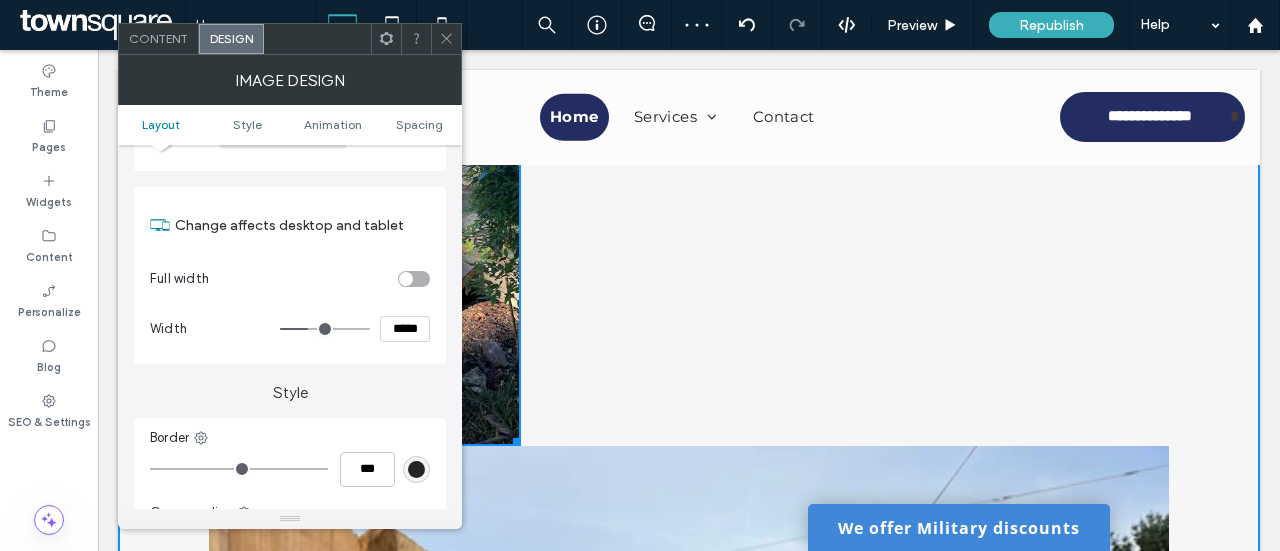 type on "*****" 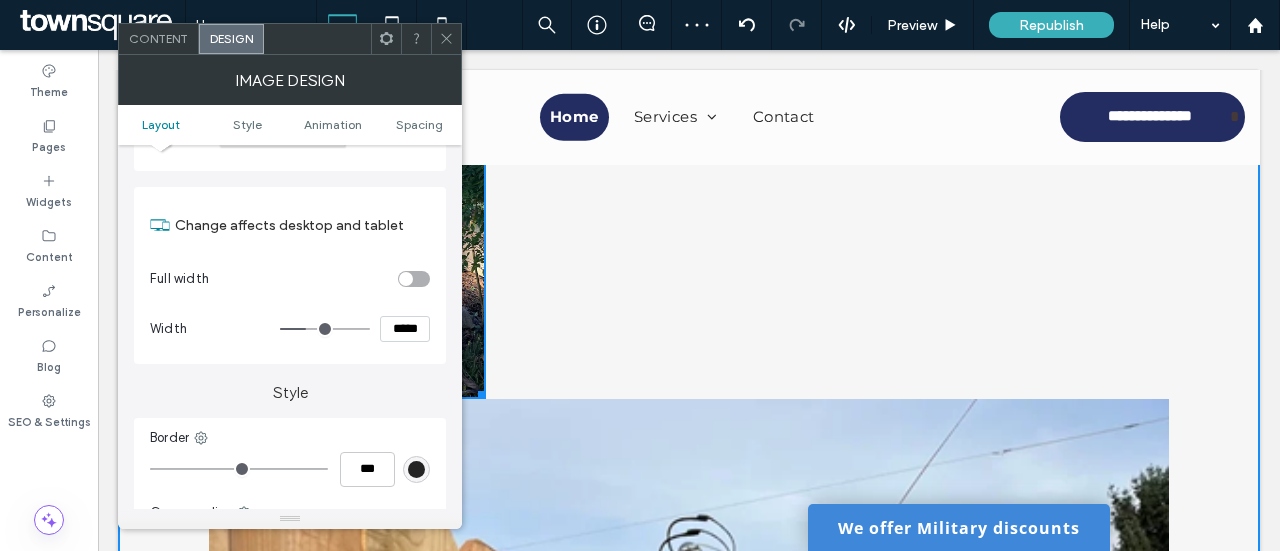 type on "***" 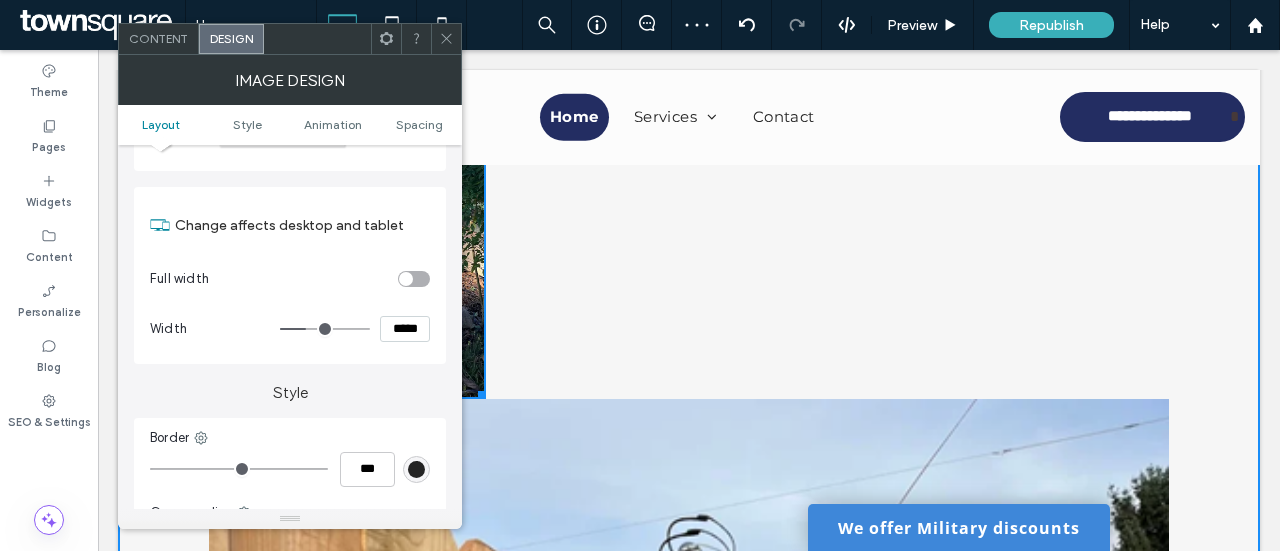 type on "*****" 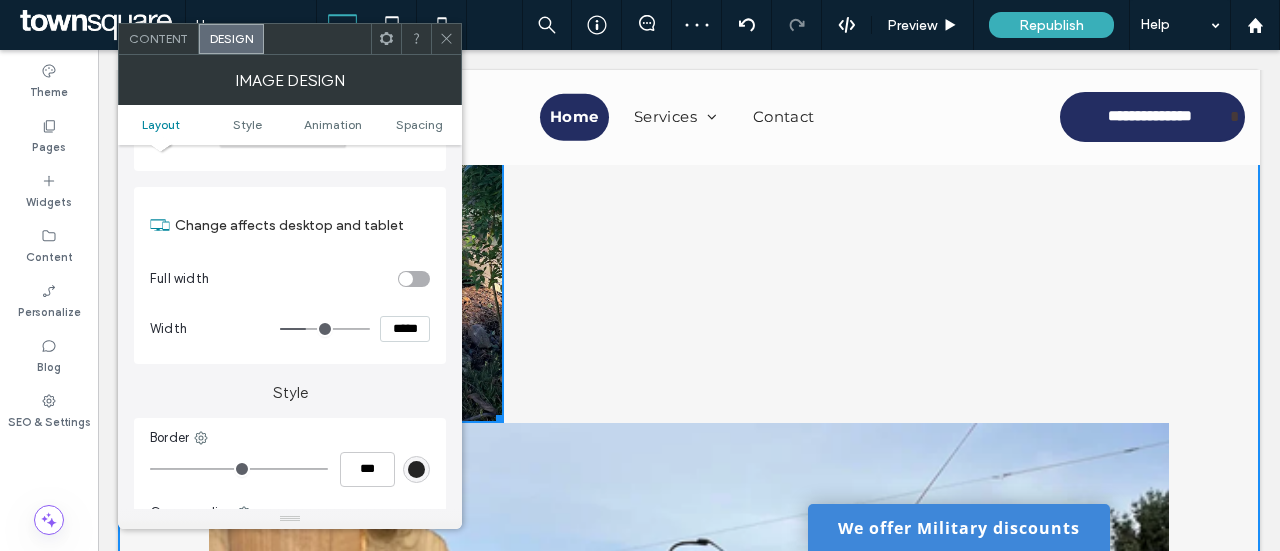 type on "***" 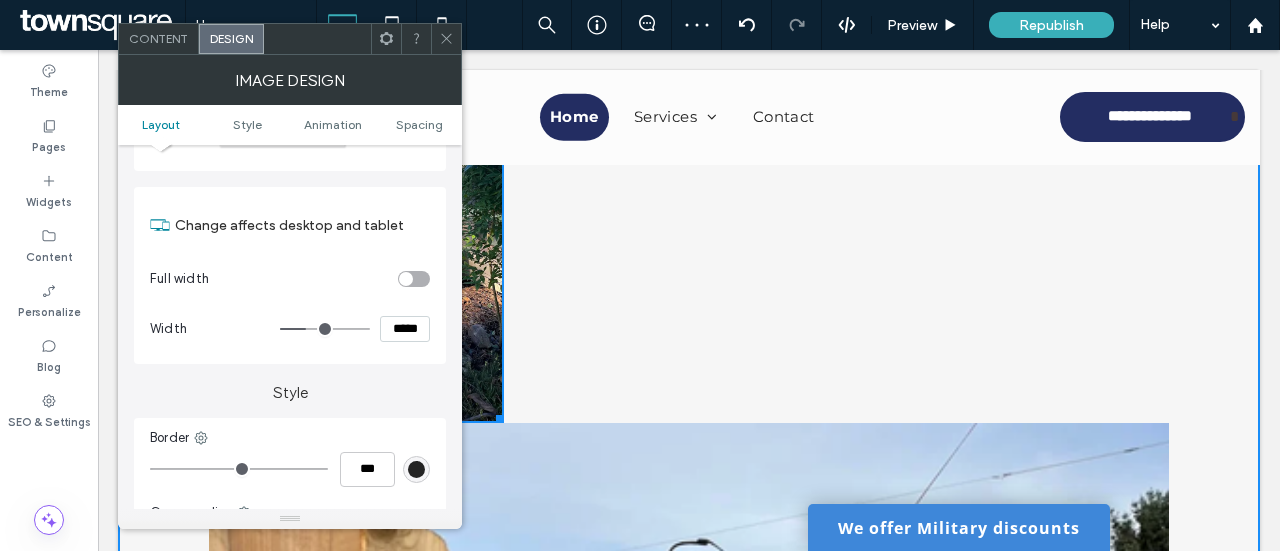 type on "*****" 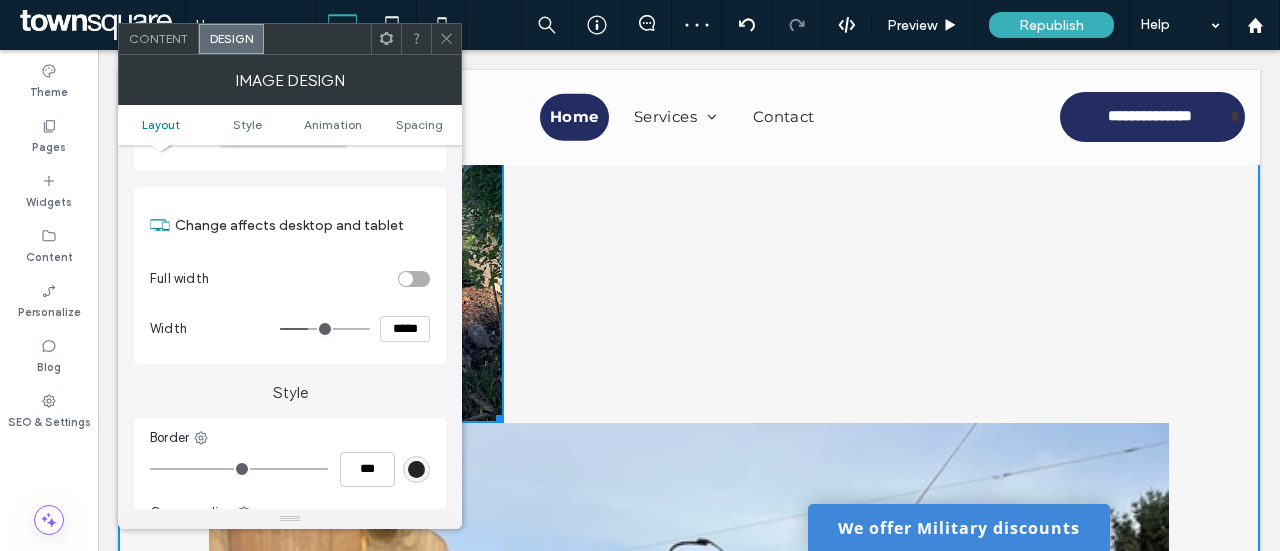 type on "***" 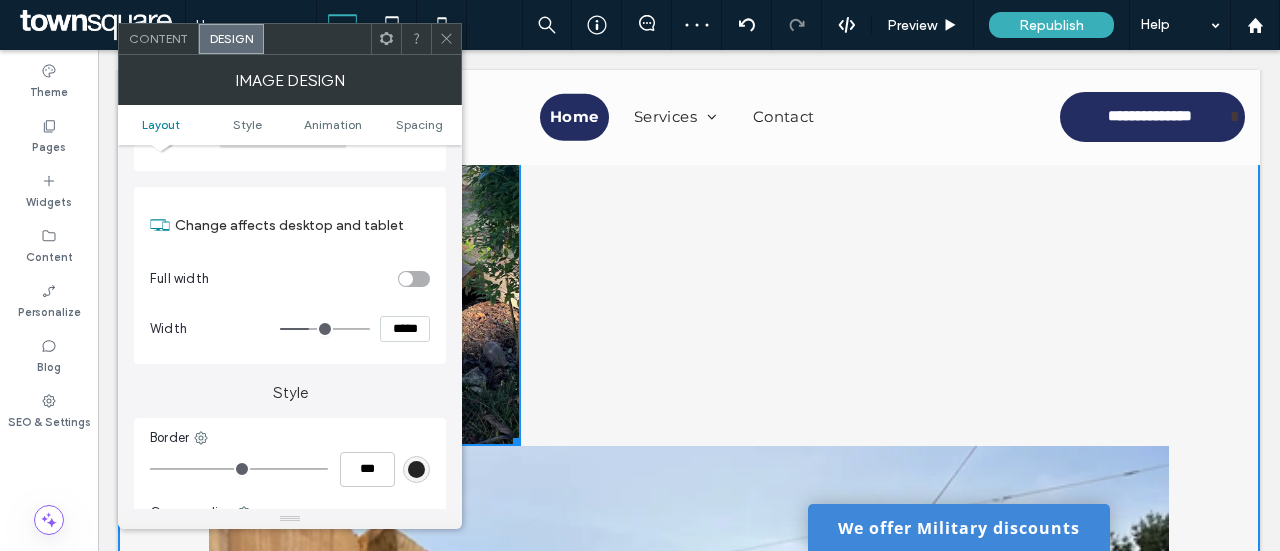 type on "***" 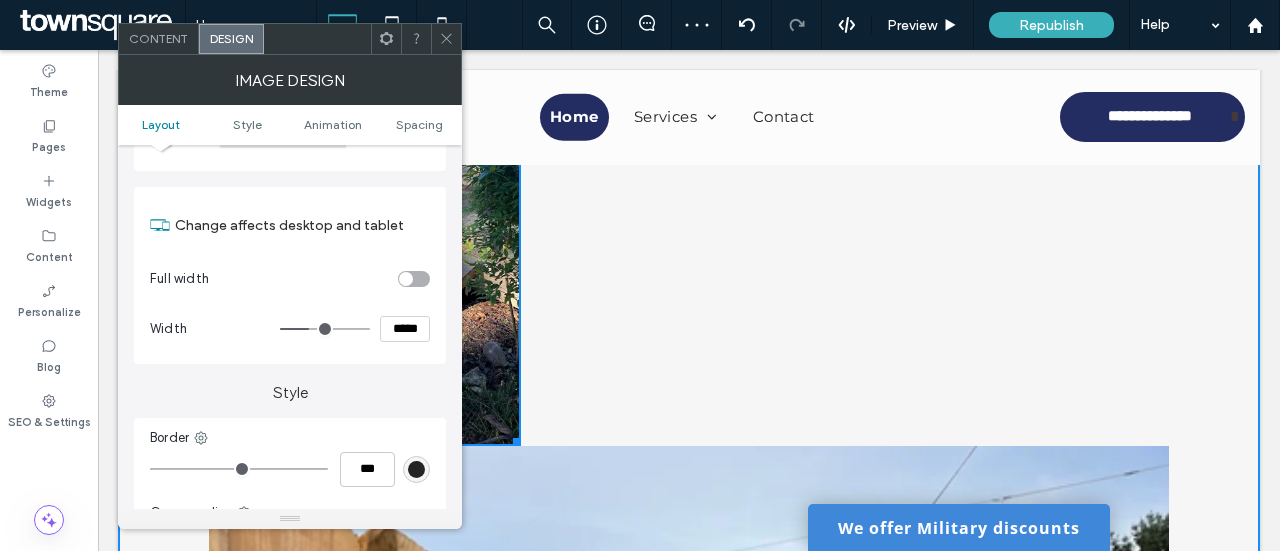 type on "*****" 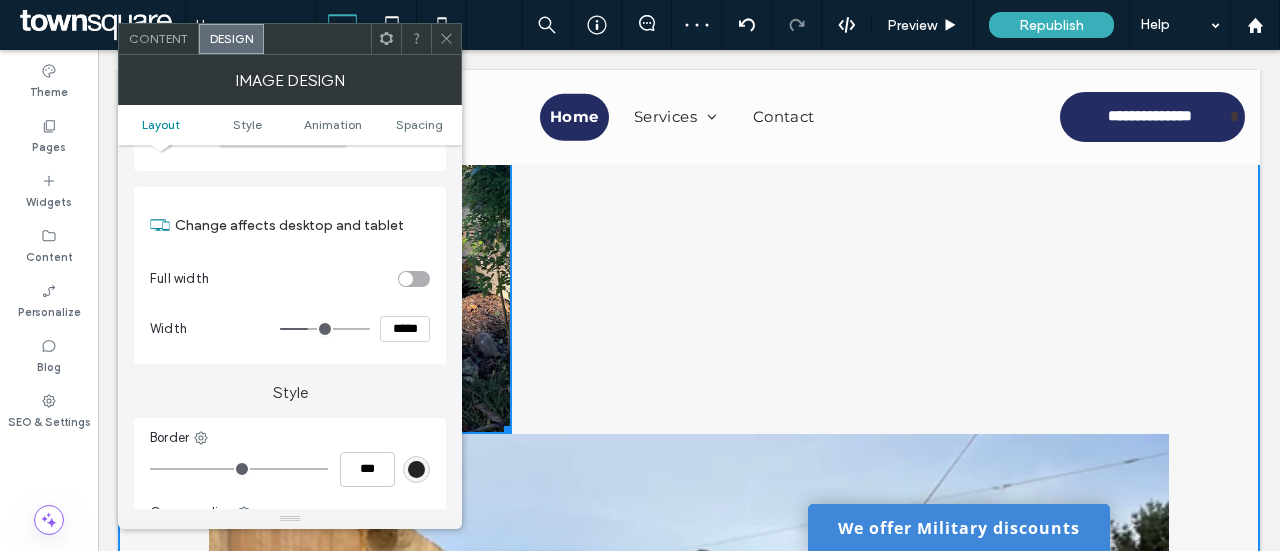 type on "***" 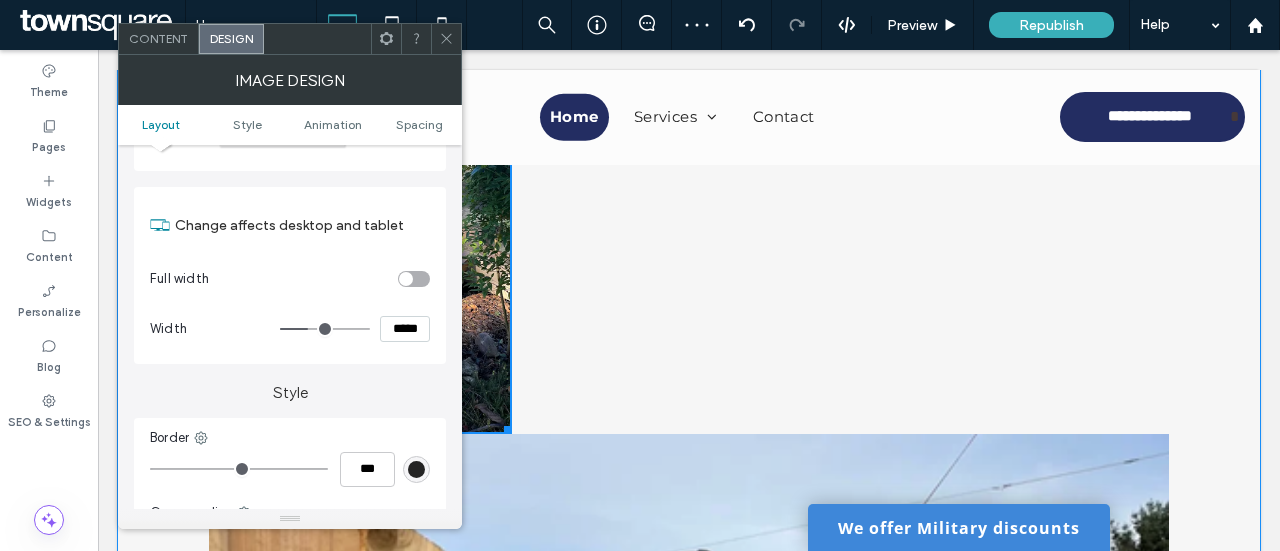 click at bounding box center (689, 1074) 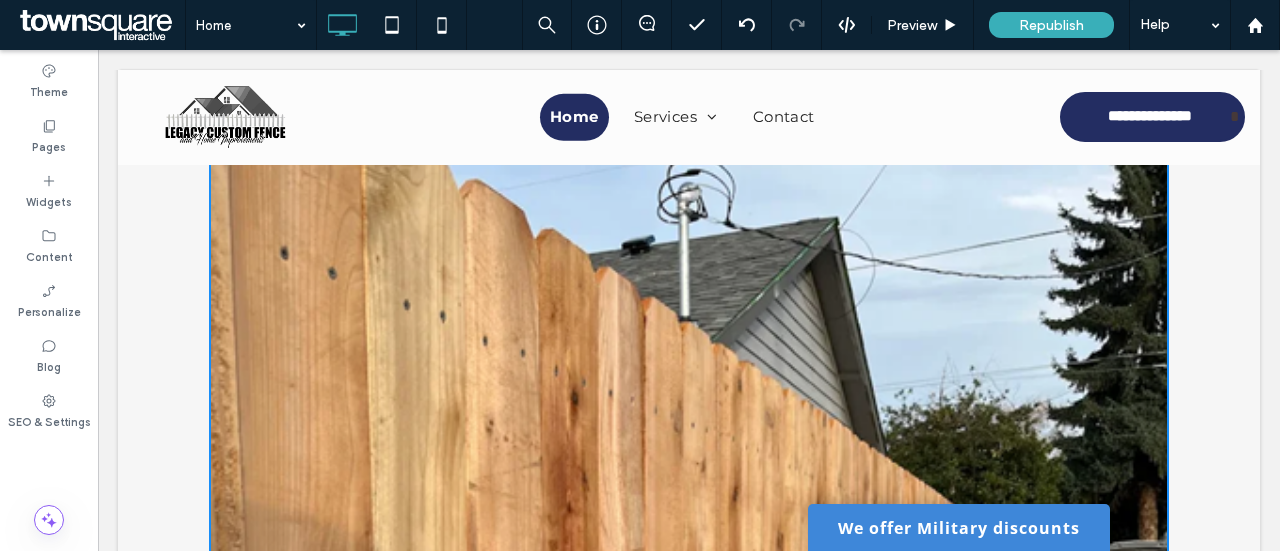 scroll, scrollTop: 3500, scrollLeft: 0, axis: vertical 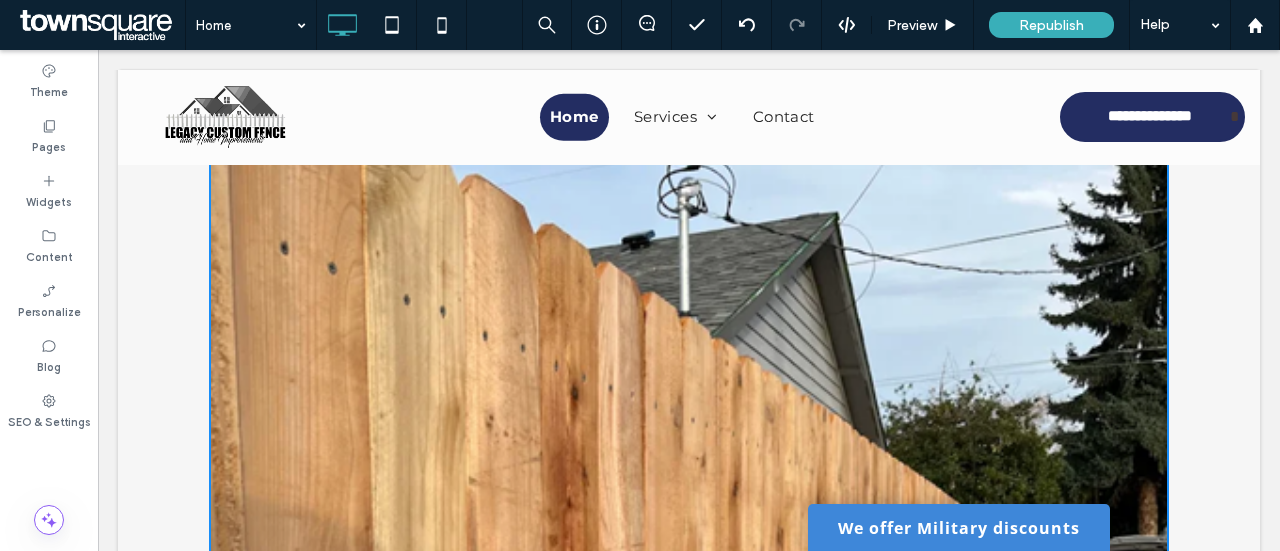click at bounding box center (689, 674) 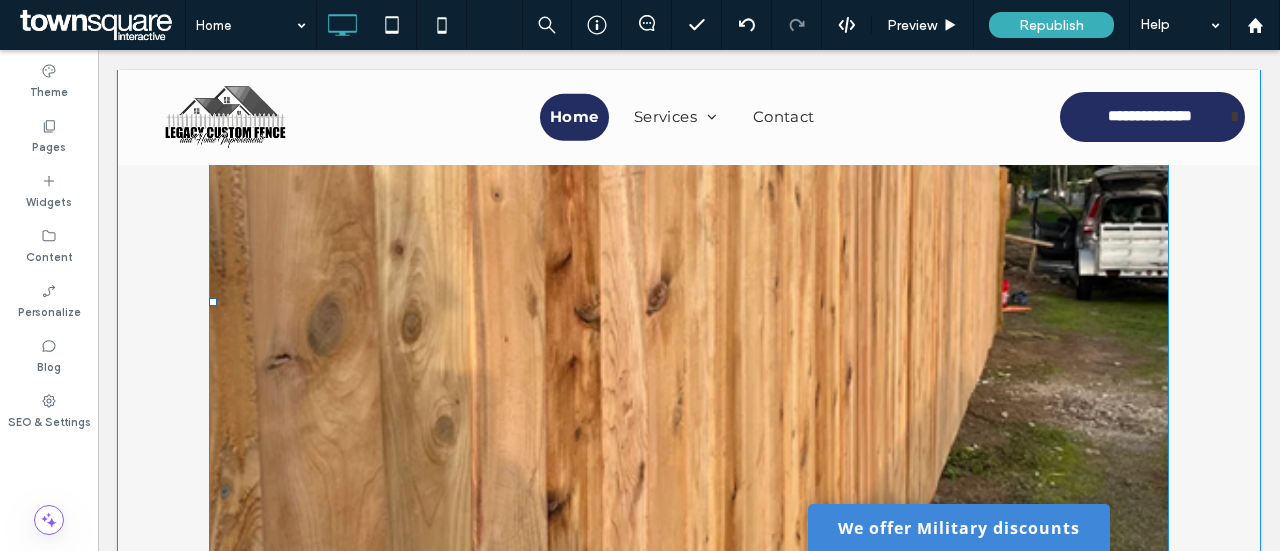 scroll, scrollTop: 3900, scrollLeft: 0, axis: vertical 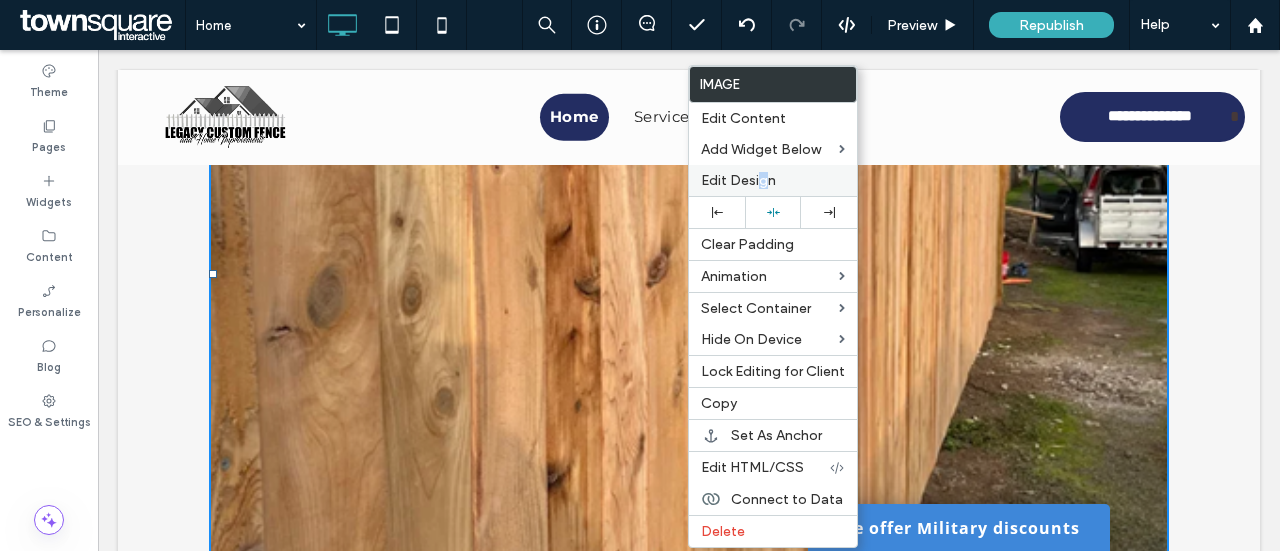click on "Edit Design" at bounding box center (738, 180) 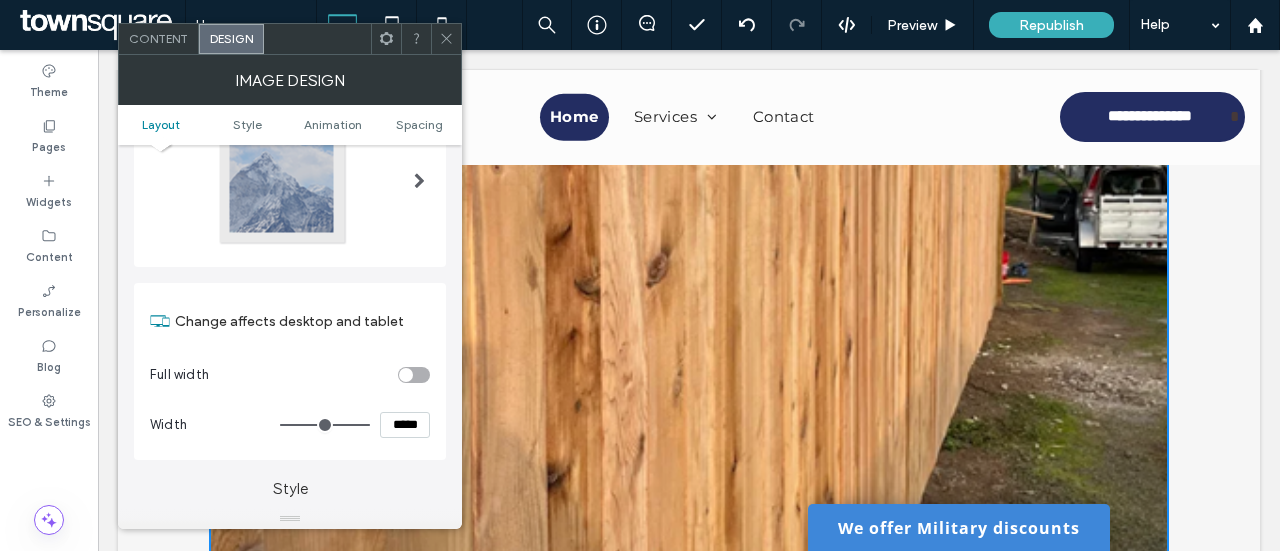 scroll, scrollTop: 200, scrollLeft: 0, axis: vertical 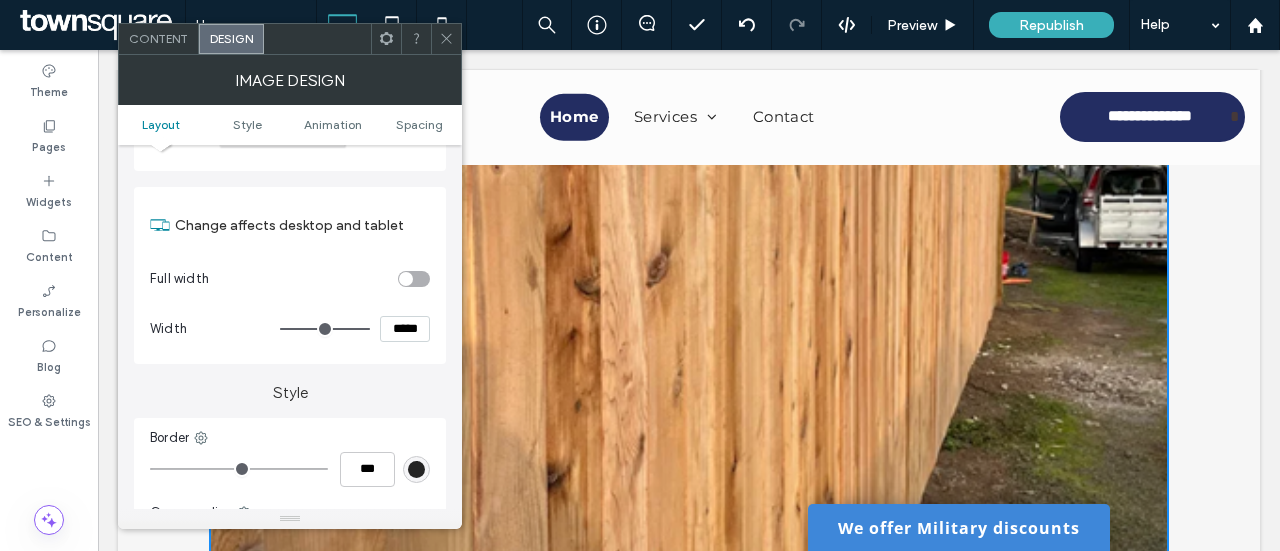 type on "***" 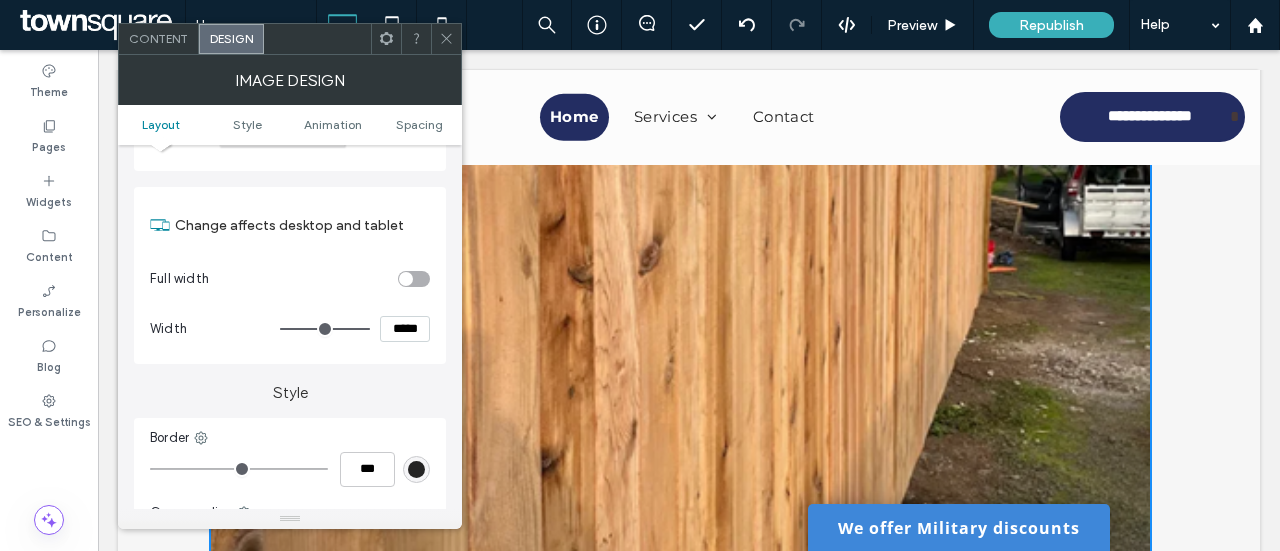type on "***" 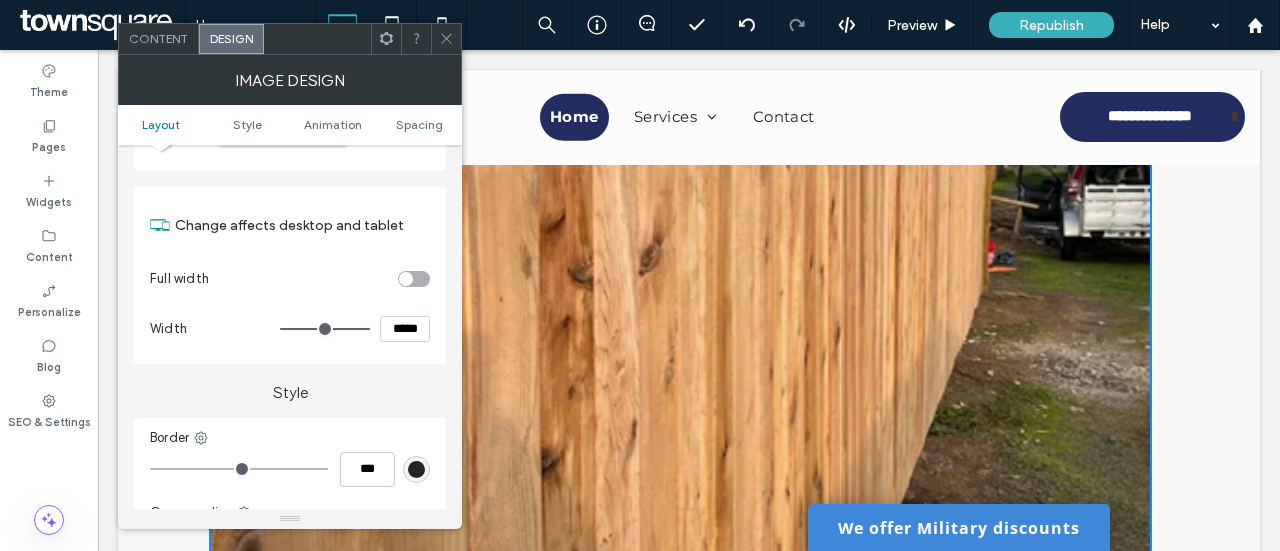 type on "*****" 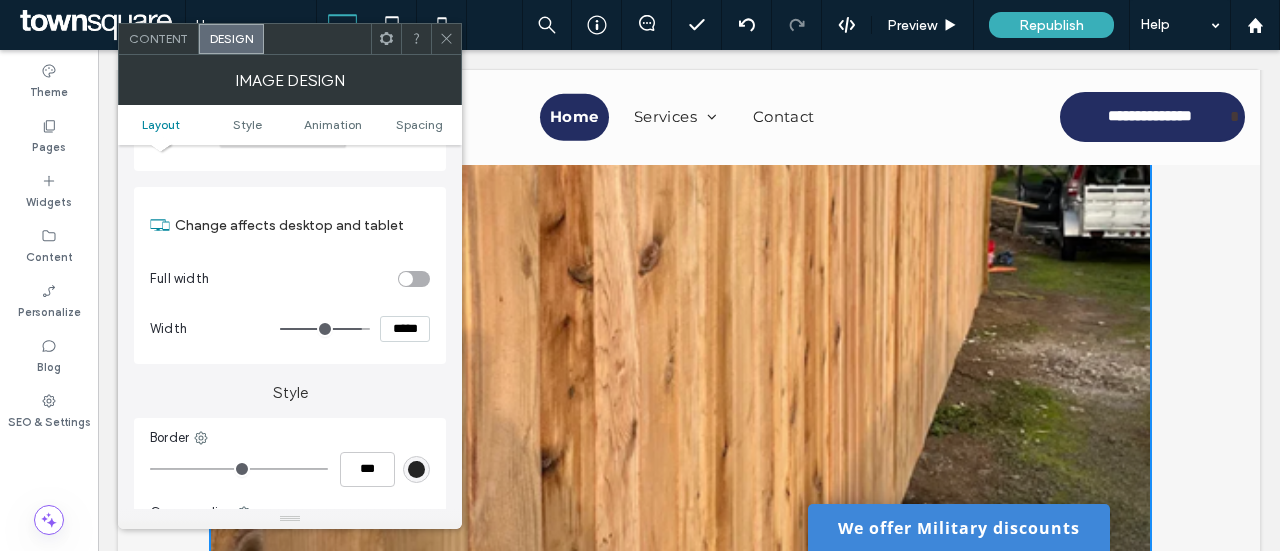 type on "***" 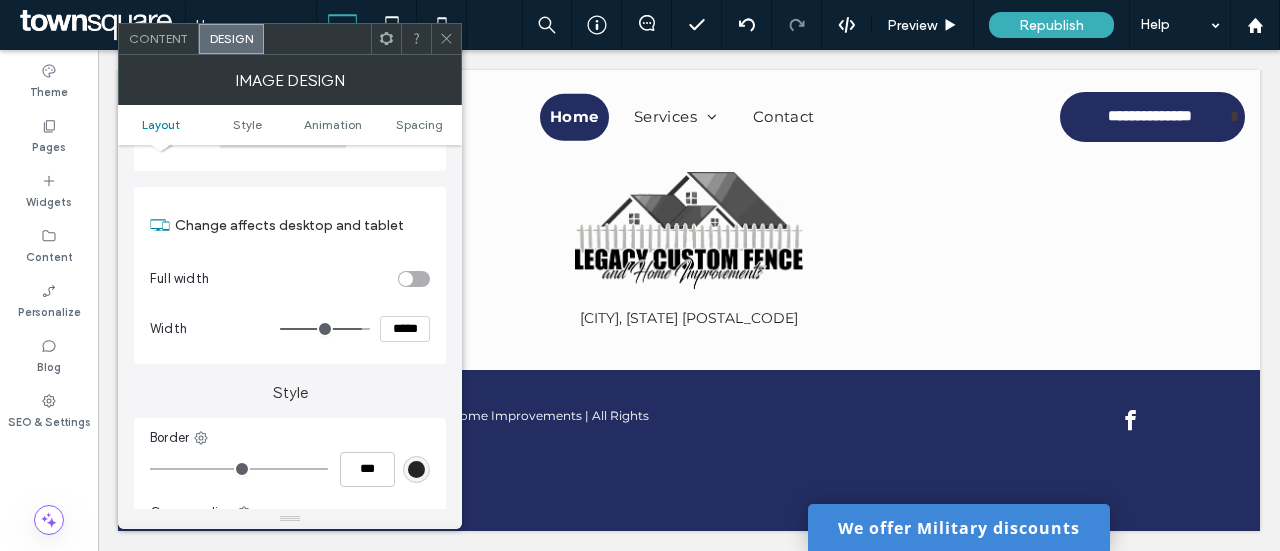 type on "***" 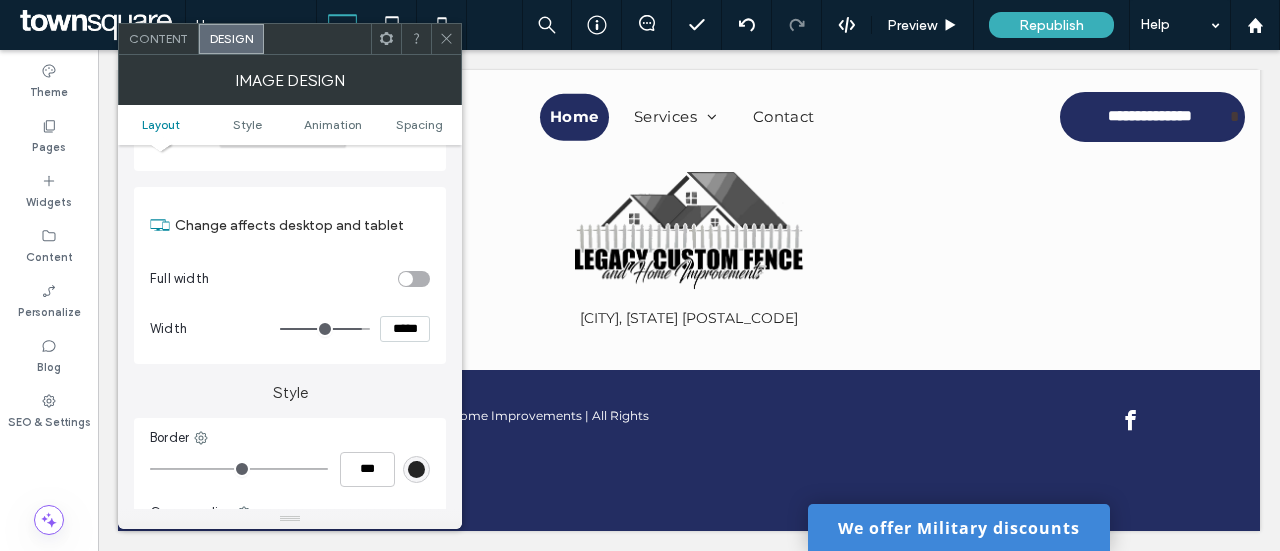 type on "*****" 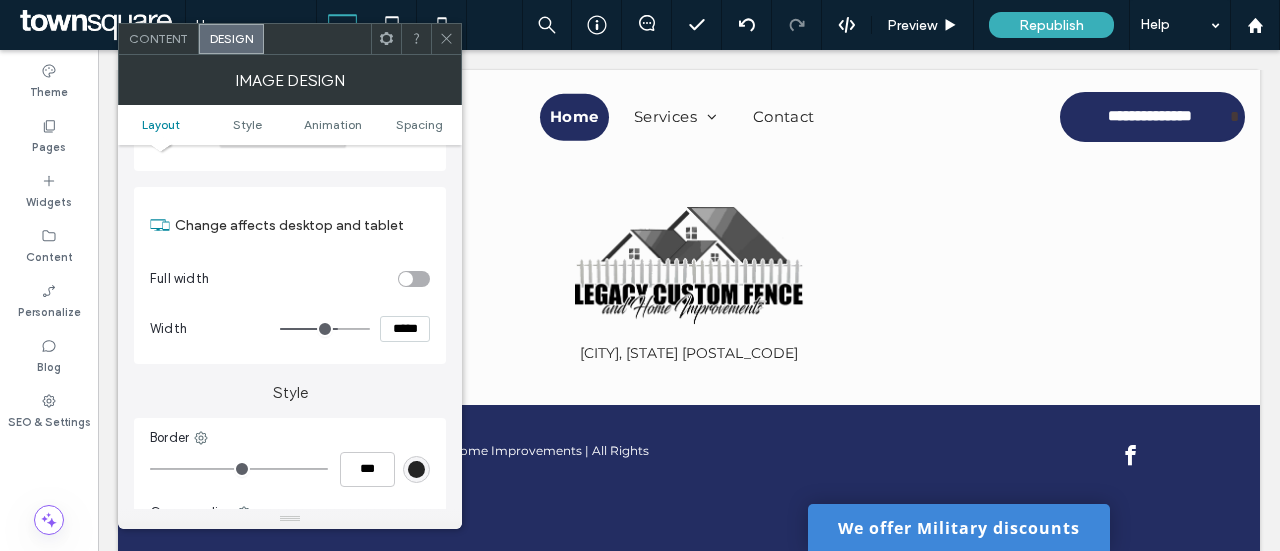 type on "***" 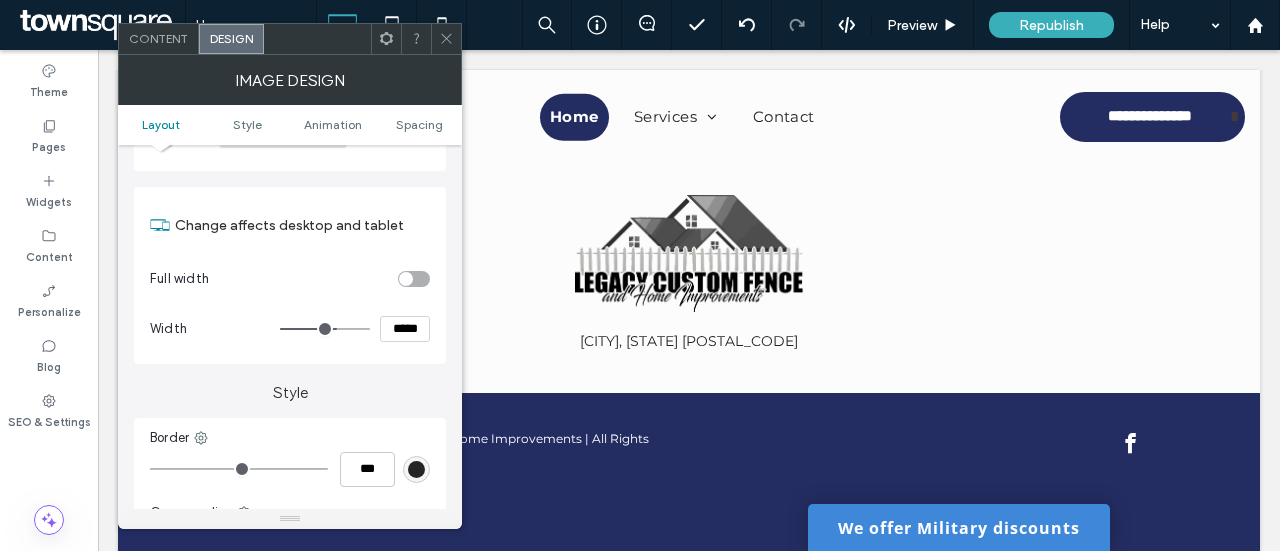 type on "***" 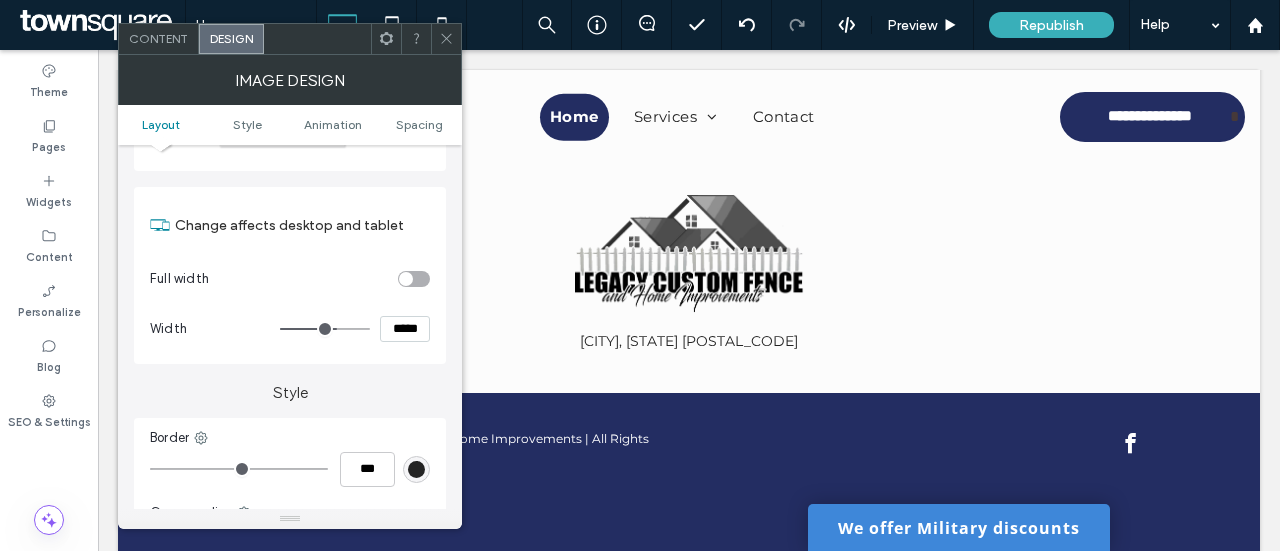 type on "*****" 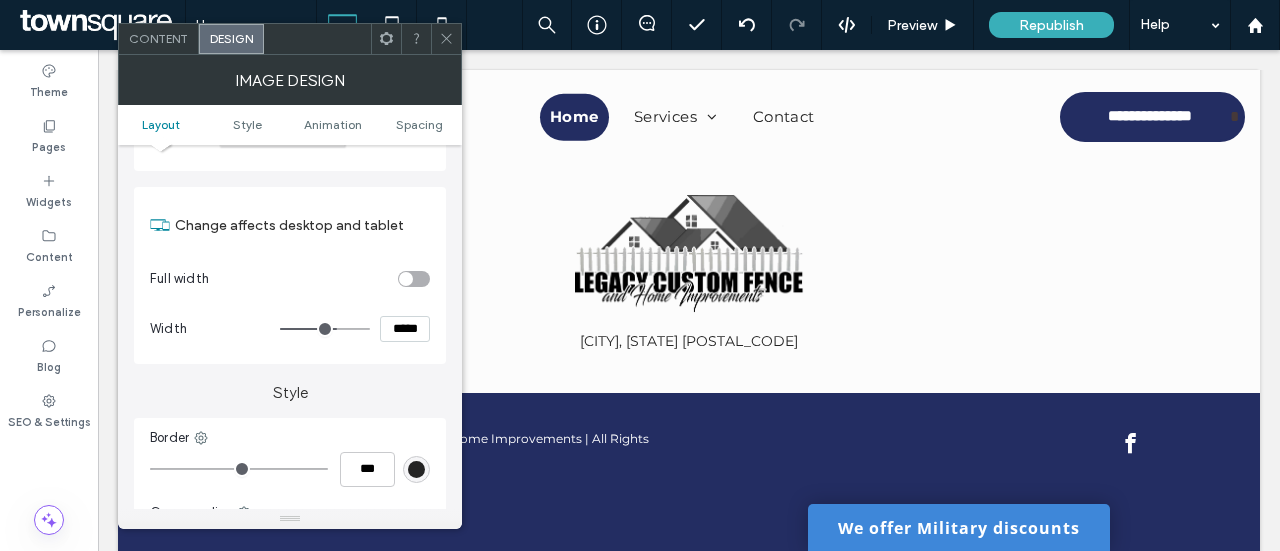 type on "***" 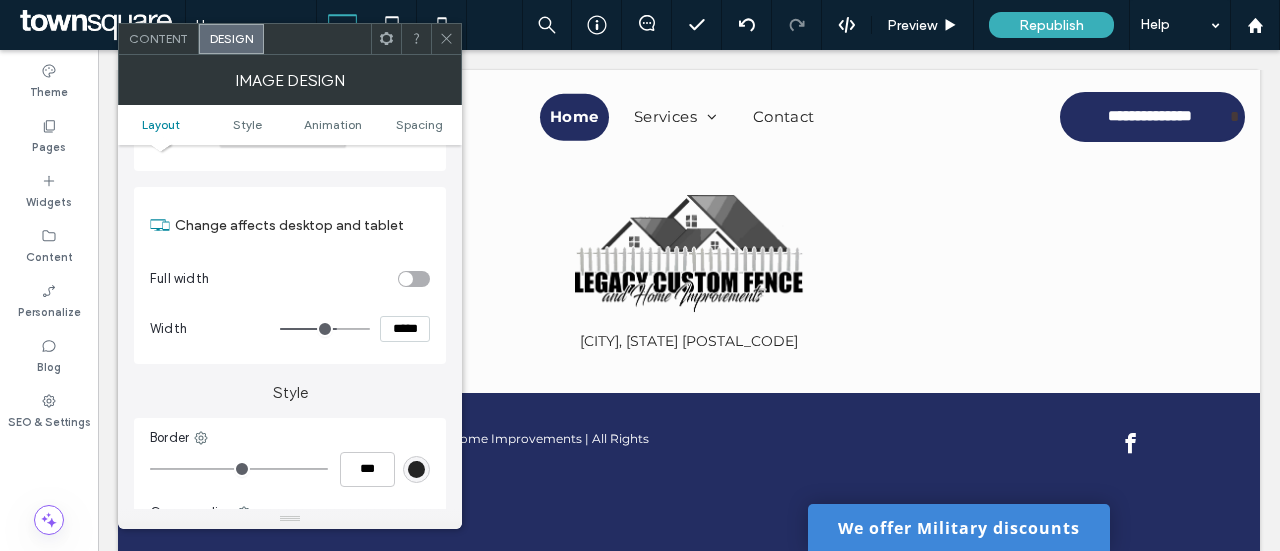 type on "*****" 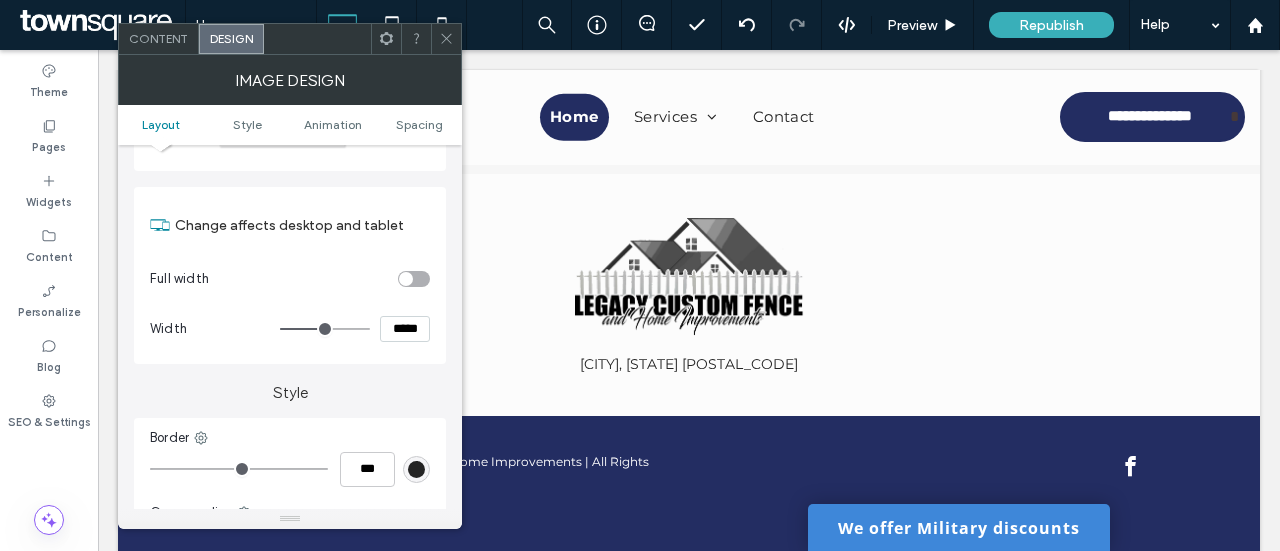 type on "***" 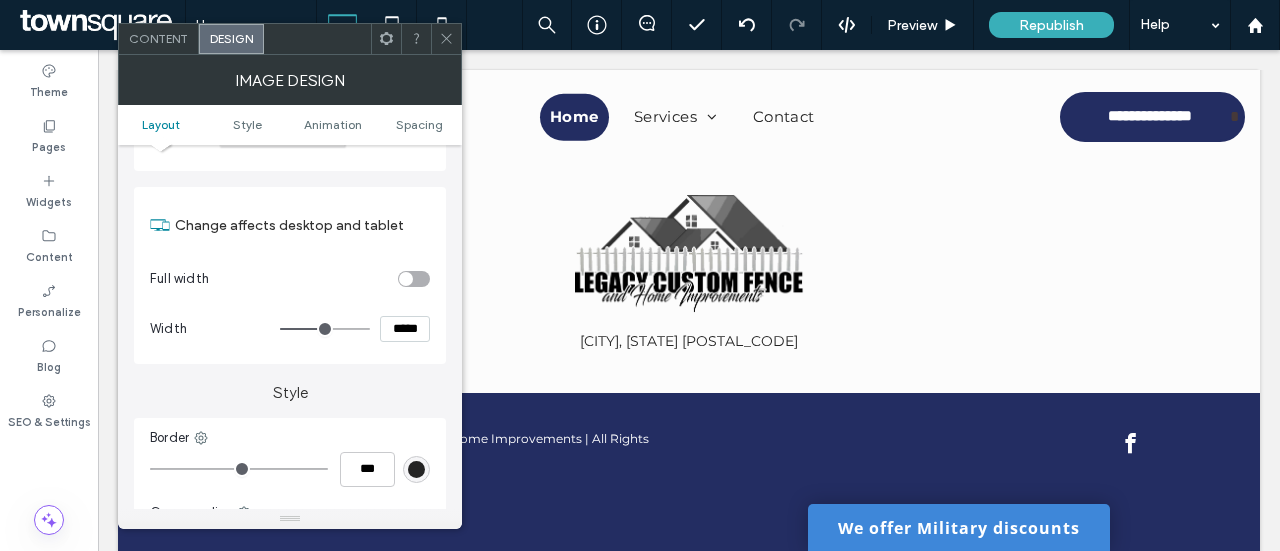 type on "***" 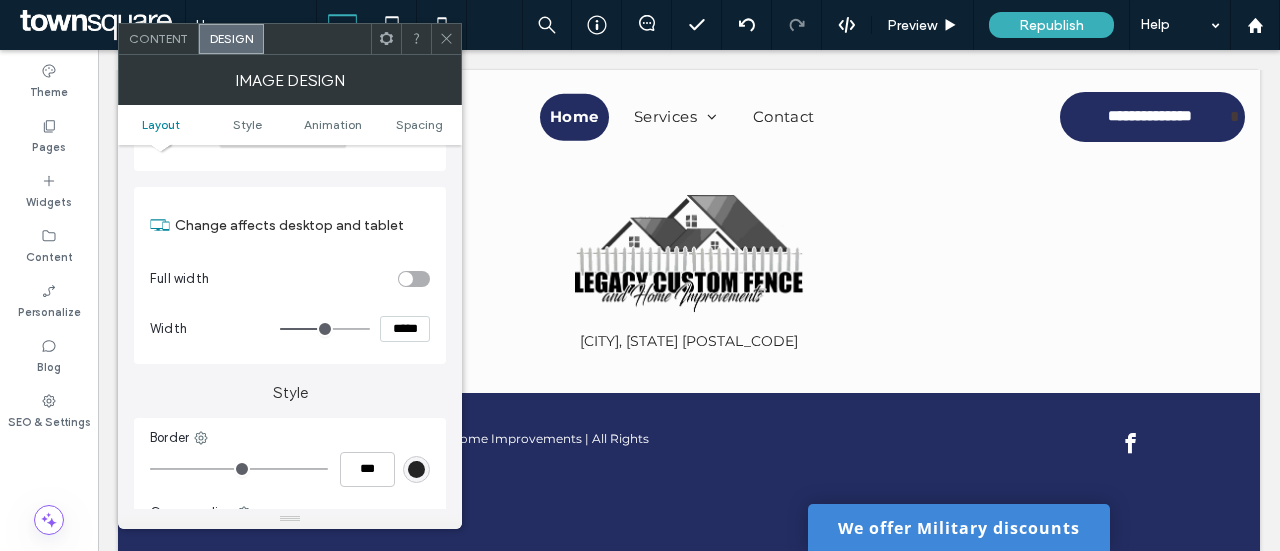 type on "*****" 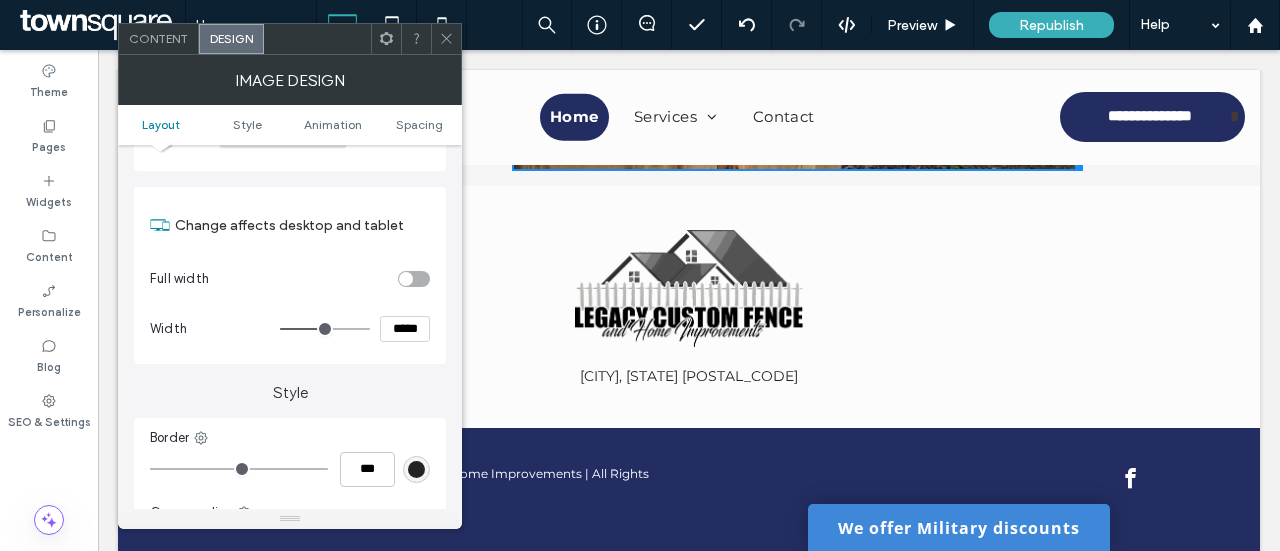 type on "***" 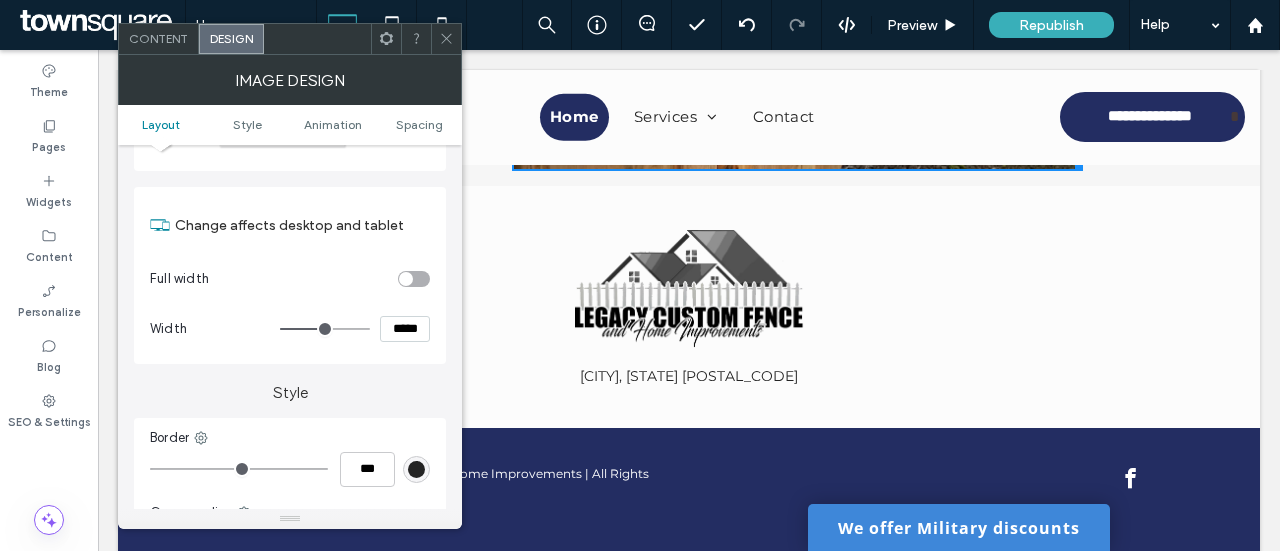 type on "*****" 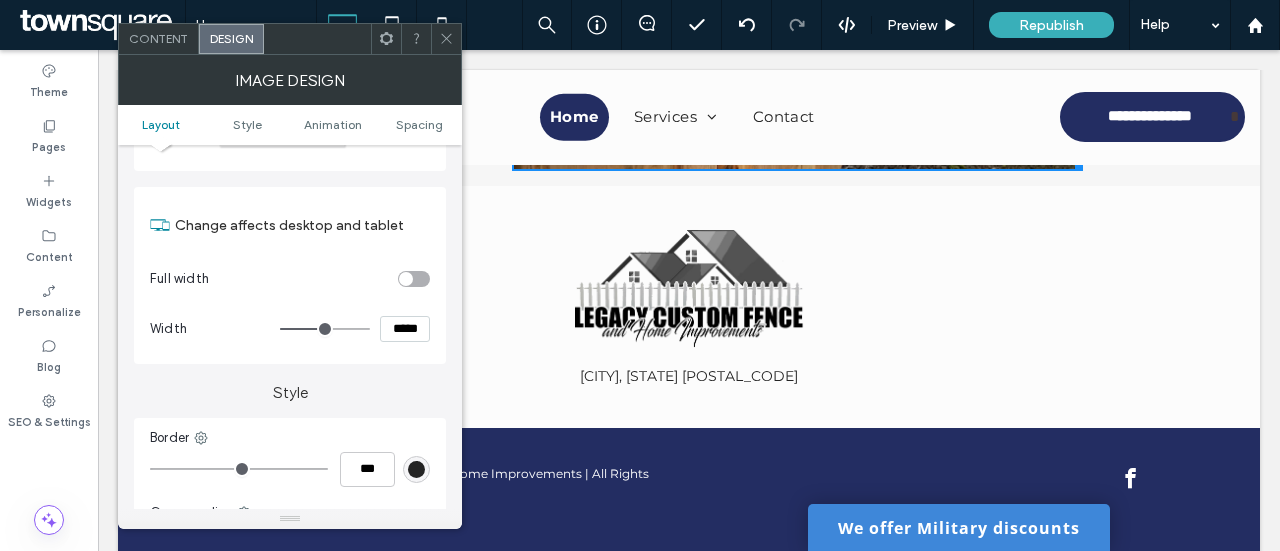 type on "***" 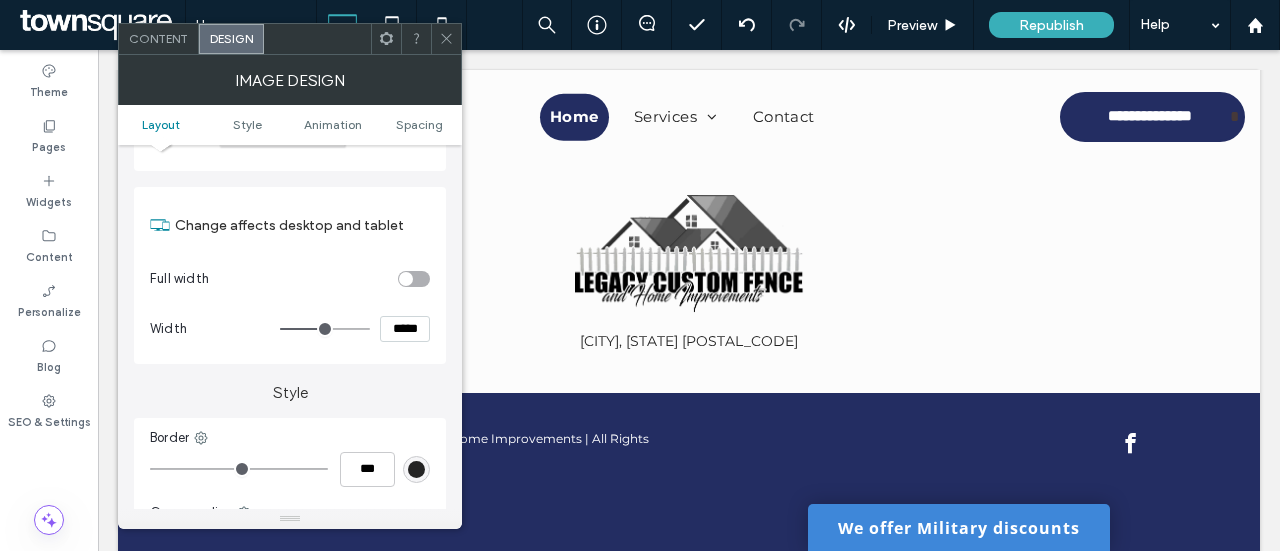 drag, startPoint x: 361, startPoint y: 327, endPoint x: 328, endPoint y: 331, distance: 33.24154 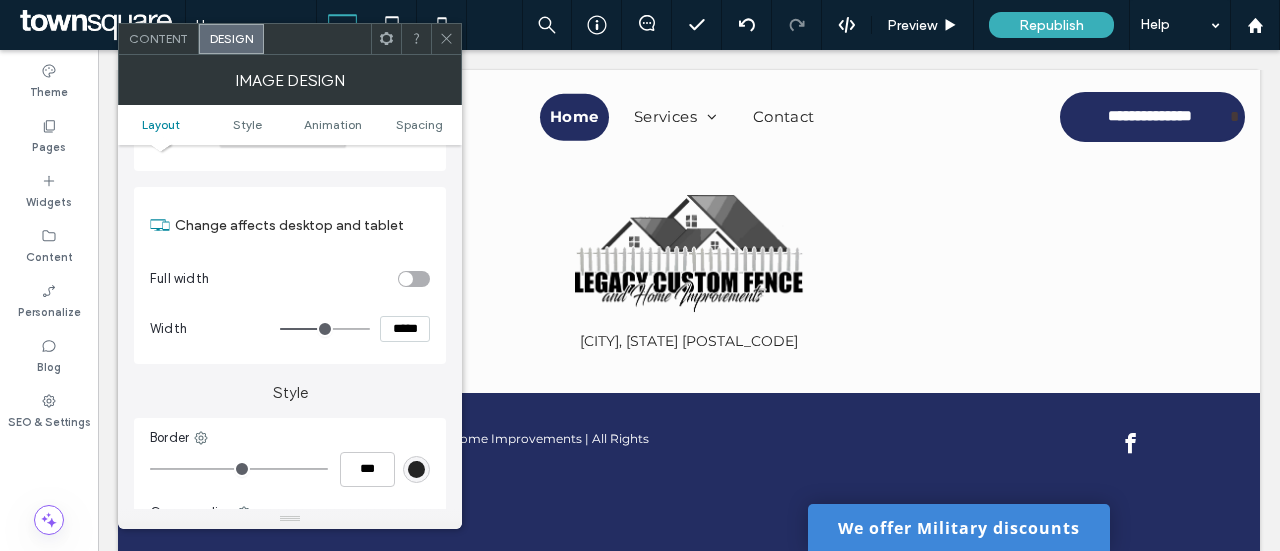 click at bounding box center (325, 329) 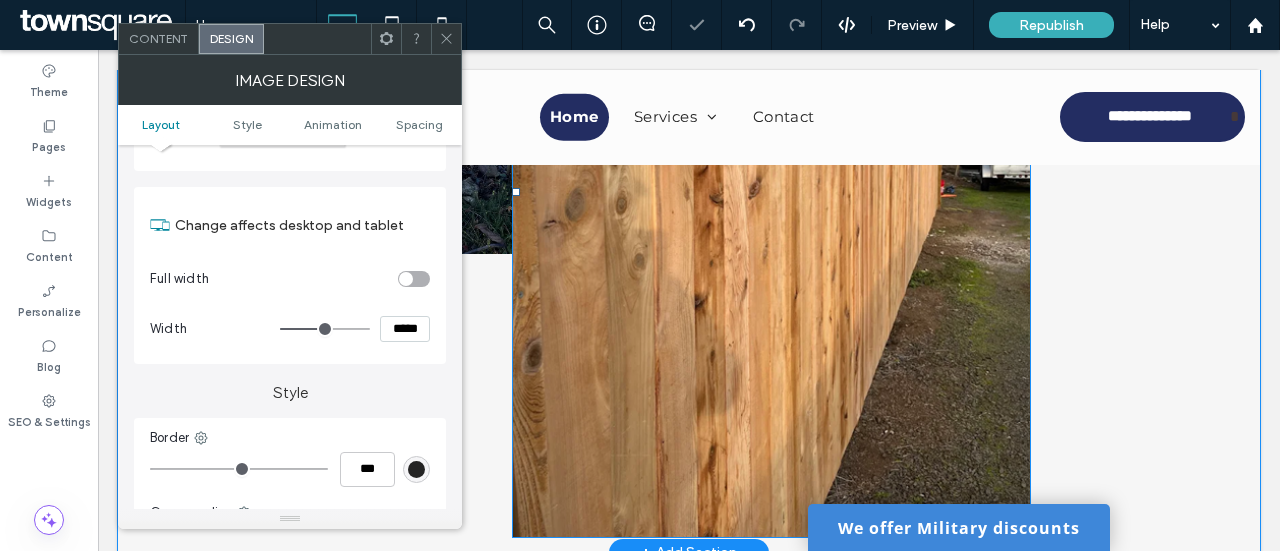 scroll, scrollTop: 3182, scrollLeft: 0, axis: vertical 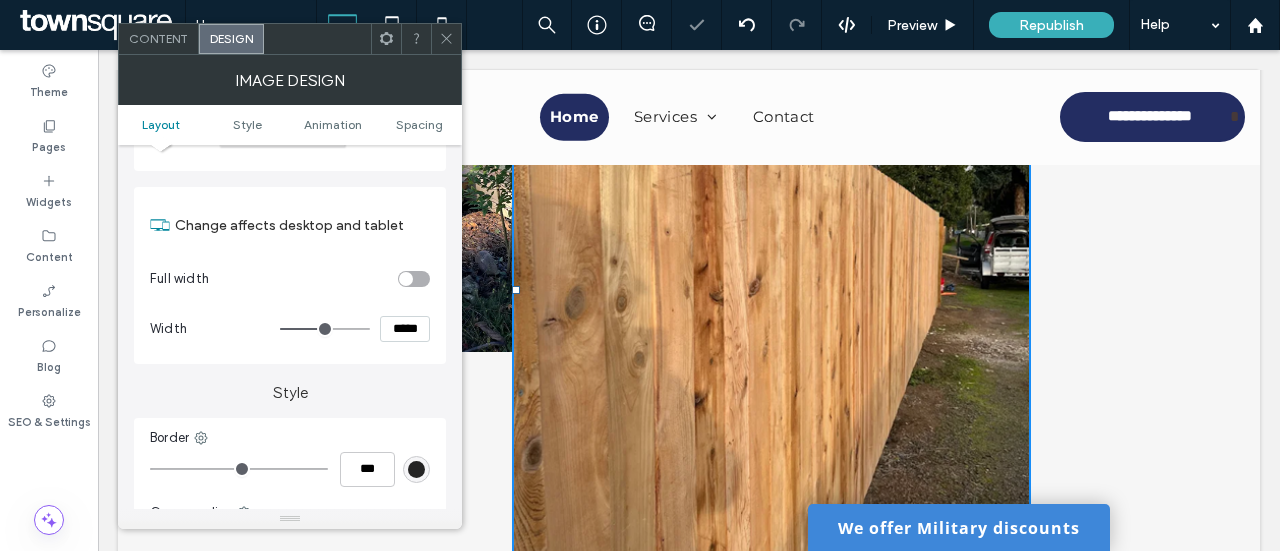 type on "***" 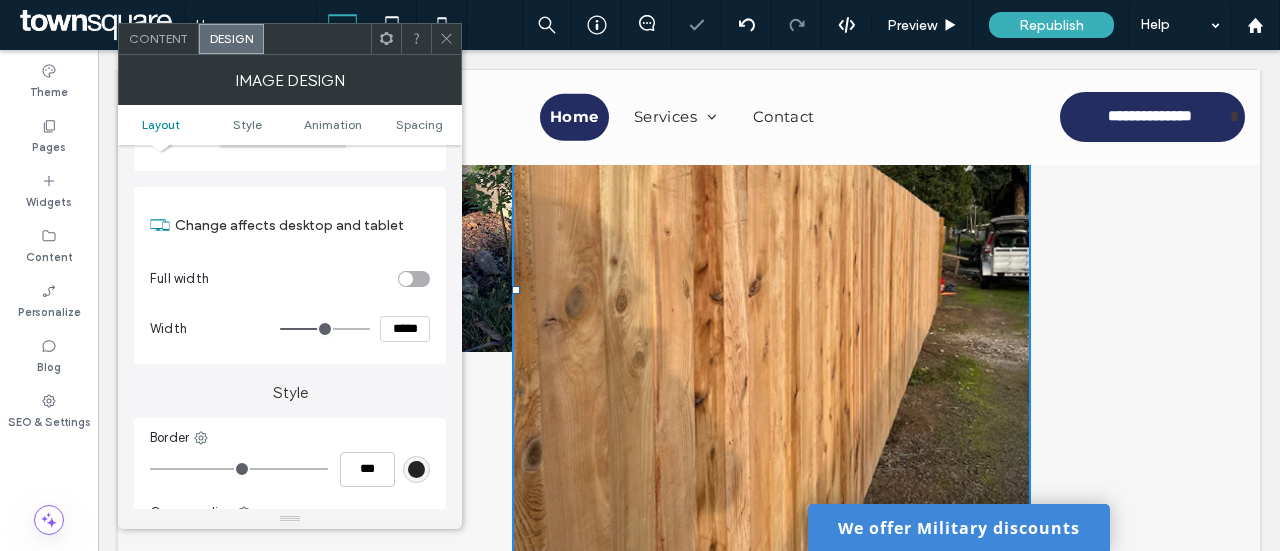 type on "*****" 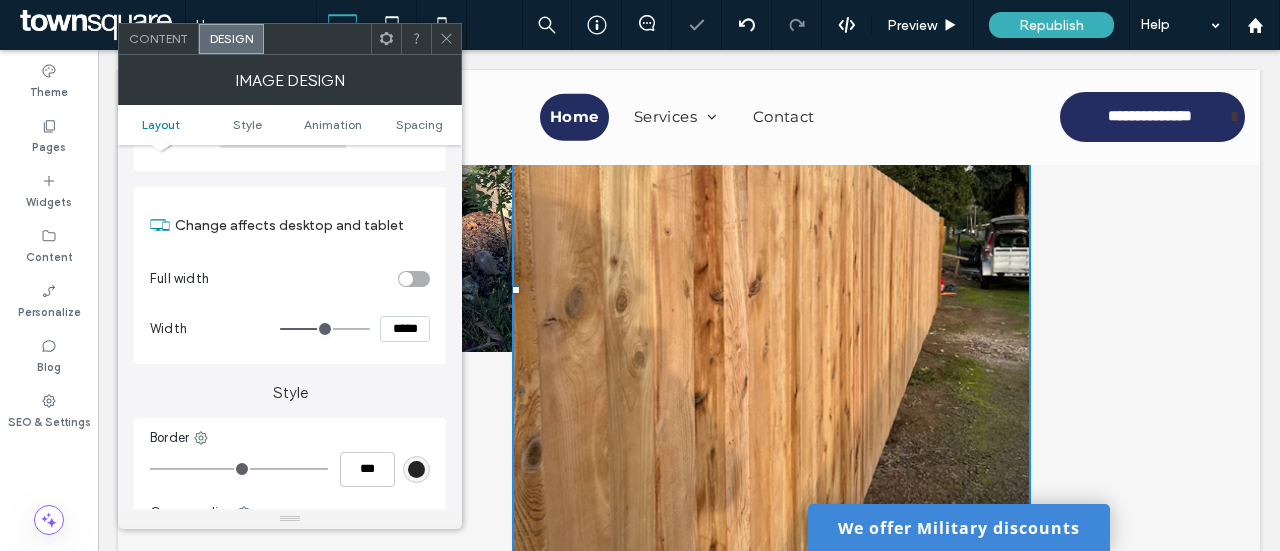type on "***" 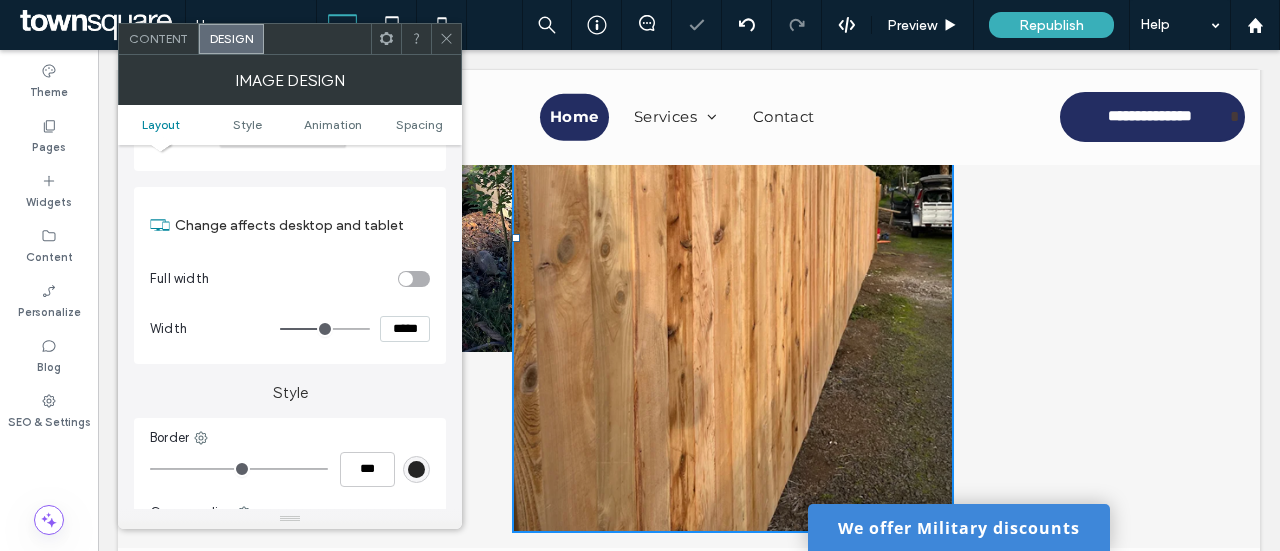 type on "***" 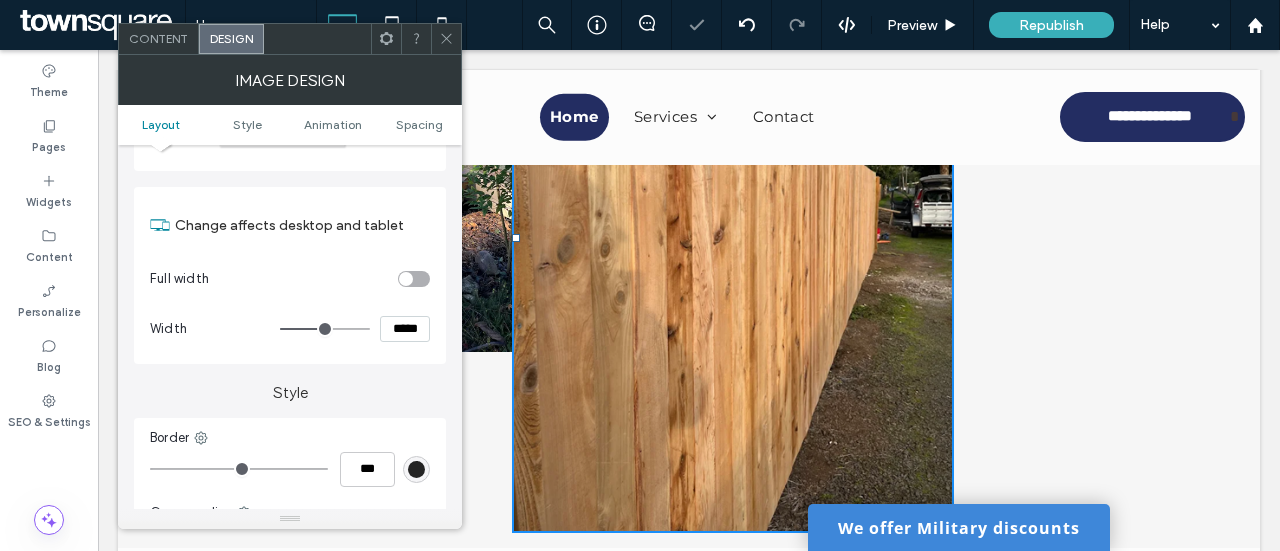 type on "*****" 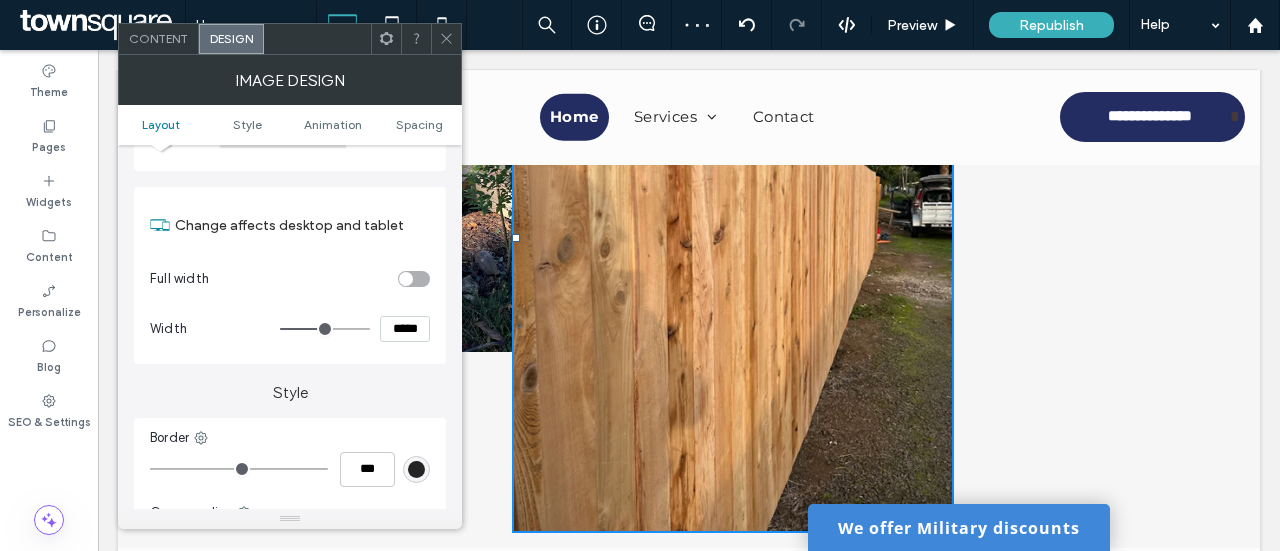 type on "***" 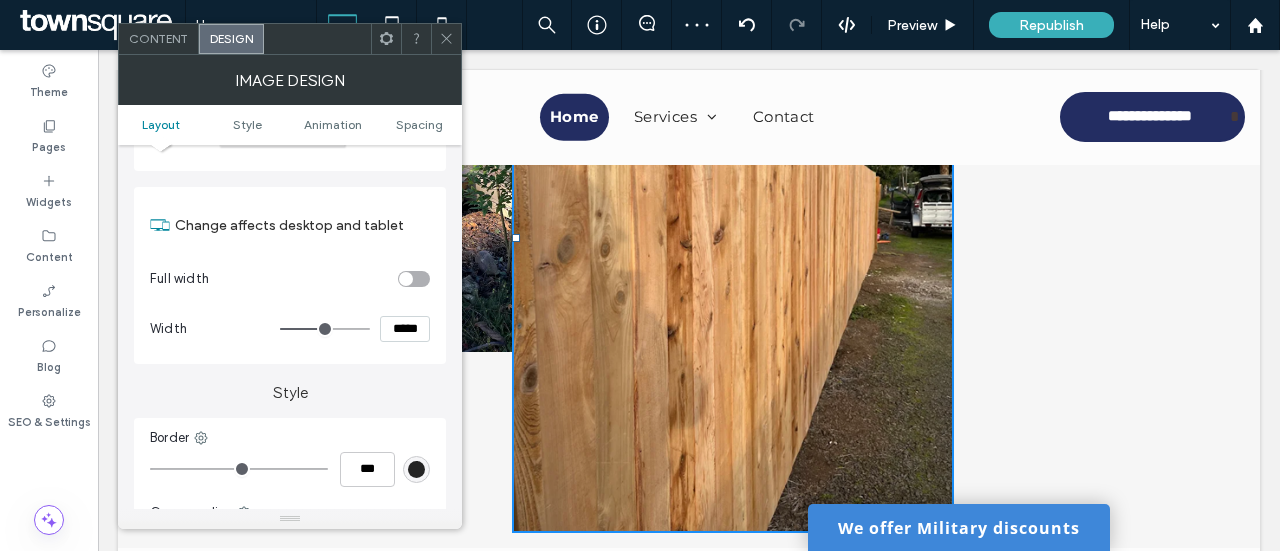 type on "*****" 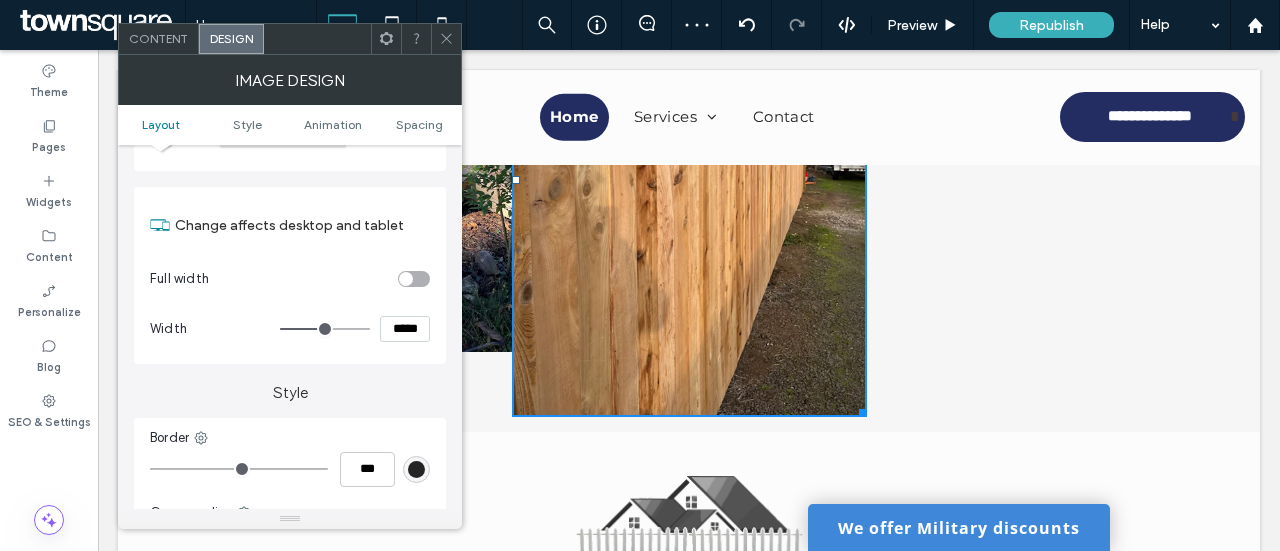 type on "***" 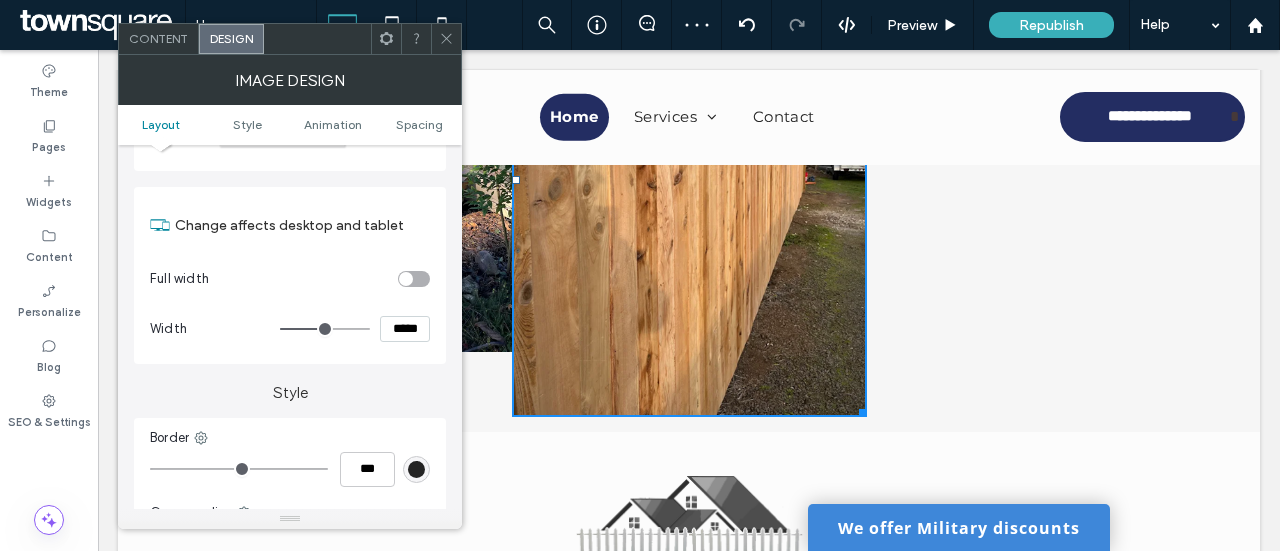 type on "*****" 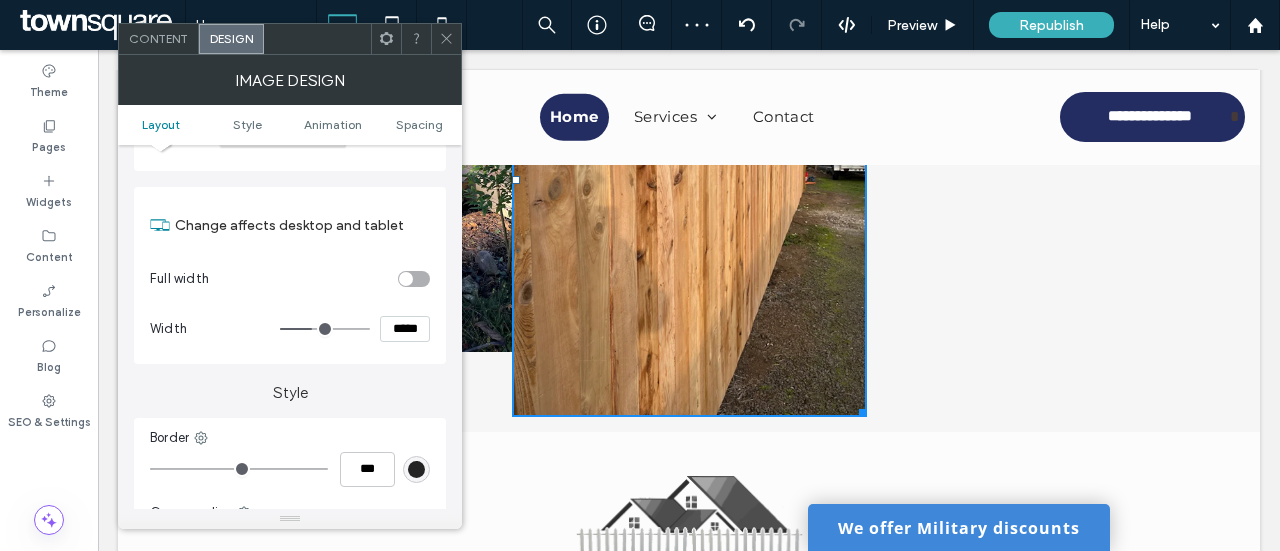 type on "***" 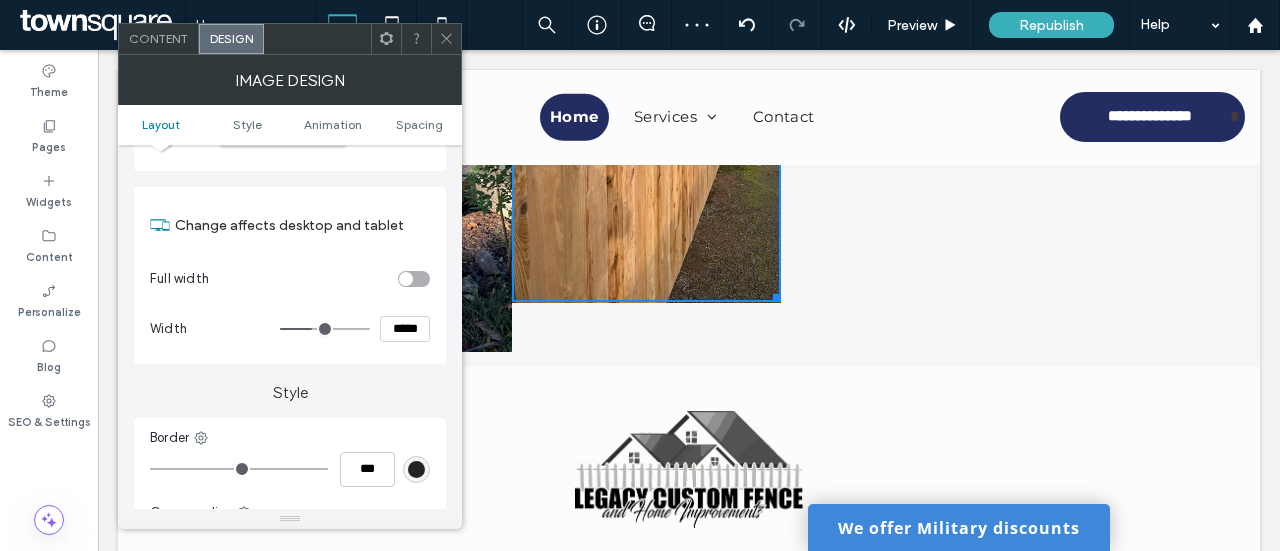 type on "***" 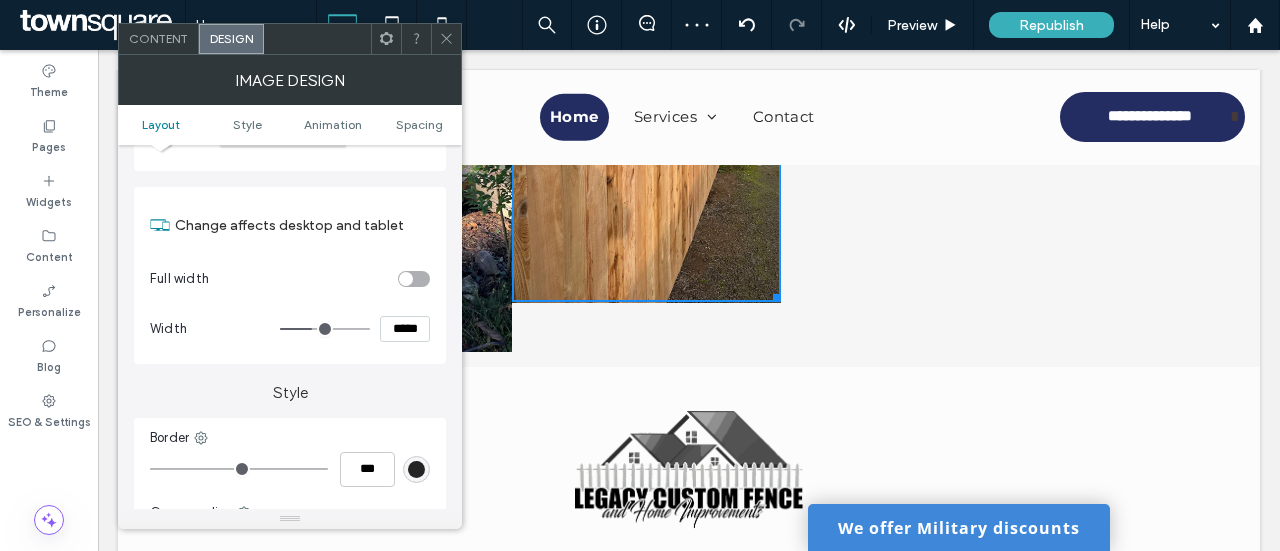 type on "*****" 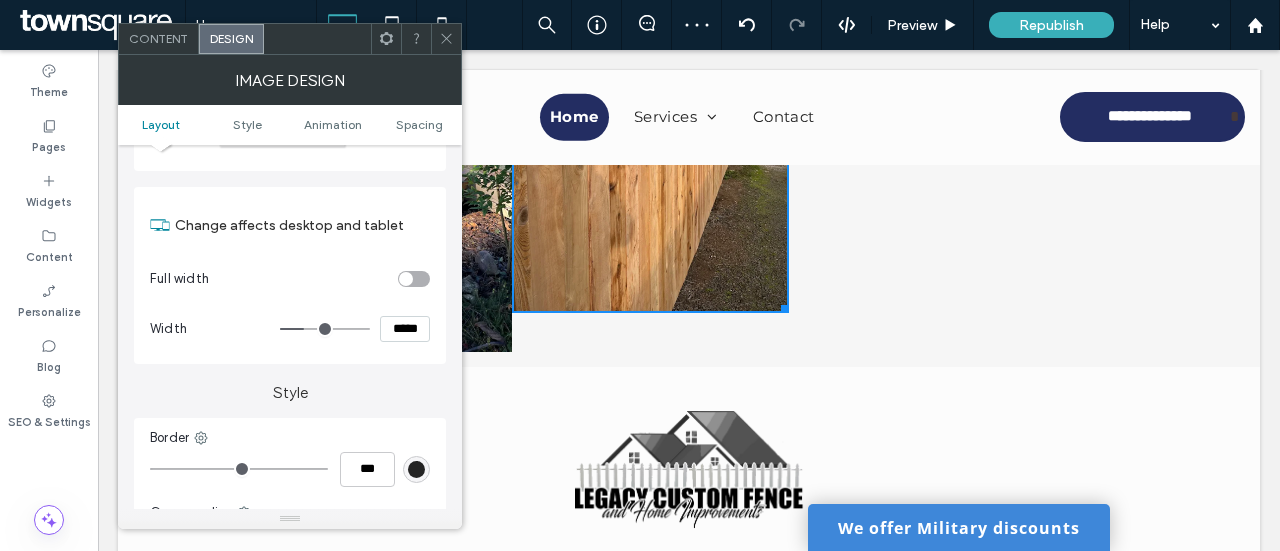 type on "***" 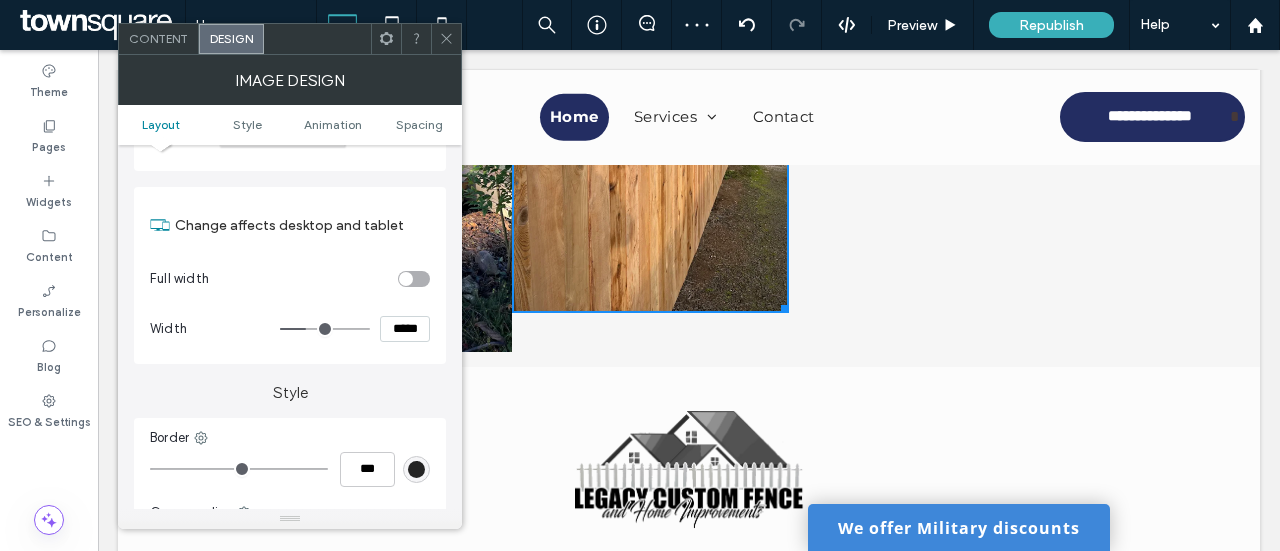 type on "***" 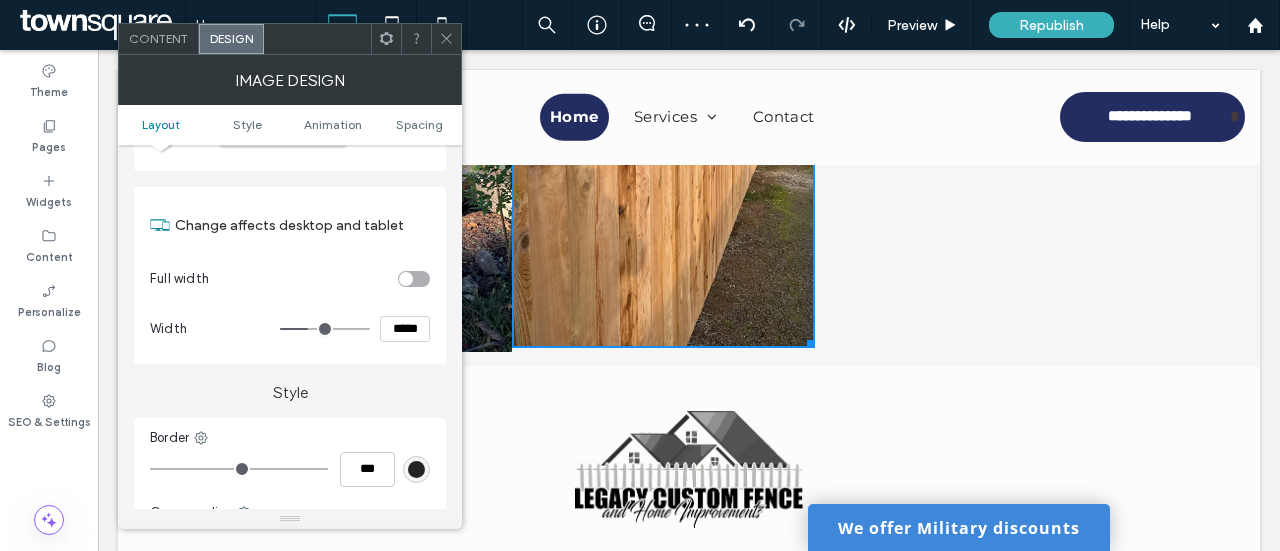 type on "***" 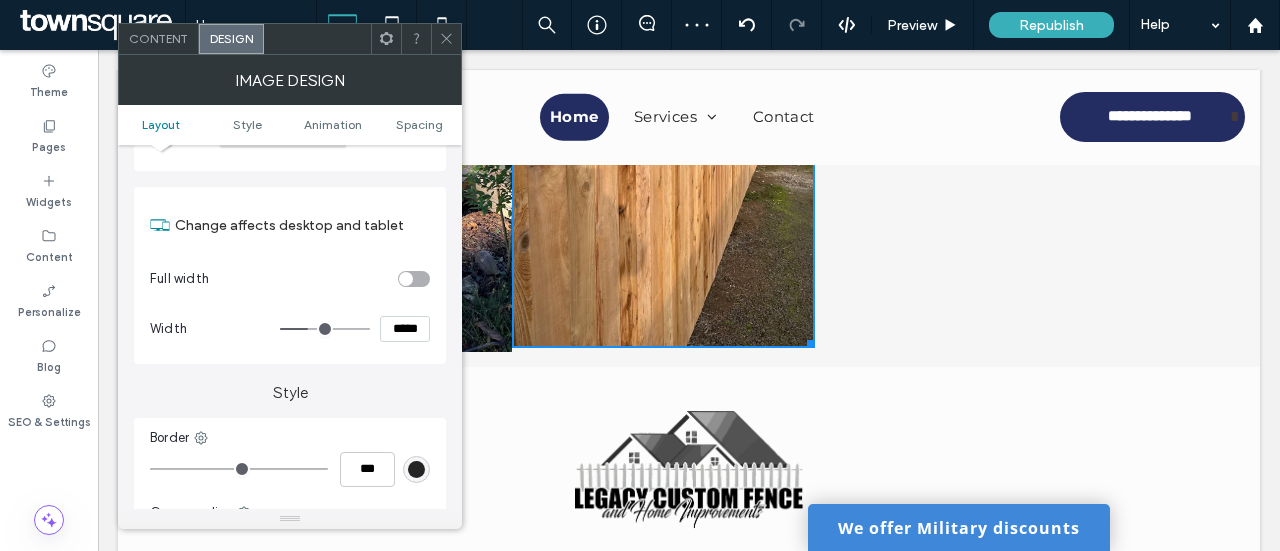 type on "*****" 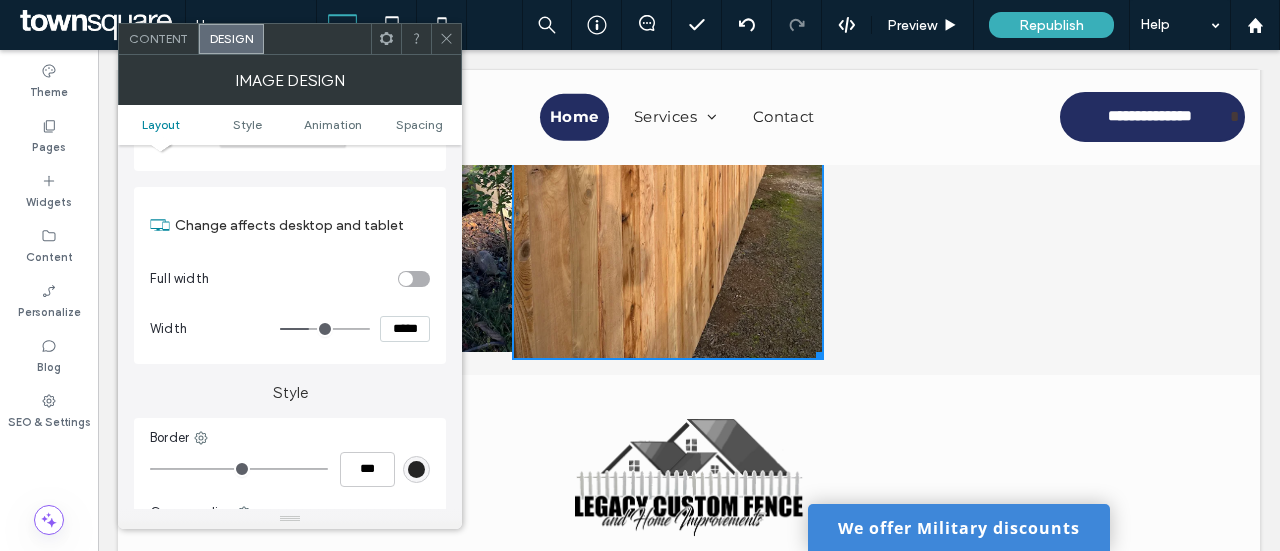 type on "***" 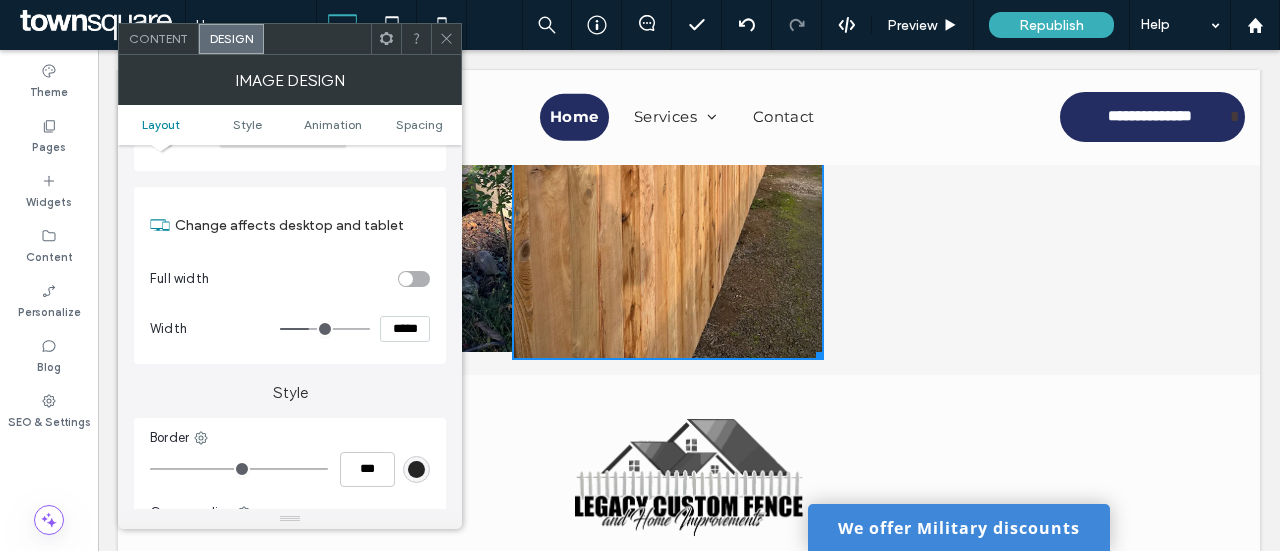 type on "*****" 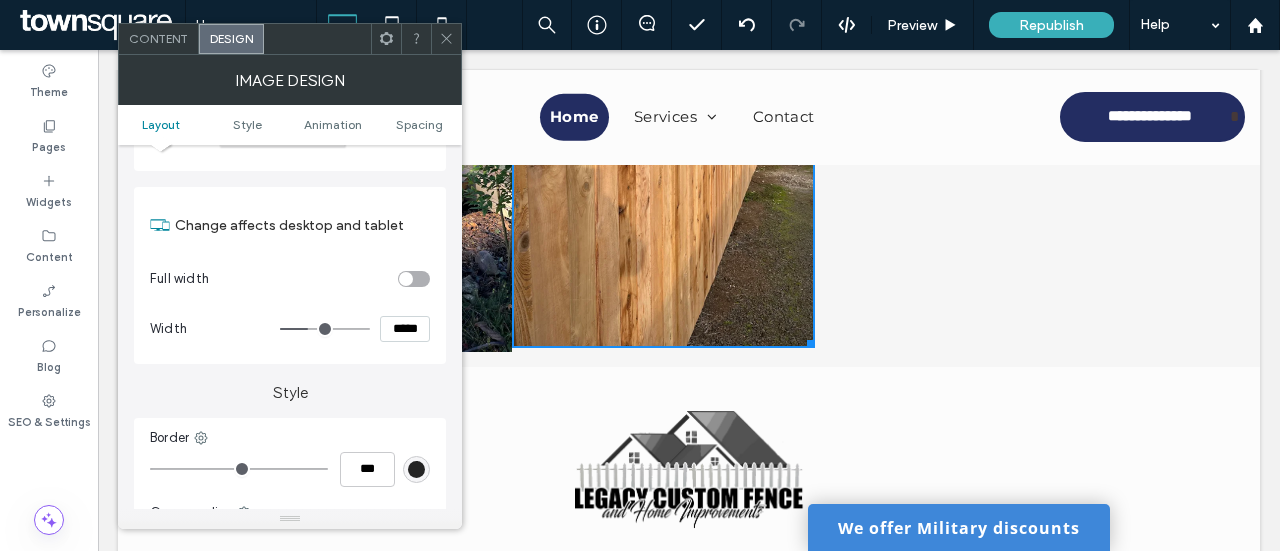 drag, startPoint x: 330, startPoint y: 330, endPoint x: 311, endPoint y: 329, distance: 19.026299 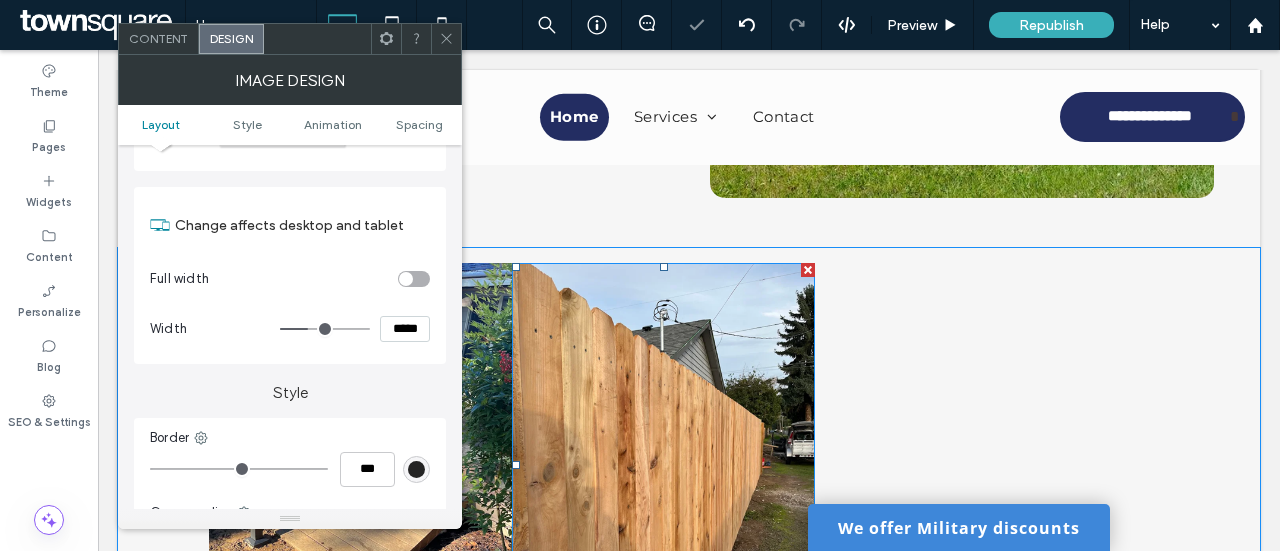 scroll, scrollTop: 2882, scrollLeft: 0, axis: vertical 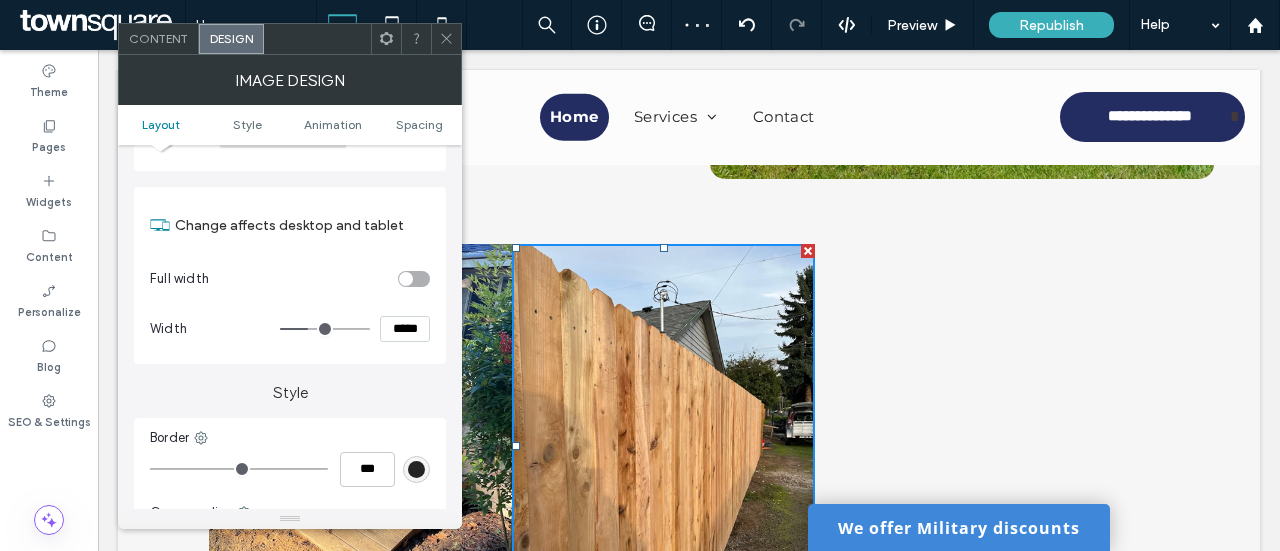 click at bounding box center [414, 279] 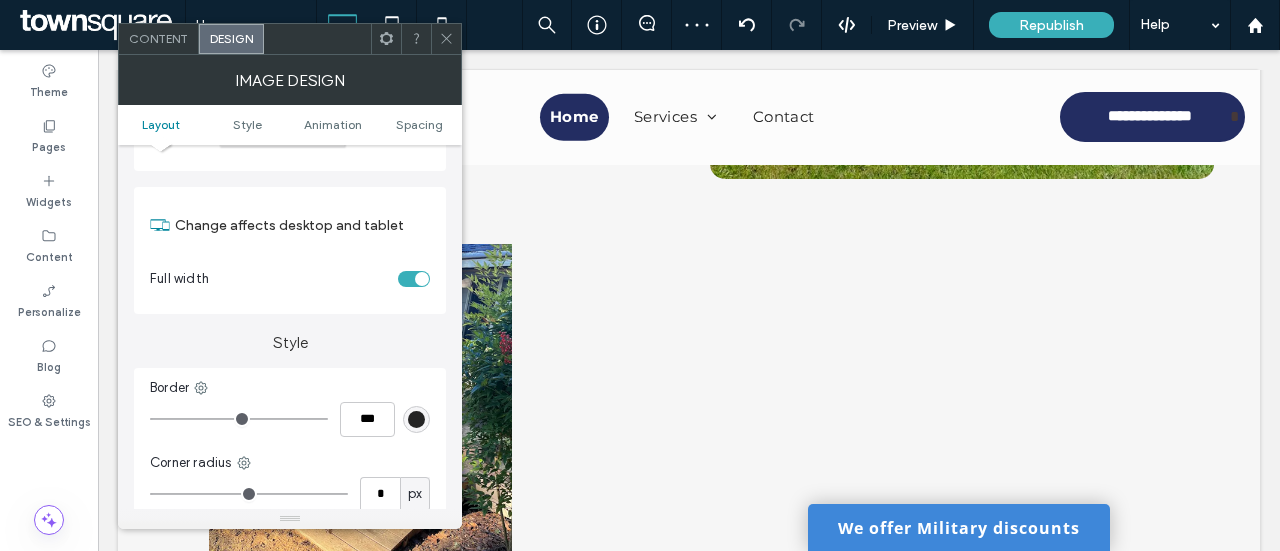click at bounding box center [414, 279] 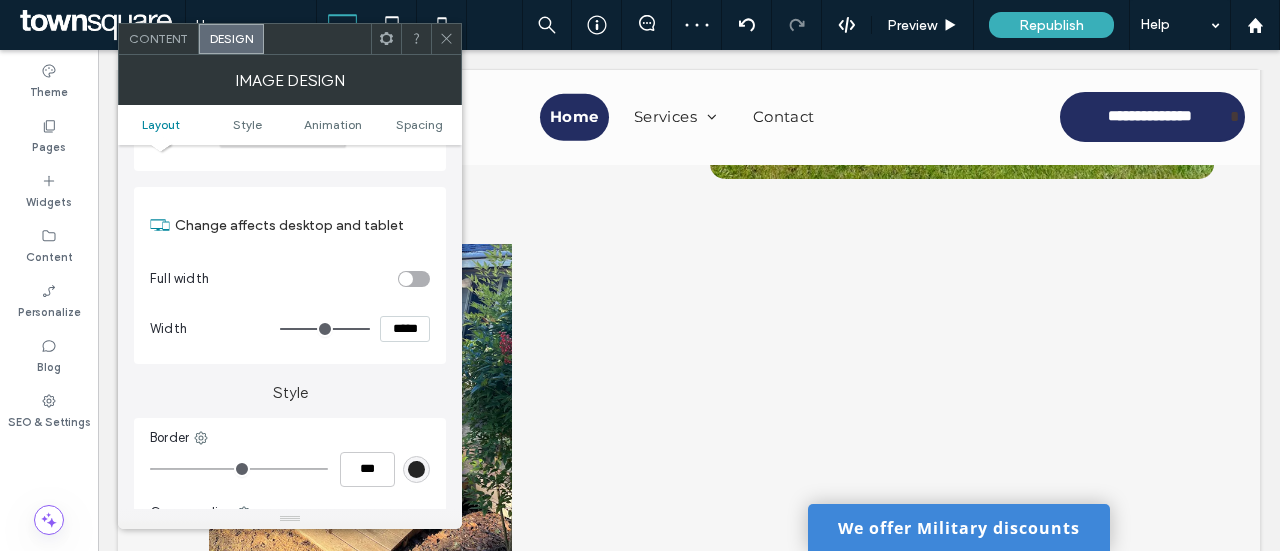 type on "***" 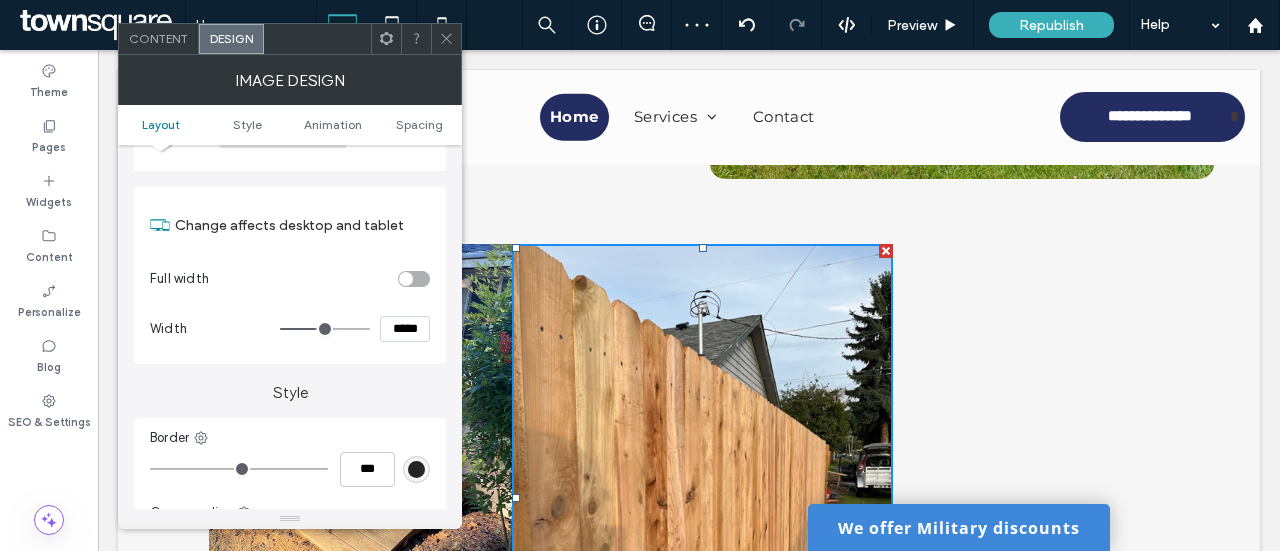 type on "***" 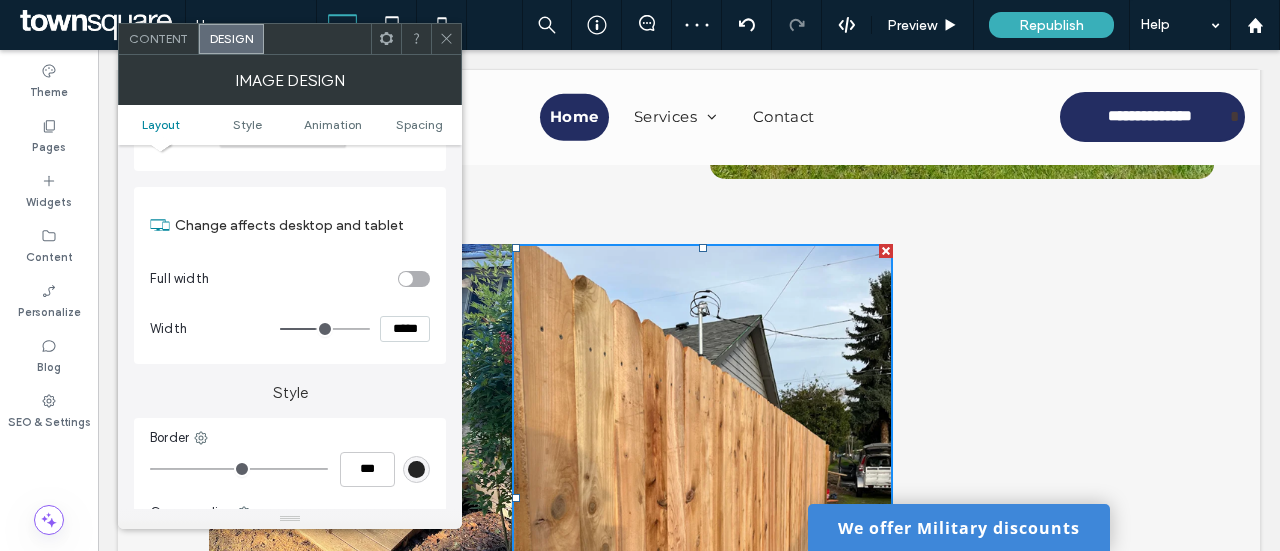 type on "*****" 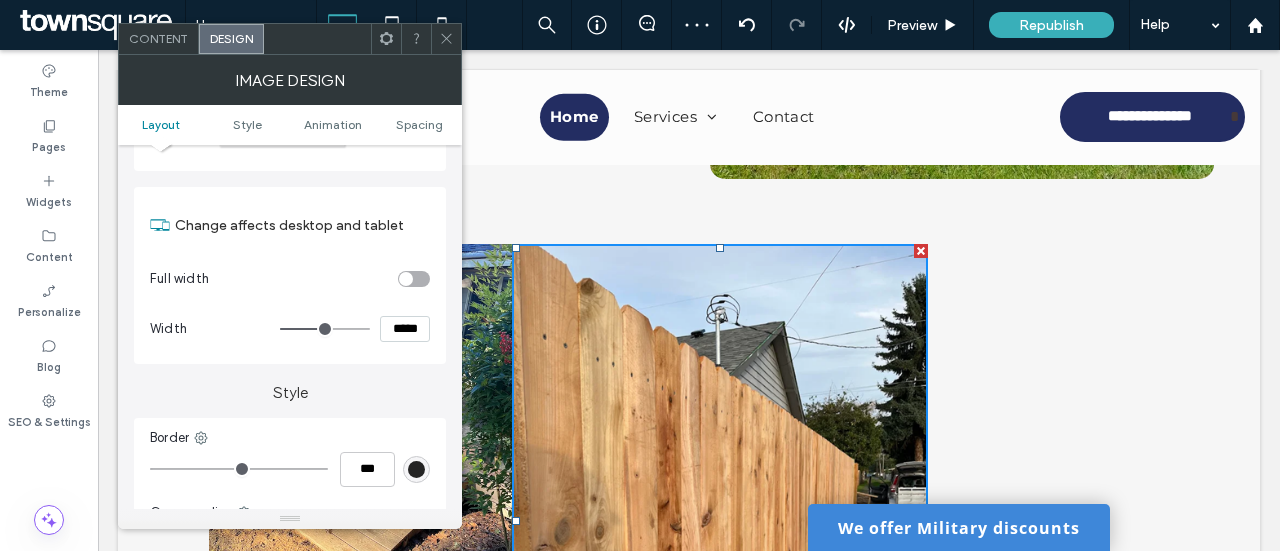 type on "***" 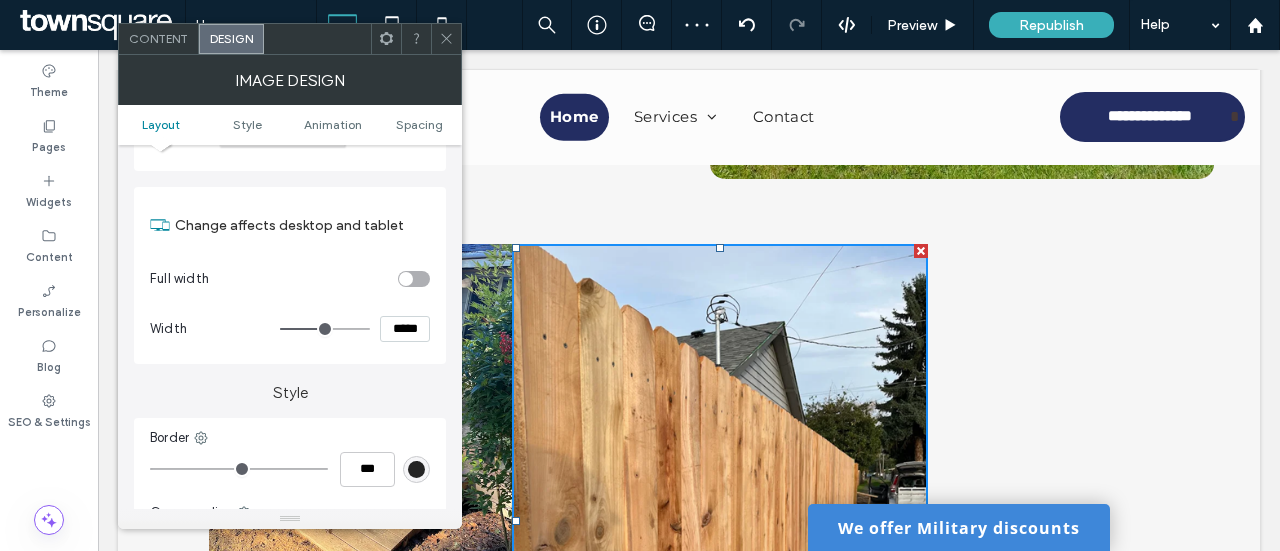 type on "*****" 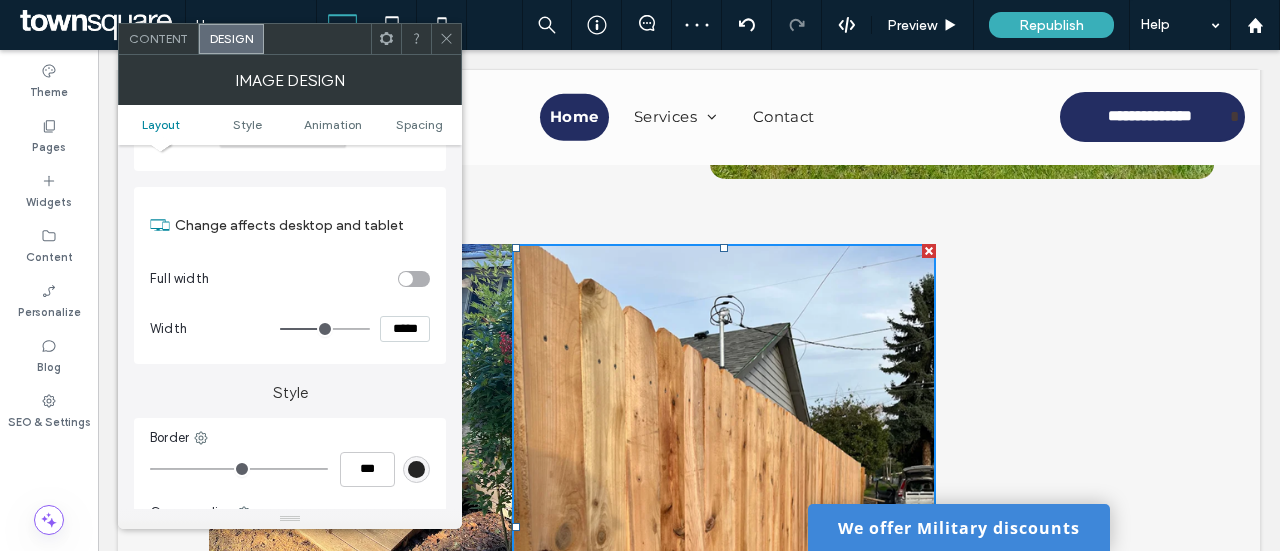 type on "***" 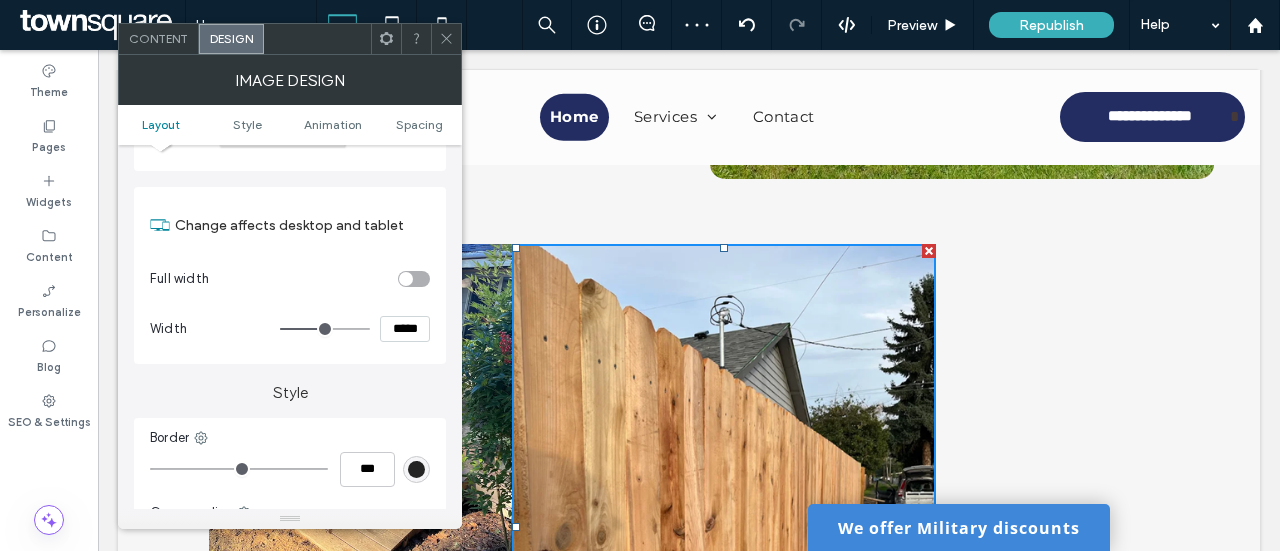 type on "*****" 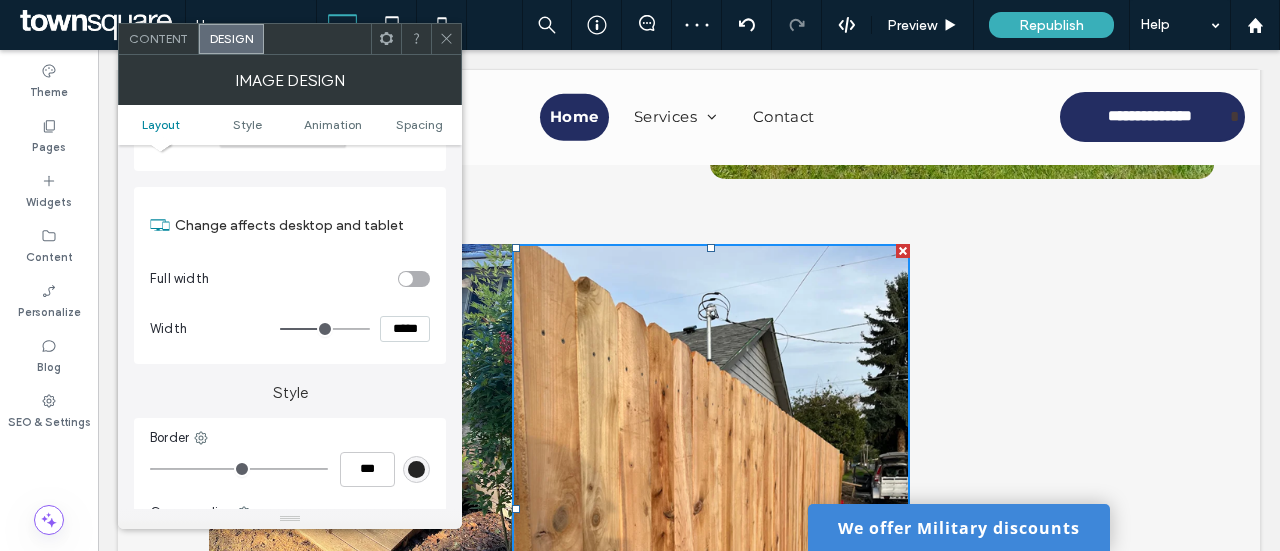 type on "***" 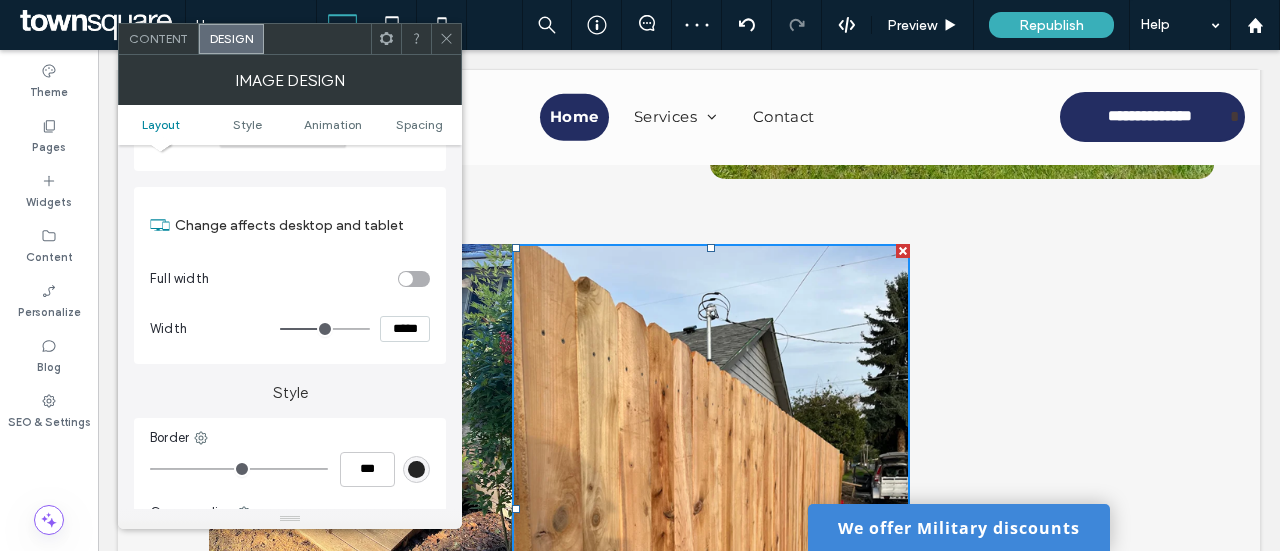 type on "*****" 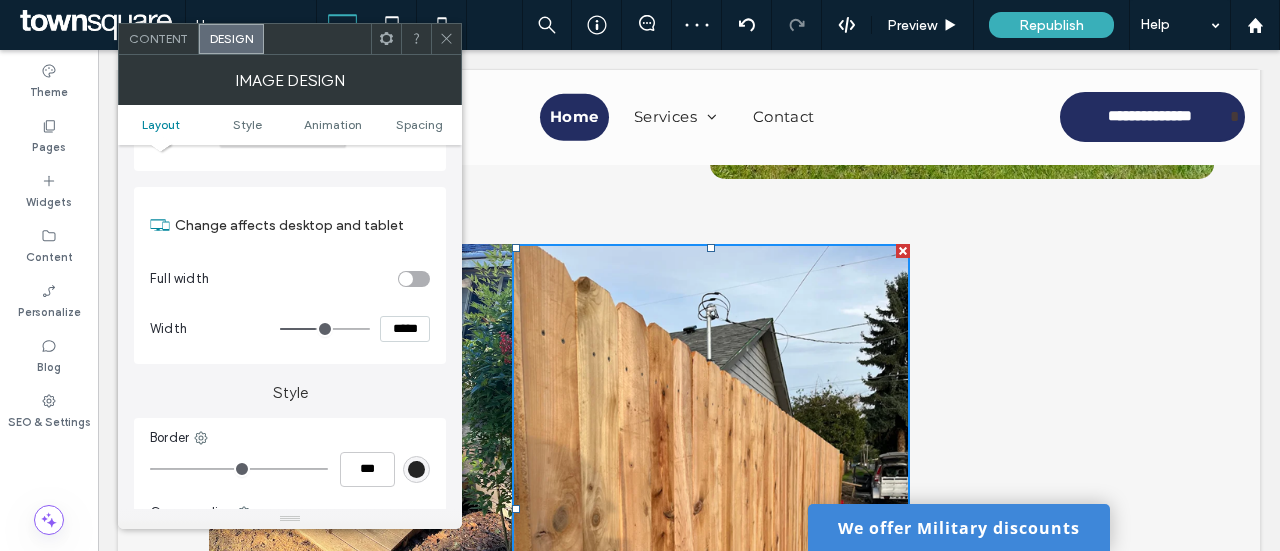 type on "***" 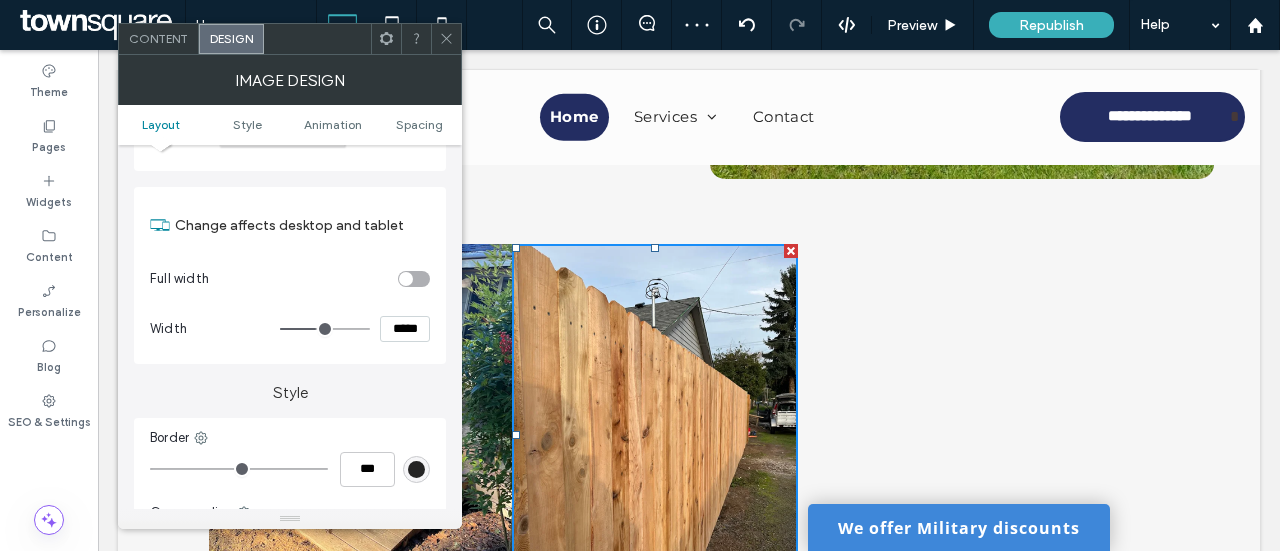 type on "***" 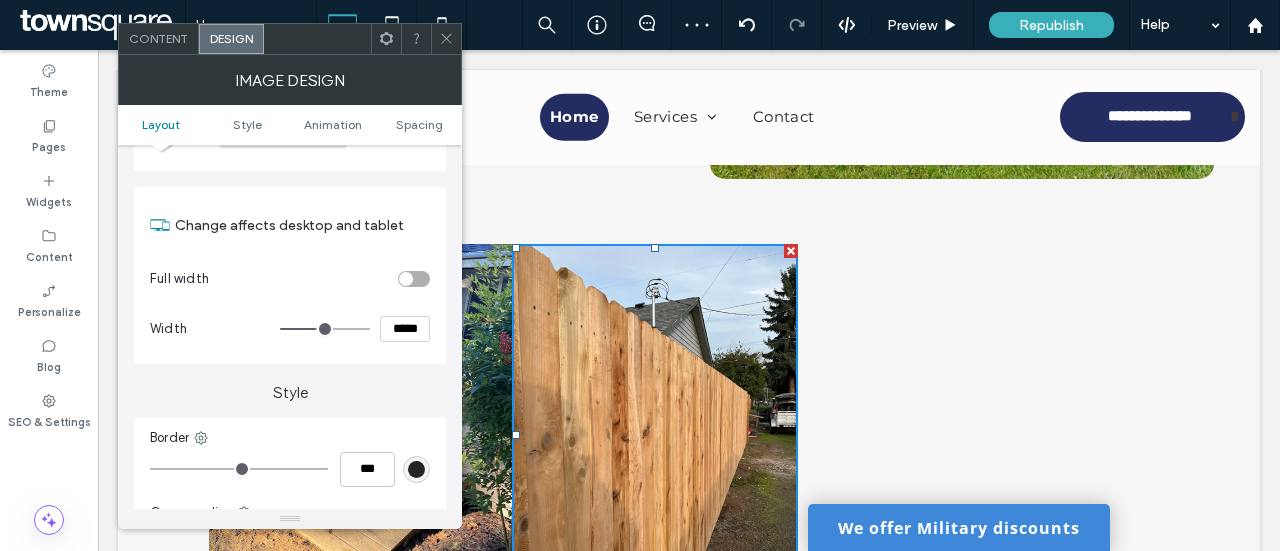 type on "*****" 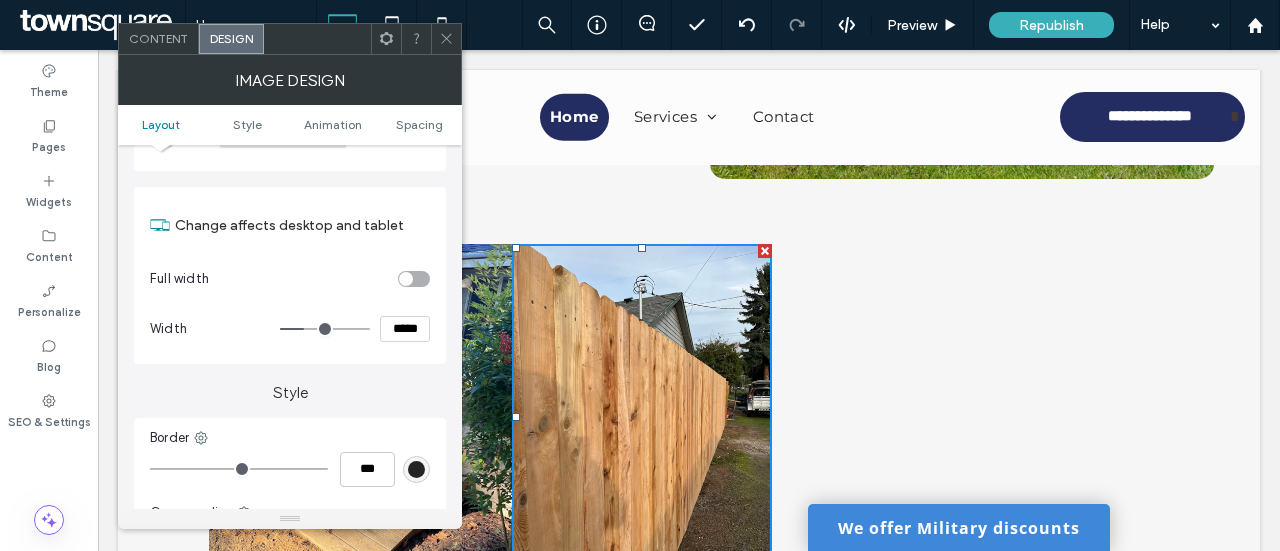 click at bounding box center (325, 329) 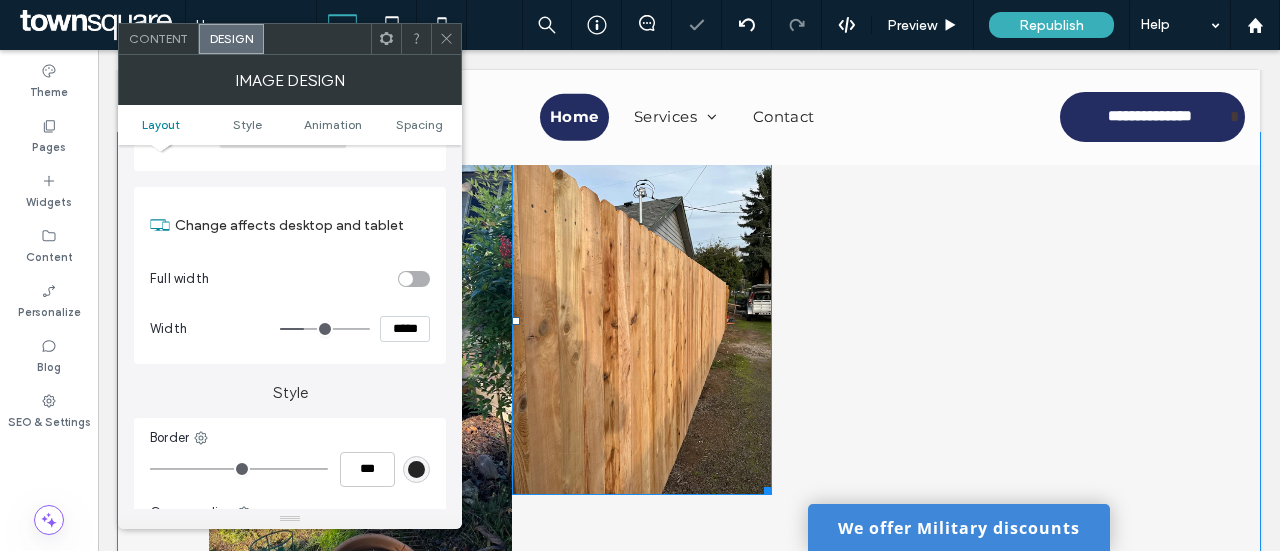 scroll, scrollTop: 2982, scrollLeft: 0, axis: vertical 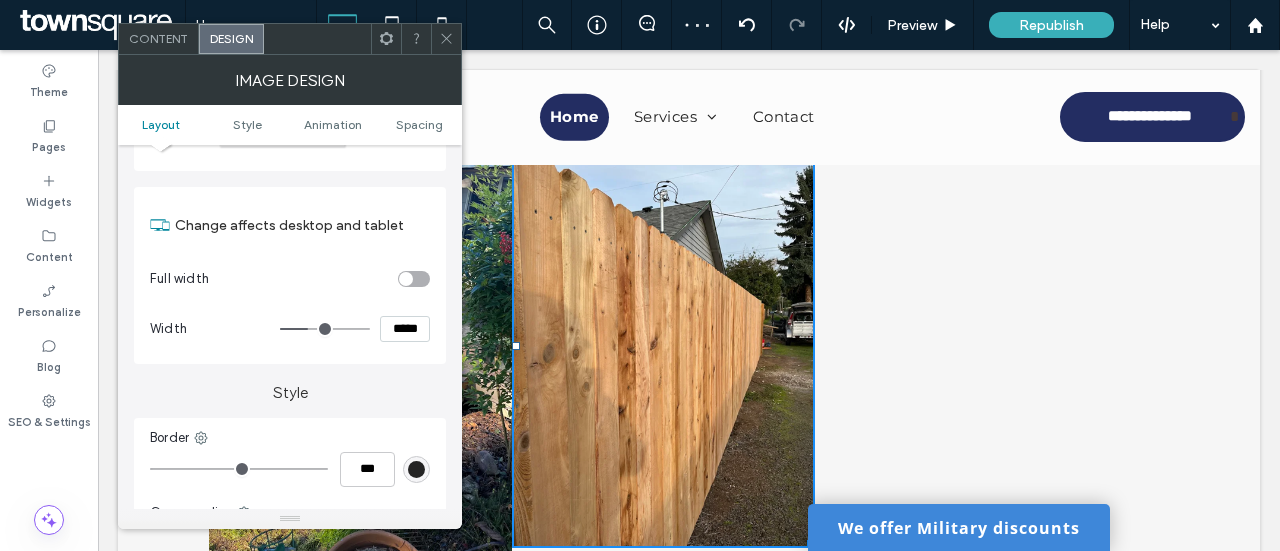 click at bounding box center (325, 329) 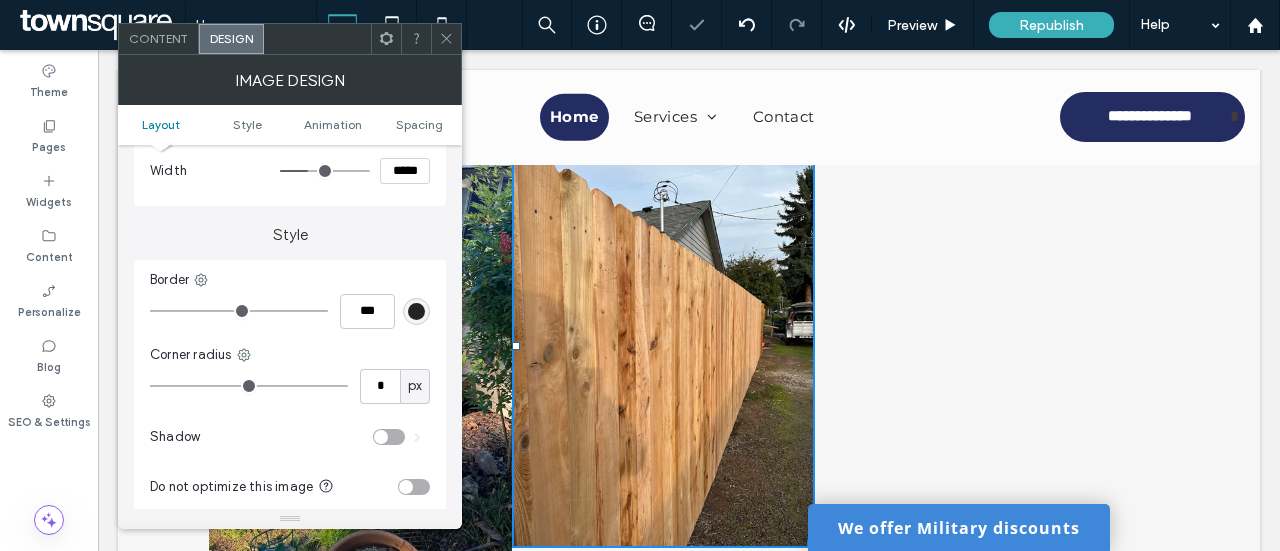 scroll, scrollTop: 400, scrollLeft: 0, axis: vertical 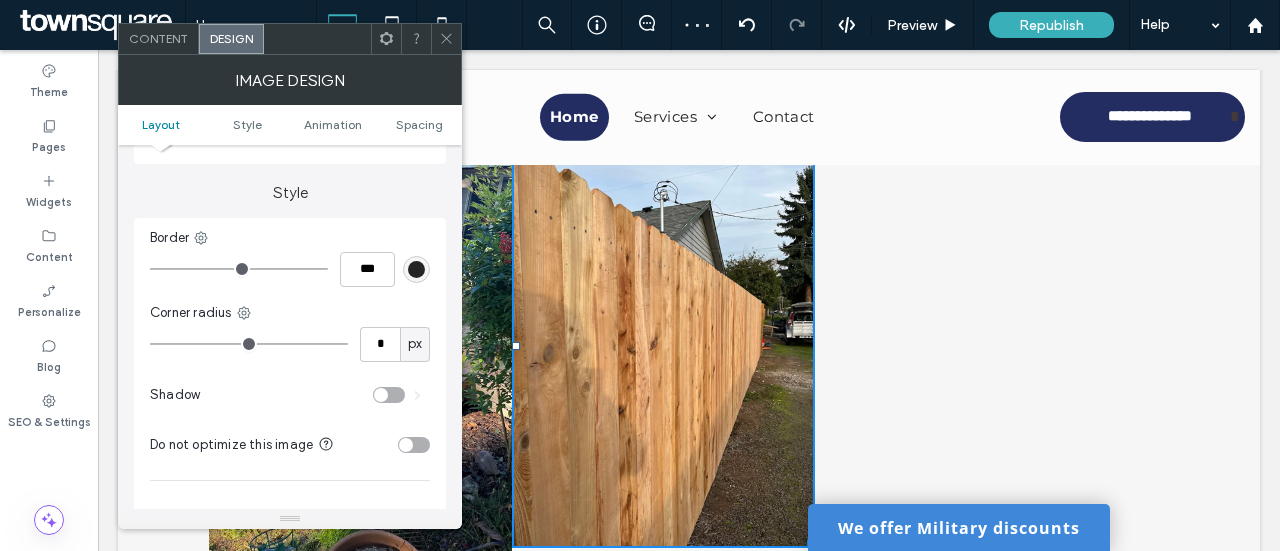 click at bounding box center [239, 269] 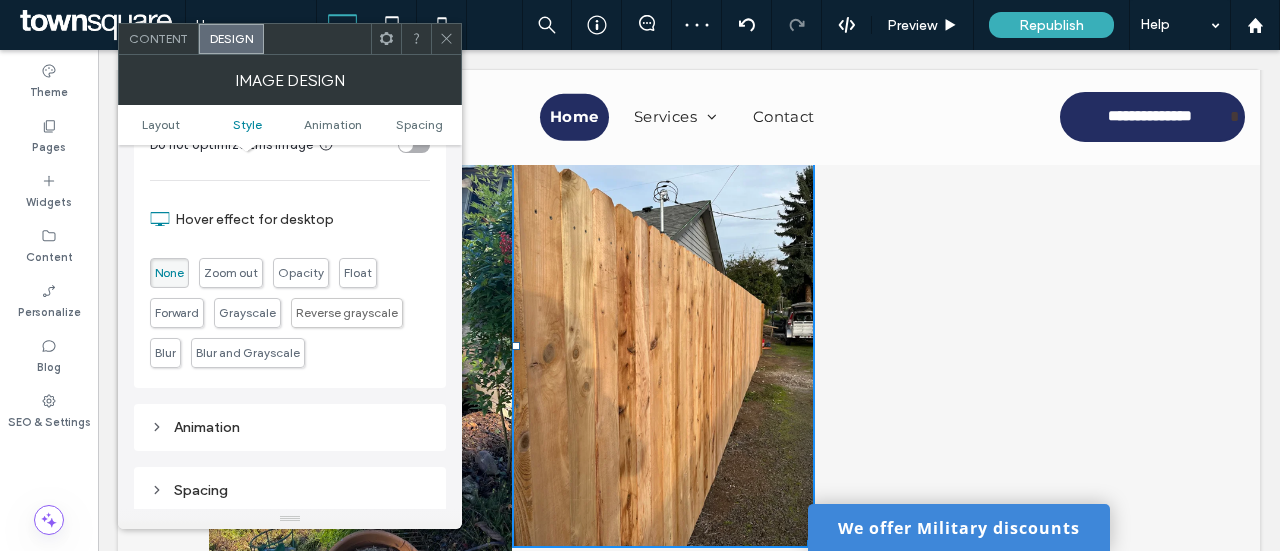 scroll, scrollTop: 900, scrollLeft: 0, axis: vertical 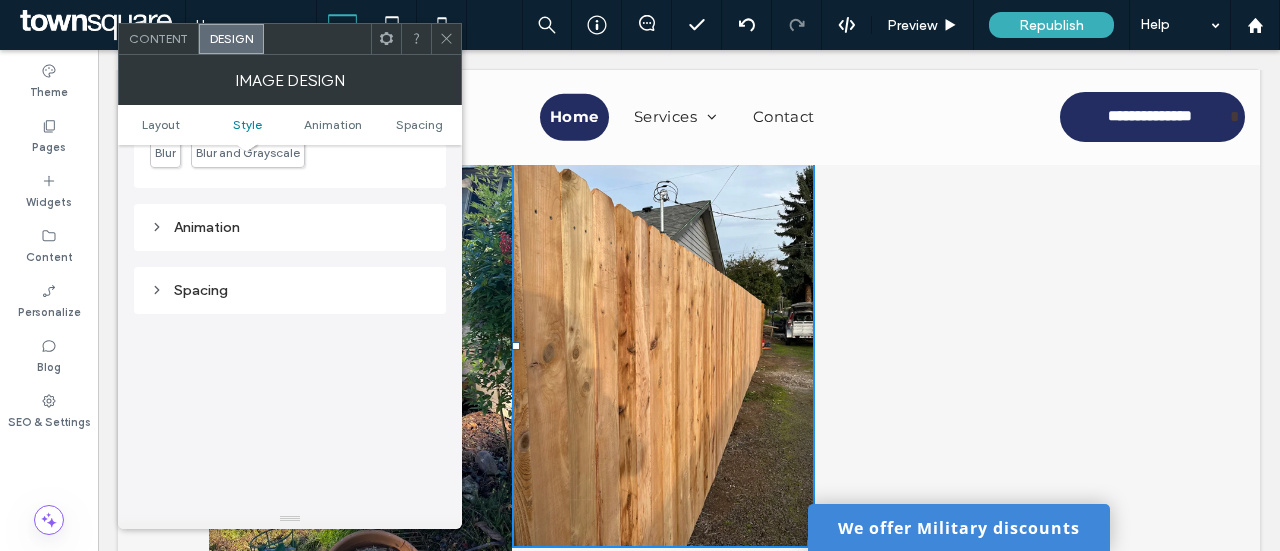 click on "Spacing" at bounding box center (290, 290) 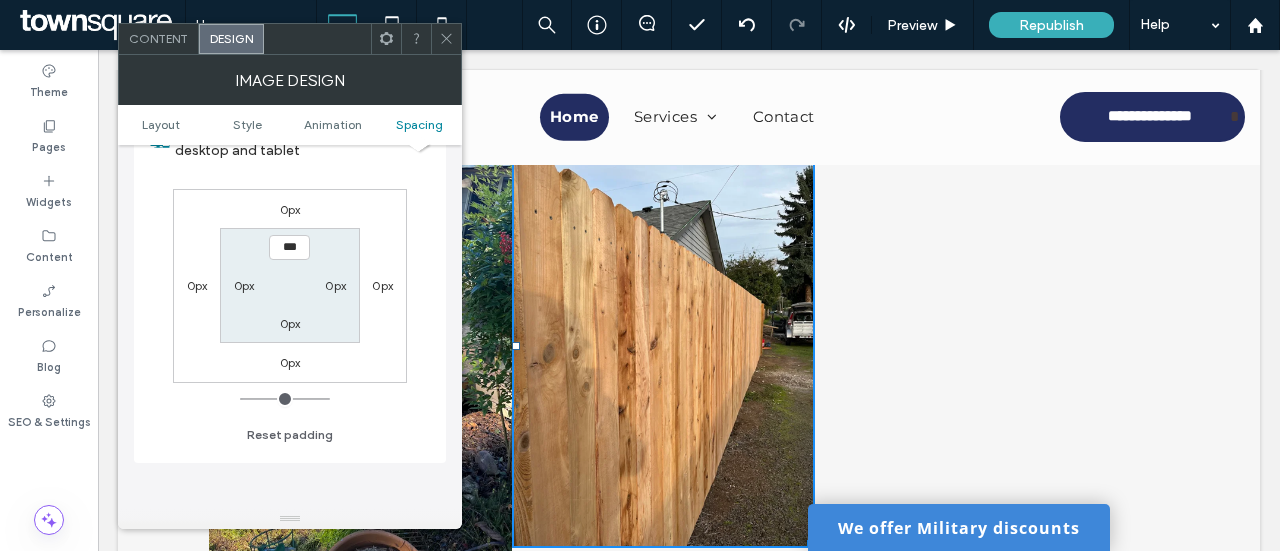 scroll, scrollTop: 1100, scrollLeft: 0, axis: vertical 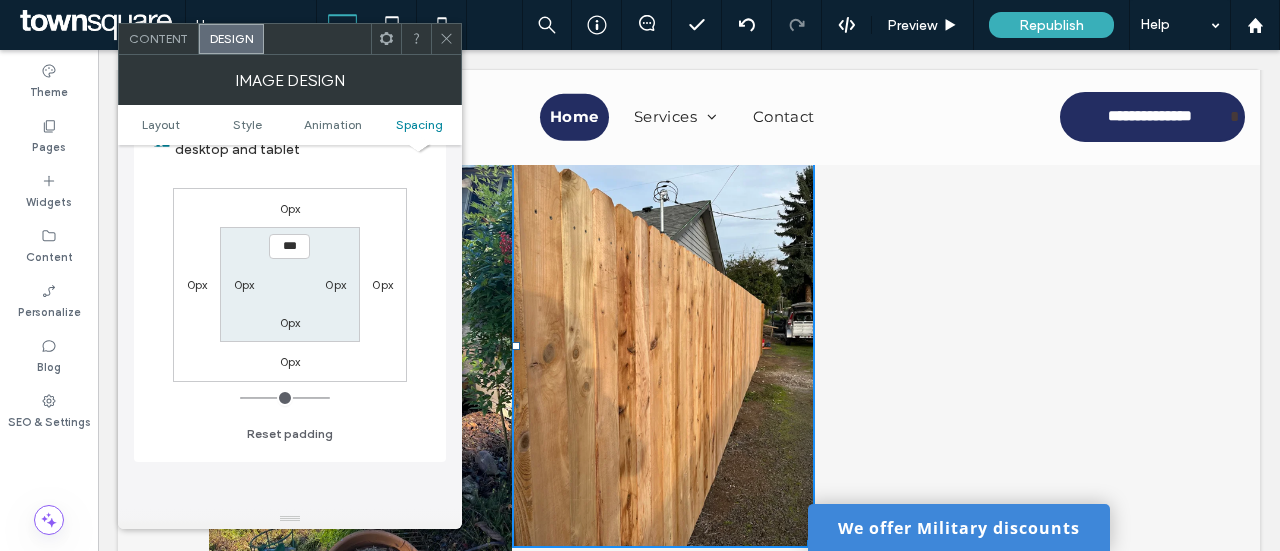 click on "0px" at bounding box center (244, 284) 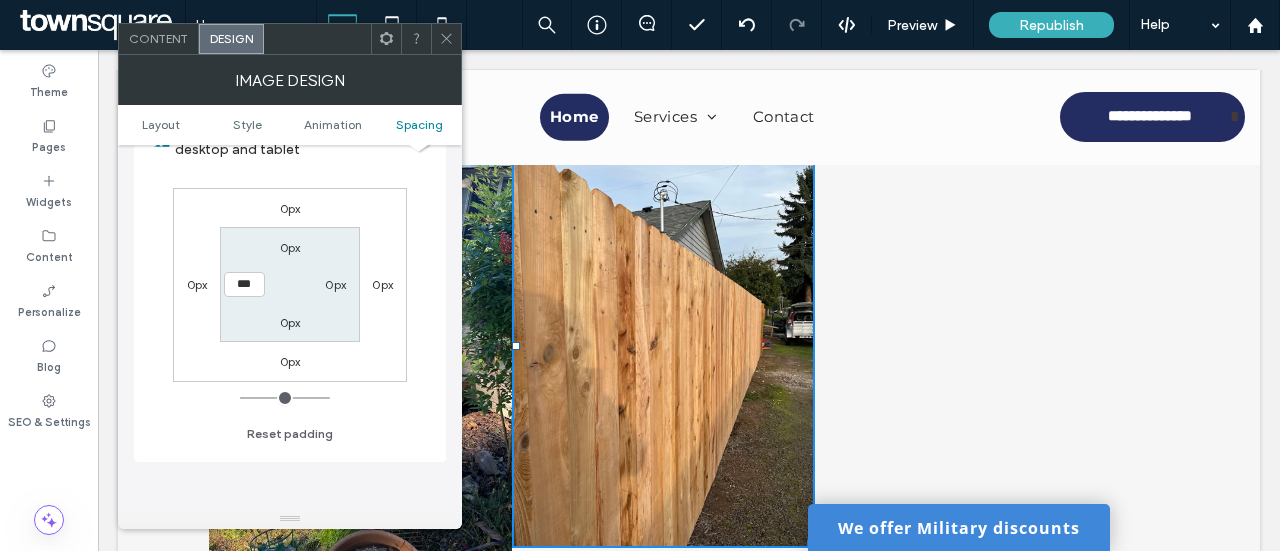 click on "0px" at bounding box center [197, 284] 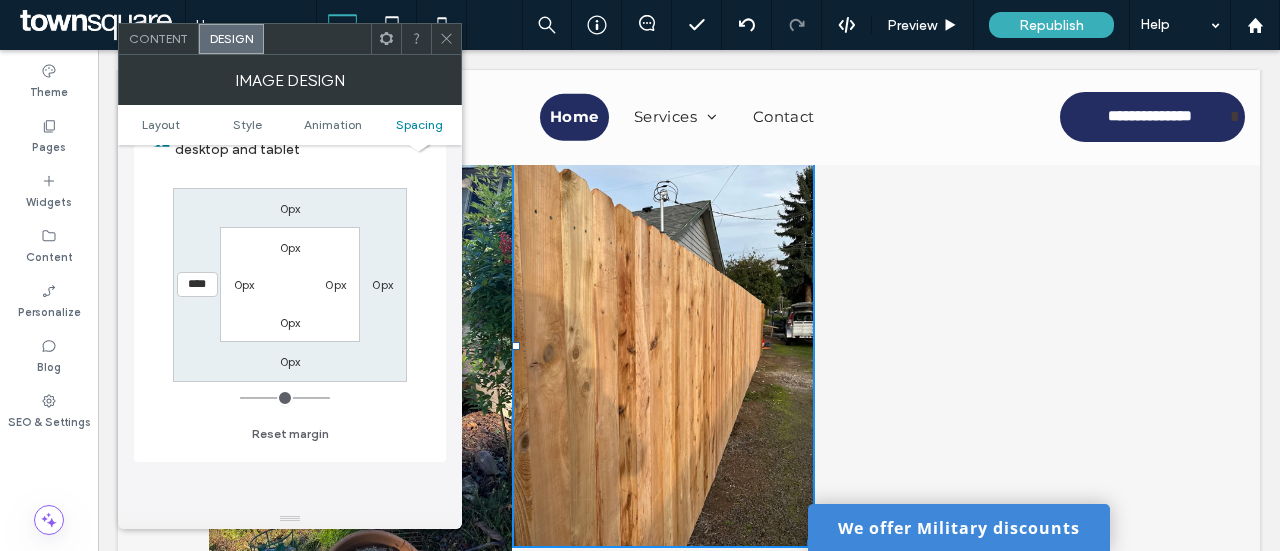 click on "0px" at bounding box center (382, 284) 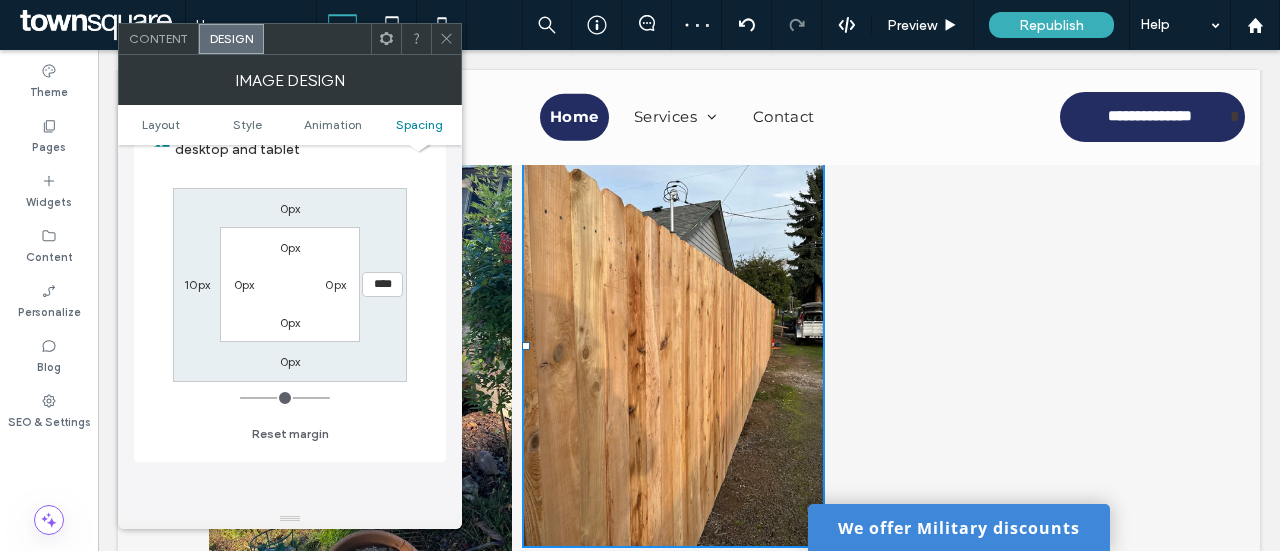 click on "0px **** 0px 10px 0px 0px 0px 0px" at bounding box center (290, 285) 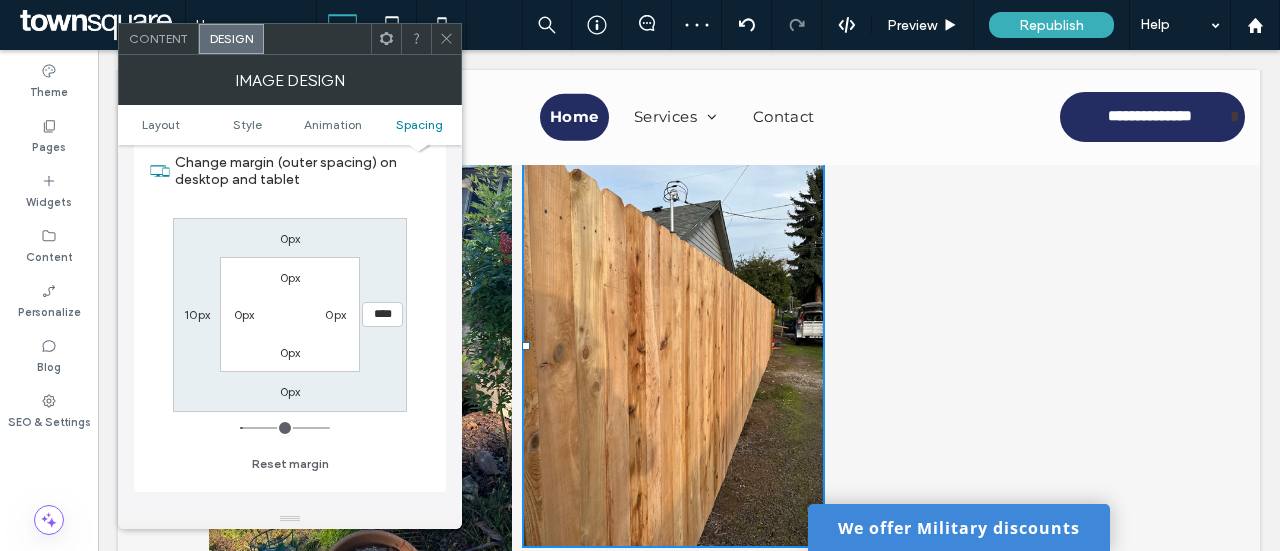 scroll, scrollTop: 1100, scrollLeft: 0, axis: vertical 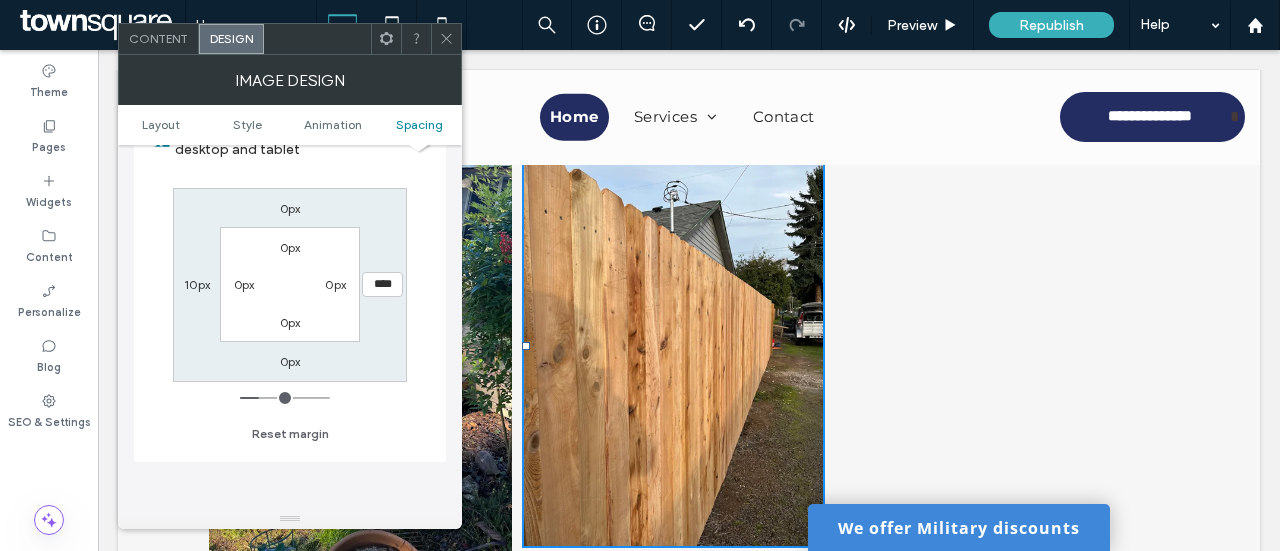 click at bounding box center [285, 398] 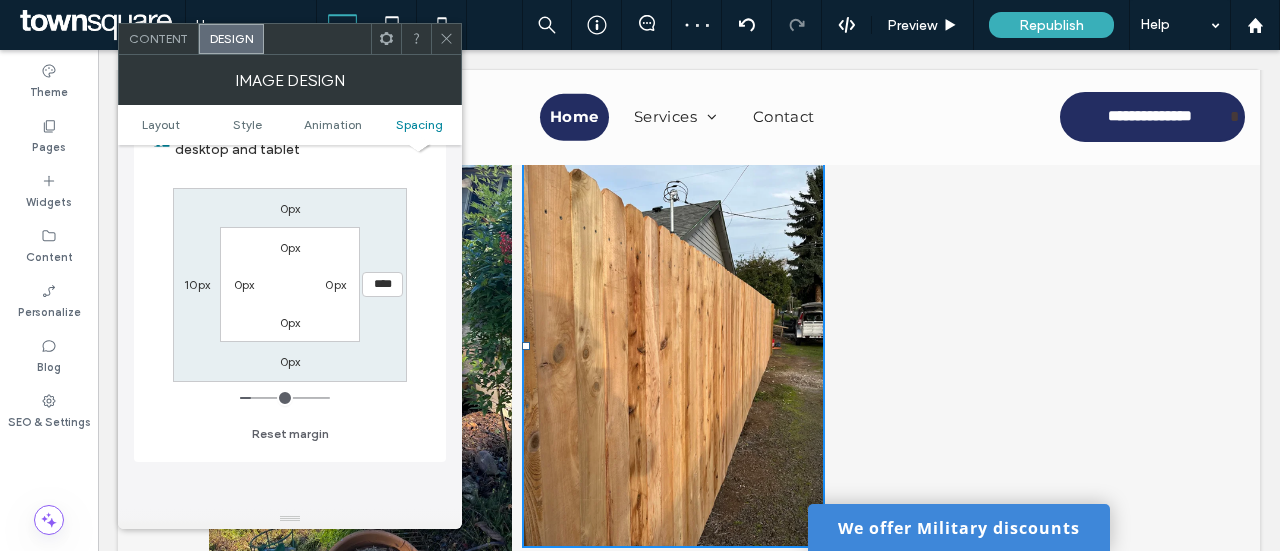 click at bounding box center (285, 398) 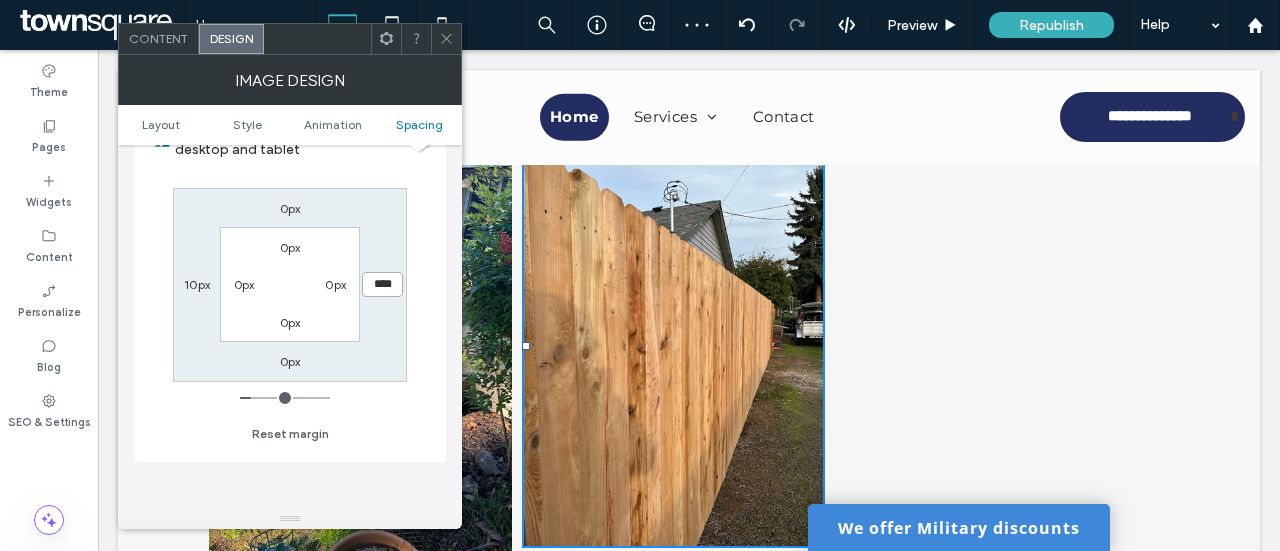 drag, startPoint x: 387, startPoint y: 288, endPoint x: 369, endPoint y: 288, distance: 18 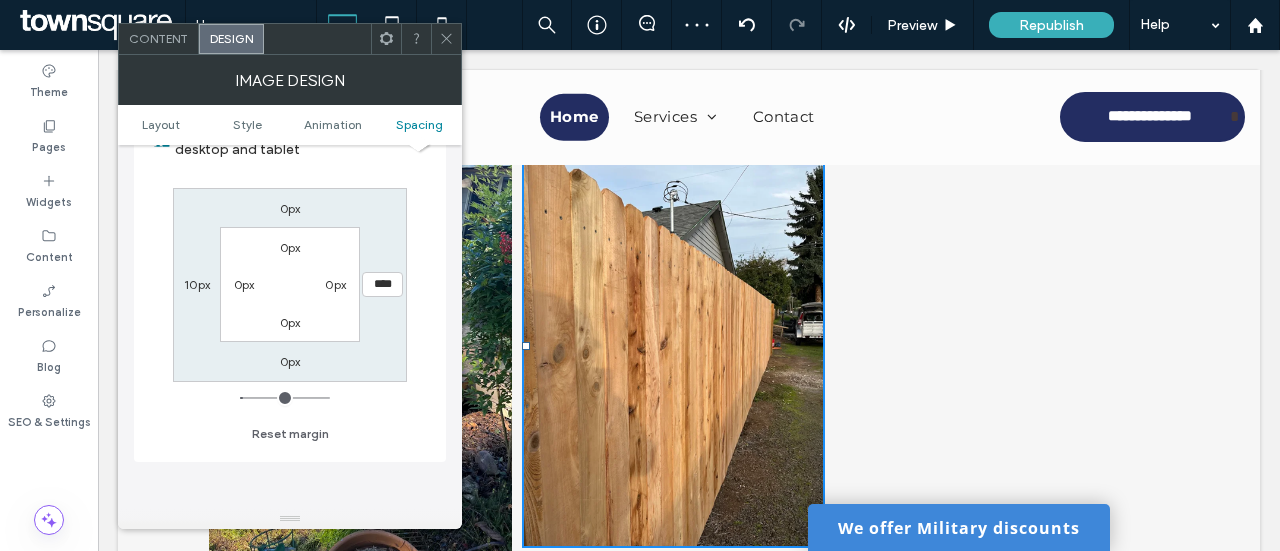click on "Change margin (outer spacing) on desktop and tablet 0px **** 0px 10px 0px 0px 0px 0px Reset margin" at bounding box center [290, 276] 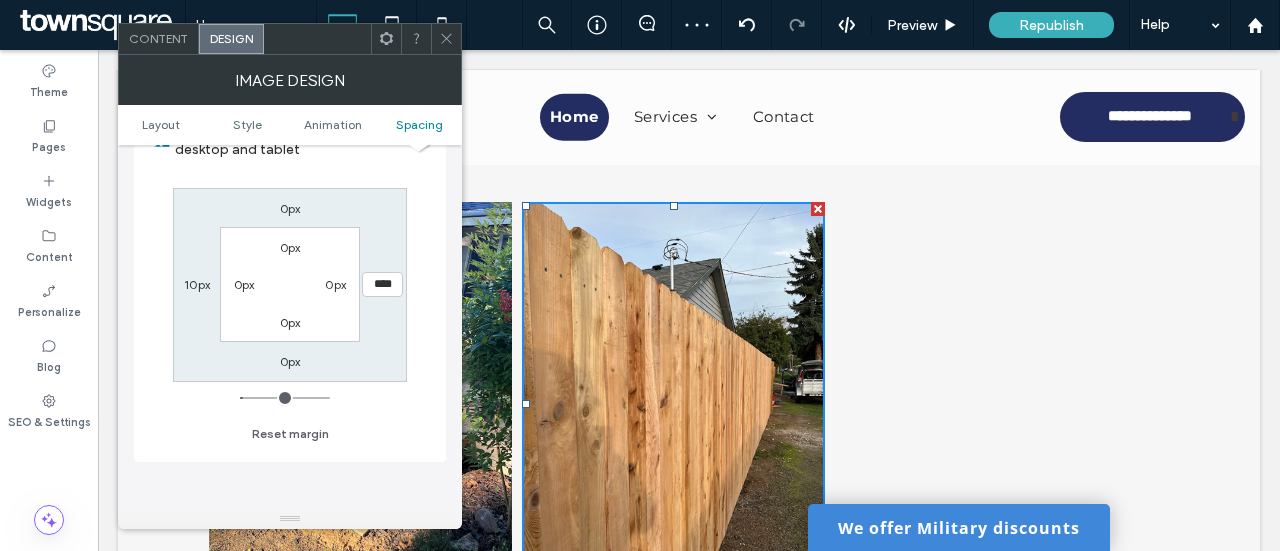 scroll, scrollTop: 2882, scrollLeft: 0, axis: vertical 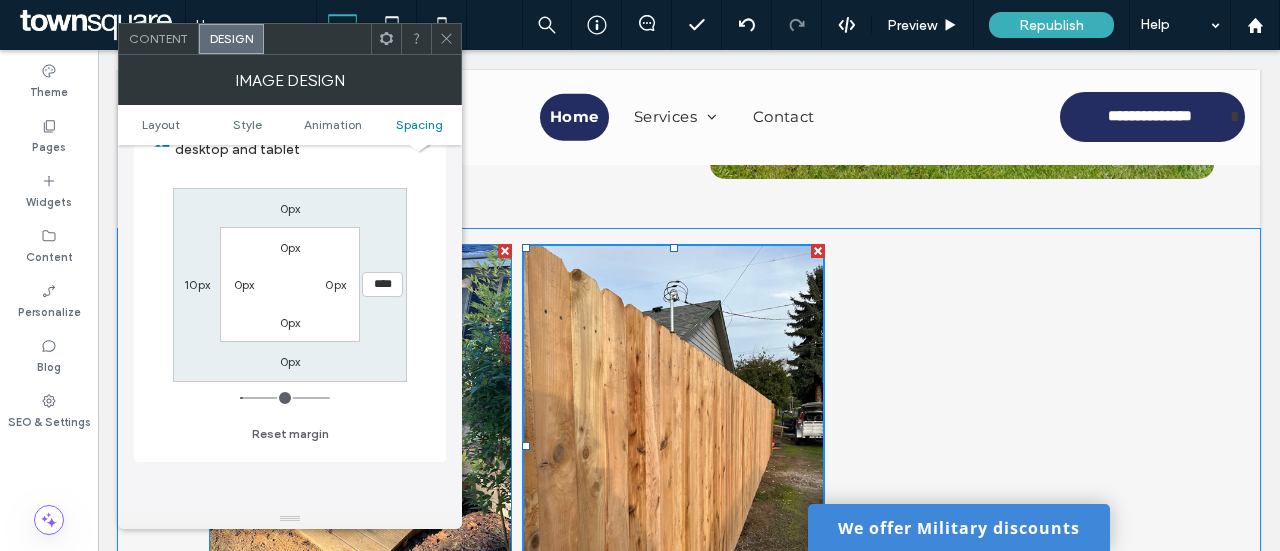 click at bounding box center [360, 448] 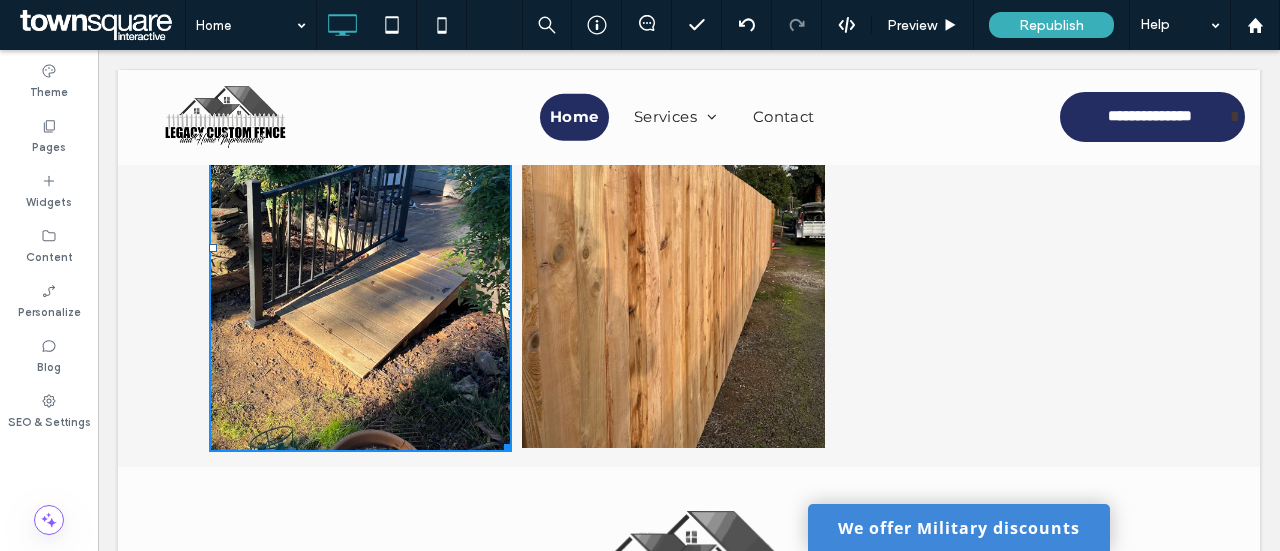 scroll, scrollTop: 2982, scrollLeft: 0, axis: vertical 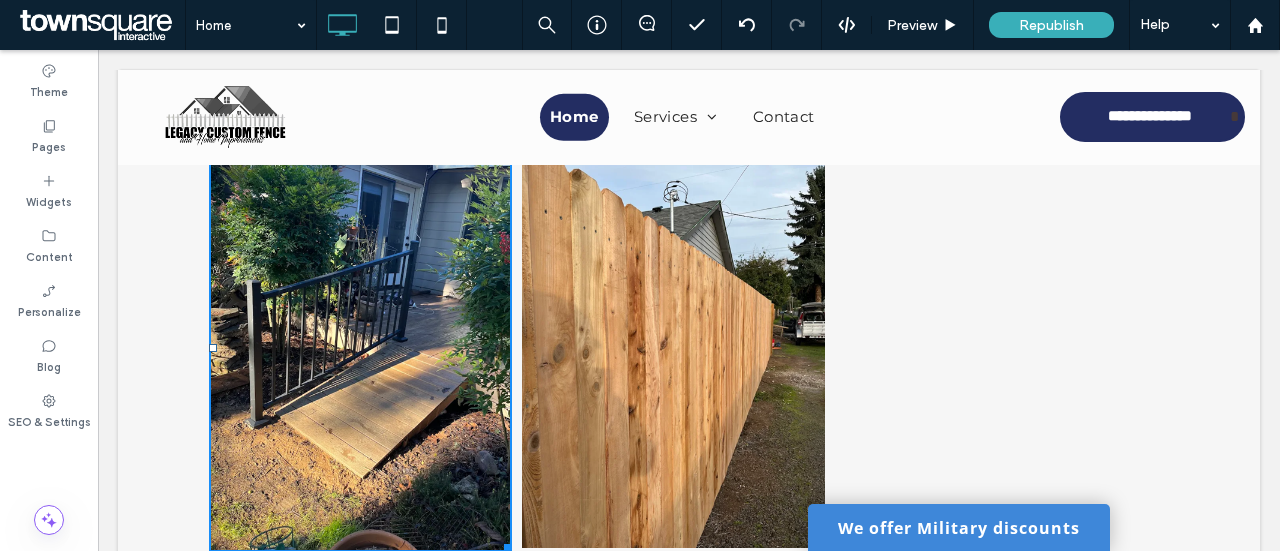 click at bounding box center [360, 348] 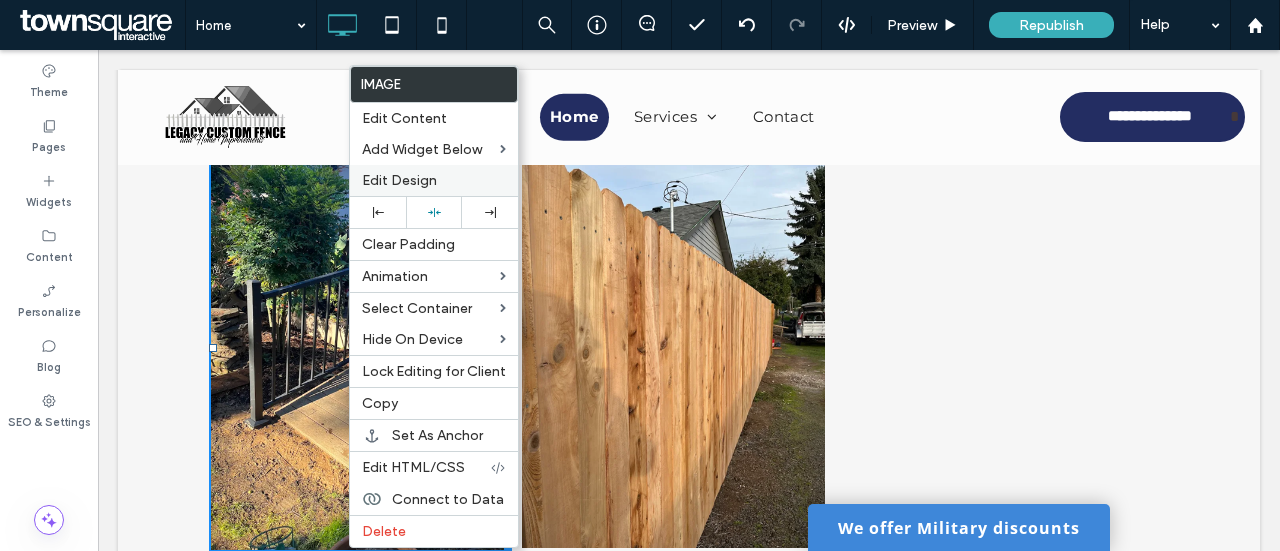 click on "Edit Design" at bounding box center [399, 180] 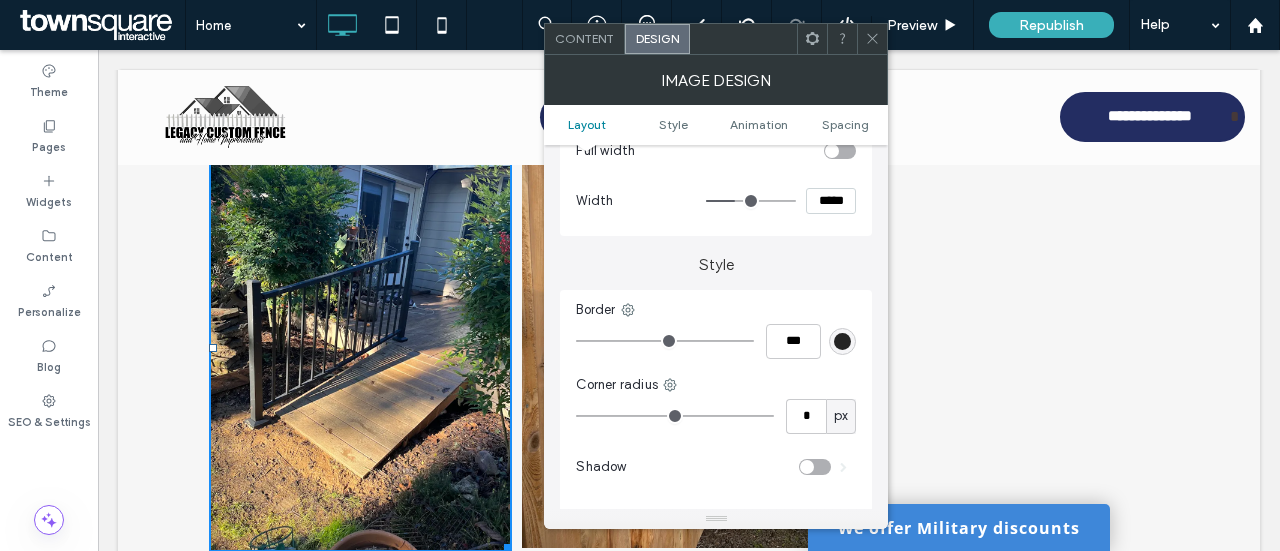 scroll, scrollTop: 300, scrollLeft: 0, axis: vertical 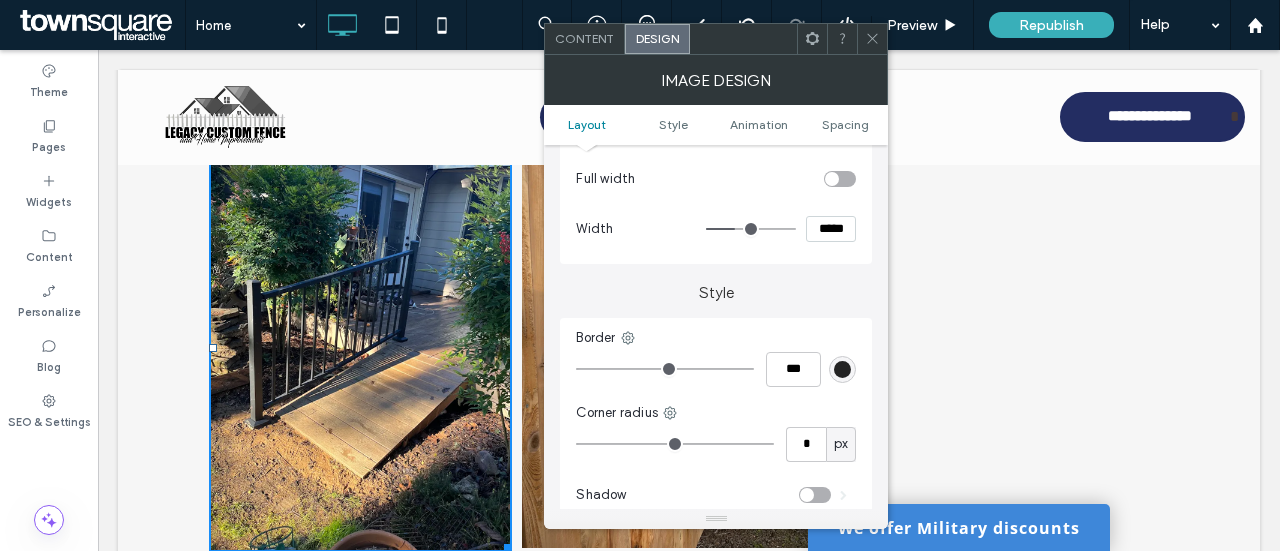 click on "*****" at bounding box center [831, 229] 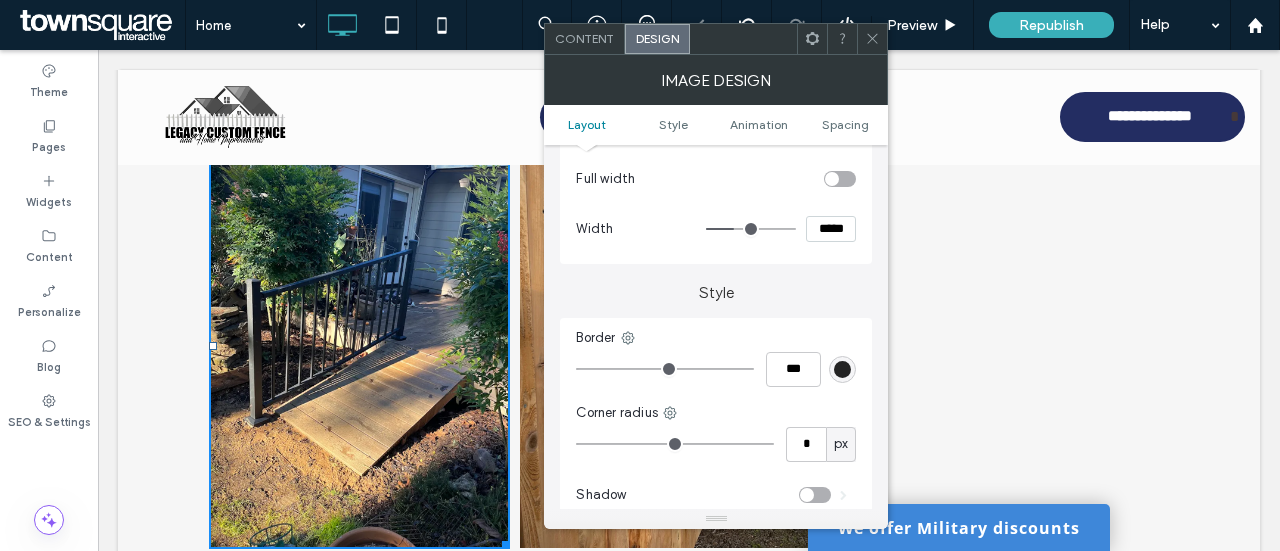 click on "*****" at bounding box center (831, 229) 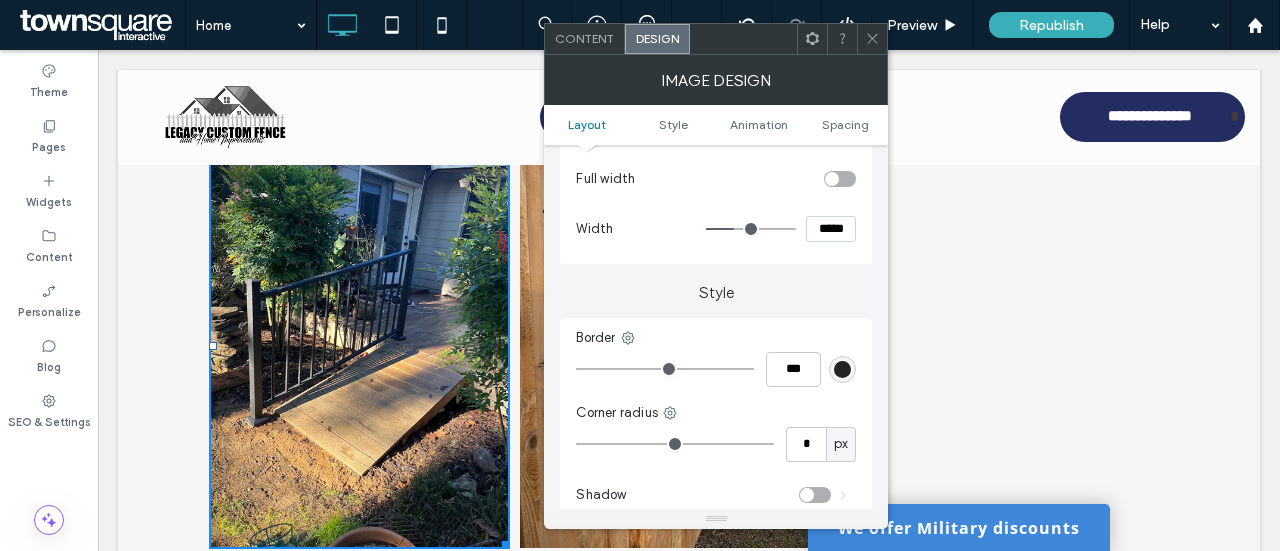 click on "*****" at bounding box center (831, 229) 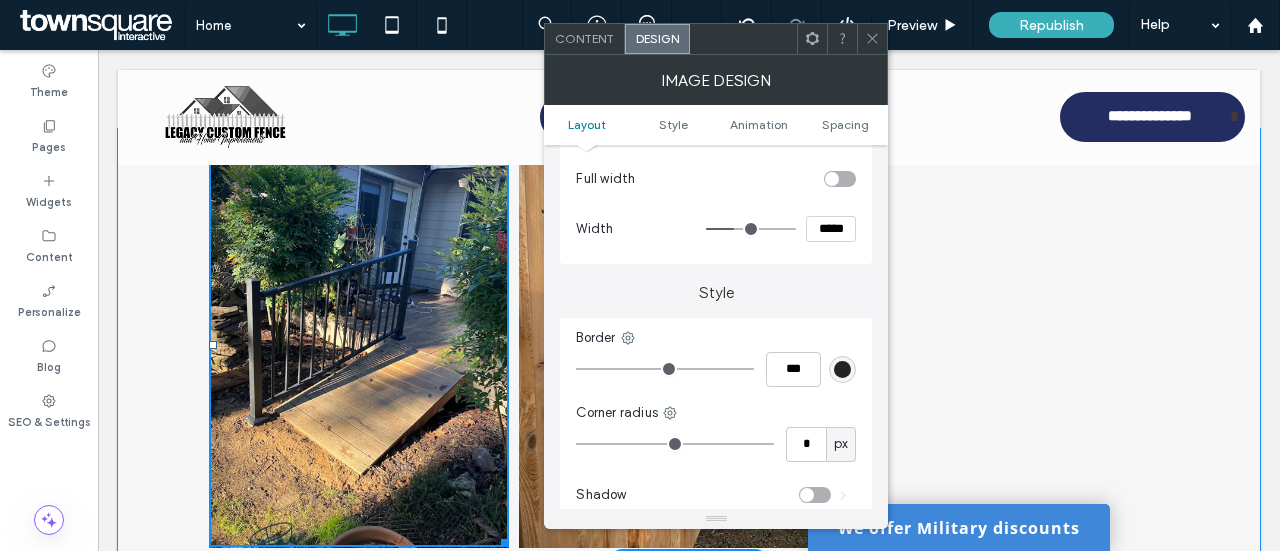 click on "Click To Paste     Click To Paste" at bounding box center (689, 346) 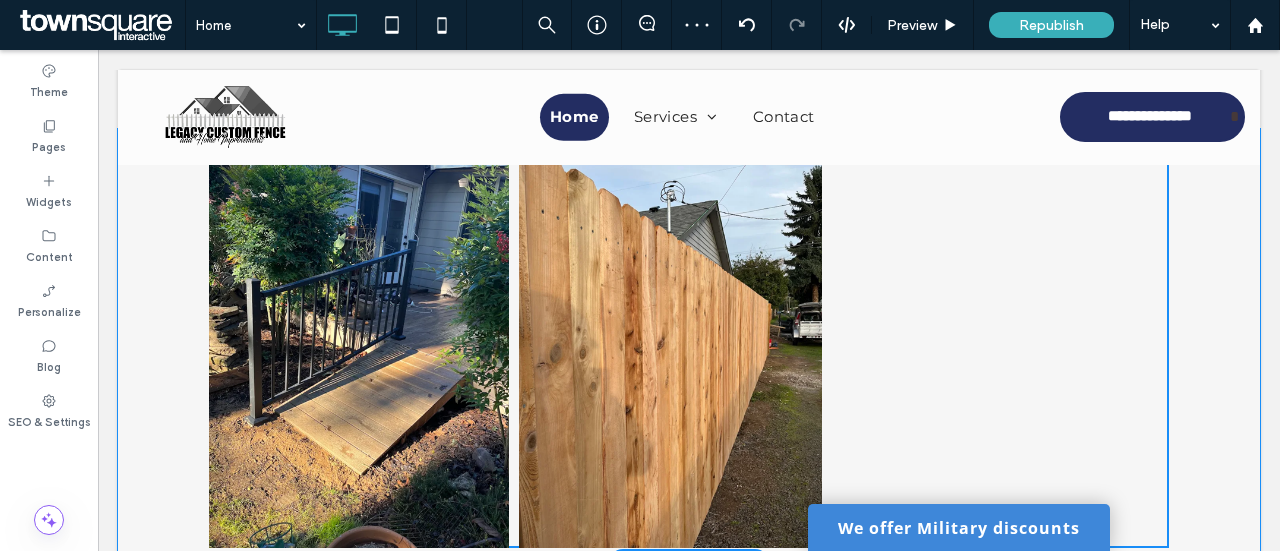 click on "Click To Paste     Click To Paste" at bounding box center (689, 346) 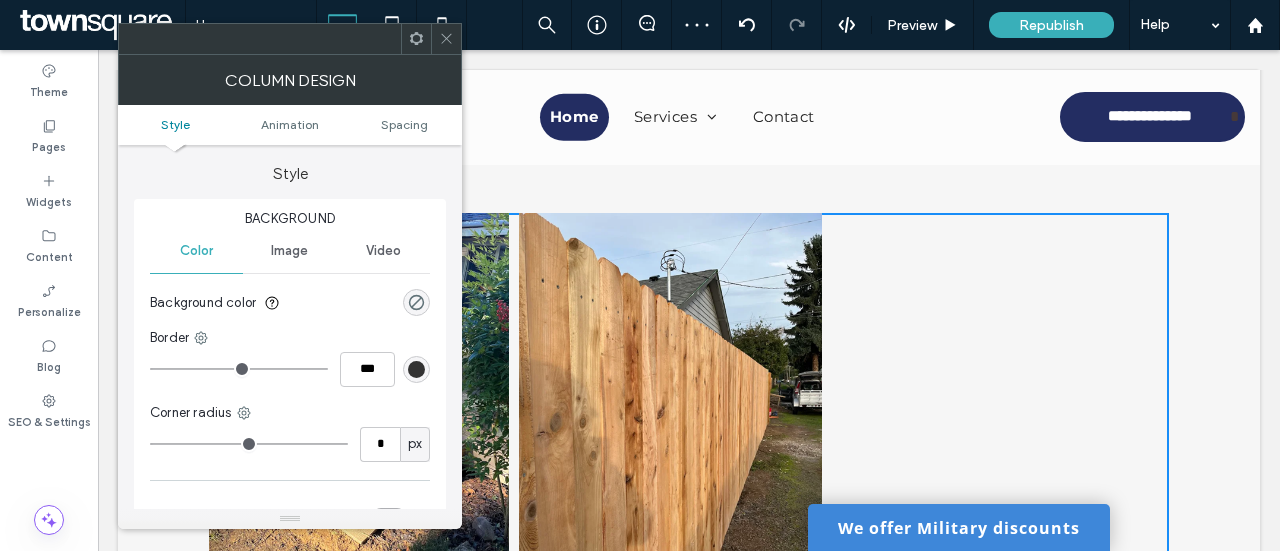 scroll, scrollTop: 2882, scrollLeft: 0, axis: vertical 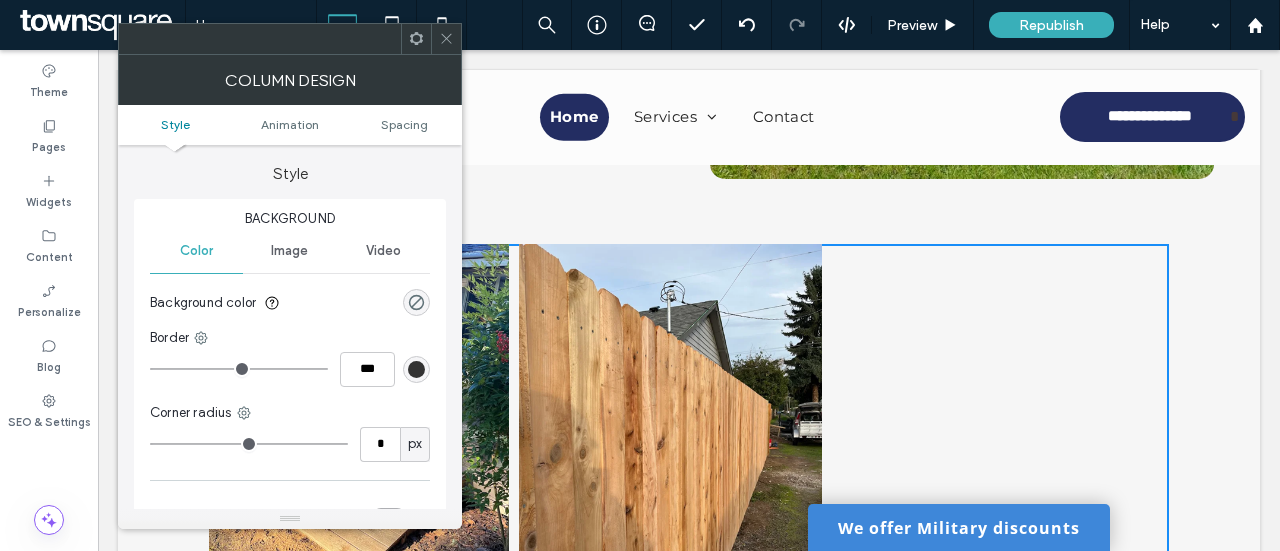 click on "Click To Paste     Click To Paste" at bounding box center [689, 446] 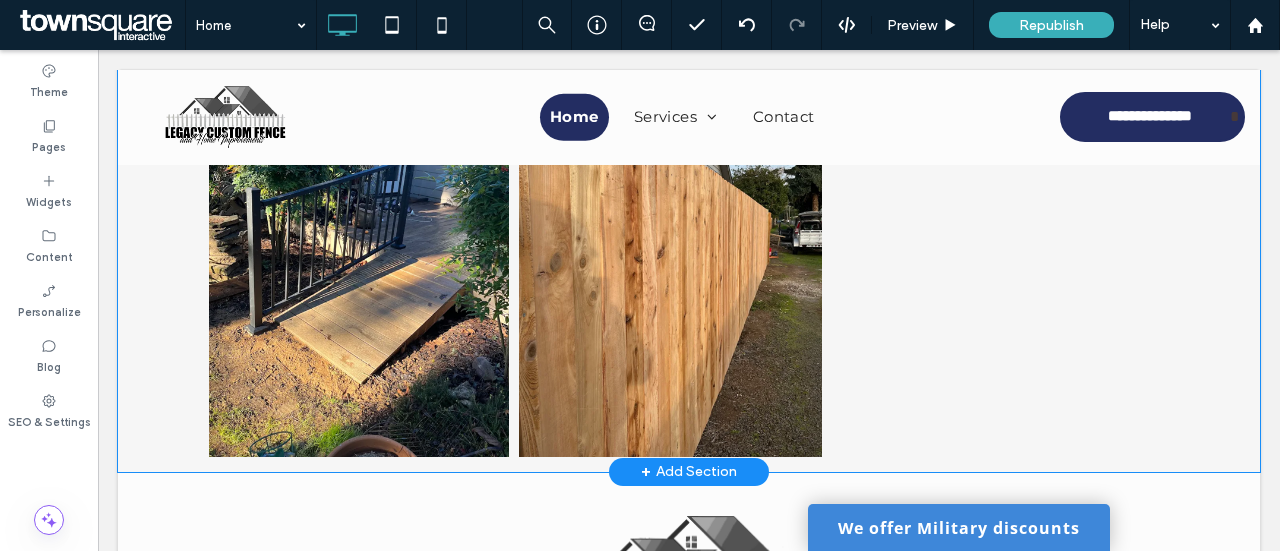 scroll, scrollTop: 3082, scrollLeft: 0, axis: vertical 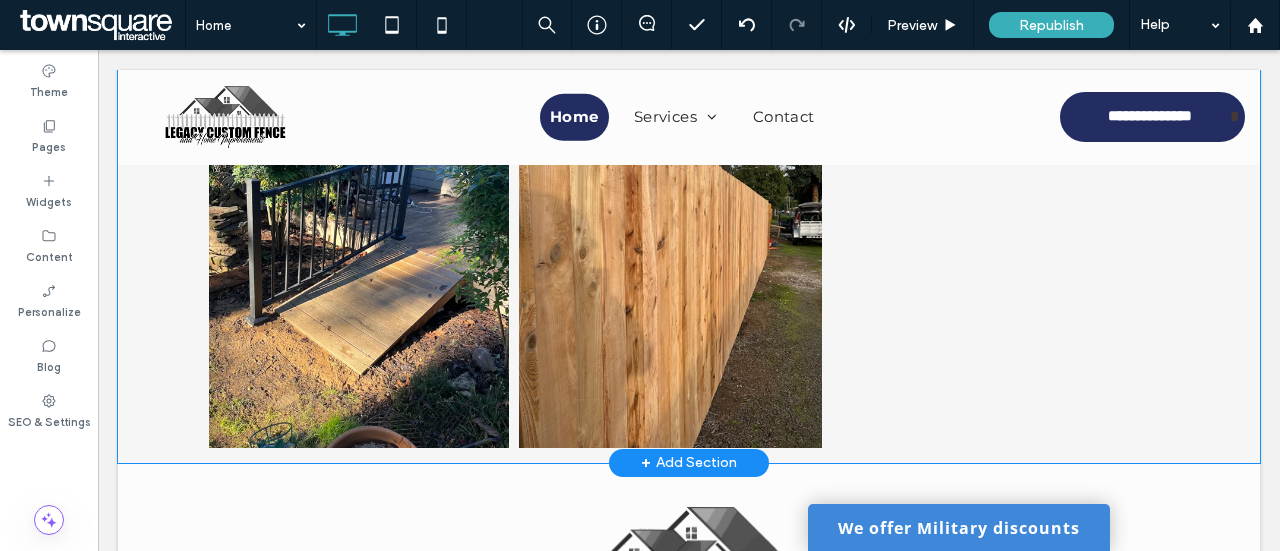 click on "Click To Paste     Click To Paste" at bounding box center (689, 246) 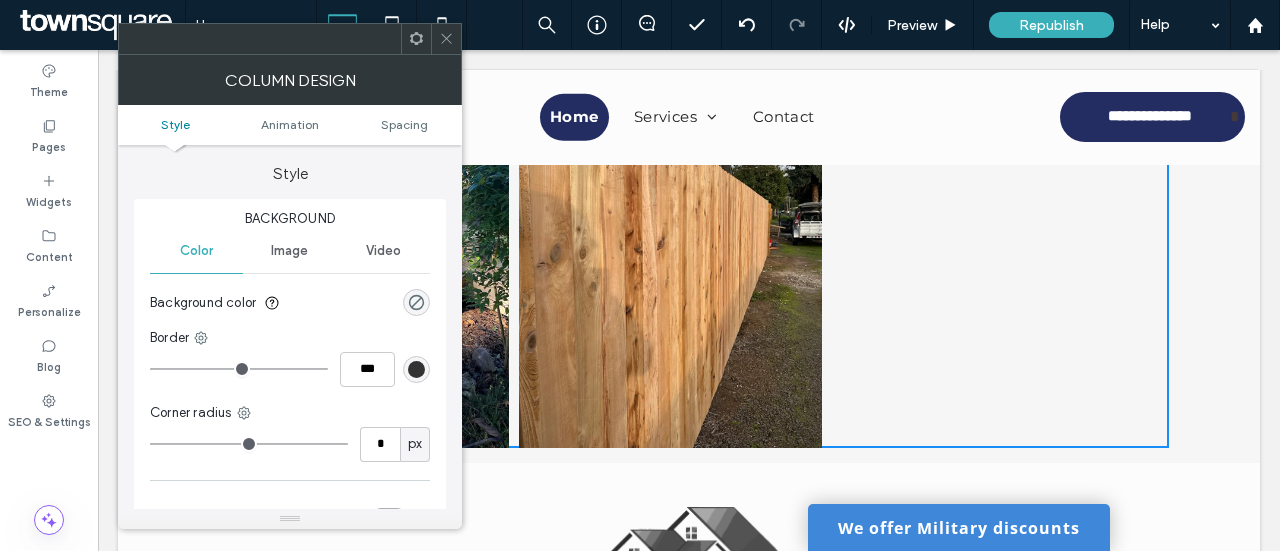 click on "Image" at bounding box center (289, 251) 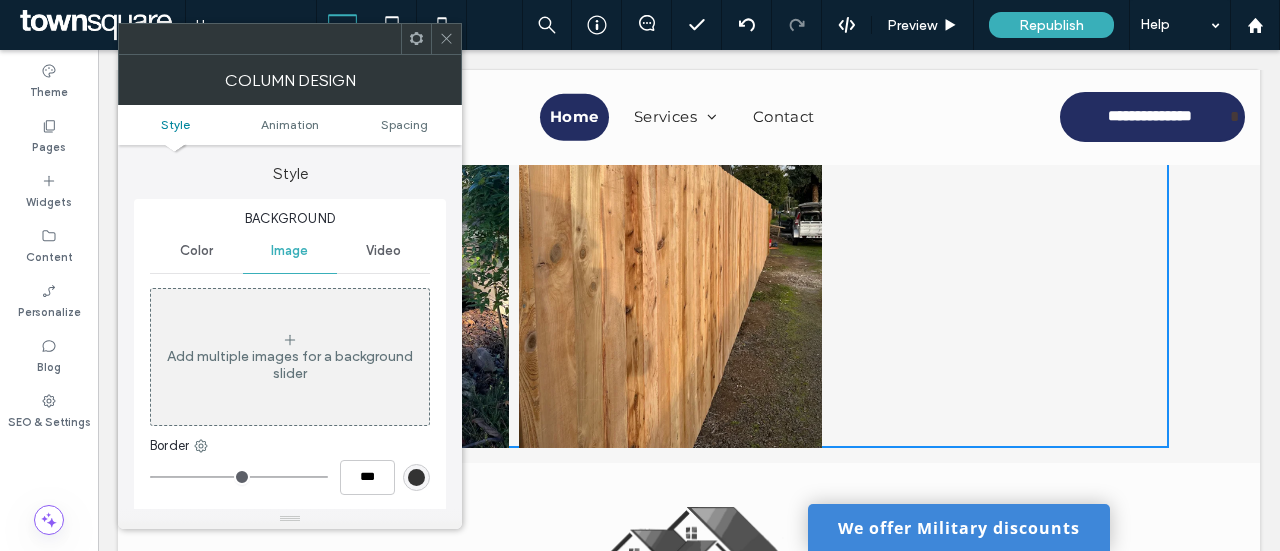 click on "Color" at bounding box center (196, 251) 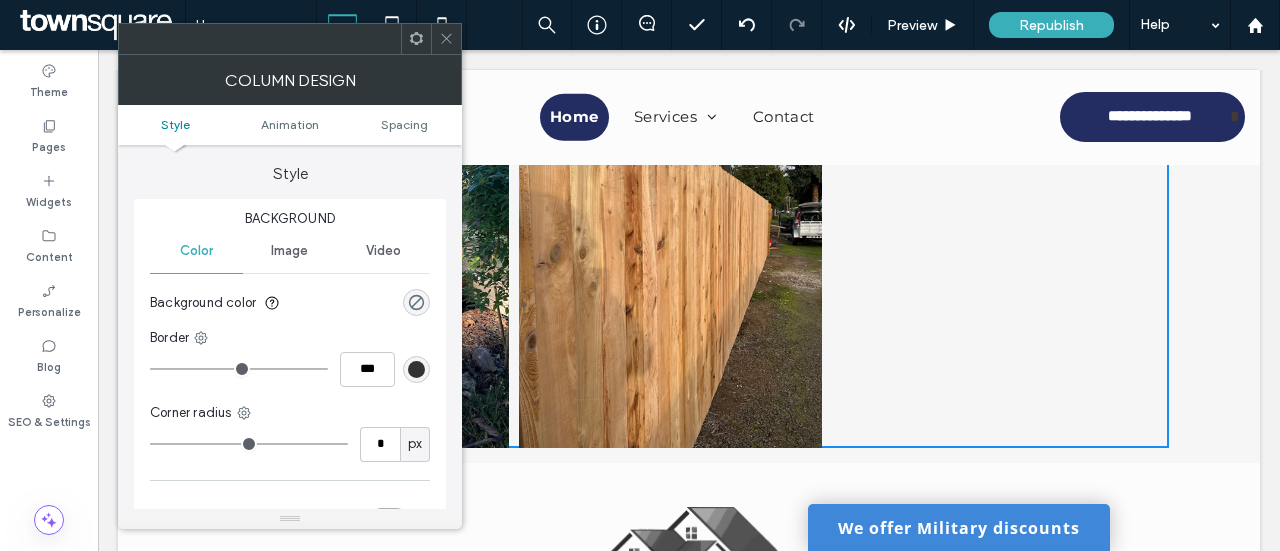 click on "Image" at bounding box center [289, 251] 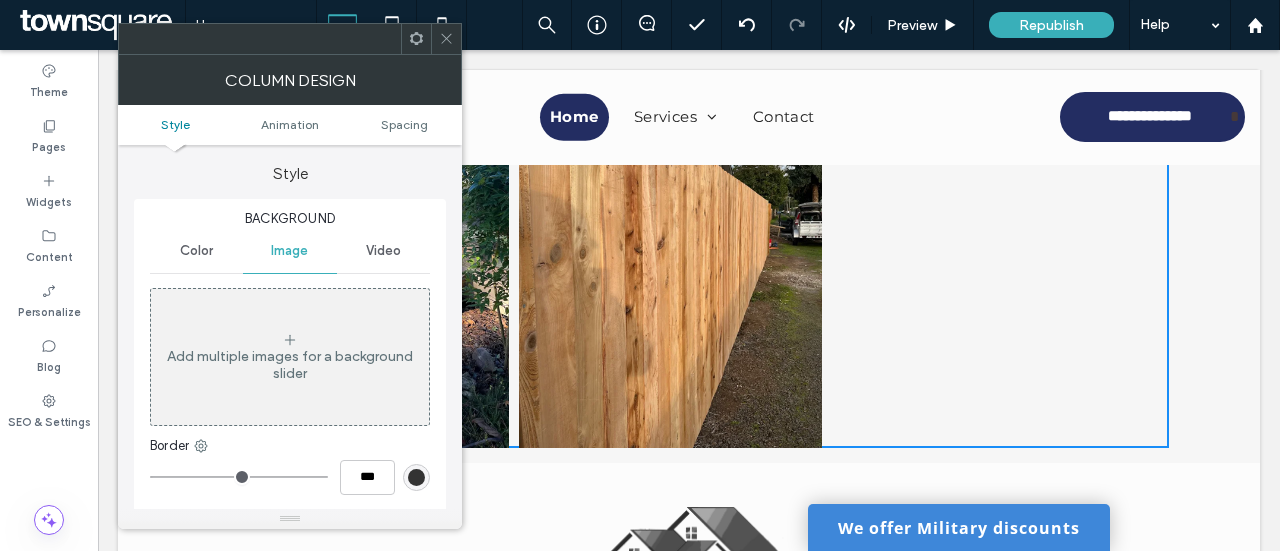 click on "Color" at bounding box center (196, 251) 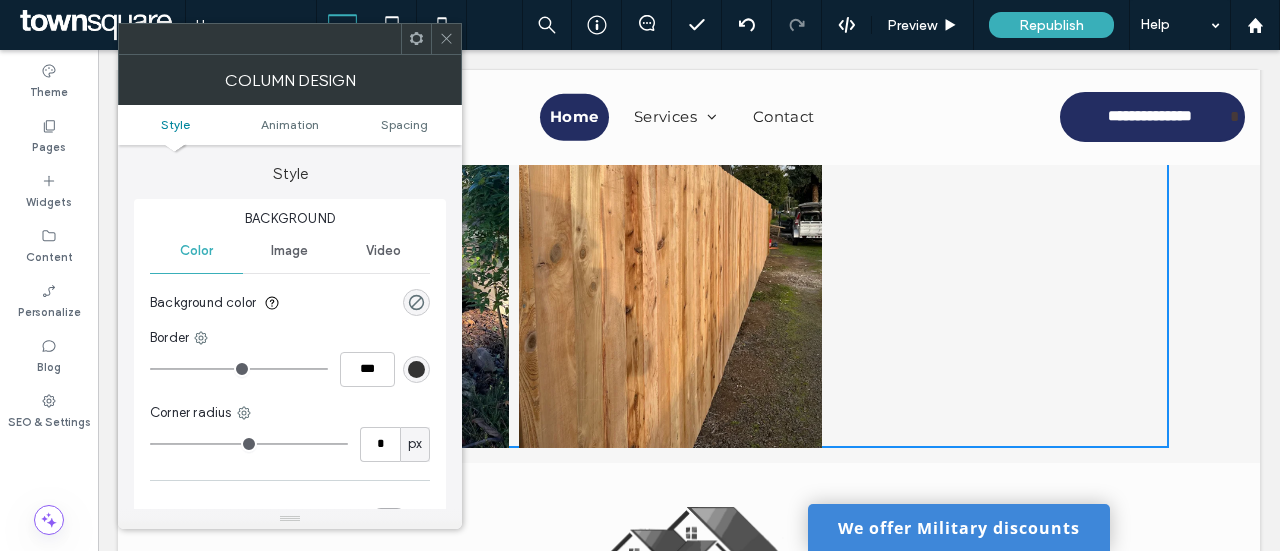 click on "Click To Paste     Click To Paste" at bounding box center (689, 246) 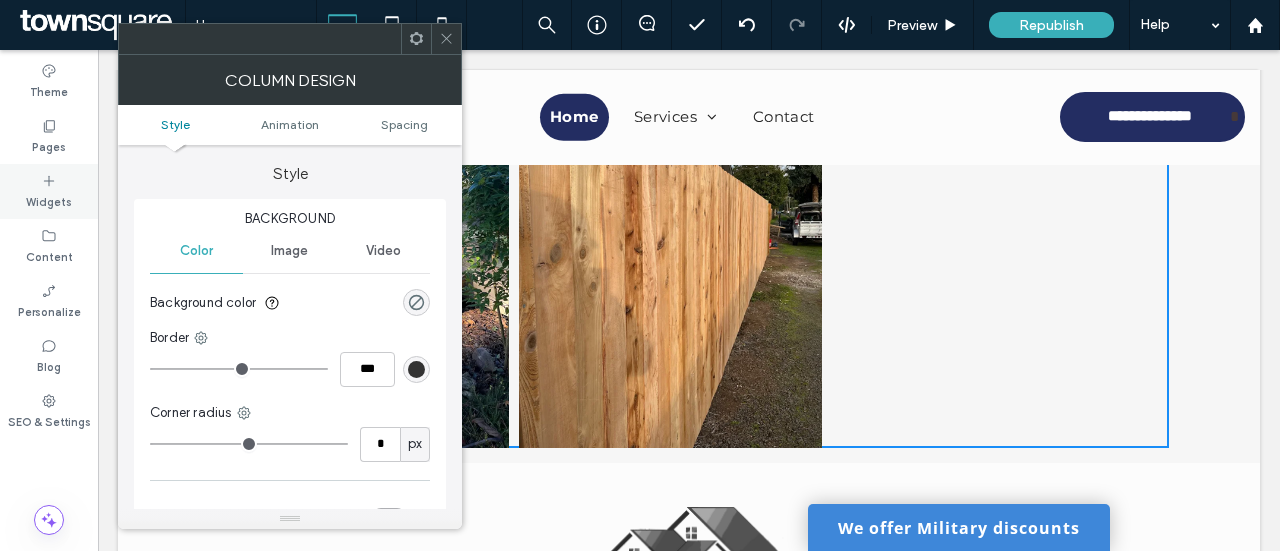 click 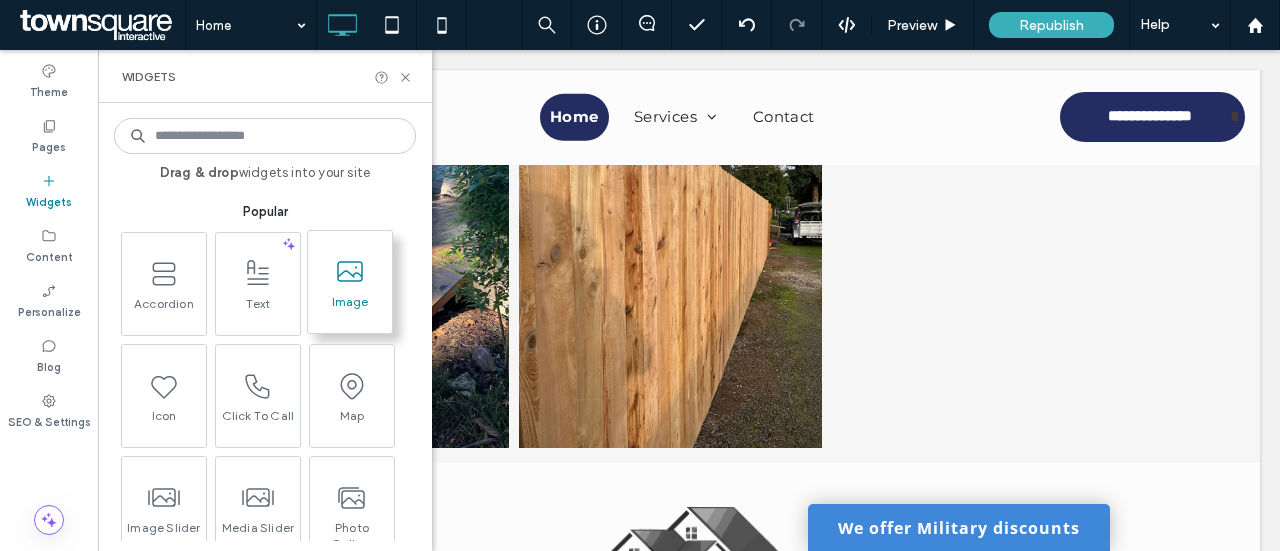click on "Image" at bounding box center [350, 308] 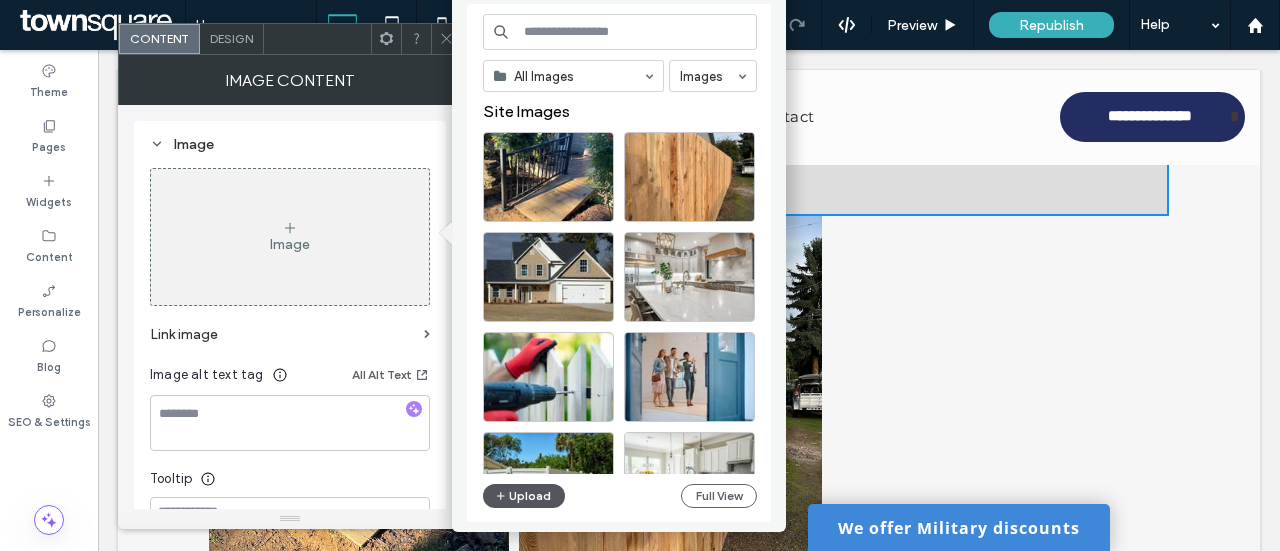 click 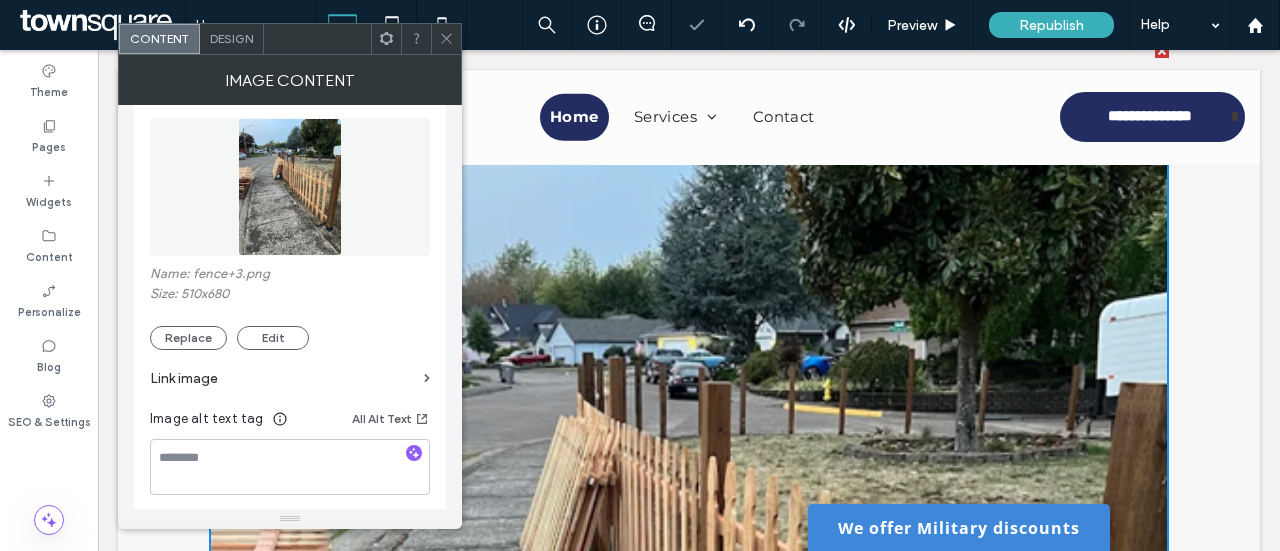 scroll, scrollTop: 100, scrollLeft: 0, axis: vertical 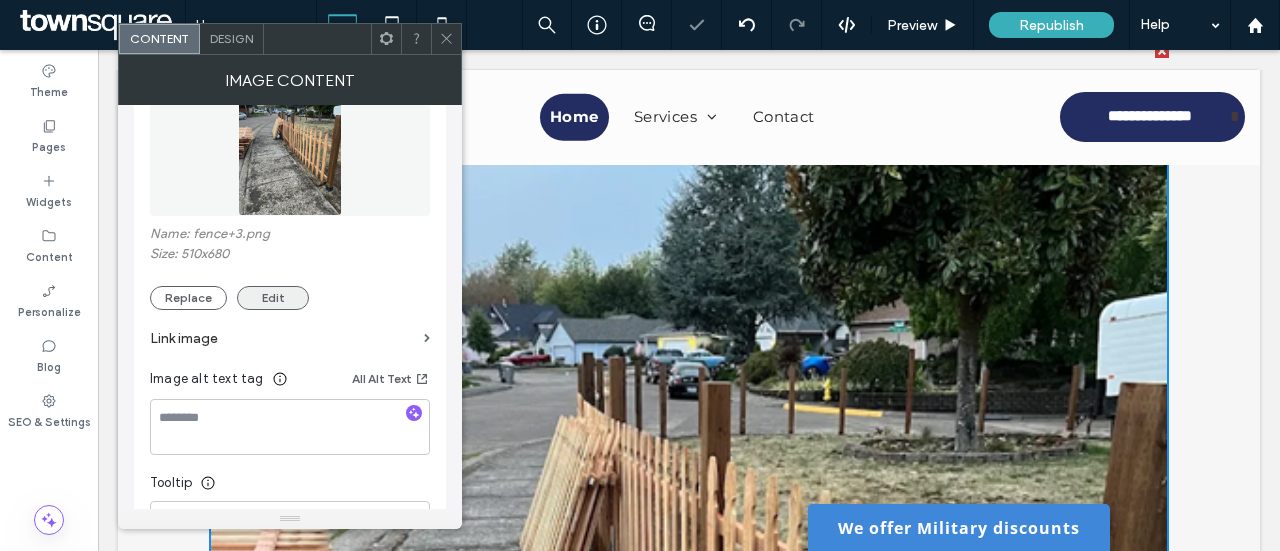 click on "Edit" at bounding box center [273, 298] 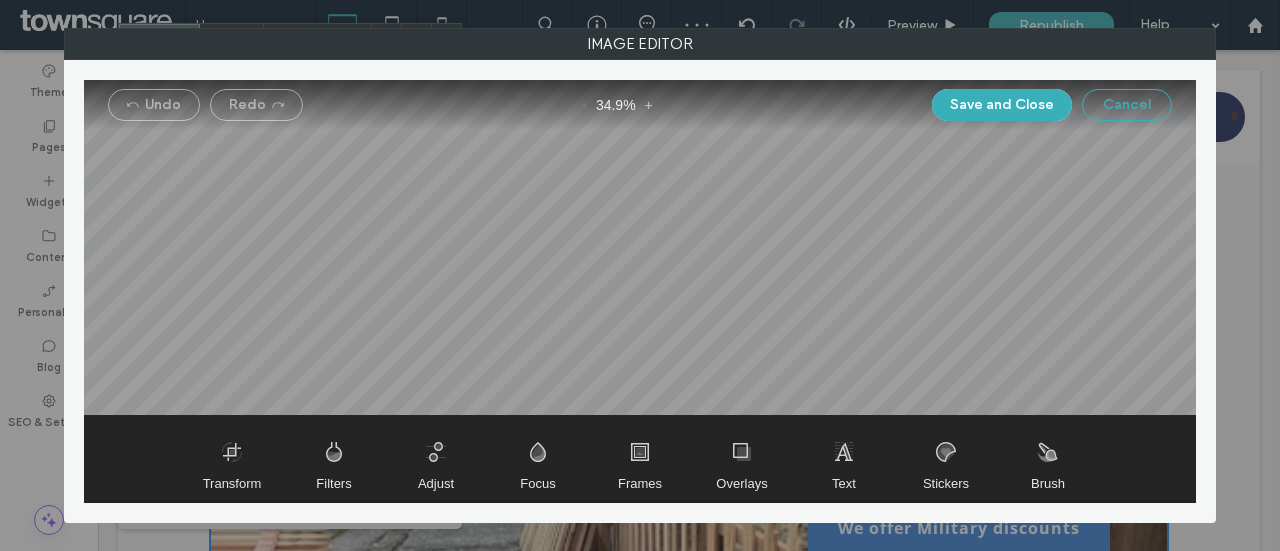 click on "Cancel" at bounding box center [1127, 105] 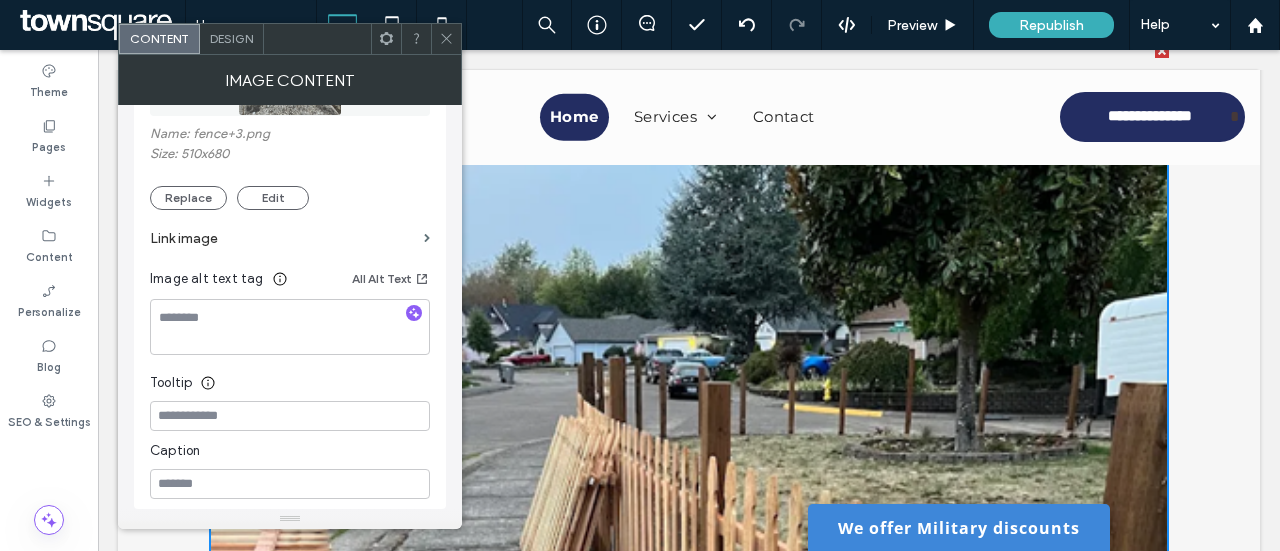 scroll, scrollTop: 0, scrollLeft: 0, axis: both 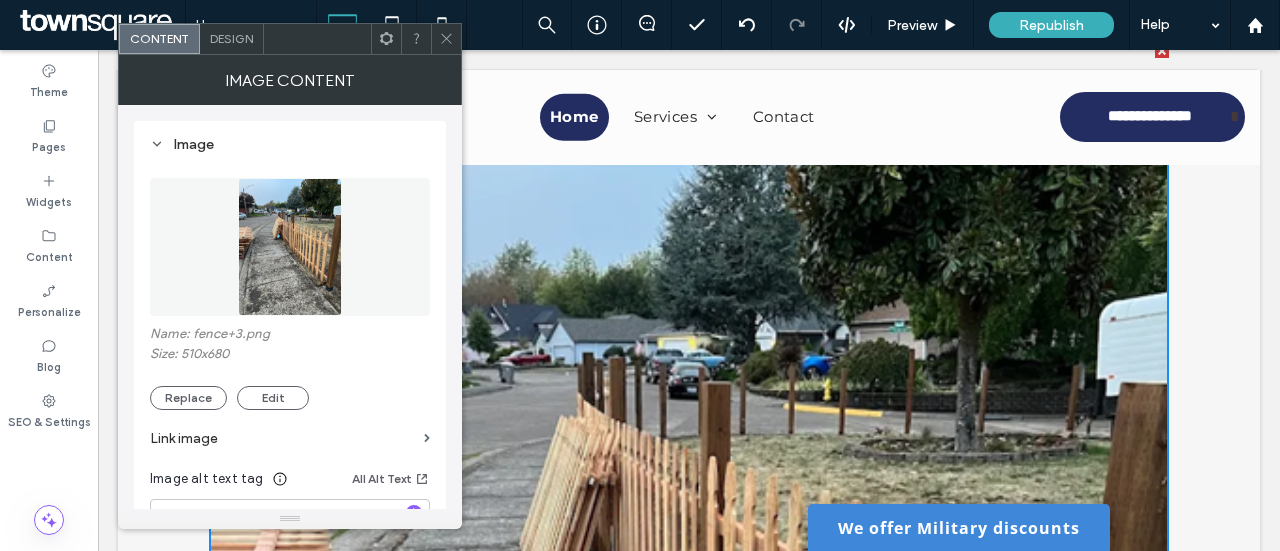 click on "Design" at bounding box center (231, 38) 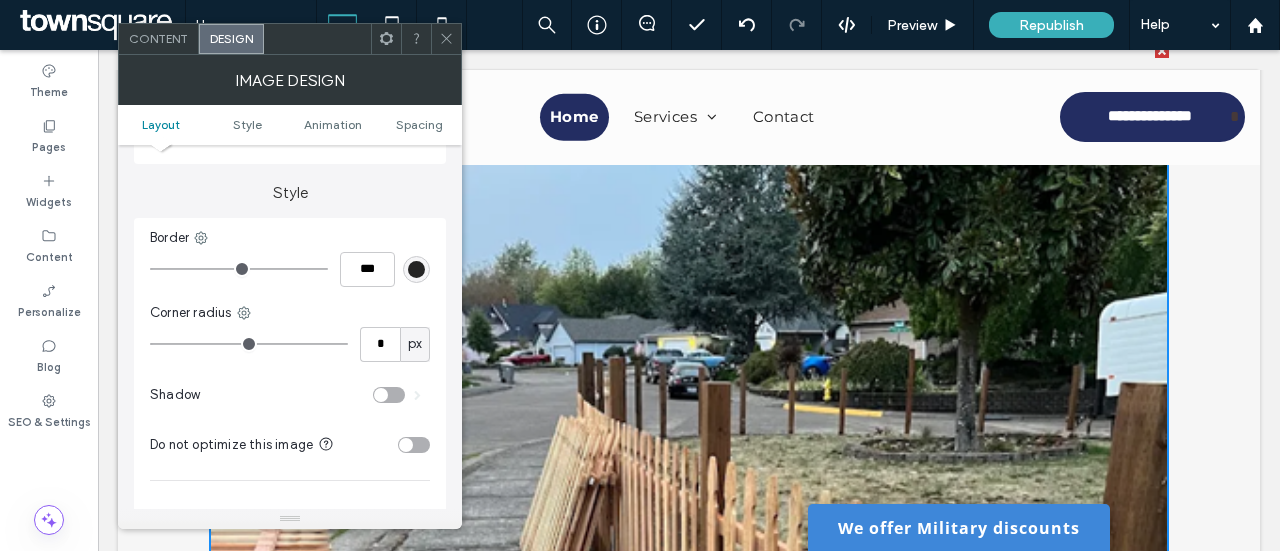 scroll, scrollTop: 300, scrollLeft: 0, axis: vertical 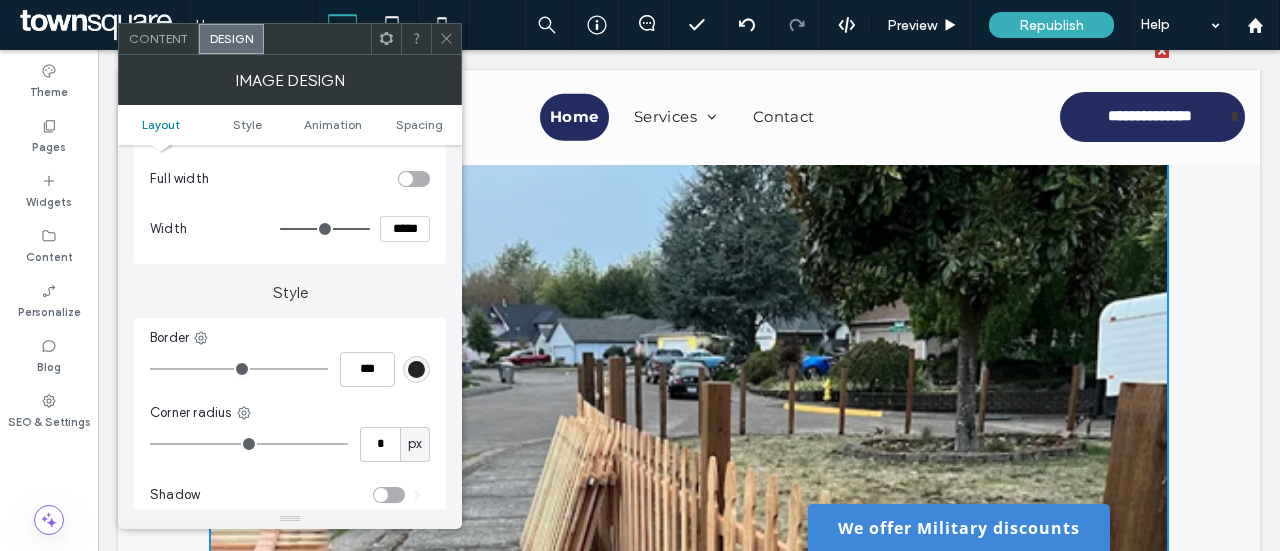 drag, startPoint x: 389, startPoint y: 225, endPoint x: 414, endPoint y: 227, distance: 25.079872 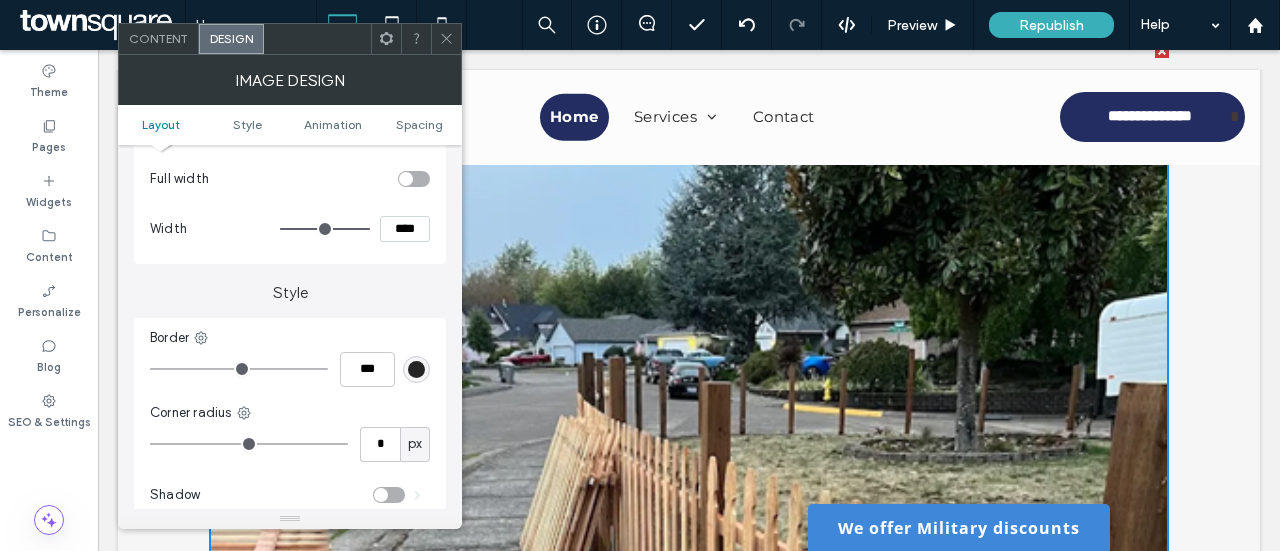 click on "****" at bounding box center [405, 229] 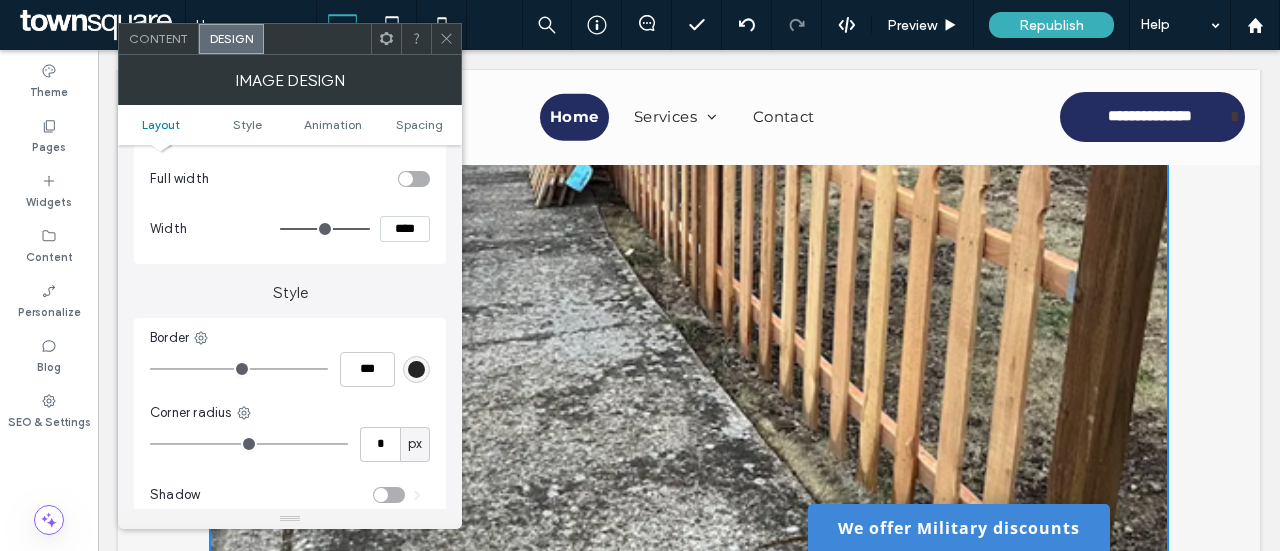 scroll, scrollTop: 3282, scrollLeft: 0, axis: vertical 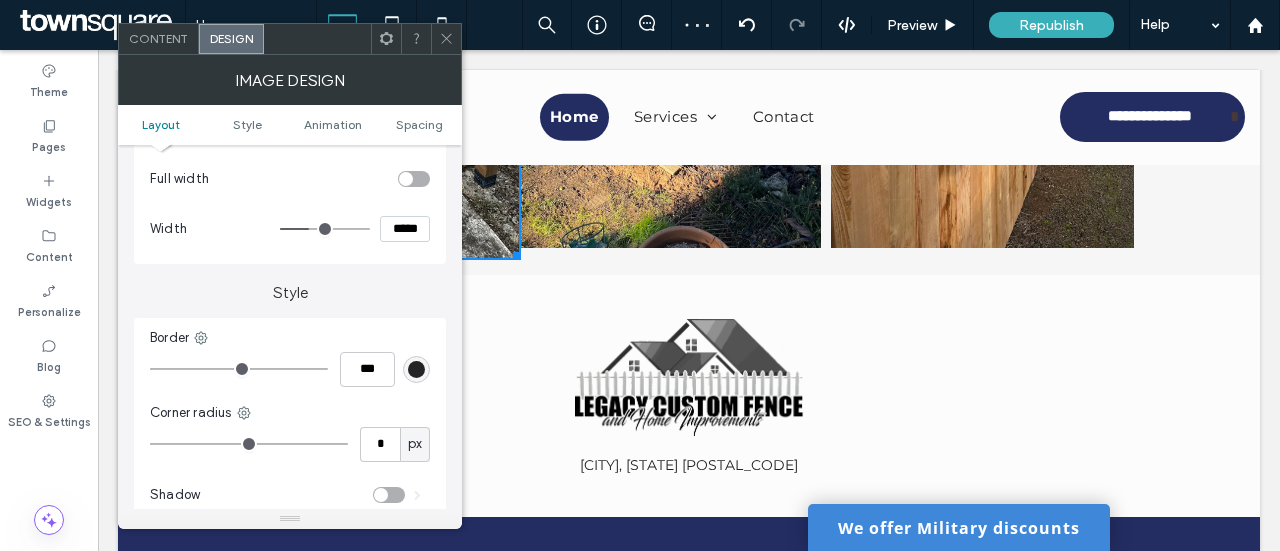 drag, startPoint x: 360, startPoint y: 225, endPoint x: 312, endPoint y: 228, distance: 48.09366 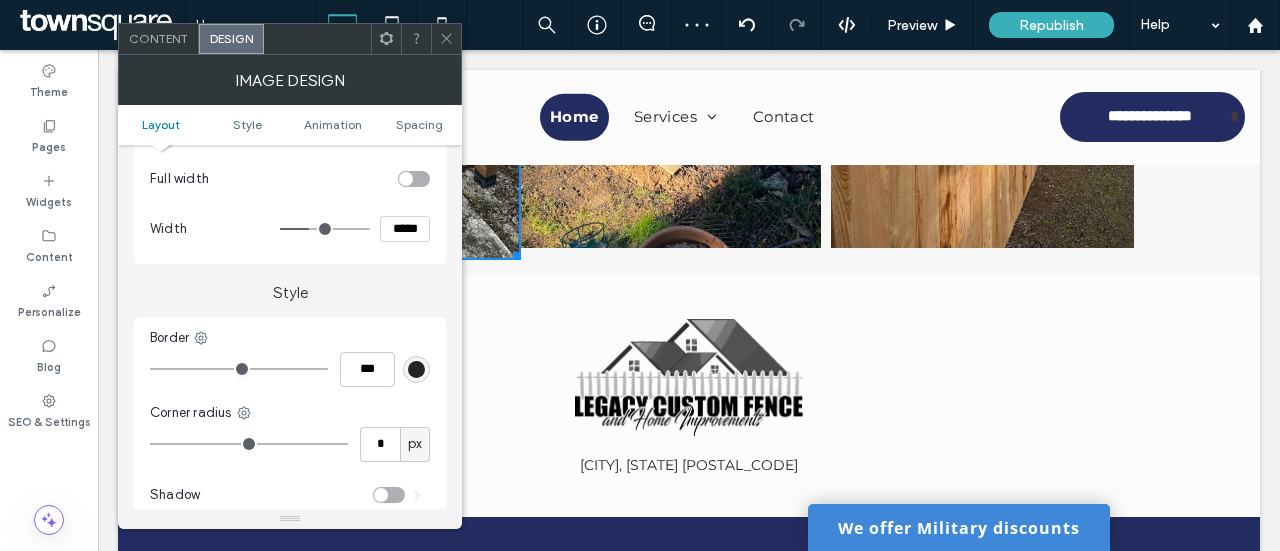 click at bounding box center [325, 229] 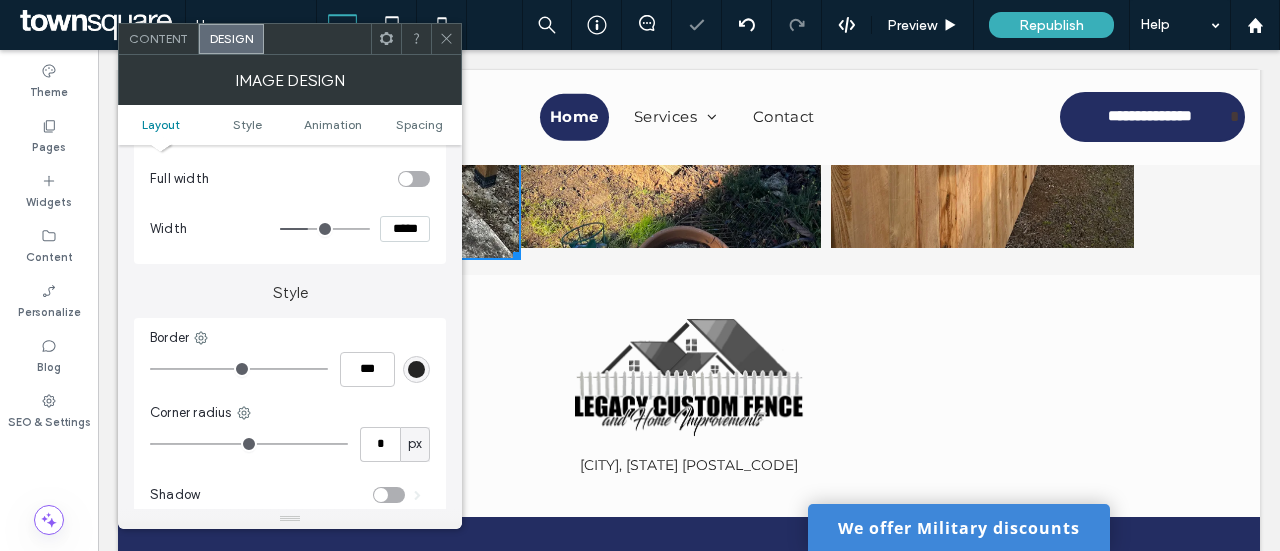 click on "Change affects desktop and tablet Full width Width *****" at bounding box center (290, 175) 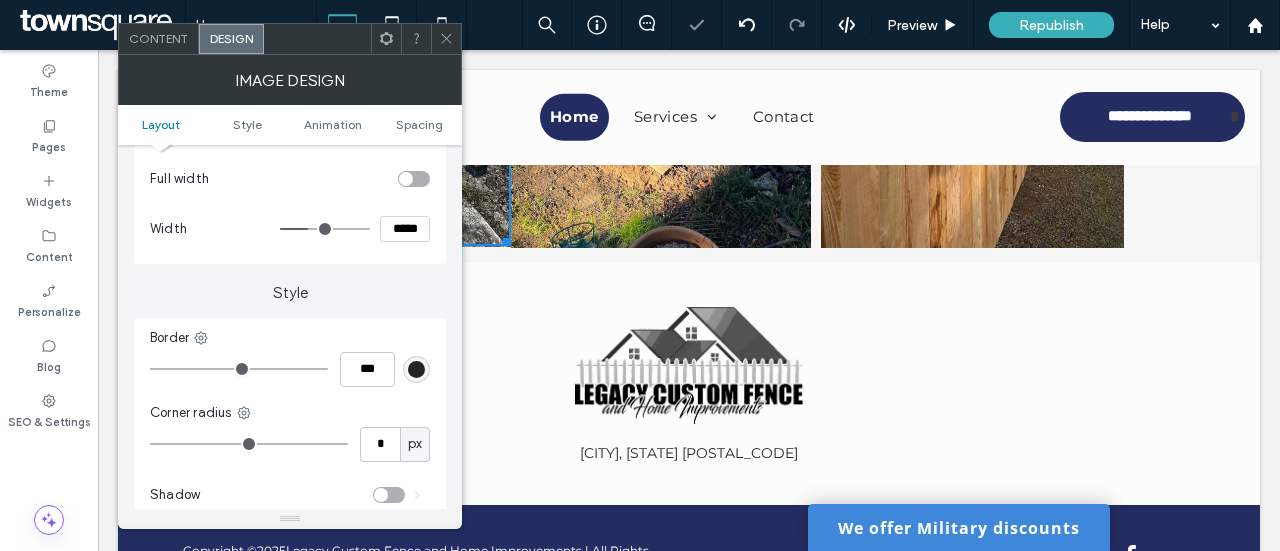 click on "*****" at bounding box center [405, 229] 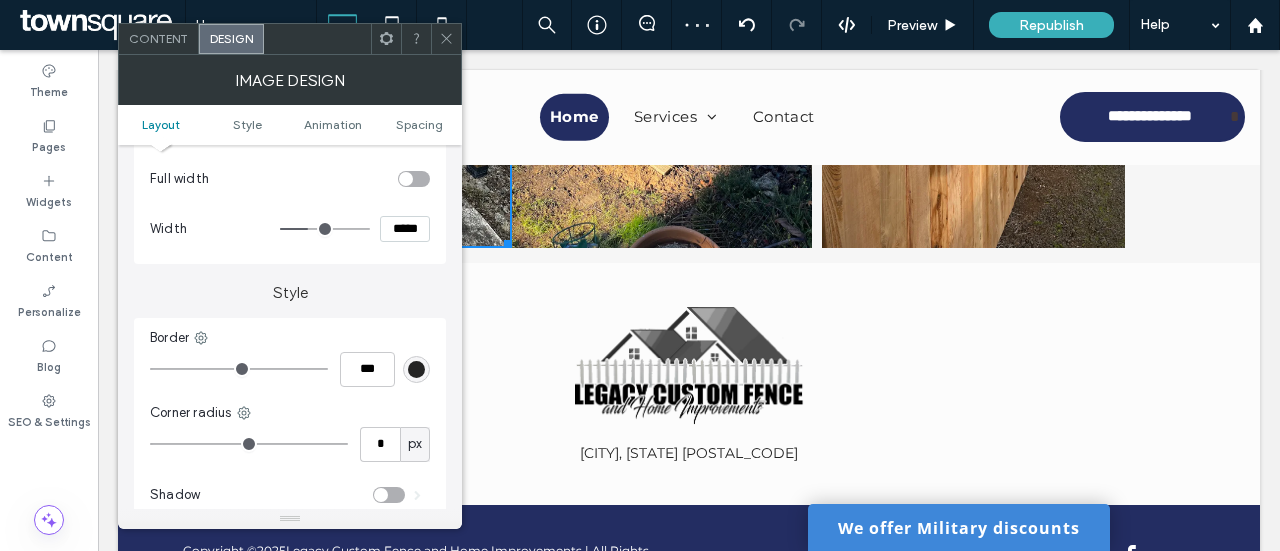 click on "Change affects desktop and tablet Full width Width *****" at bounding box center (290, 175) 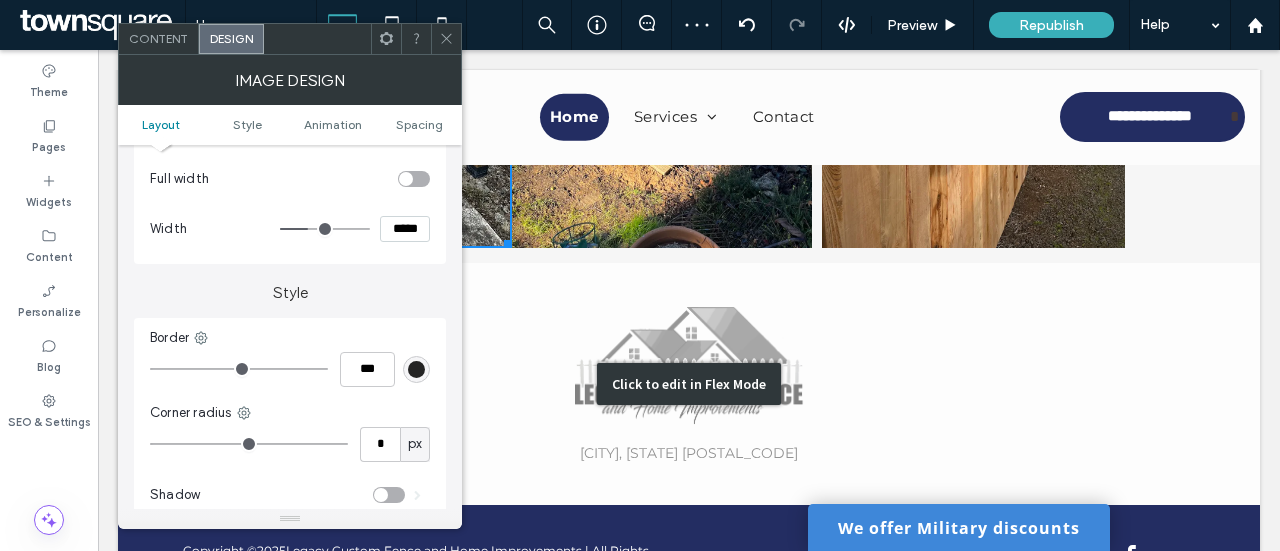 click on "Click to edit in Flex Mode" at bounding box center [689, 384] 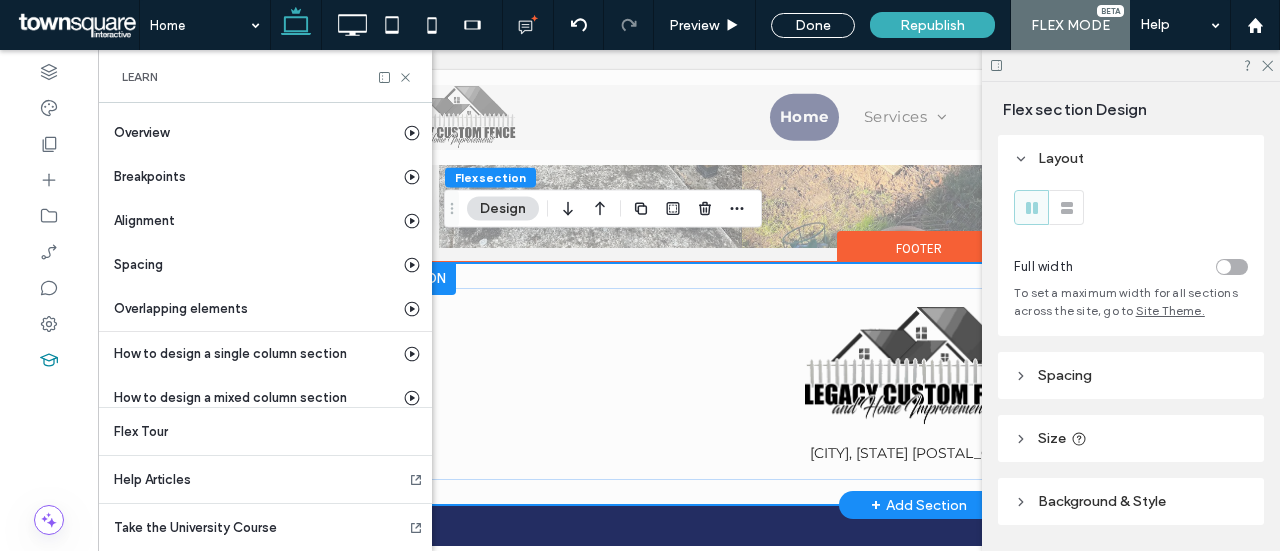 scroll, scrollTop: 0, scrollLeft: 528, axis: horizontal 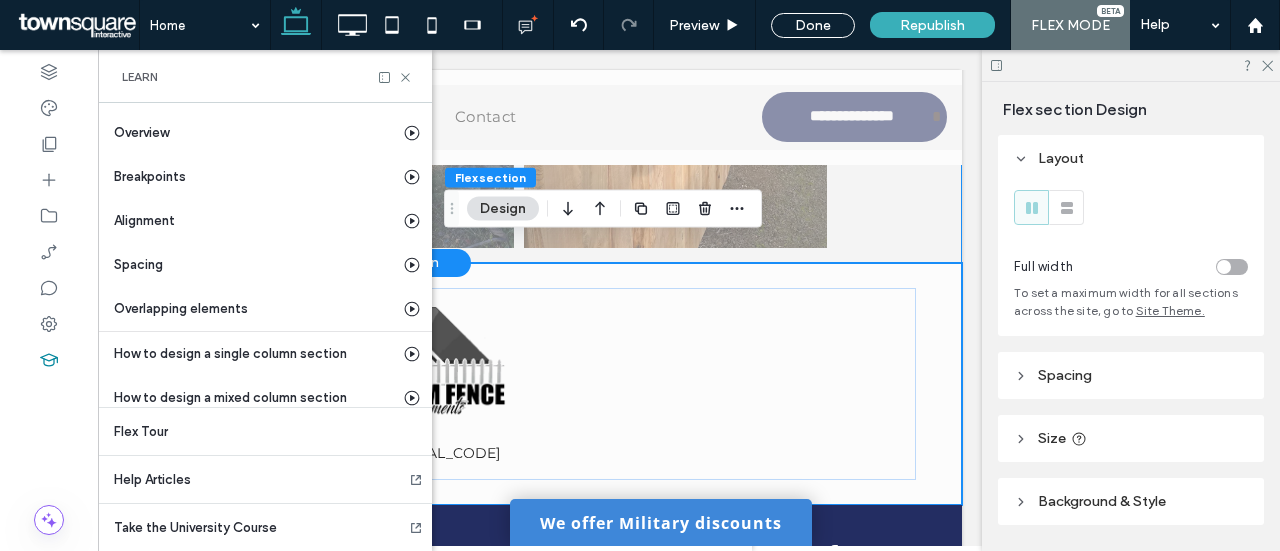 click on "Double click to exit Flex Mode" at bounding box center (391, 46) 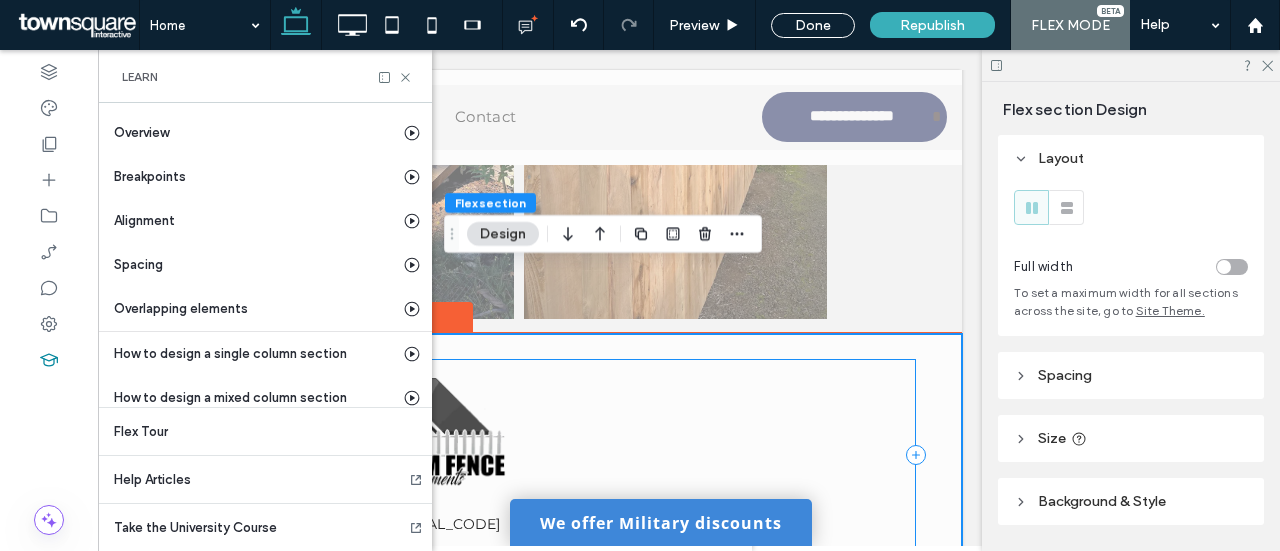 scroll, scrollTop: 3082, scrollLeft: 0, axis: vertical 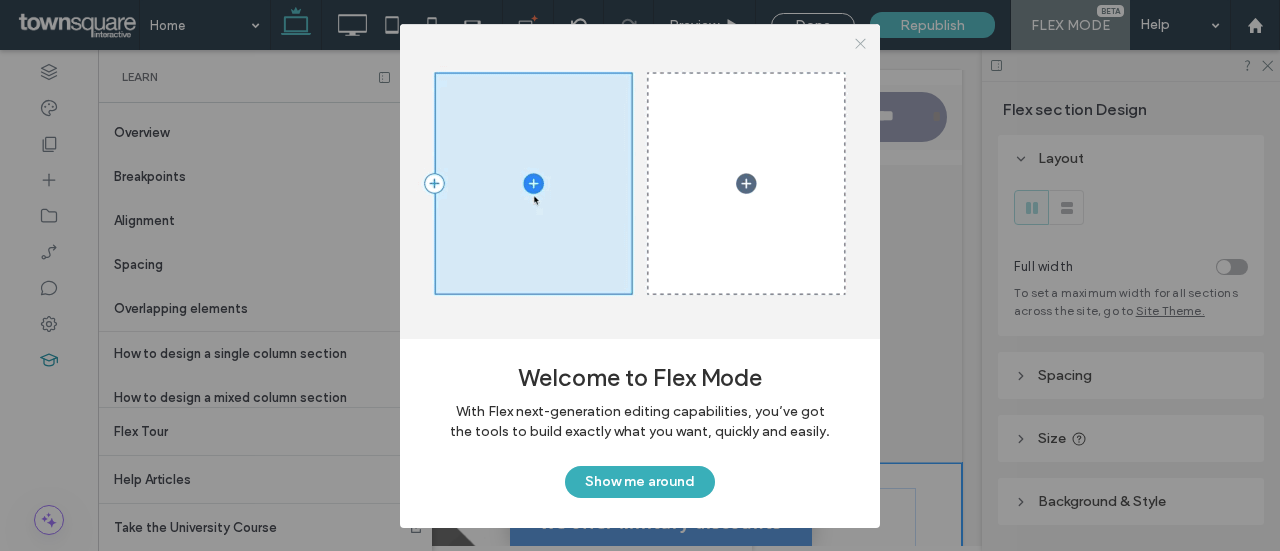click 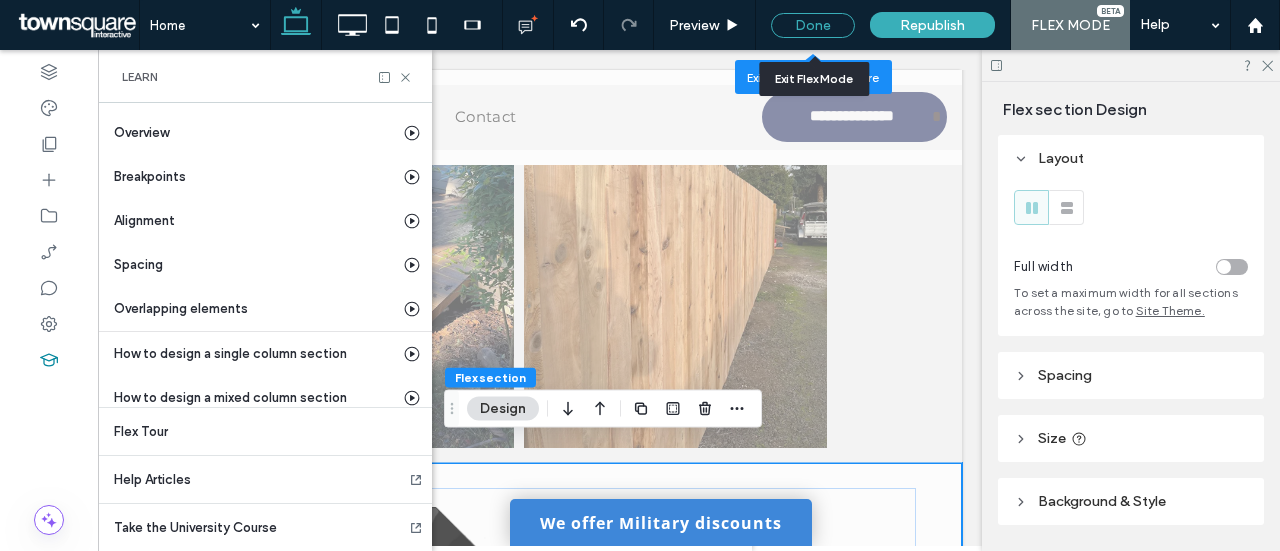 click on "Done" at bounding box center [813, 25] 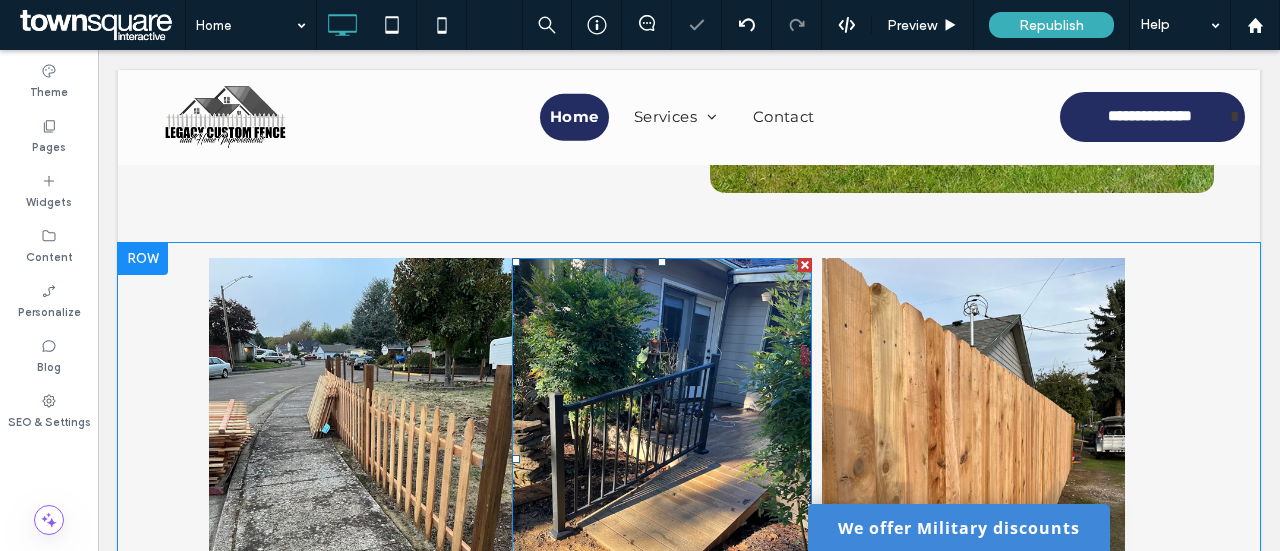 scroll, scrollTop: 2882, scrollLeft: 0, axis: vertical 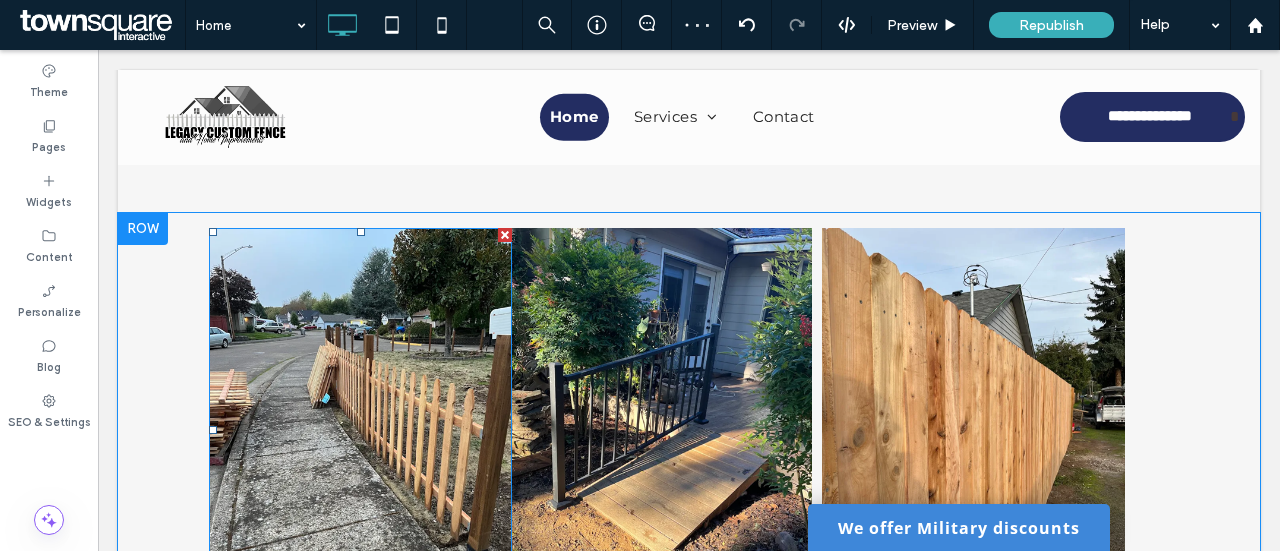 click at bounding box center [360, 430] 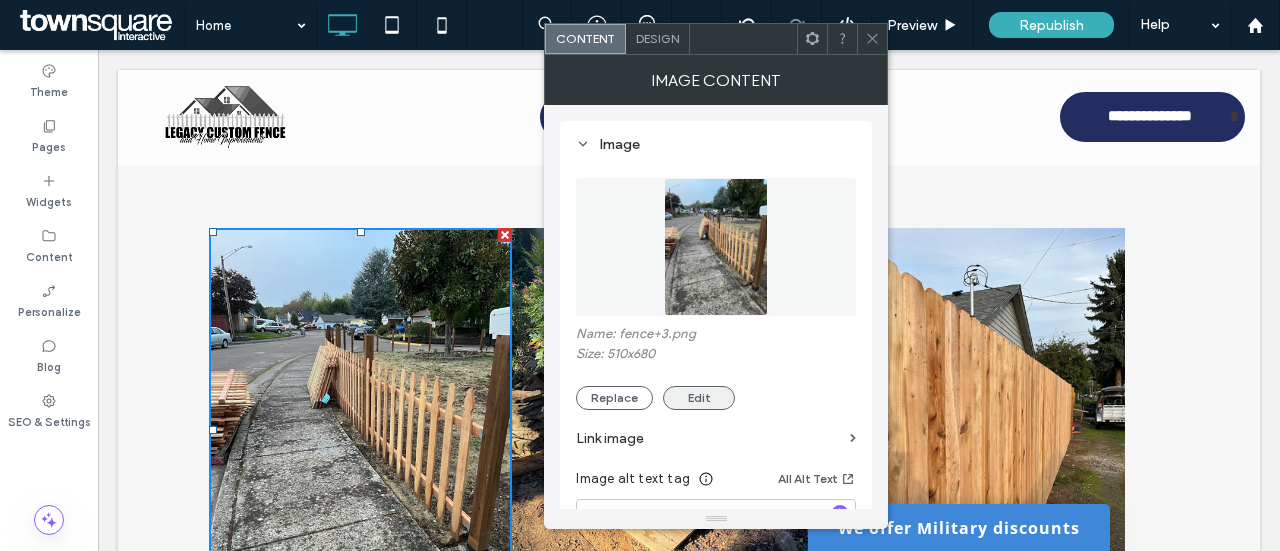 click on "Edit" at bounding box center (699, 398) 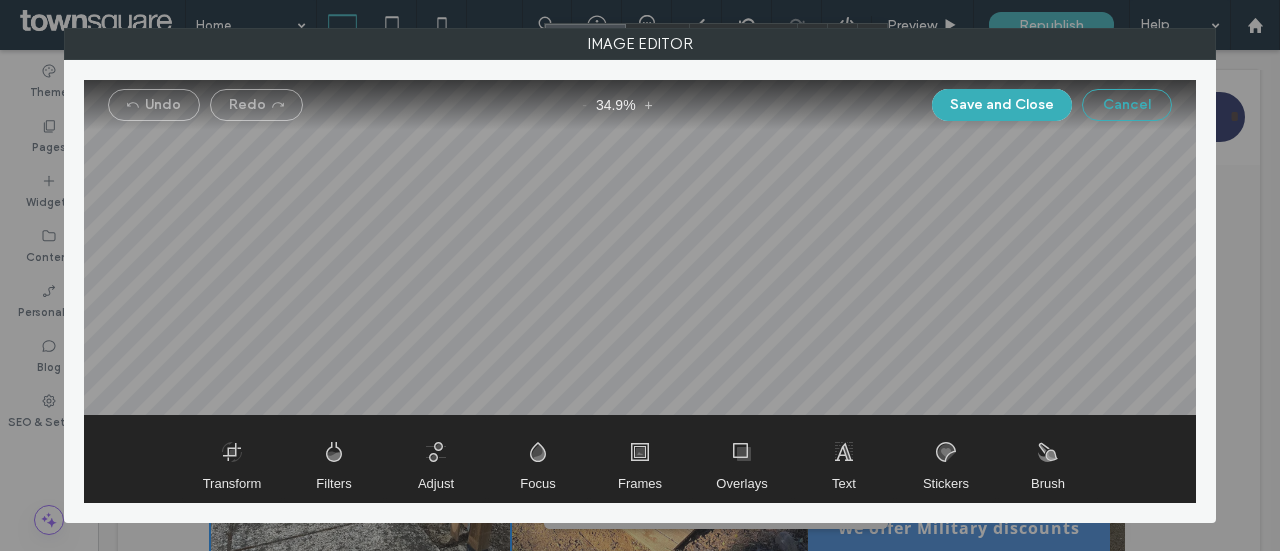 click on "Cancel" at bounding box center [1127, 105] 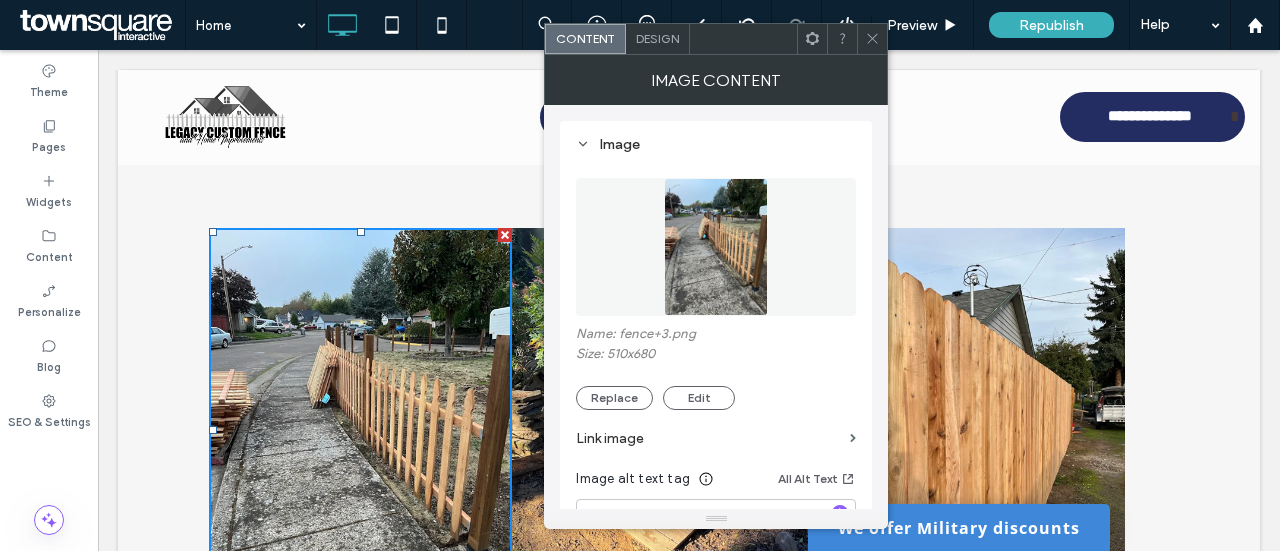 click at bounding box center [360, 430] 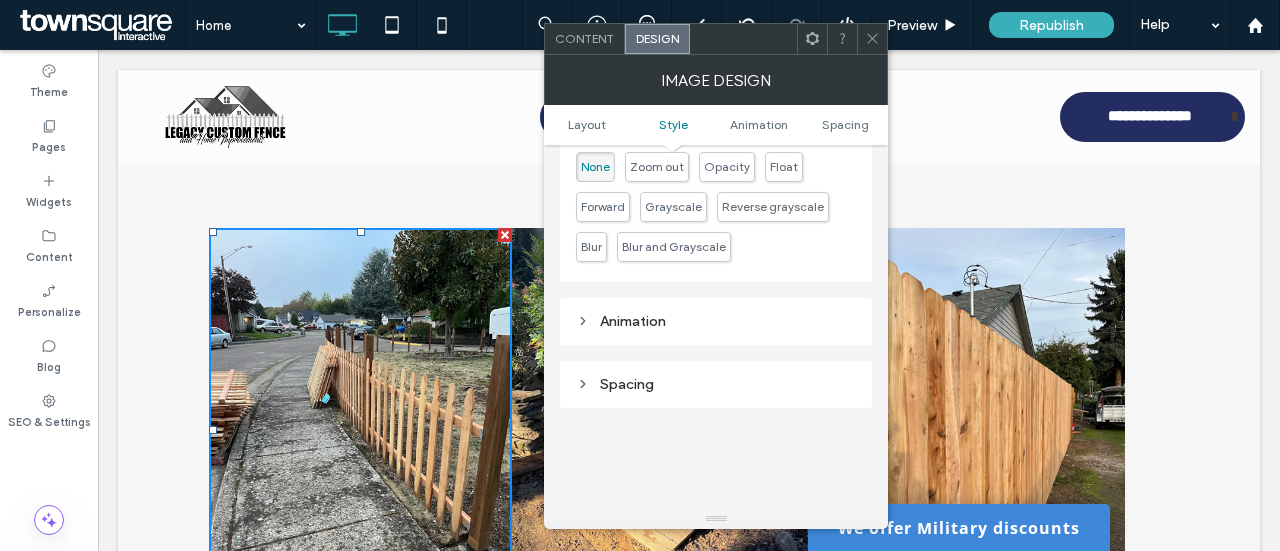 click on "Spacing" at bounding box center [716, 384] 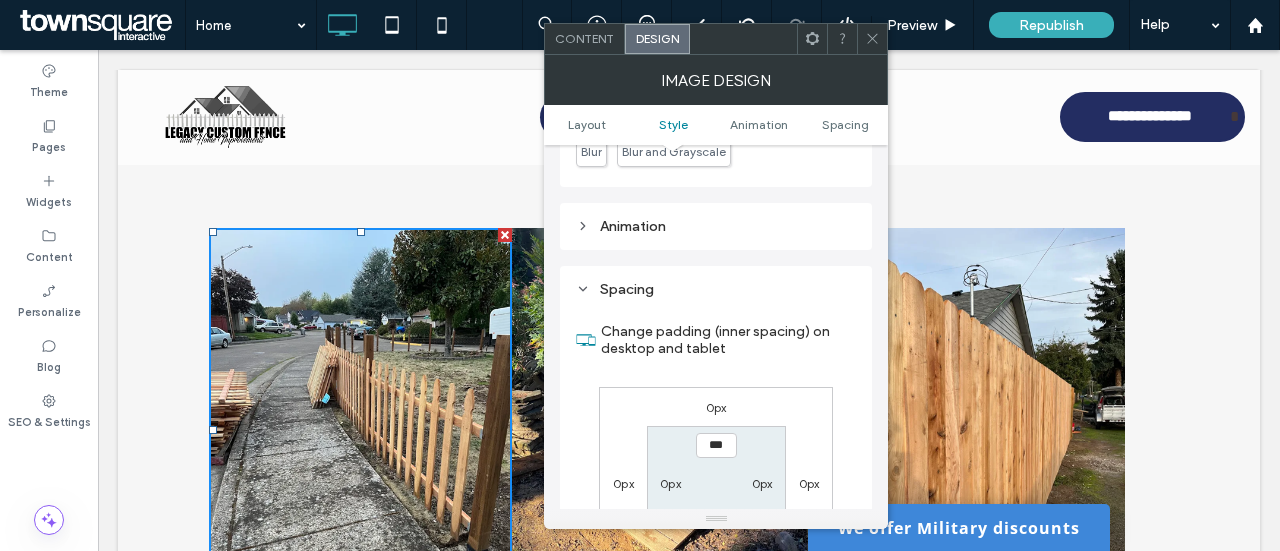 scroll, scrollTop: 1106, scrollLeft: 0, axis: vertical 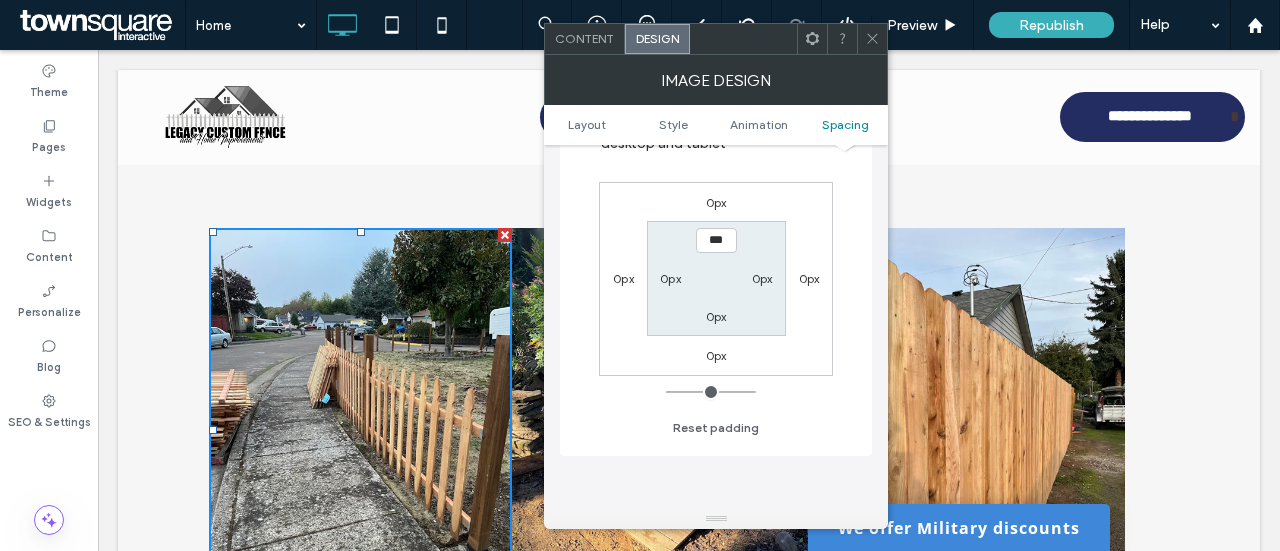 click on "0px" at bounding box center (762, 278) 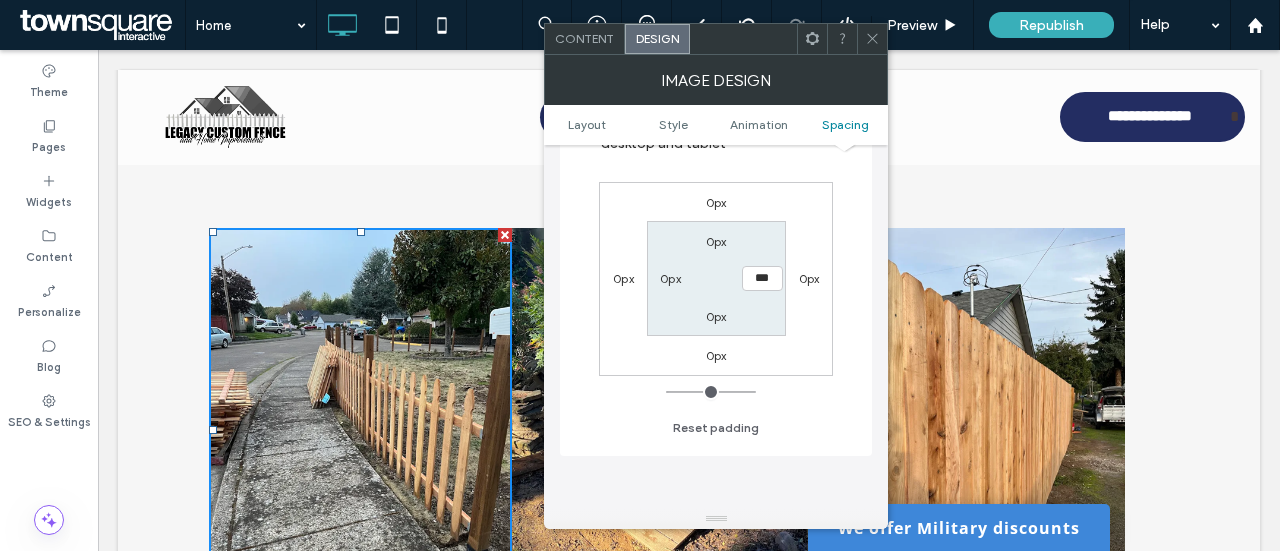 click on "0px" at bounding box center (809, 278) 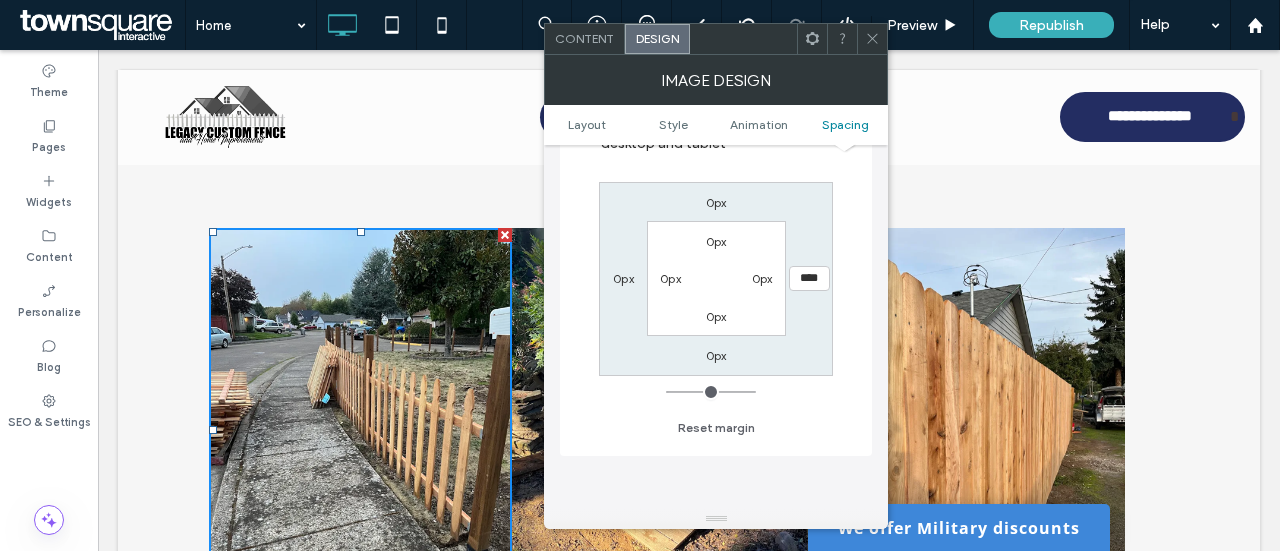click on "0px" at bounding box center (623, 278) 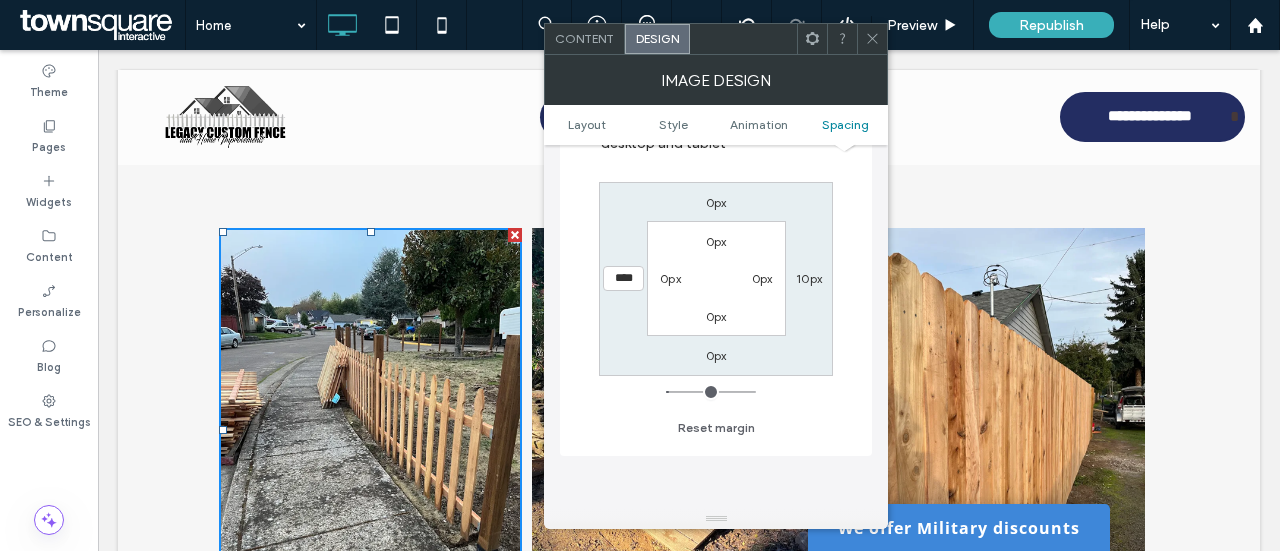 click at bounding box center (993, 430) 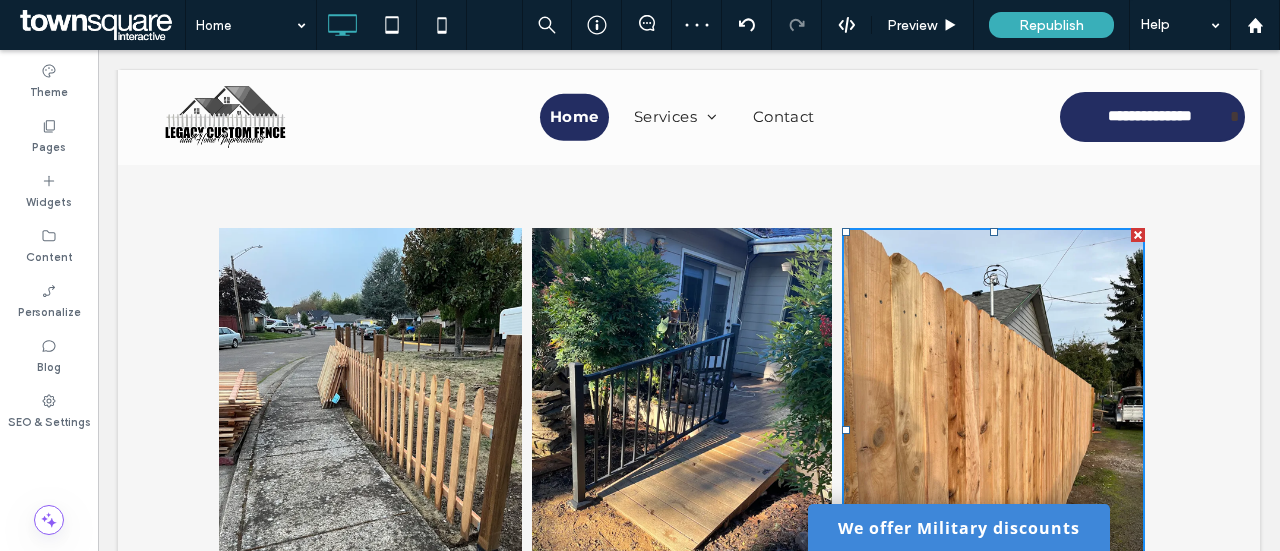 click at bounding box center [682, 430] 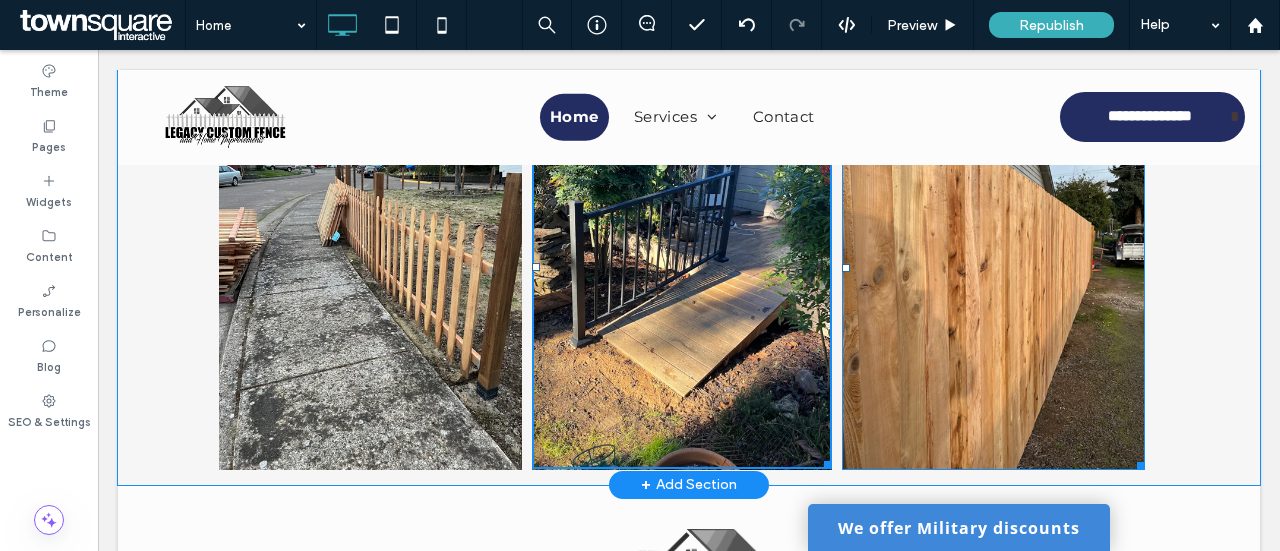 scroll, scrollTop: 2982, scrollLeft: 0, axis: vertical 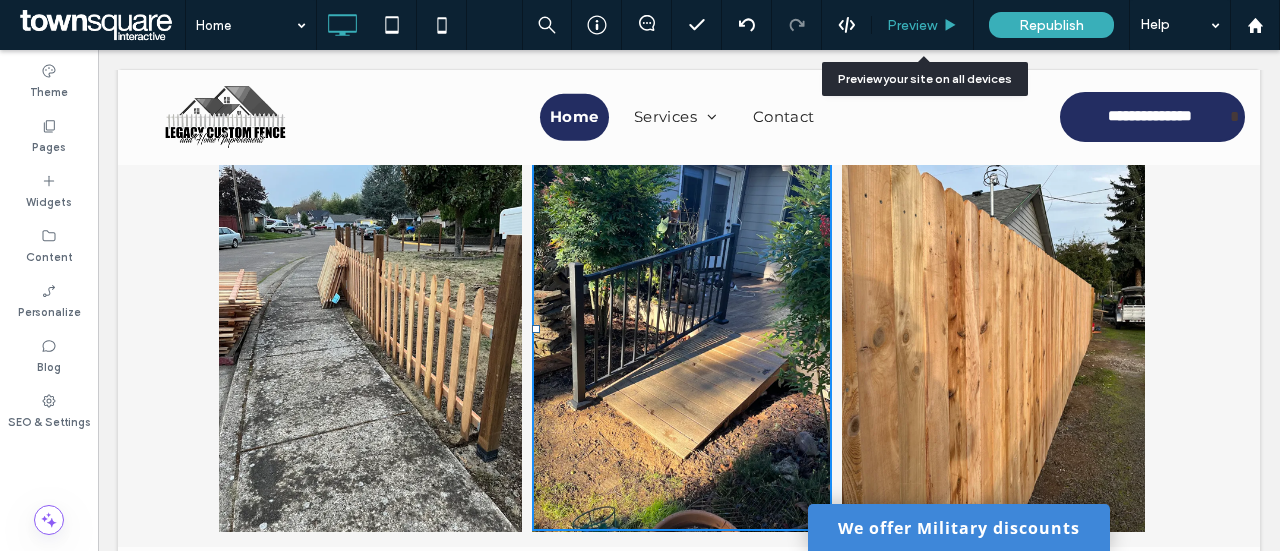click on "Preview" at bounding box center (912, 25) 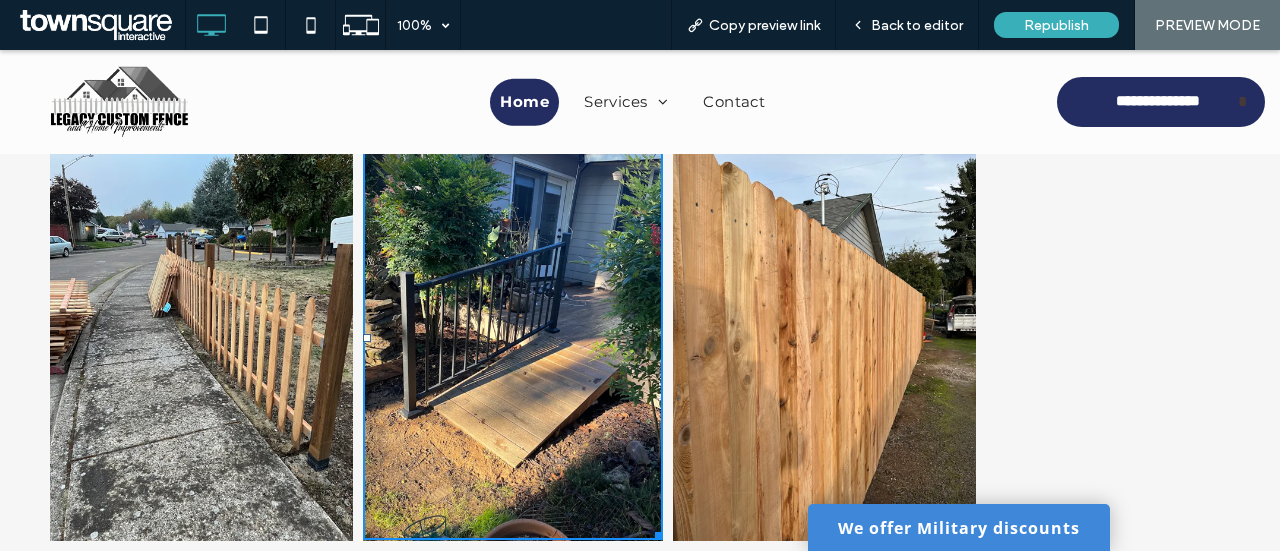 scroll, scrollTop: 2958, scrollLeft: 0, axis: vertical 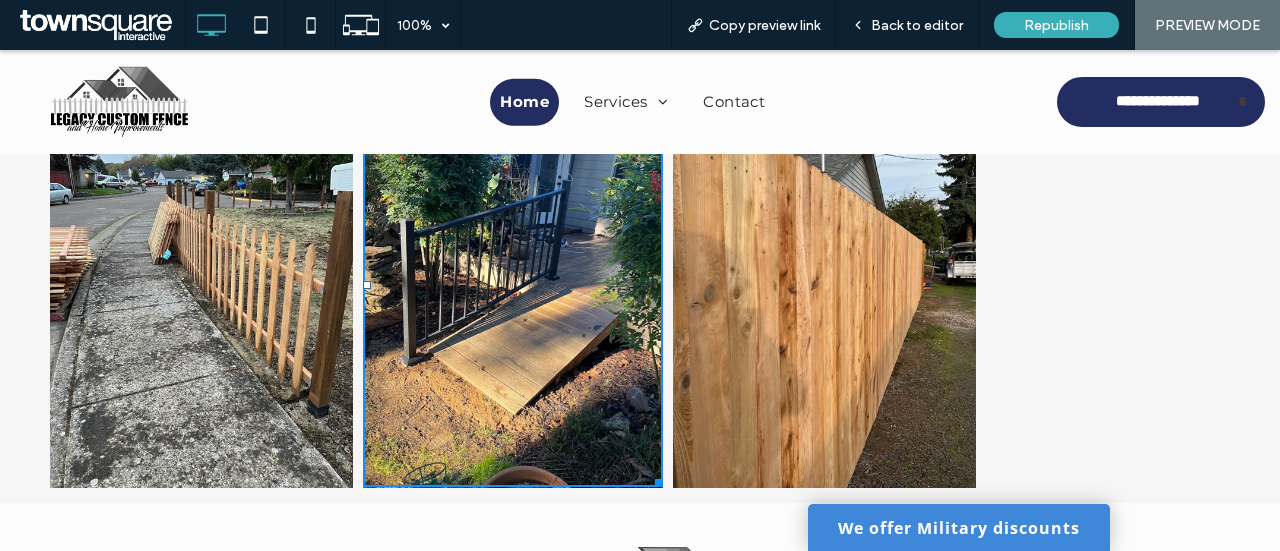 click on "Click To Paste     Click To Paste     Click To Paste     Click To Paste" at bounding box center (640, 286) 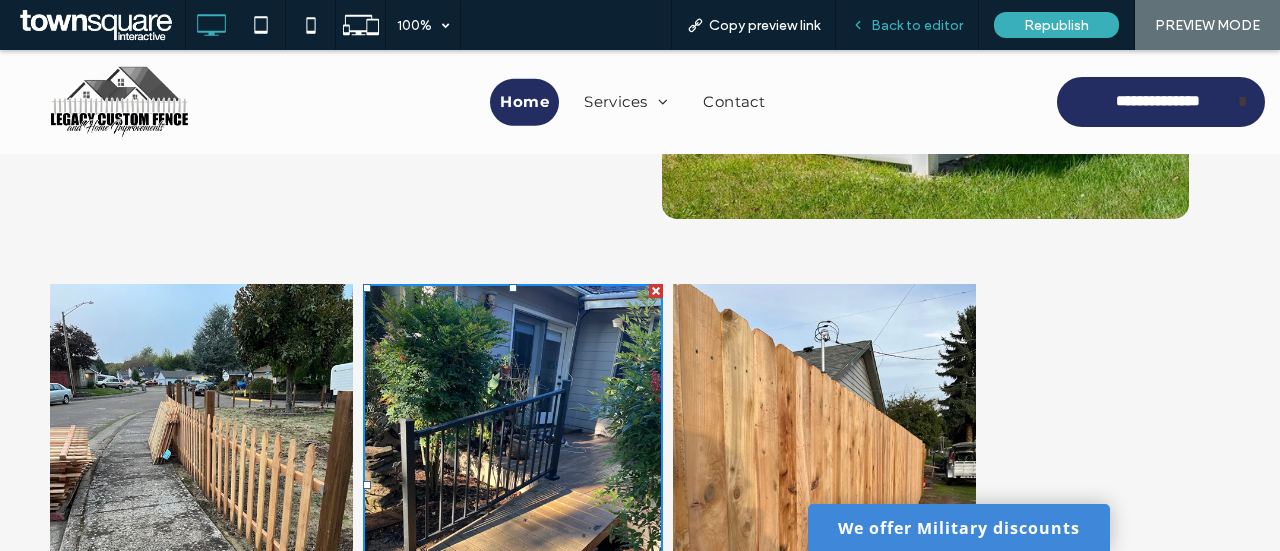 click on "Back to editor" at bounding box center [917, 25] 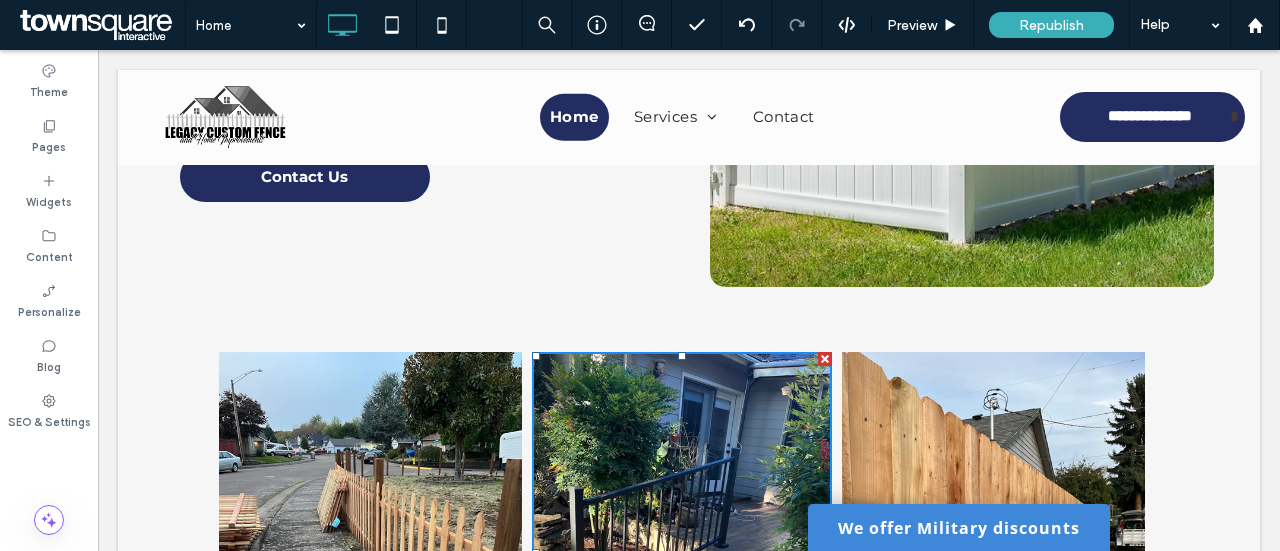 scroll, scrollTop: 2804, scrollLeft: 0, axis: vertical 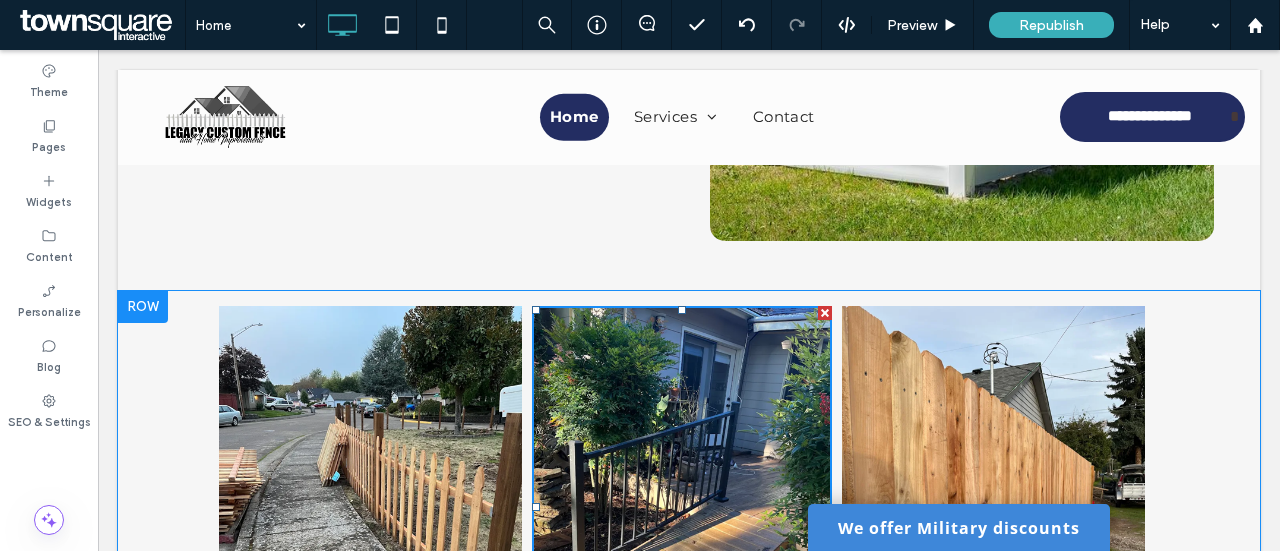 click on "Click To Paste     Click To Paste     Click To Paste     Click To Paste
Row + Add Section" at bounding box center (689, 508) 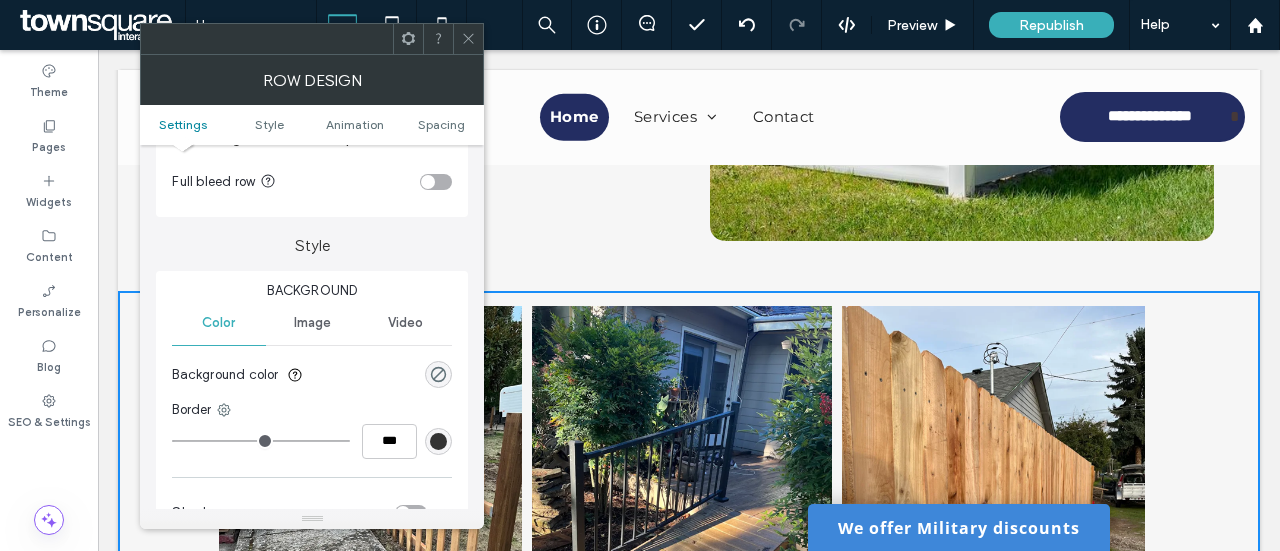 scroll, scrollTop: 0, scrollLeft: 0, axis: both 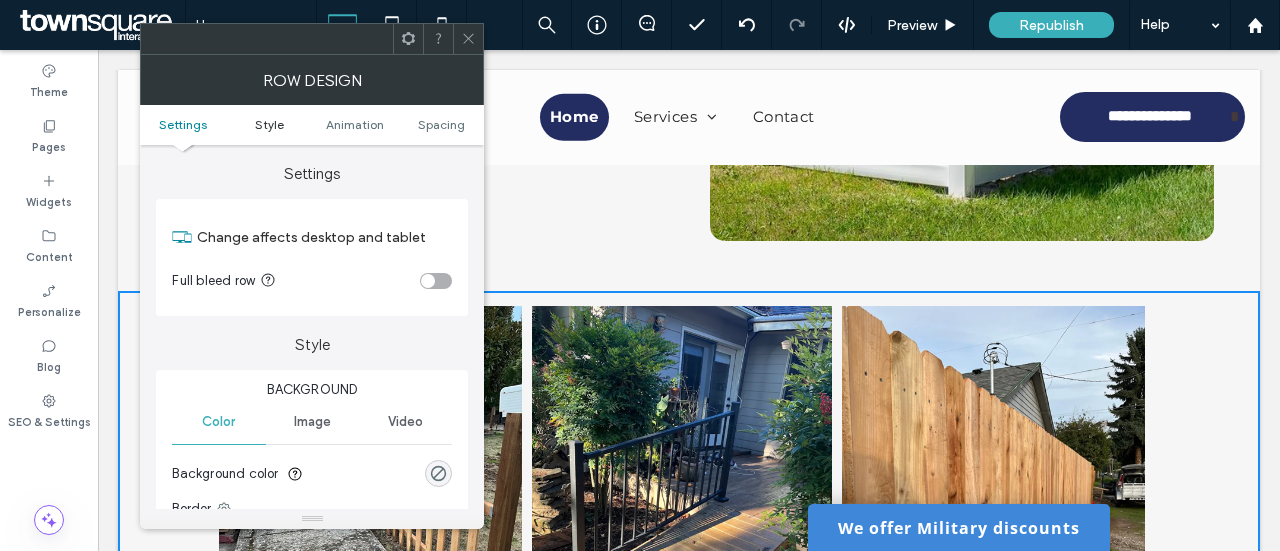 click on "Style" at bounding box center (269, 124) 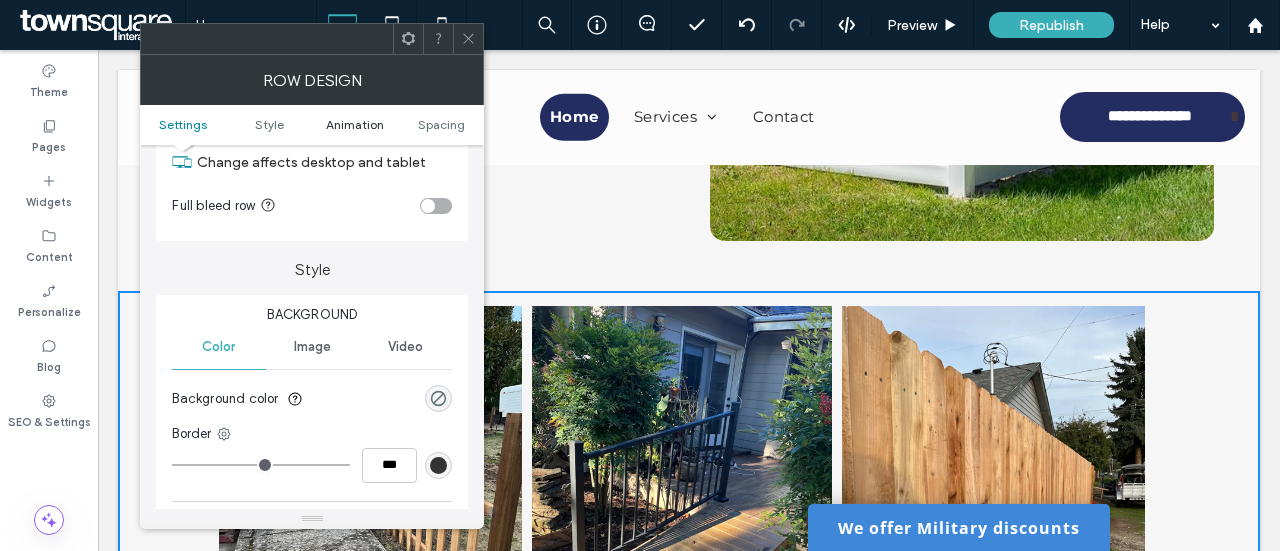 click on "Animation" at bounding box center (355, 124) 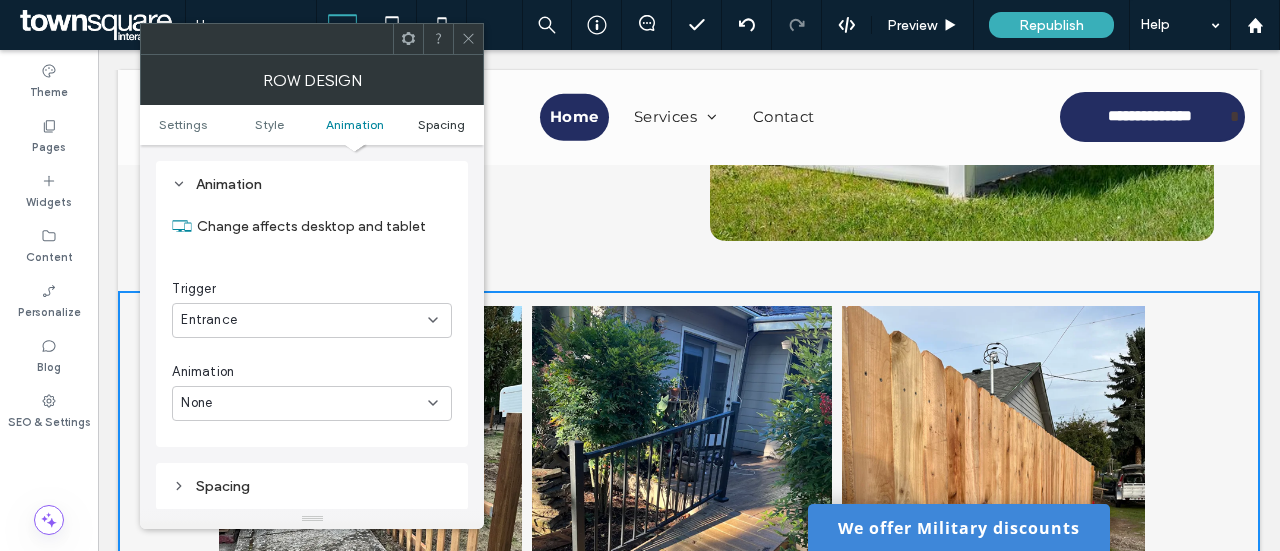 click on "Spacing" at bounding box center [441, 124] 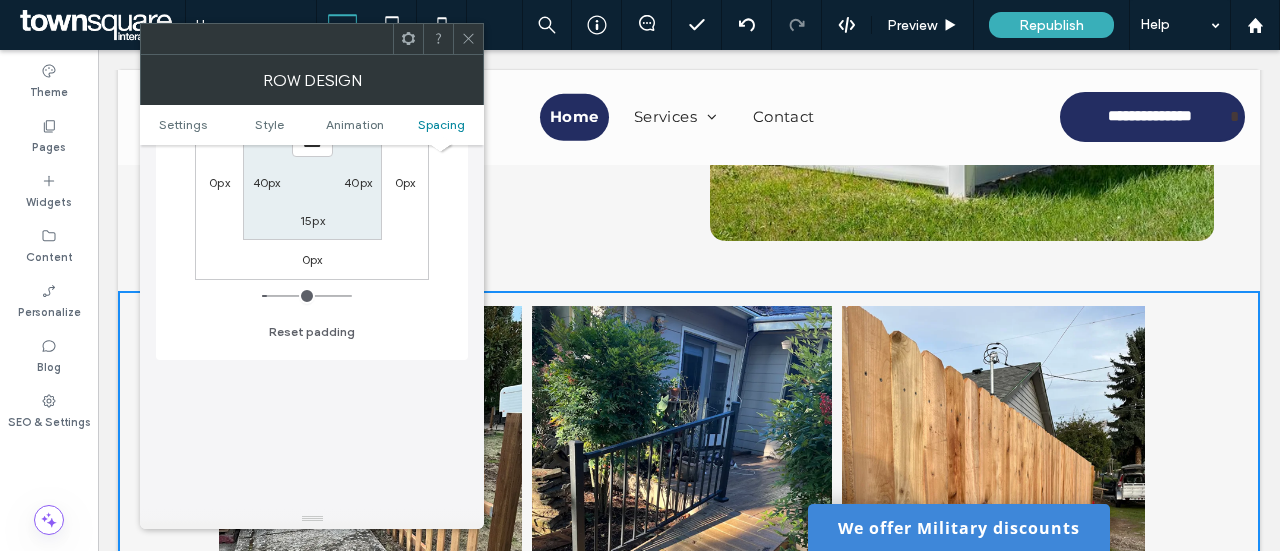 scroll, scrollTop: 1004, scrollLeft: 0, axis: vertical 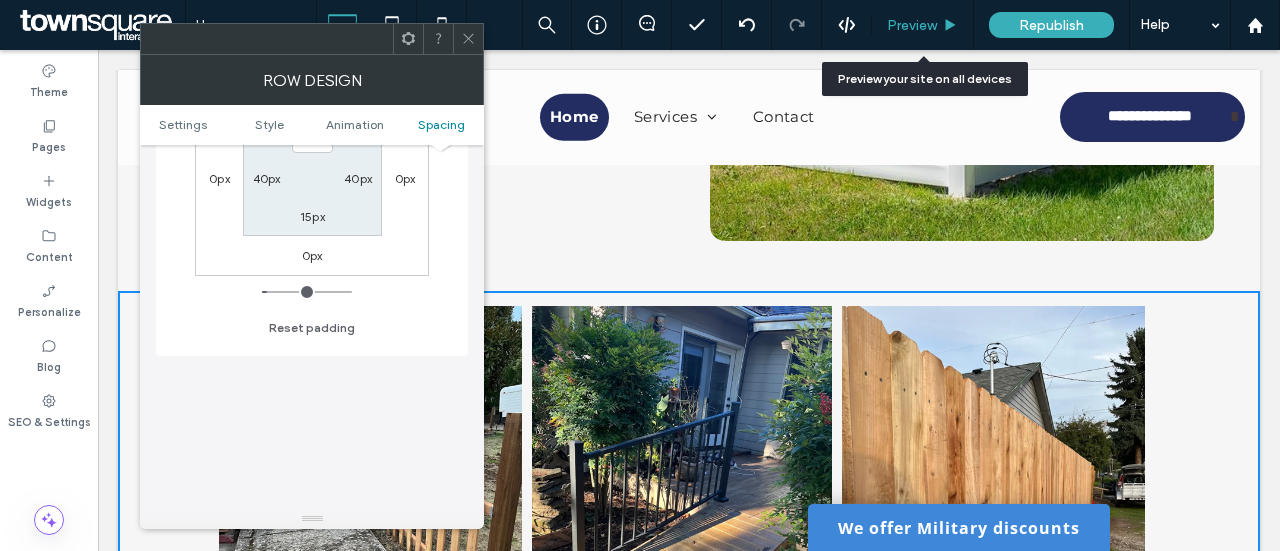 click on "Preview" at bounding box center [912, 25] 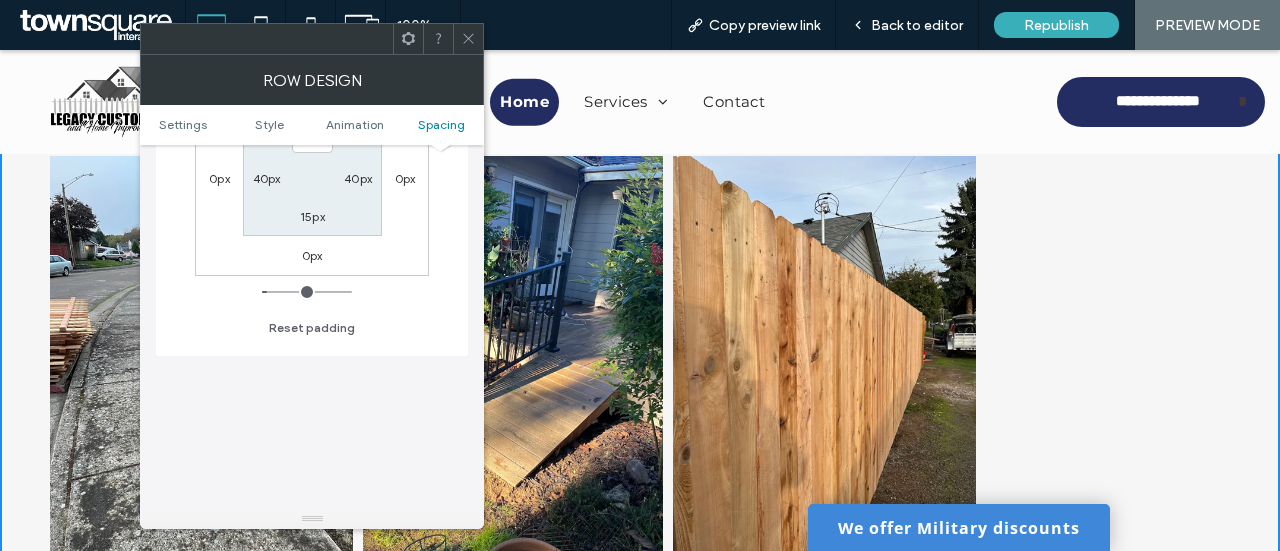 scroll, scrollTop: 2880, scrollLeft: 0, axis: vertical 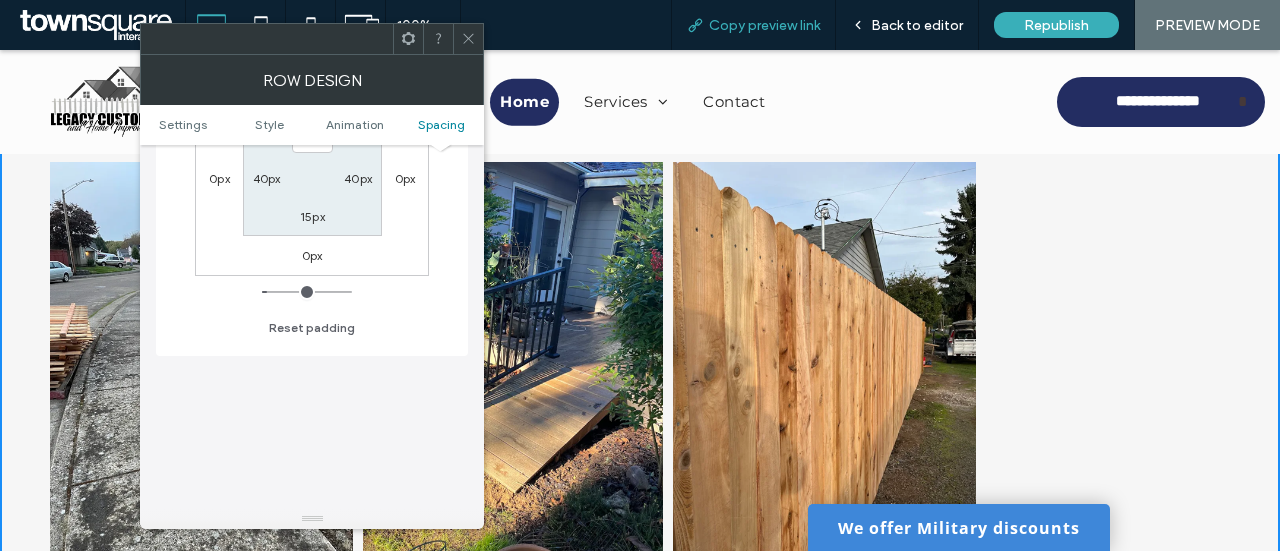 click on "Copy preview link" at bounding box center [764, 25] 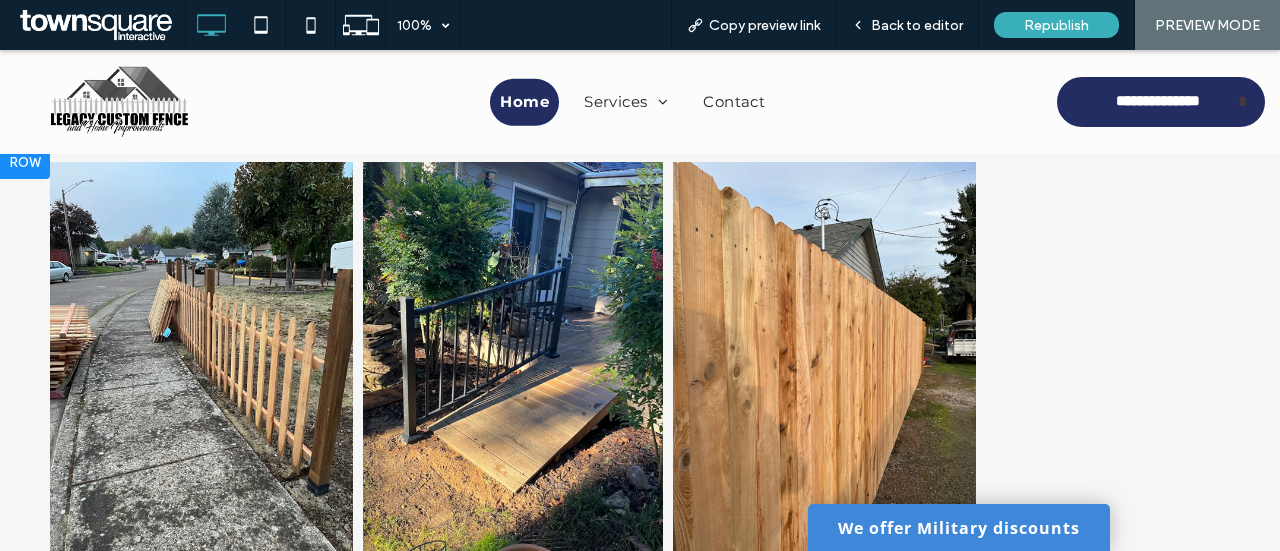 click on "Click To Paste     Click To Paste     Click To Paste     Click To Paste" at bounding box center (640, 364) 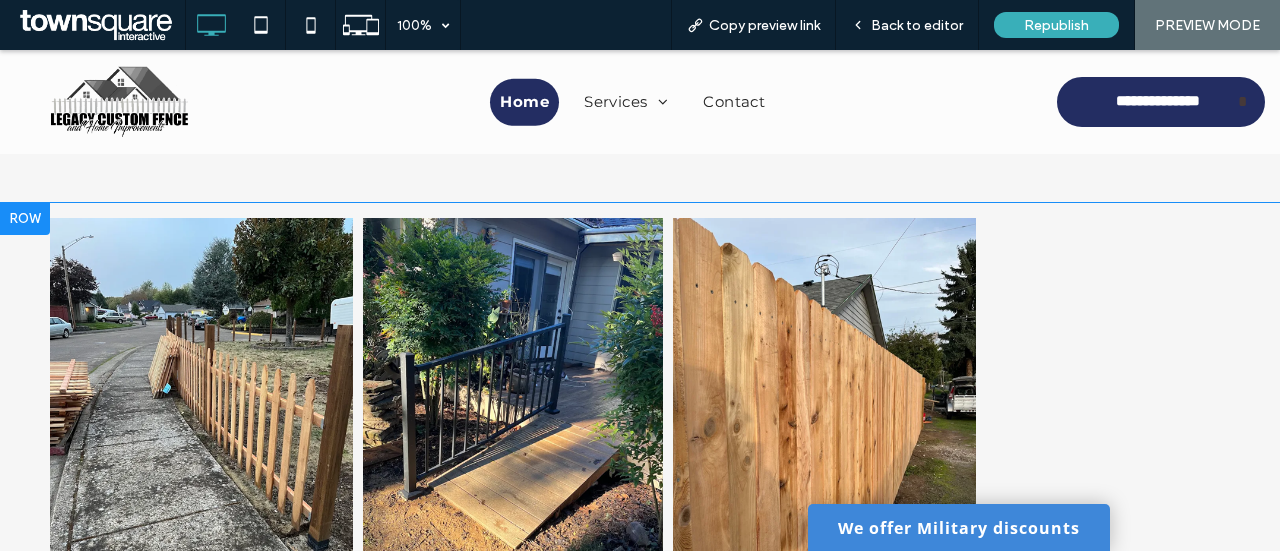 scroll, scrollTop: 2780, scrollLeft: 0, axis: vertical 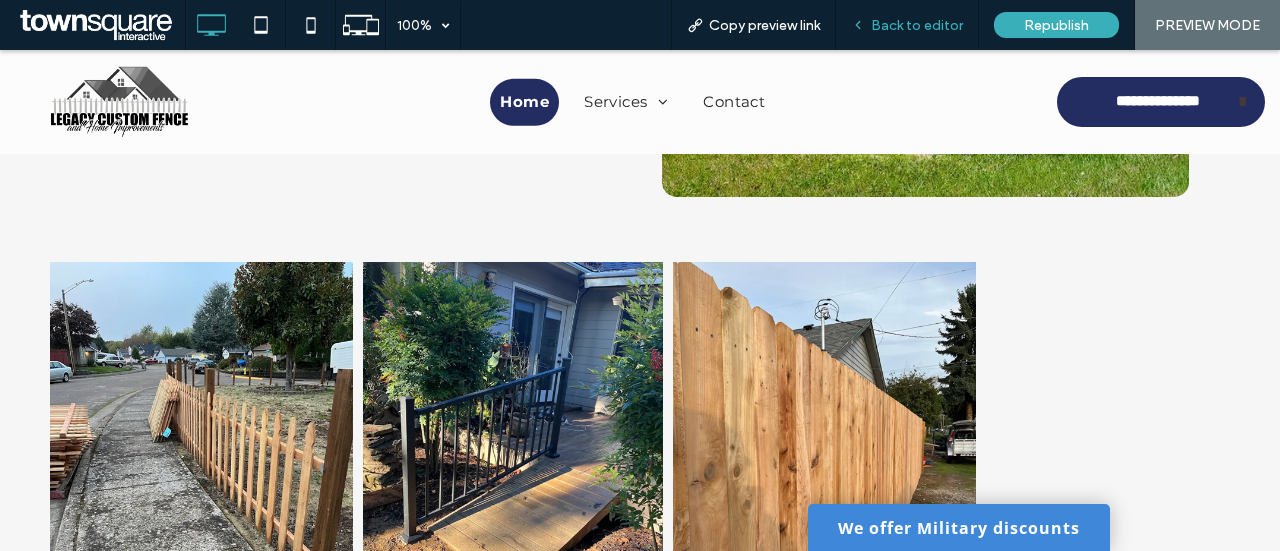 click on "Back to editor" at bounding box center (917, 25) 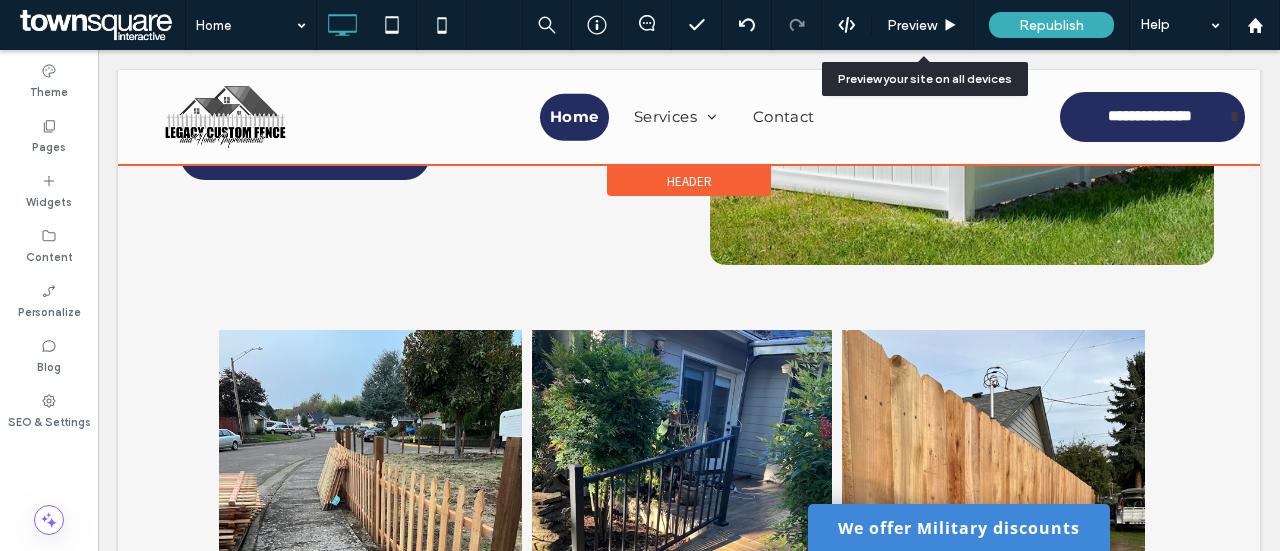 scroll, scrollTop: 2827, scrollLeft: 0, axis: vertical 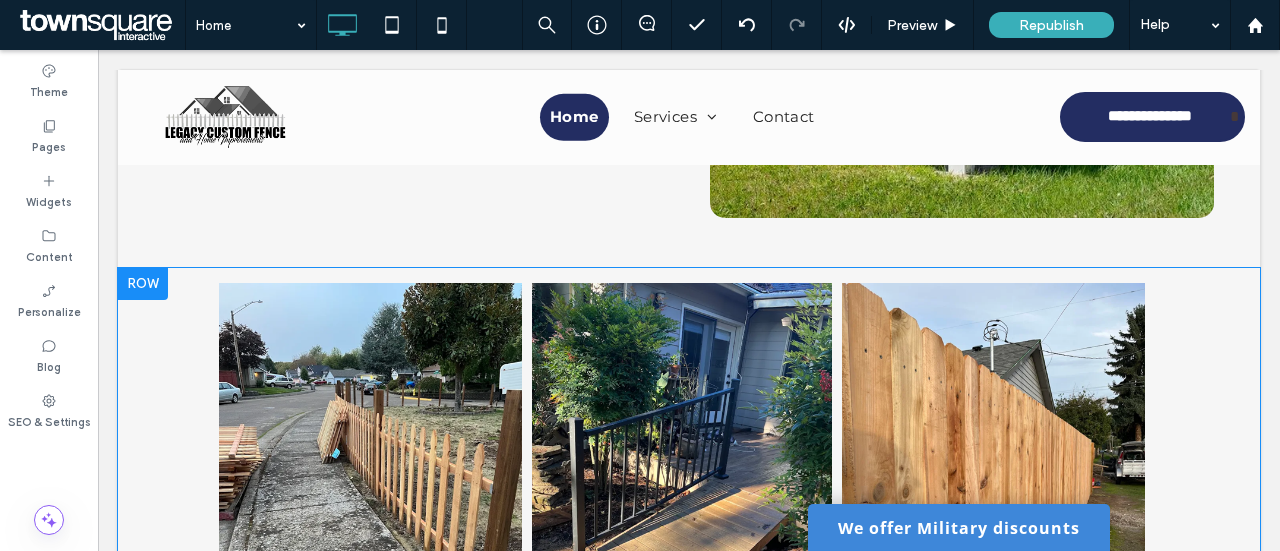 click on "Click To Paste     Click To Paste     Click To Paste     Click To Paste
Row + Add Section" at bounding box center (689, 485) 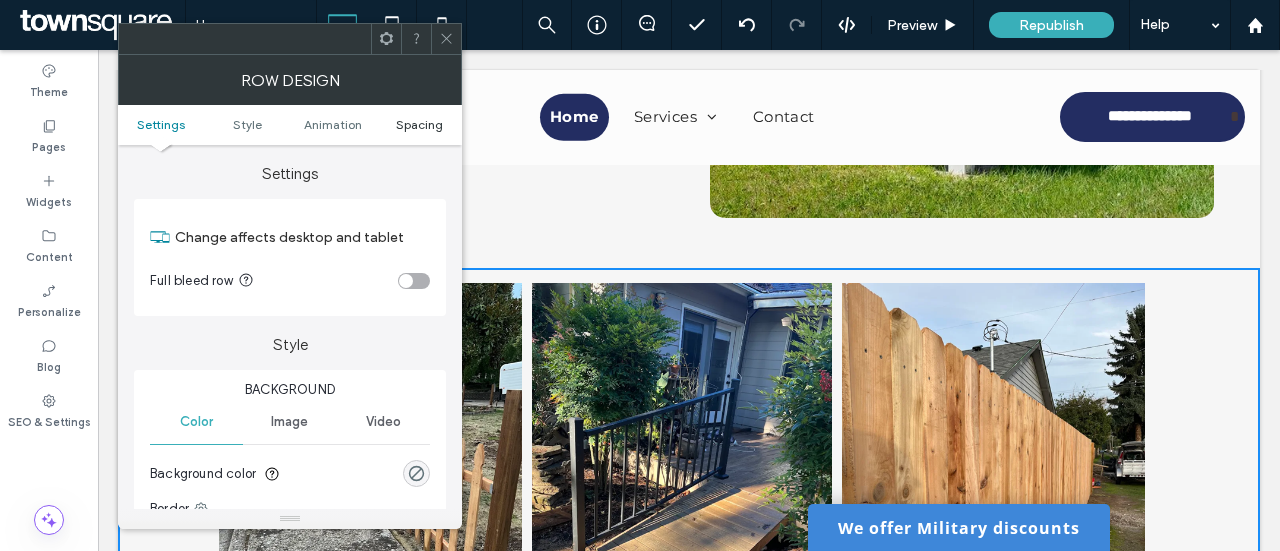 click on "Spacing" at bounding box center [419, 124] 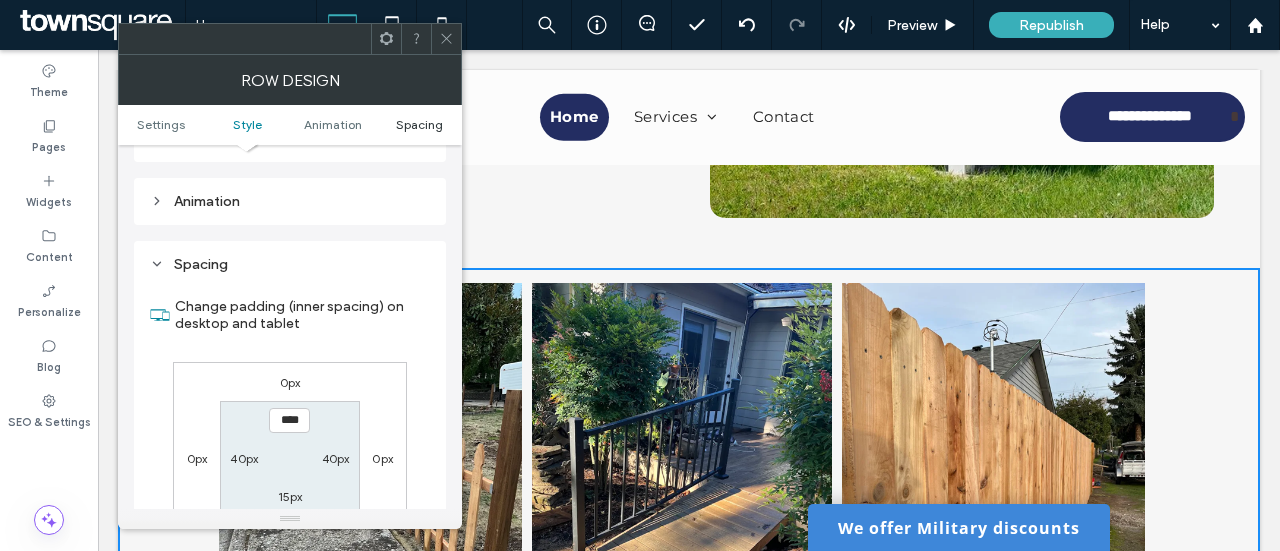 scroll, scrollTop: 565, scrollLeft: 0, axis: vertical 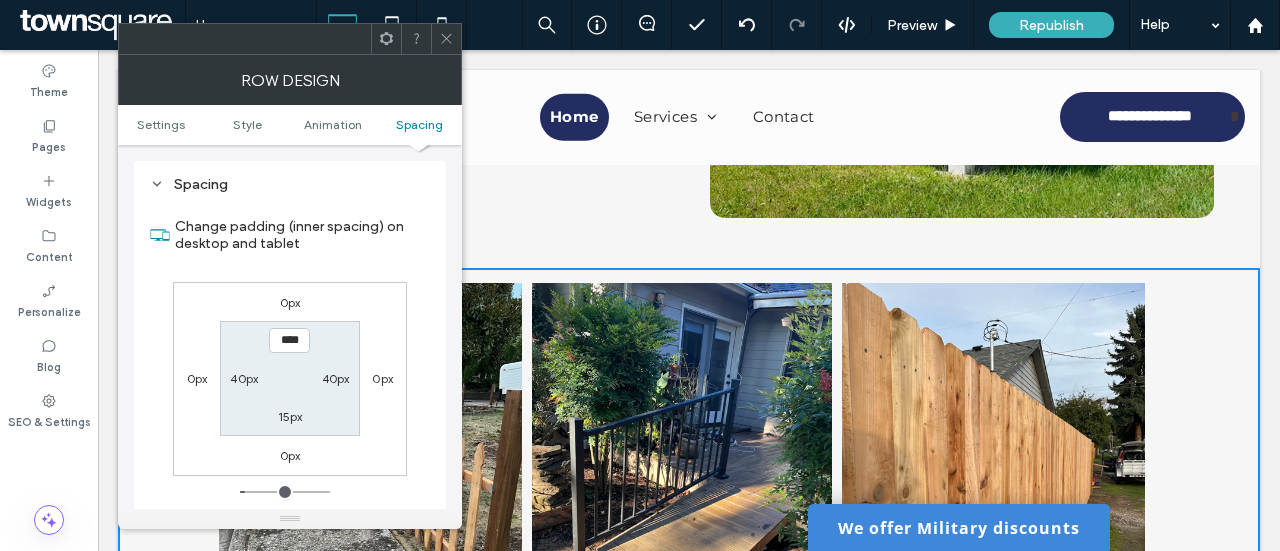 click at bounding box center (682, 485) 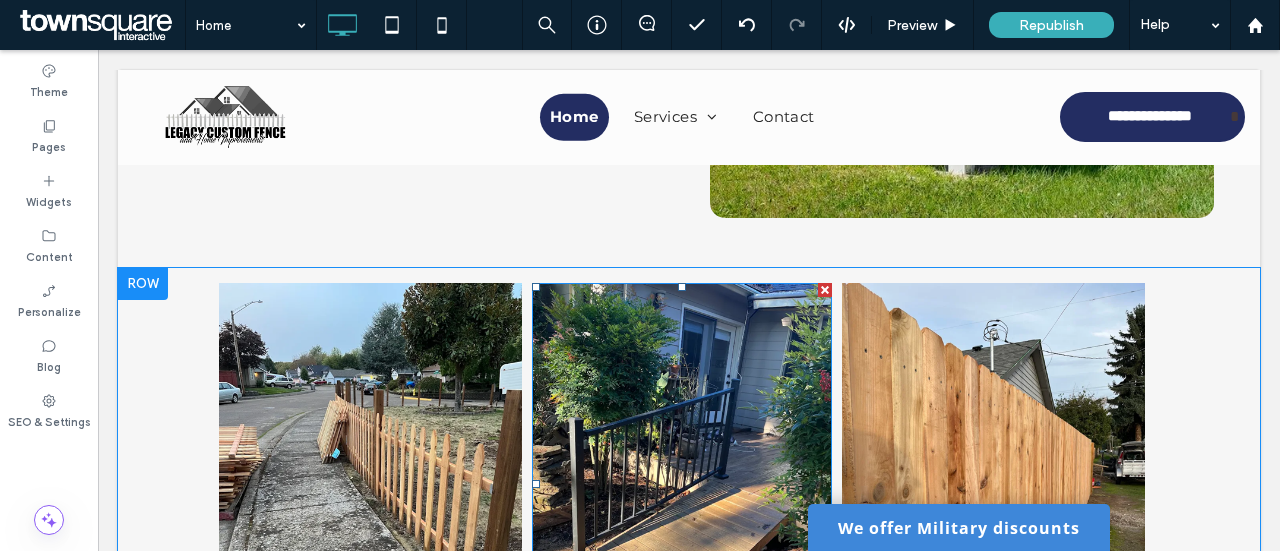 click at bounding box center [682, 485] 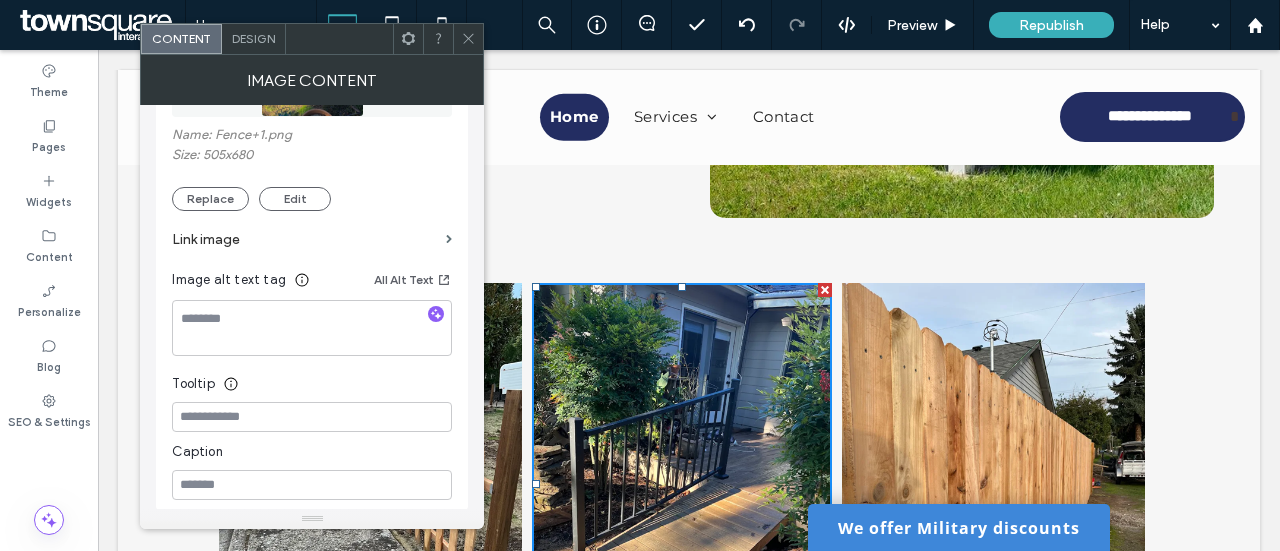 scroll, scrollTop: 10, scrollLeft: 0, axis: vertical 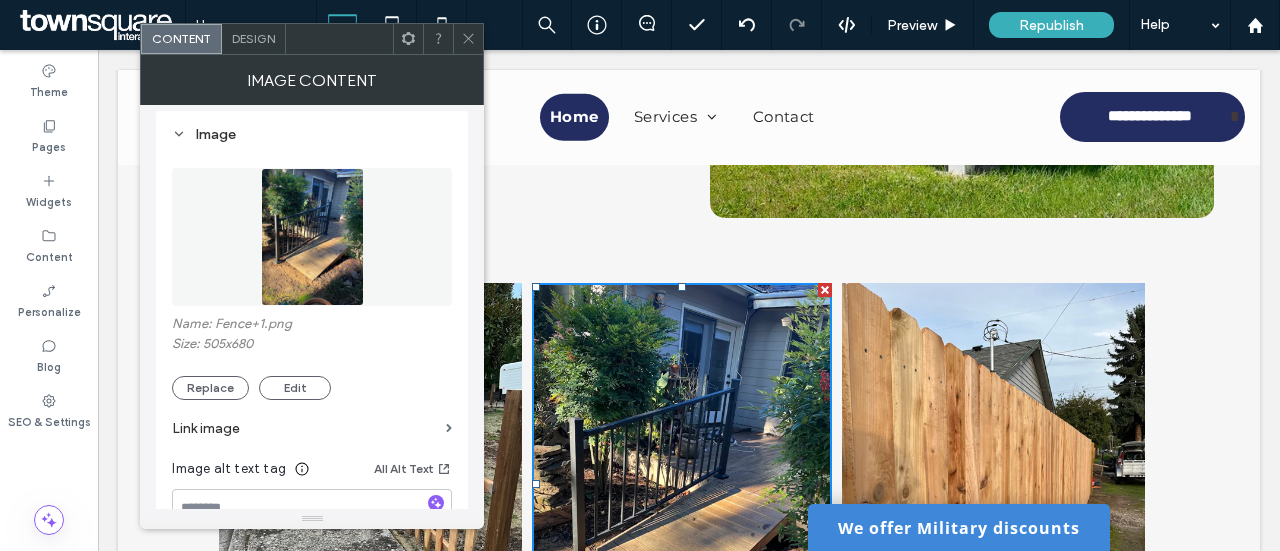 click on "Design" at bounding box center (253, 38) 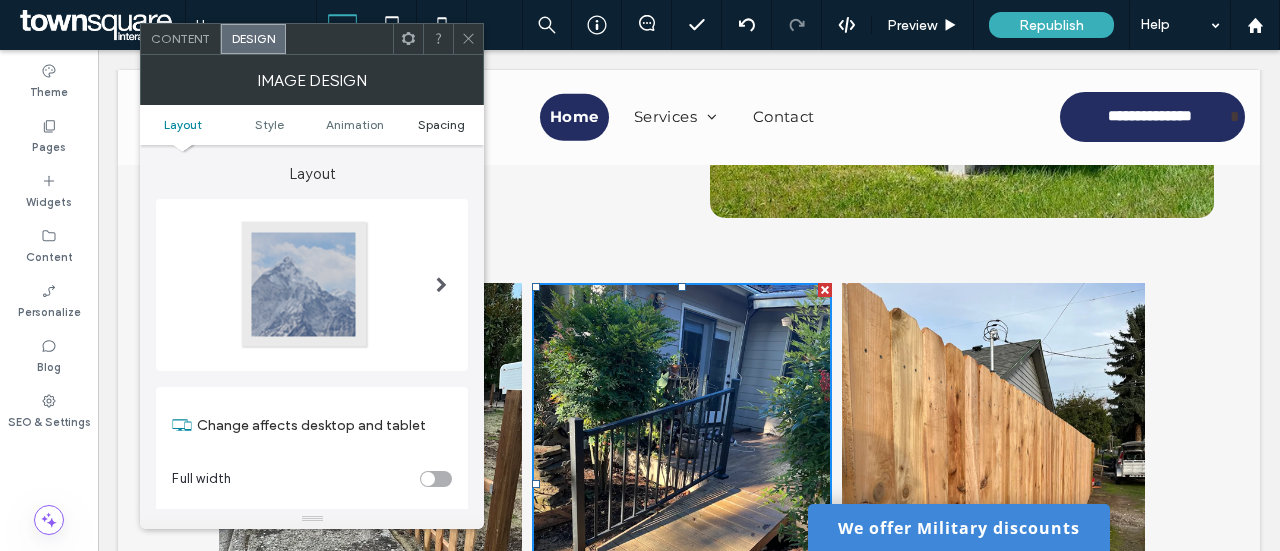 click on "Spacing" at bounding box center (441, 124) 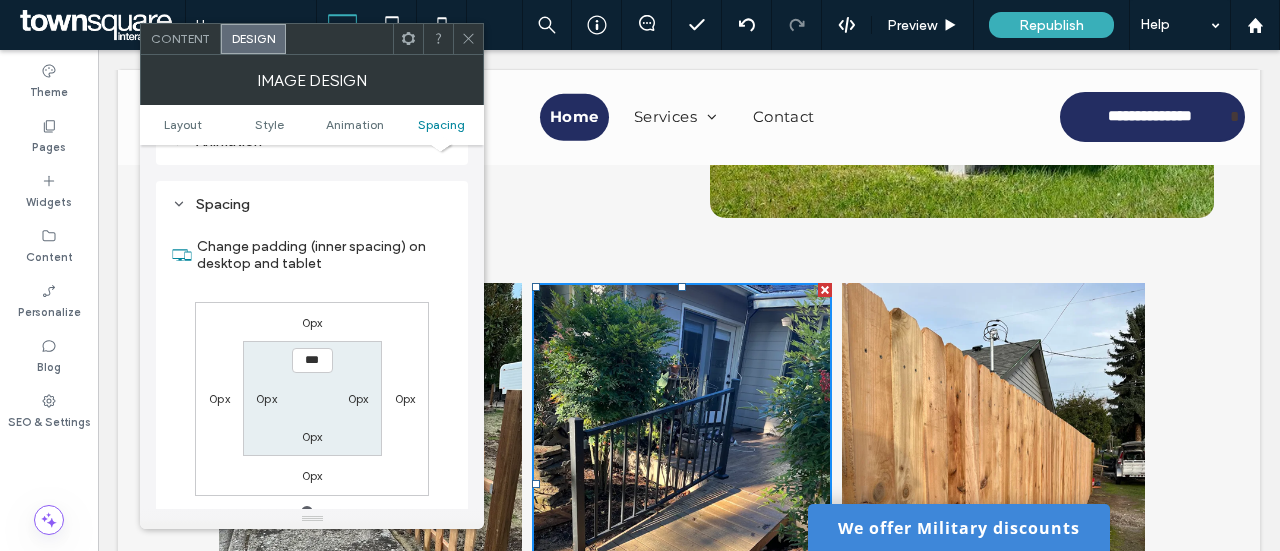 scroll, scrollTop: 1006, scrollLeft: 0, axis: vertical 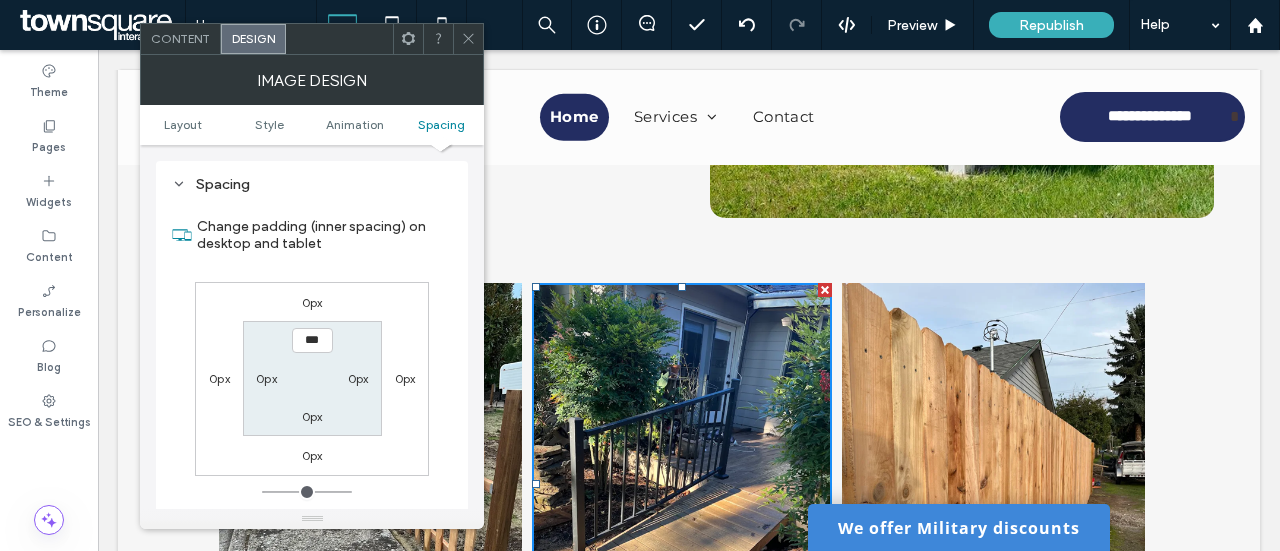 click at bounding box center [993, 485] 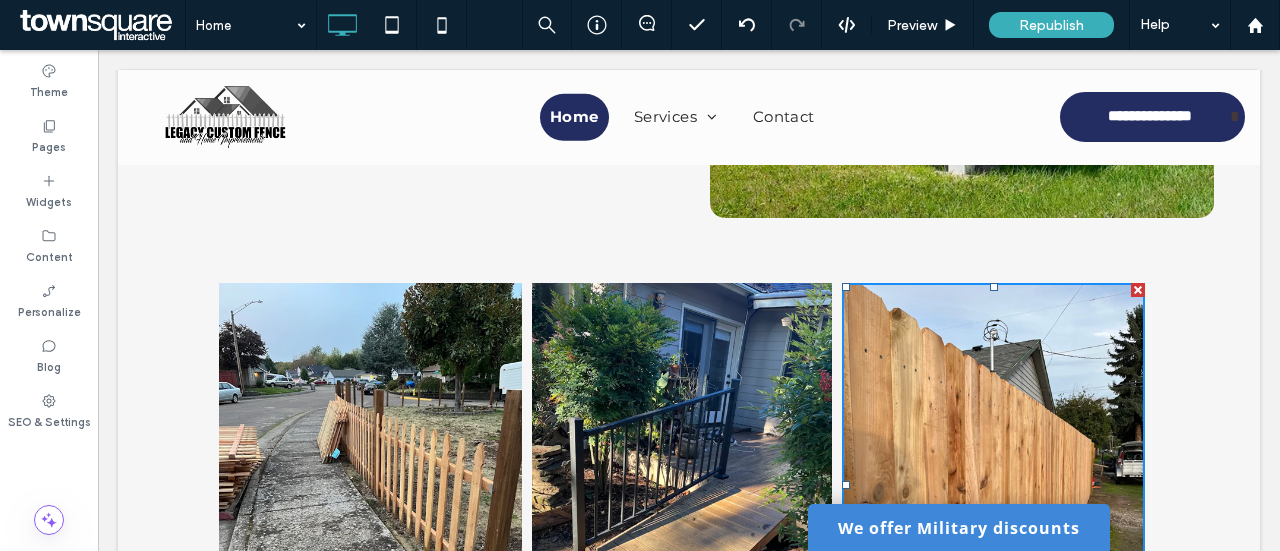 click at bounding box center (993, 485) 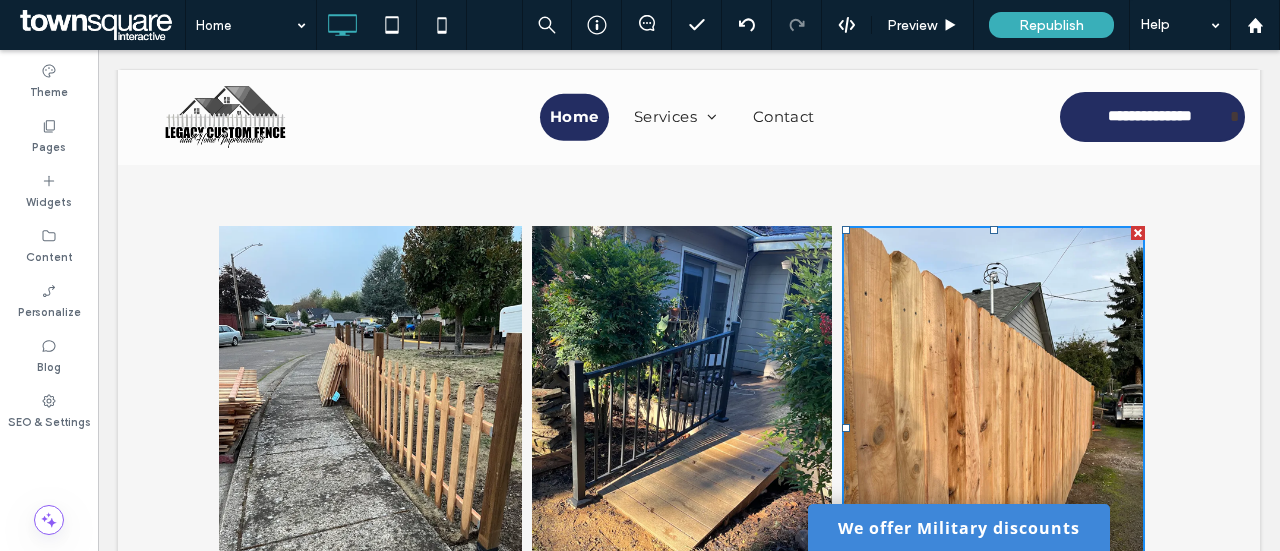 scroll, scrollTop: 2927, scrollLeft: 0, axis: vertical 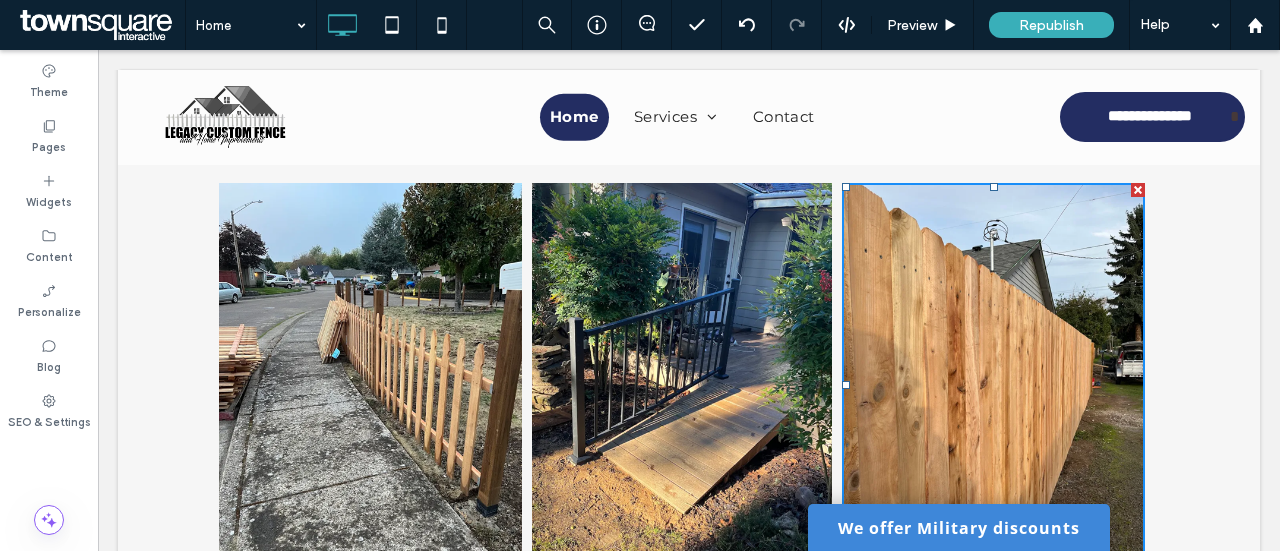 click at bounding box center [993, 385] 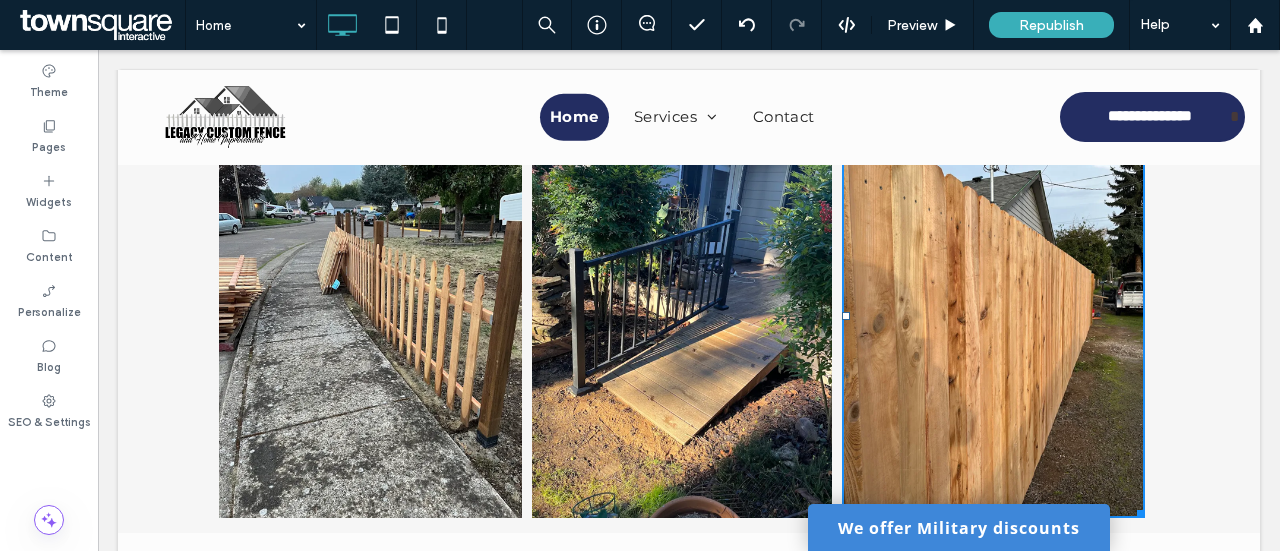 scroll, scrollTop: 3027, scrollLeft: 0, axis: vertical 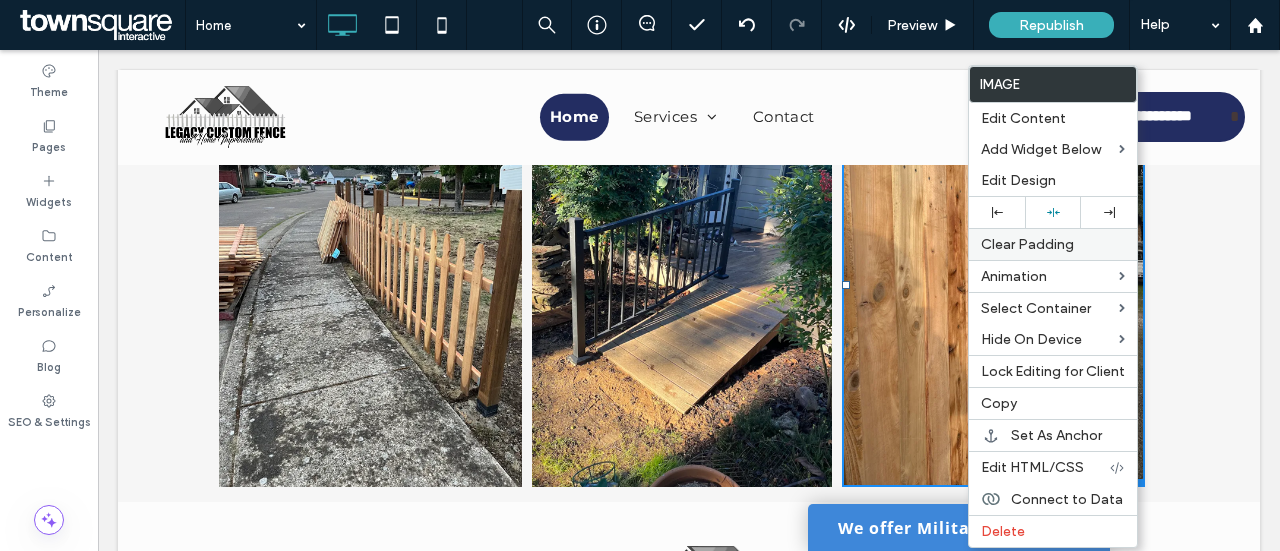 click on "Clear Padding" at bounding box center [1027, 244] 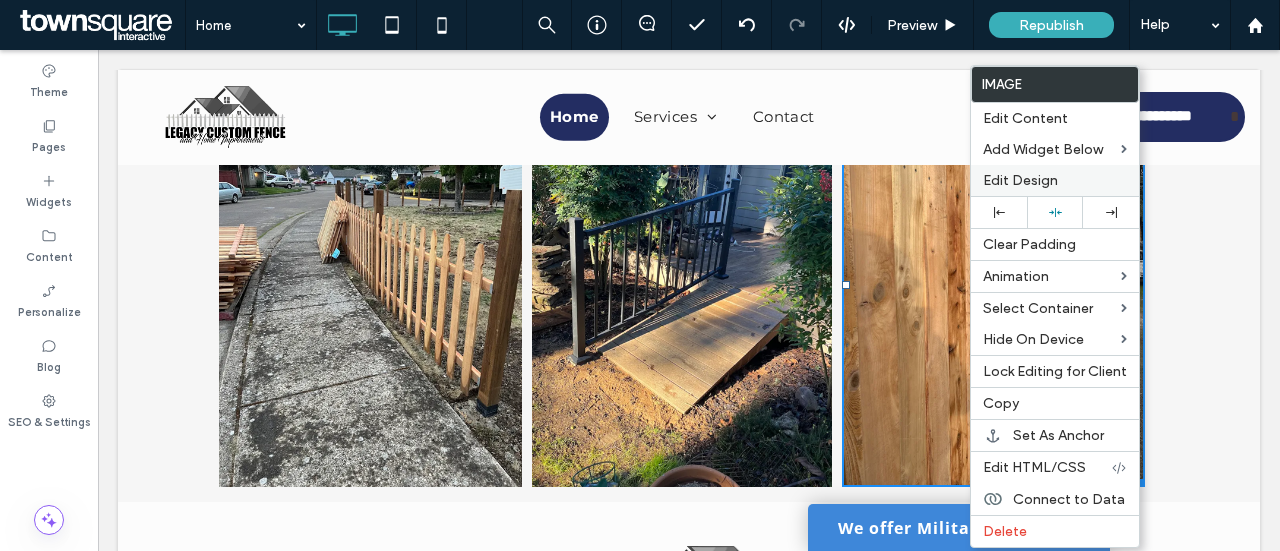 click on "Edit Design" at bounding box center (1020, 180) 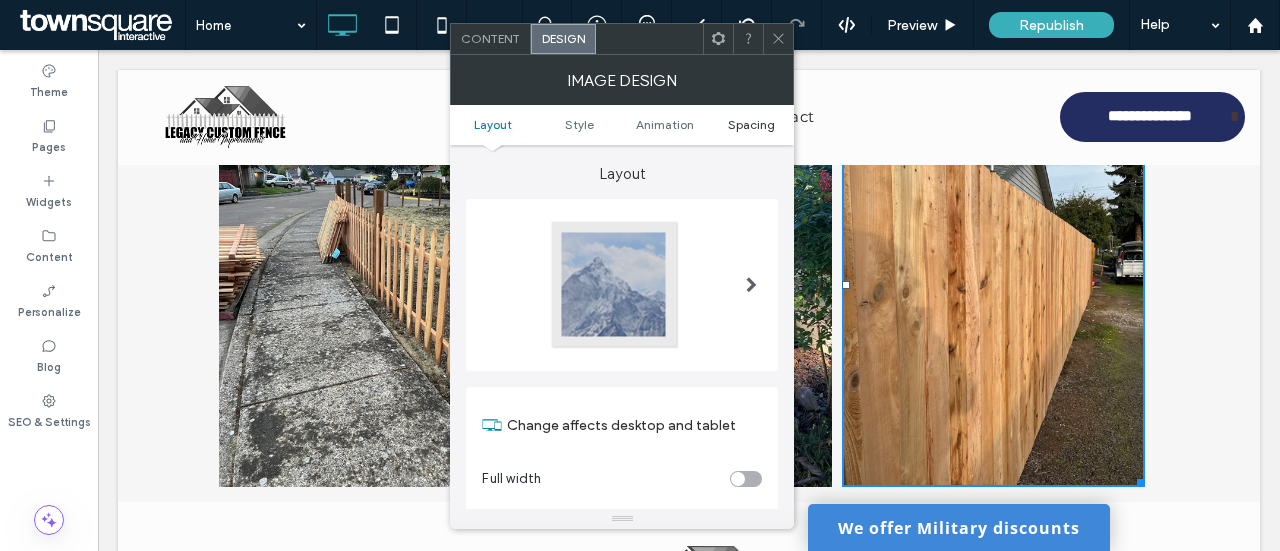 click on "Spacing" at bounding box center (751, 124) 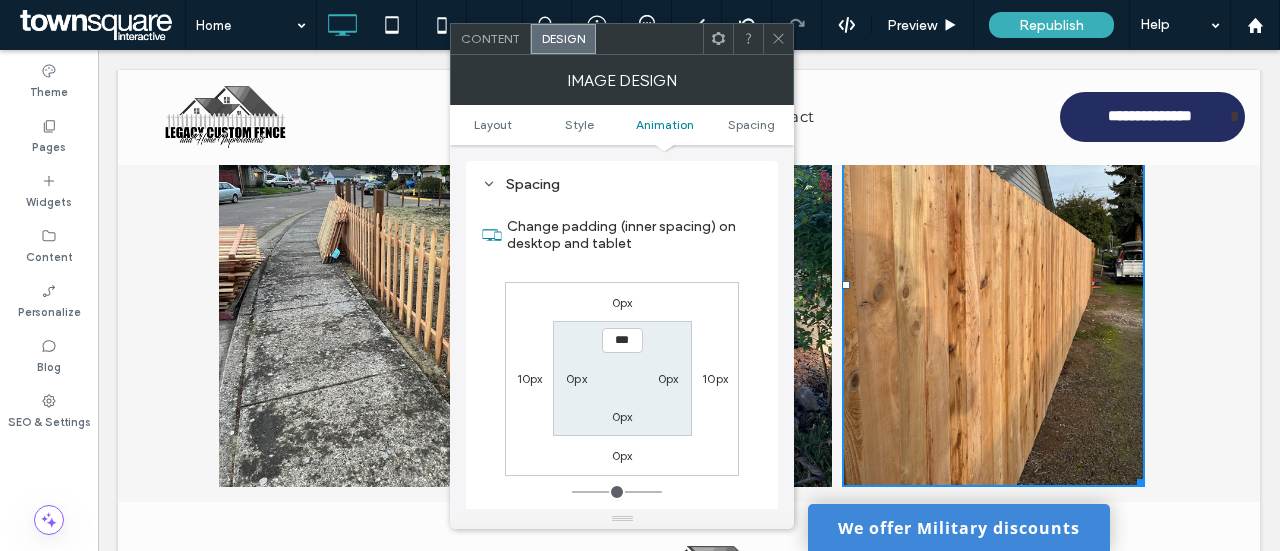 scroll, scrollTop: 1006, scrollLeft: 0, axis: vertical 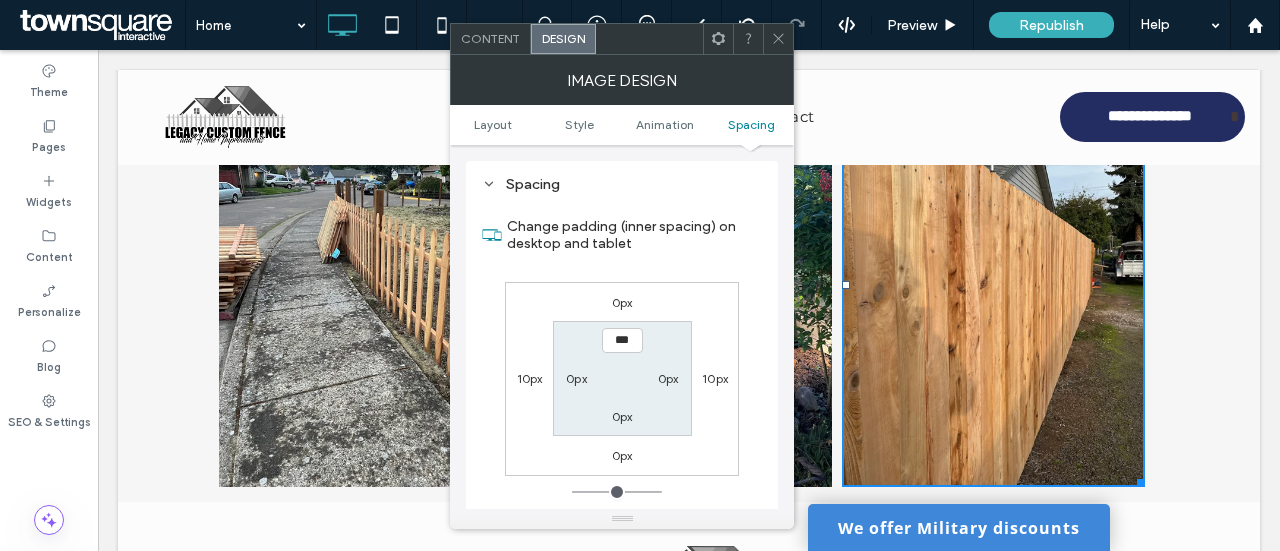 click on "10px" at bounding box center (530, 378) 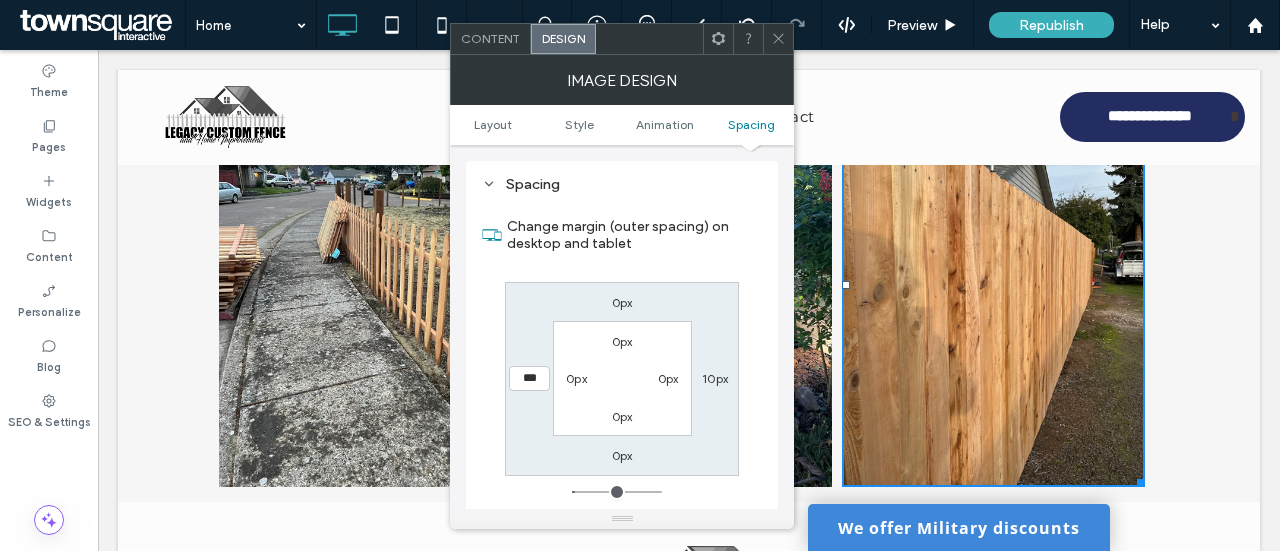 click on "0px 10px 0px *** 0px 0px 0px 0px" at bounding box center [622, 379] 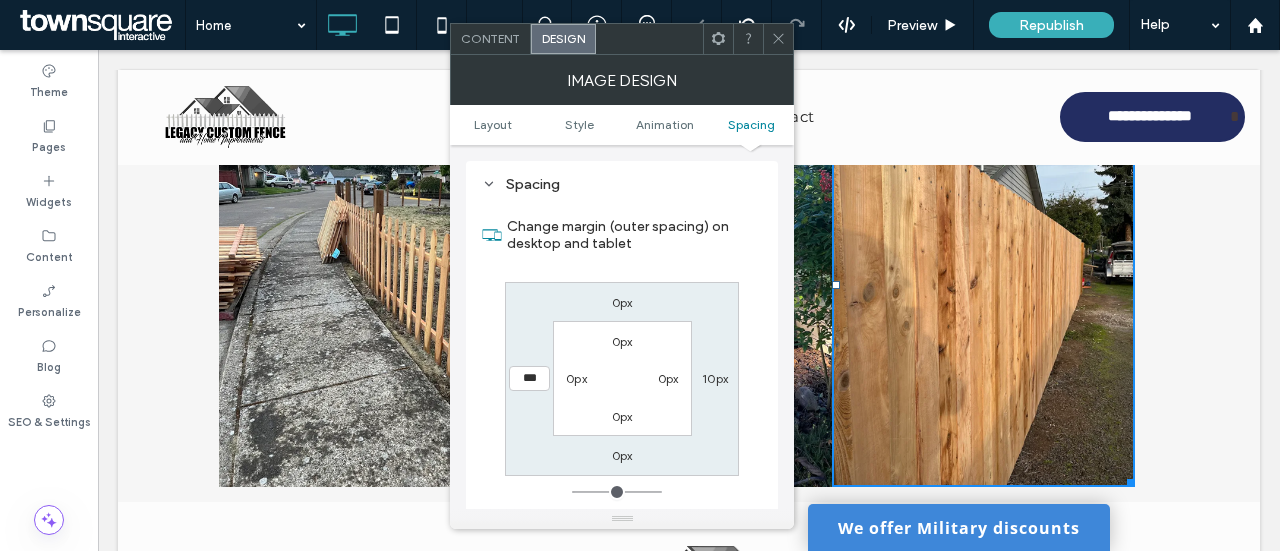 click on "10px" at bounding box center (715, 378) 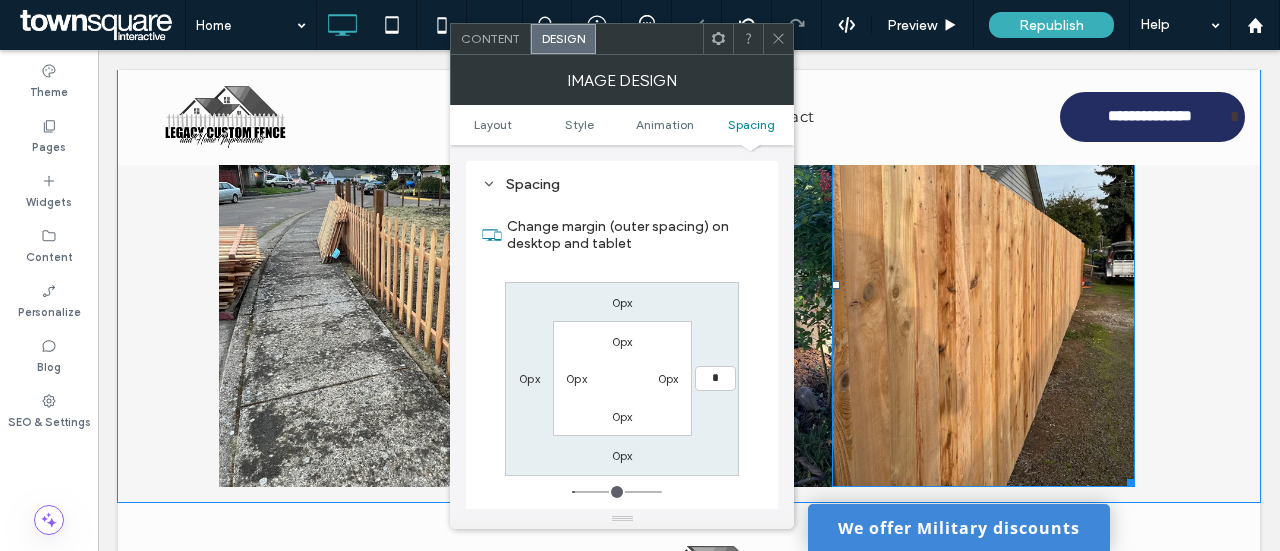 click at bounding box center [983, 285] 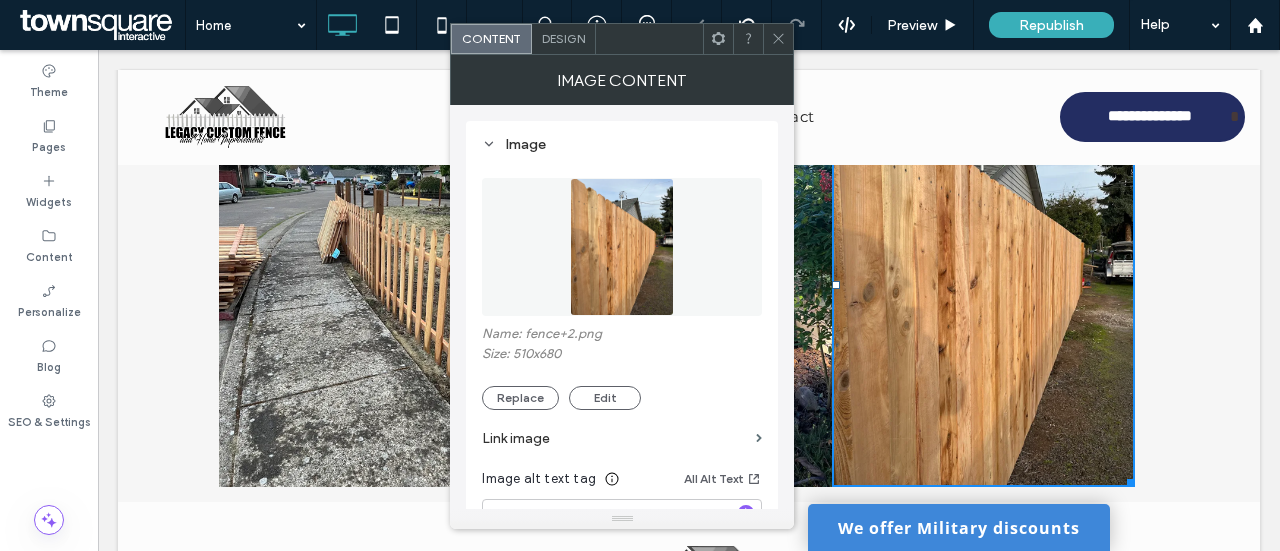 click at bounding box center [370, 285] 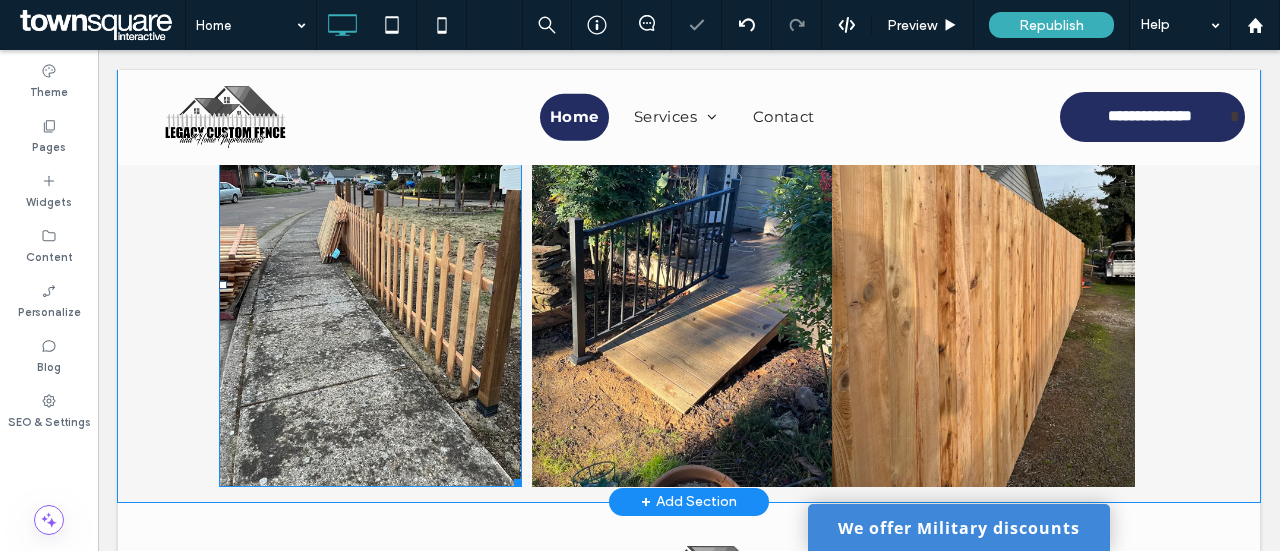 click at bounding box center [370, 285] 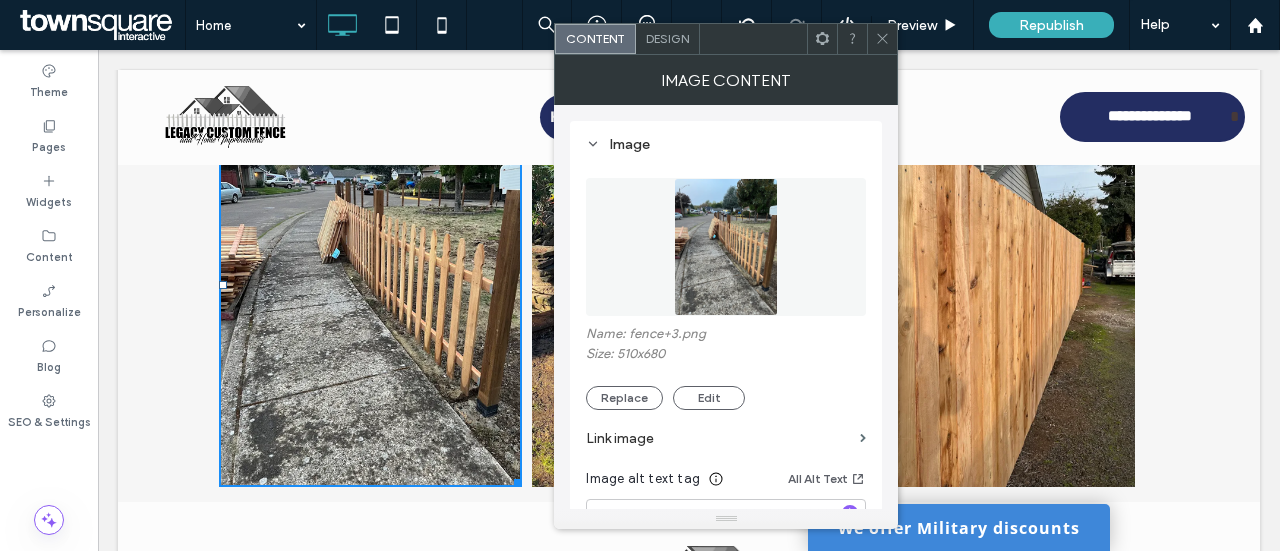 click on "Image Content" at bounding box center [726, 80] 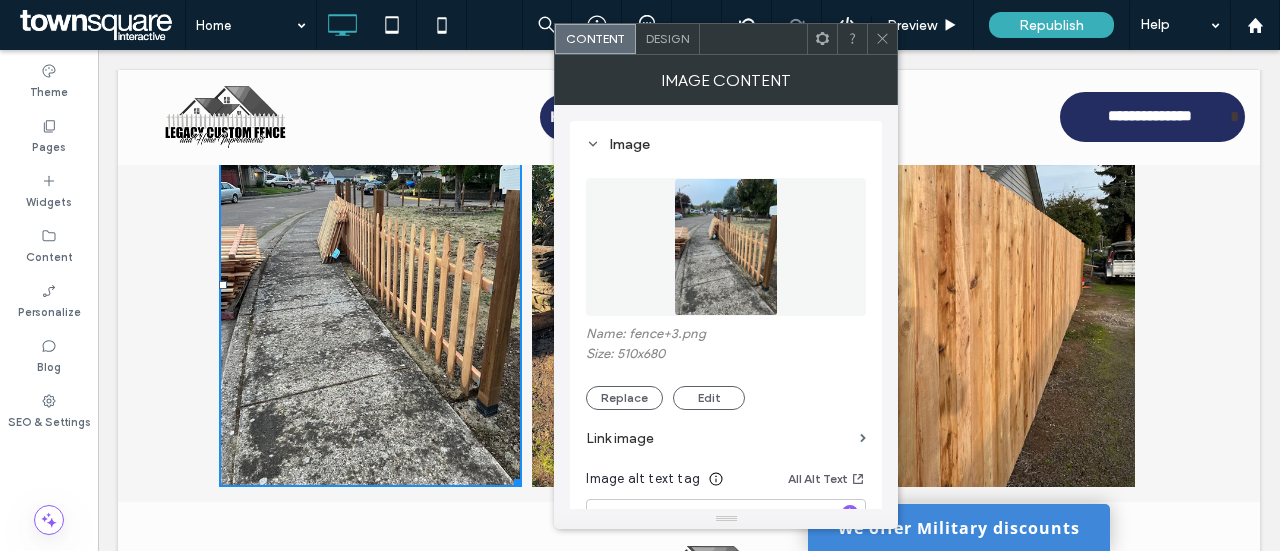 click on "Design" at bounding box center (667, 38) 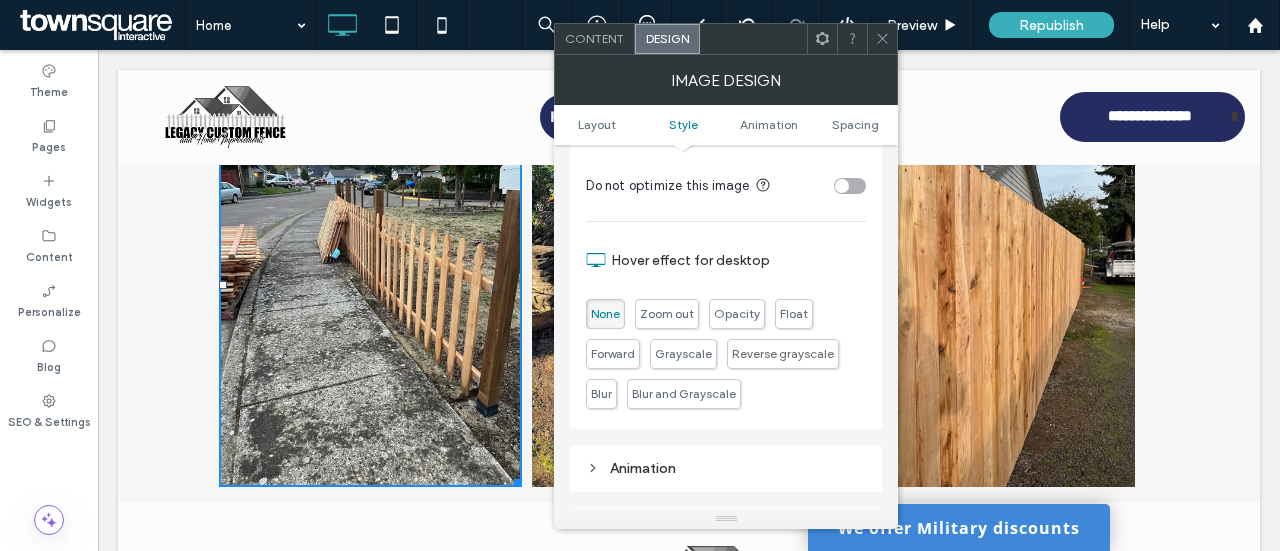 scroll, scrollTop: 900, scrollLeft: 0, axis: vertical 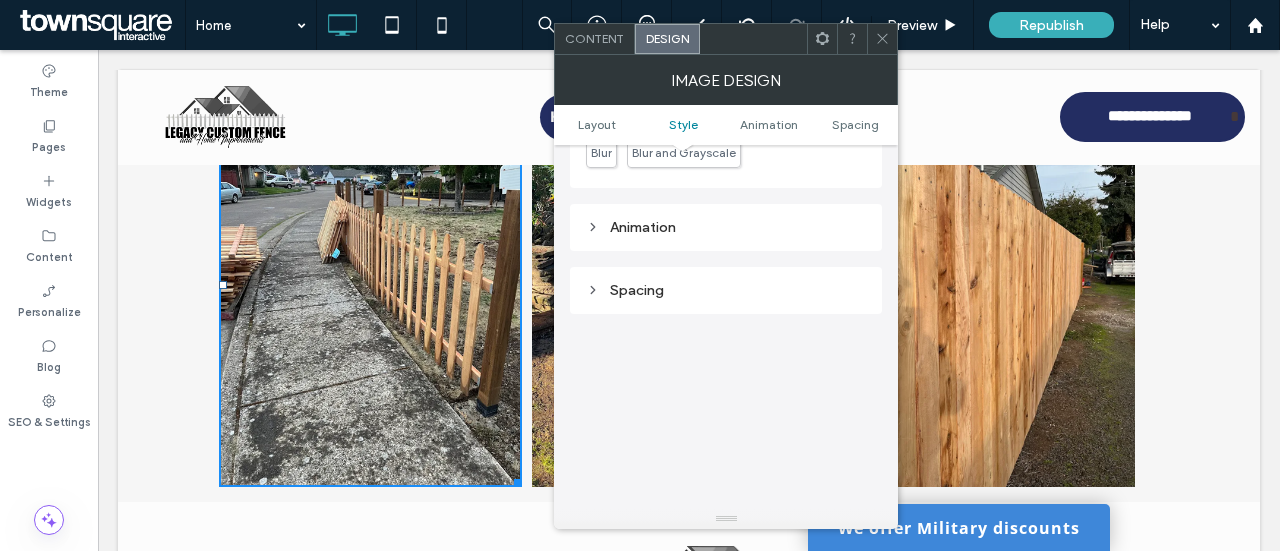 click on "Spacing" at bounding box center (726, 290) 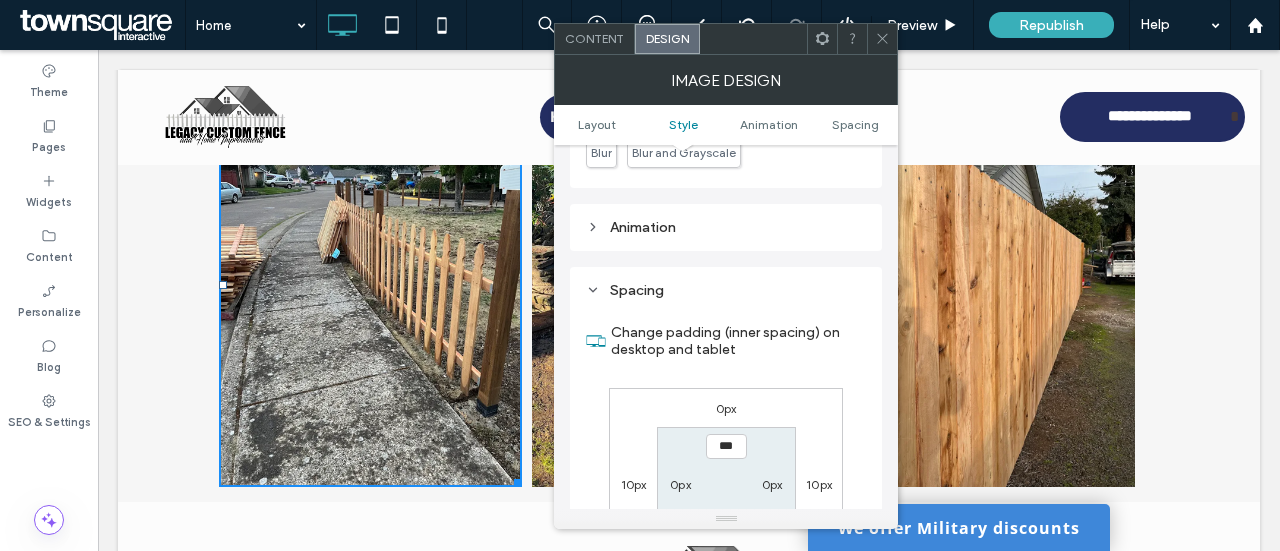 click on "10px" at bounding box center [634, 484] 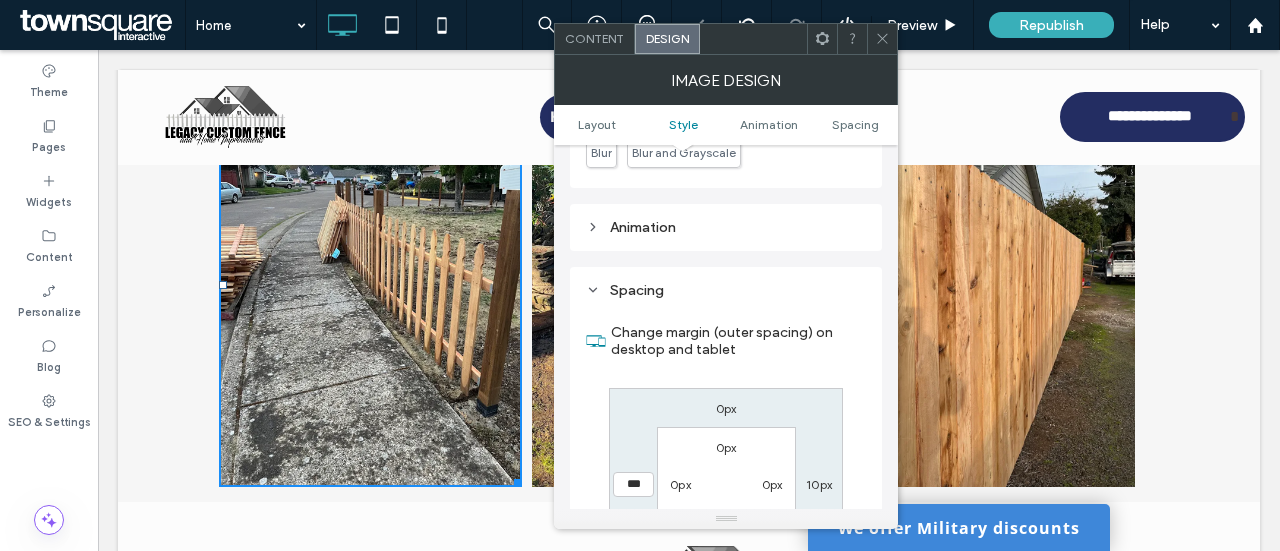 click on "10px" at bounding box center [819, 484] 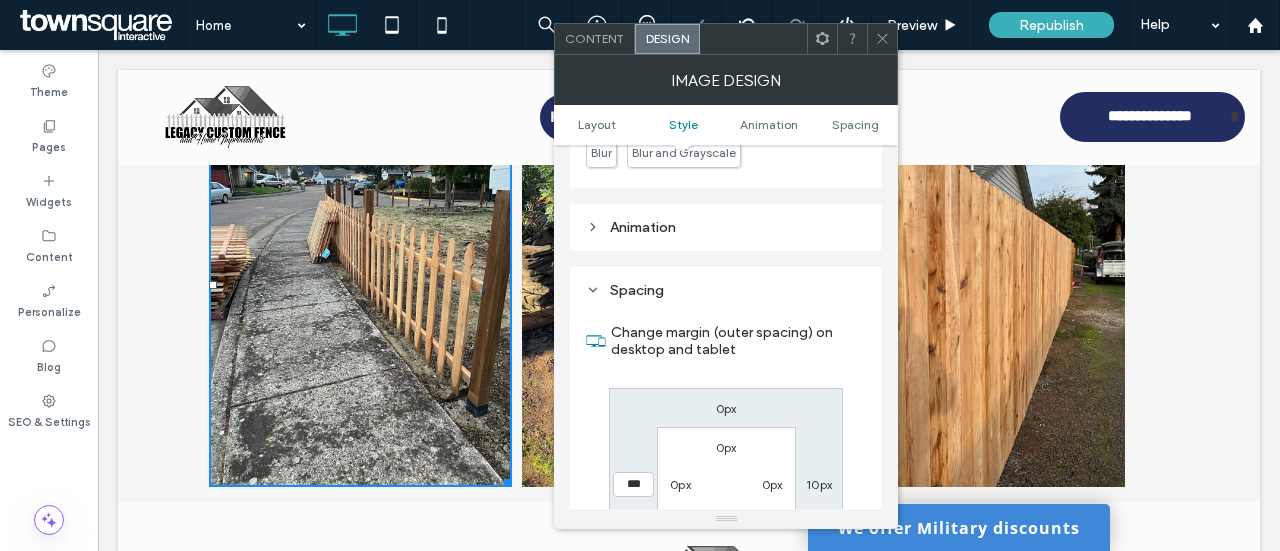 click on "10px" at bounding box center (819, 484) 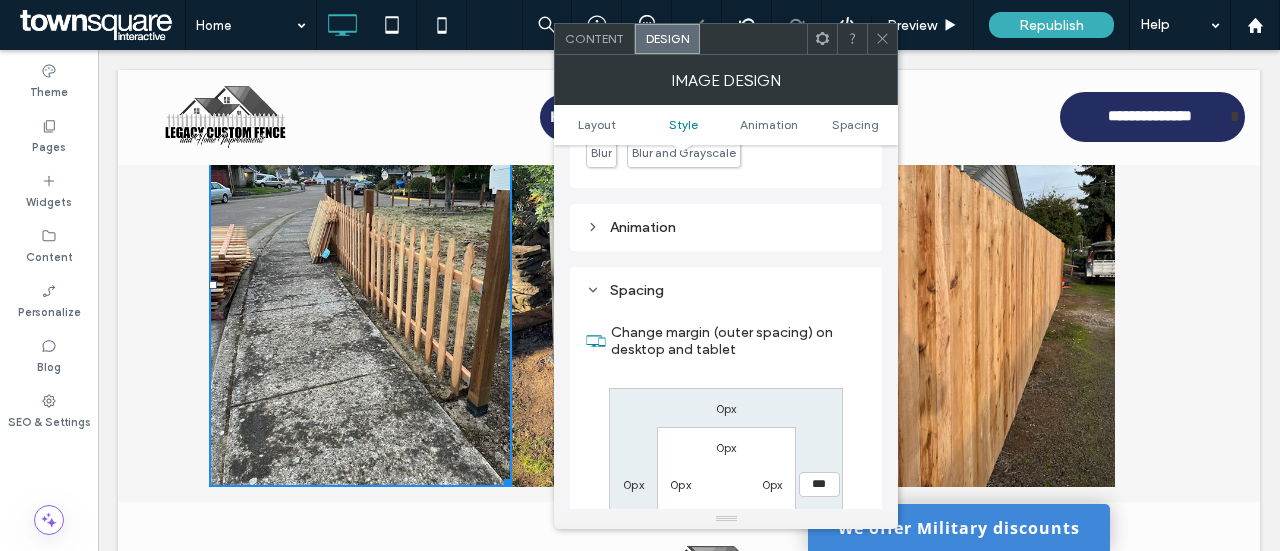 click on "Click To Paste     Click To Paste     Click To Paste     Click To Paste
Row + Add Section" at bounding box center [689, 285] 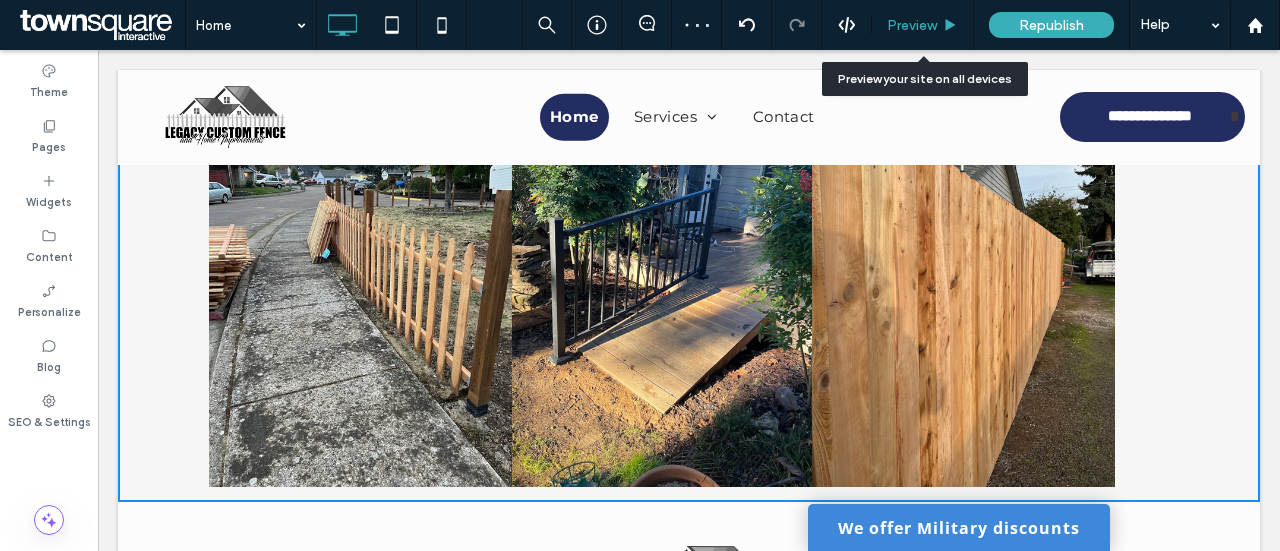 click on "Preview" at bounding box center [912, 25] 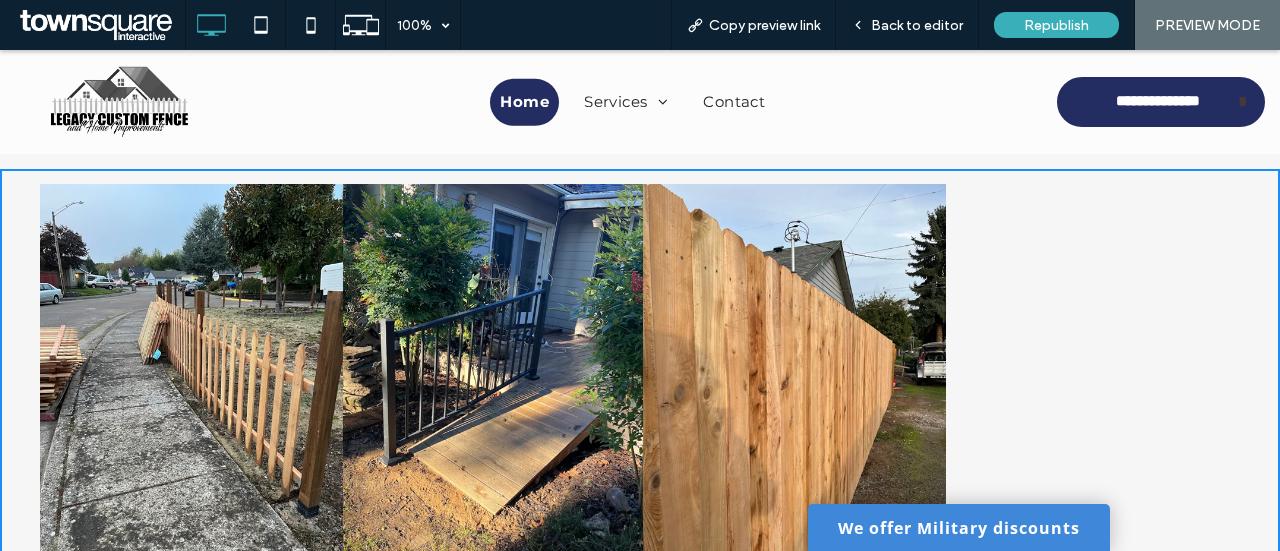 scroll, scrollTop: 2827, scrollLeft: 0, axis: vertical 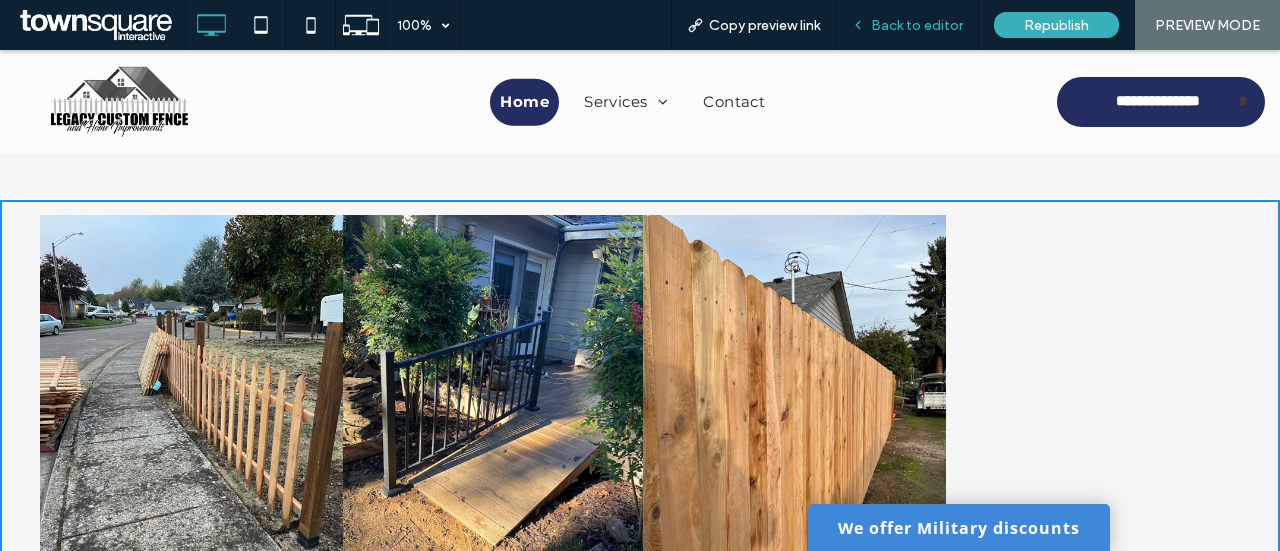 click on "Back to editor" at bounding box center [917, 25] 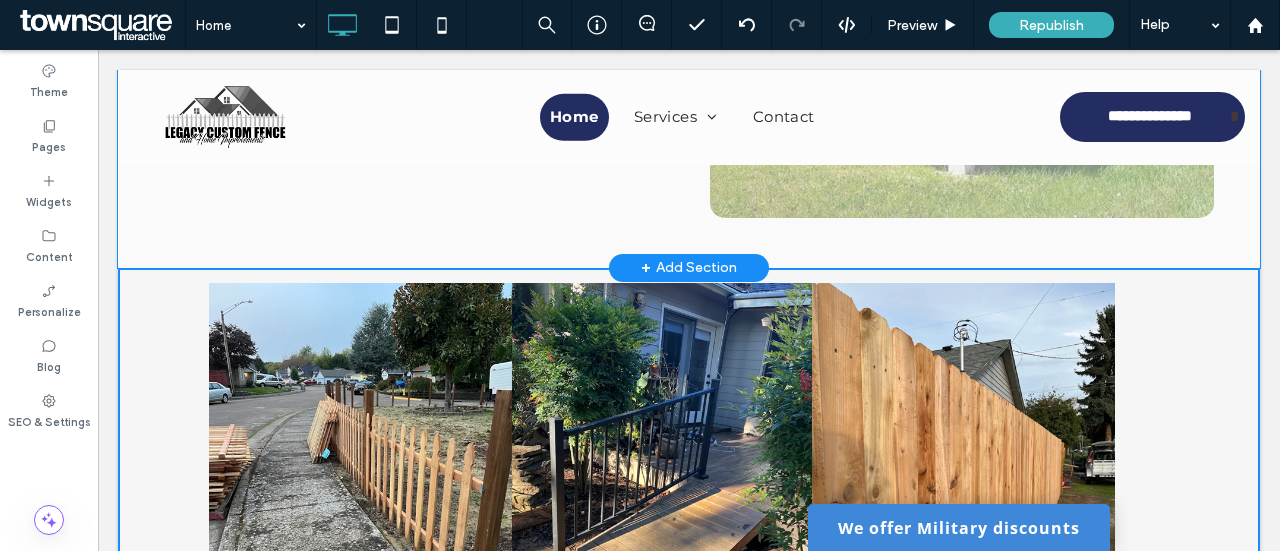 scroll, scrollTop: 2874, scrollLeft: 0, axis: vertical 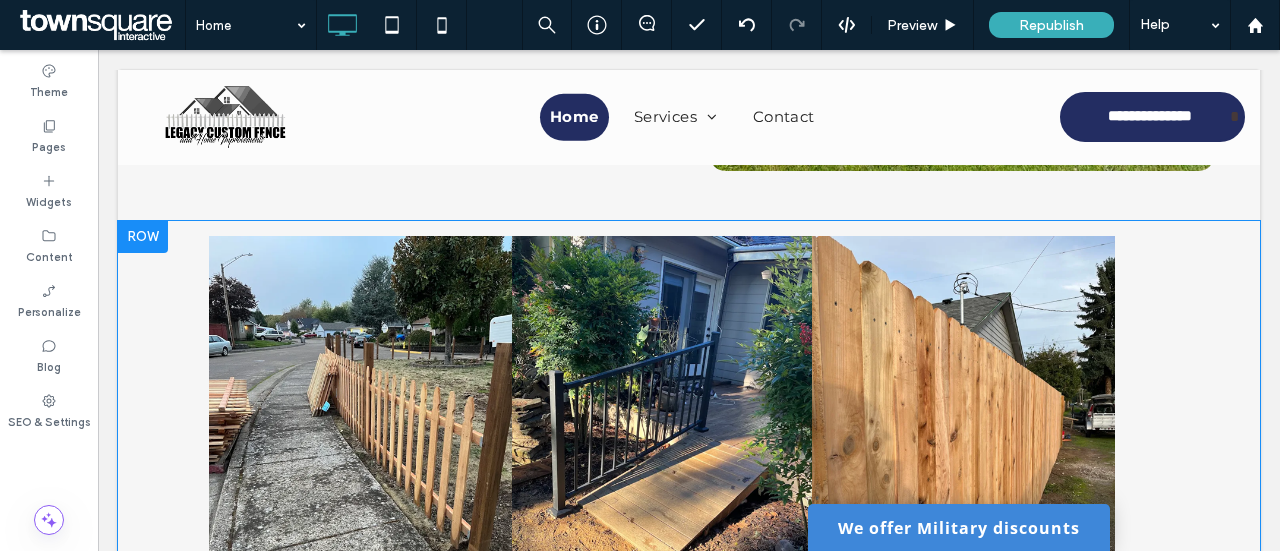 click on "Click To Paste     Click To Paste     Click To Paste     Click To Paste
Row + Add Section" at bounding box center (689, 438) 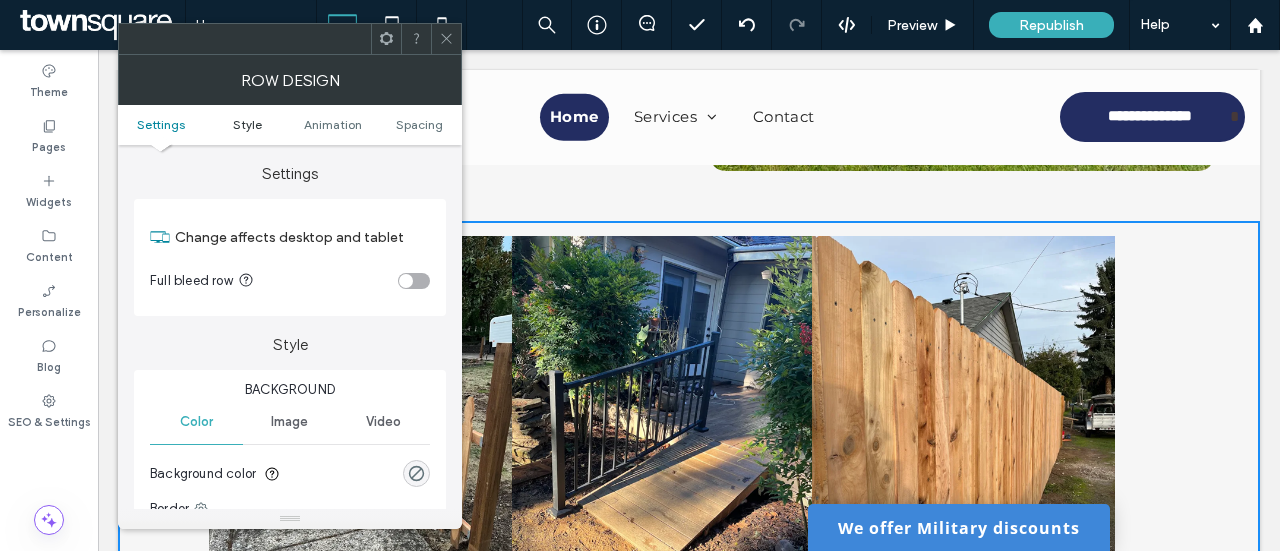 click on "Style" at bounding box center [247, 124] 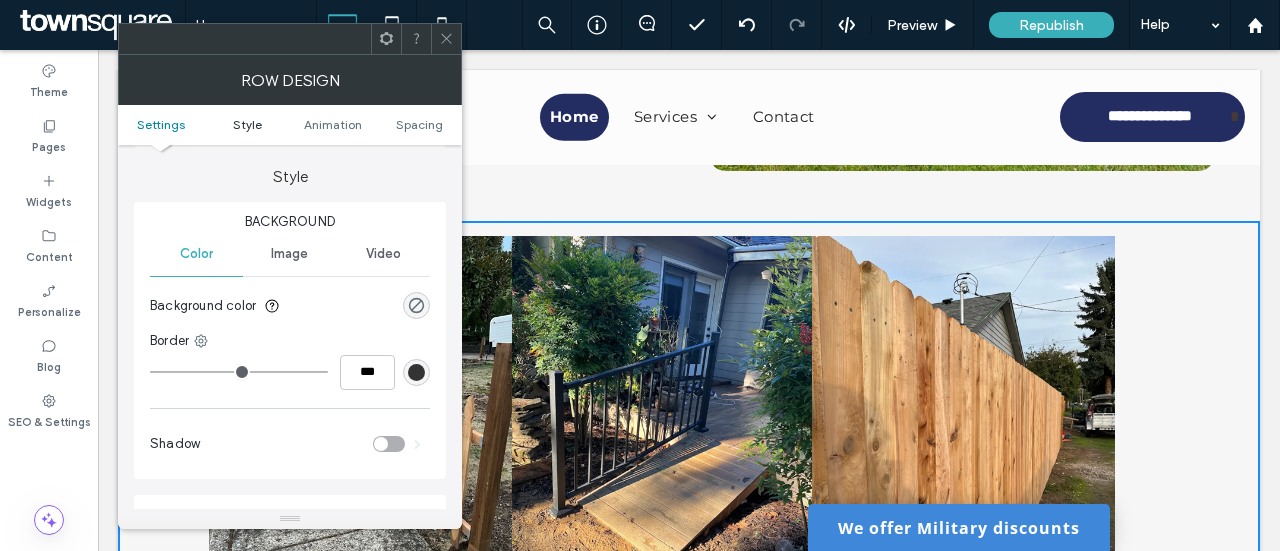 scroll, scrollTop: 171, scrollLeft: 0, axis: vertical 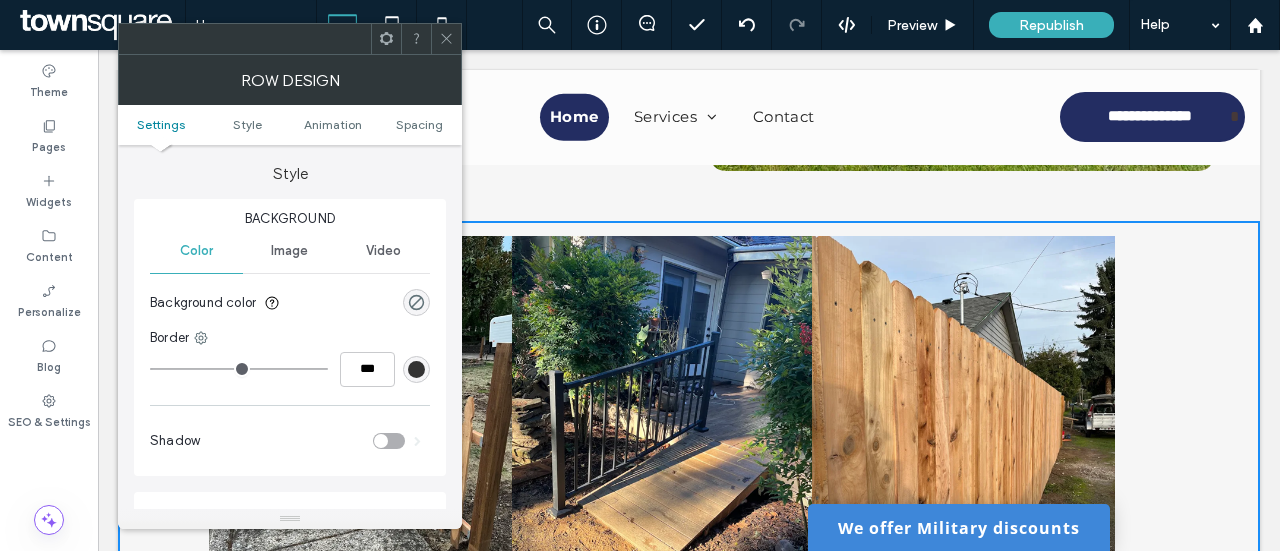 click on "Image" at bounding box center [289, 251] 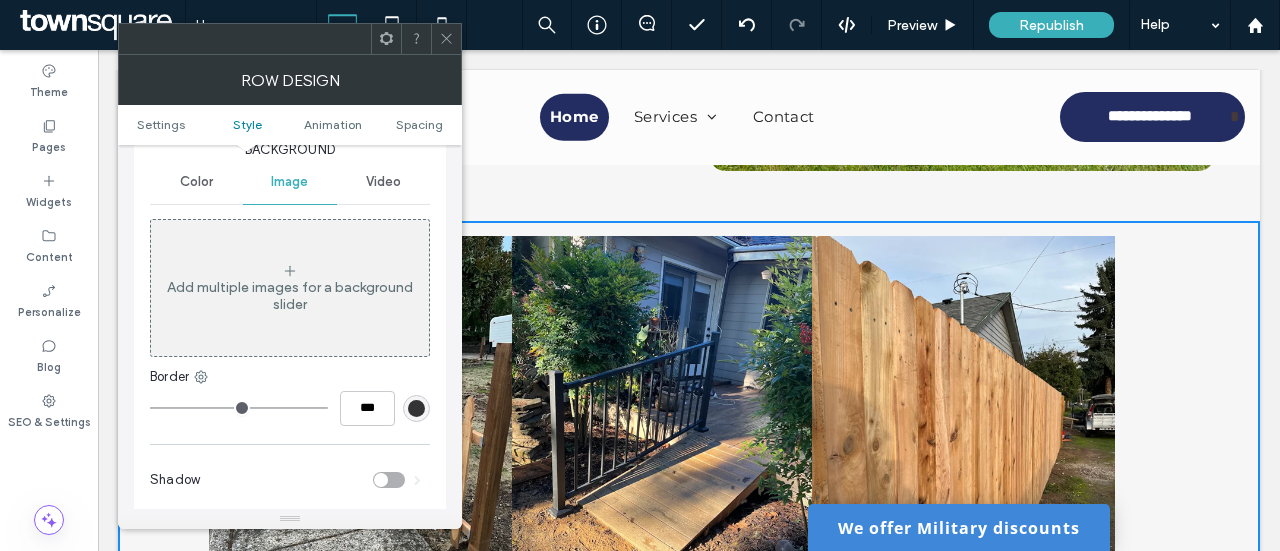 scroll, scrollTop: 271, scrollLeft: 0, axis: vertical 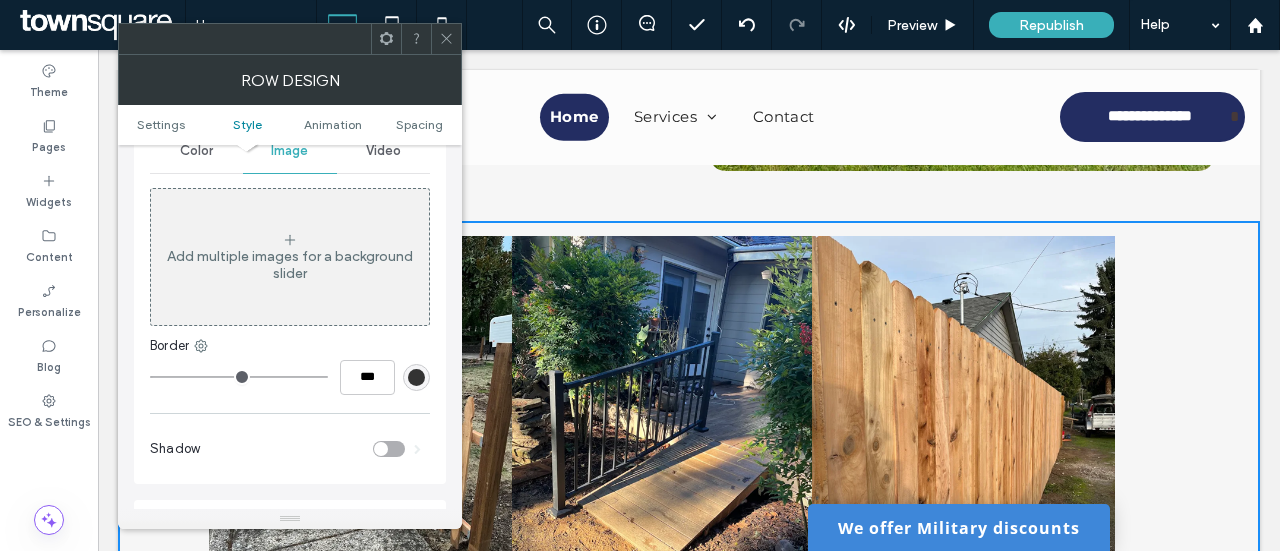 click on "Add multiple images for a background slider" at bounding box center (290, 265) 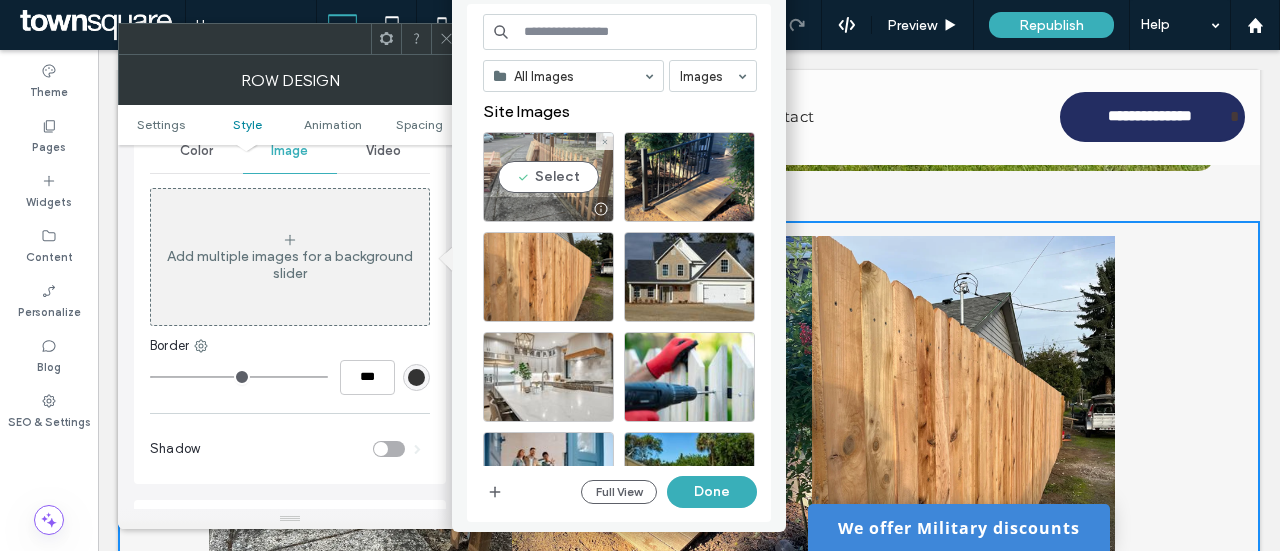 click on "Select" at bounding box center [548, 177] 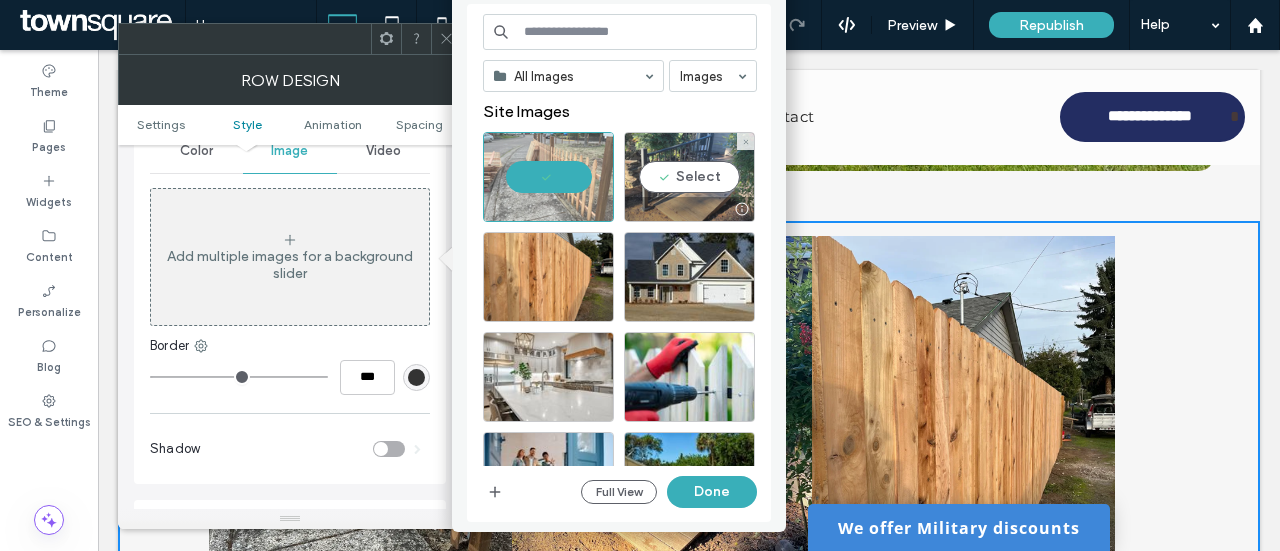 click on "Select" at bounding box center (689, 177) 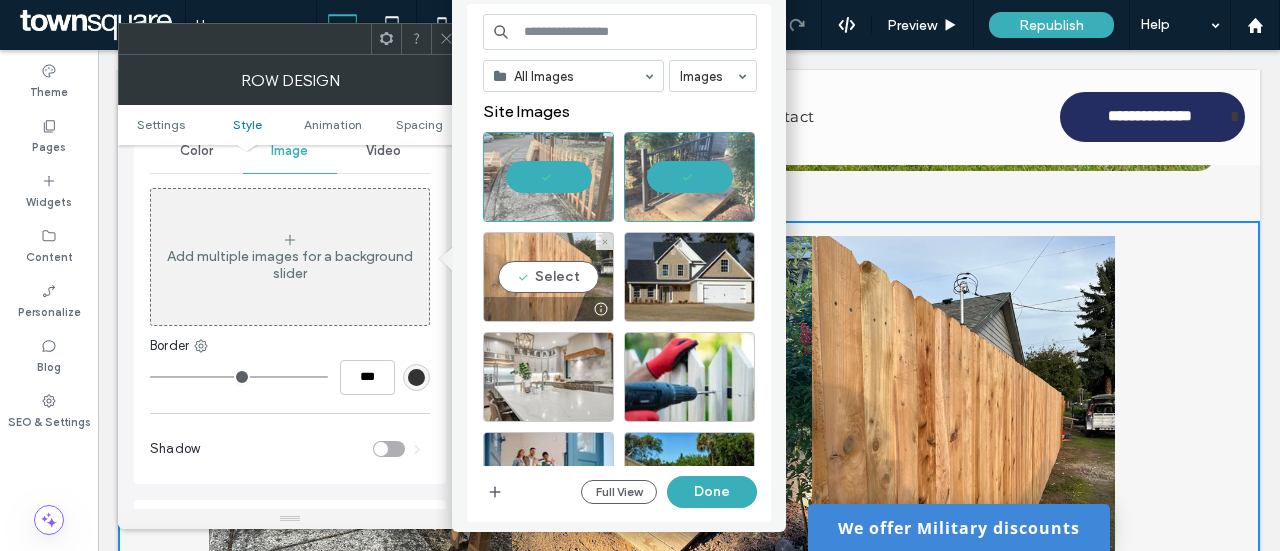 click on "Select" at bounding box center (548, 277) 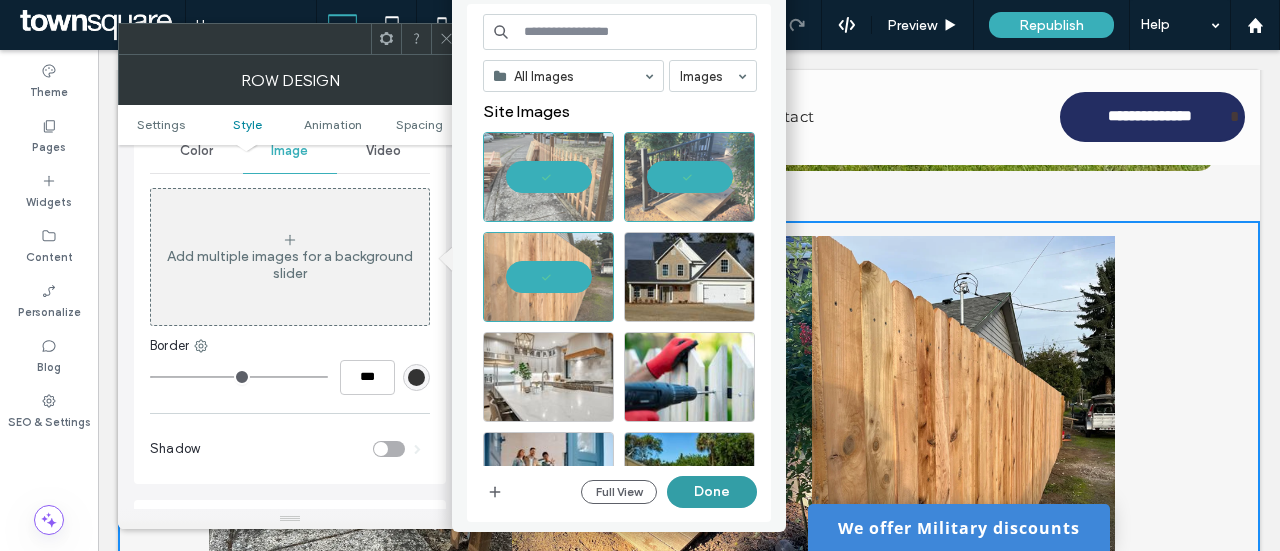 click on "Done" at bounding box center [712, 492] 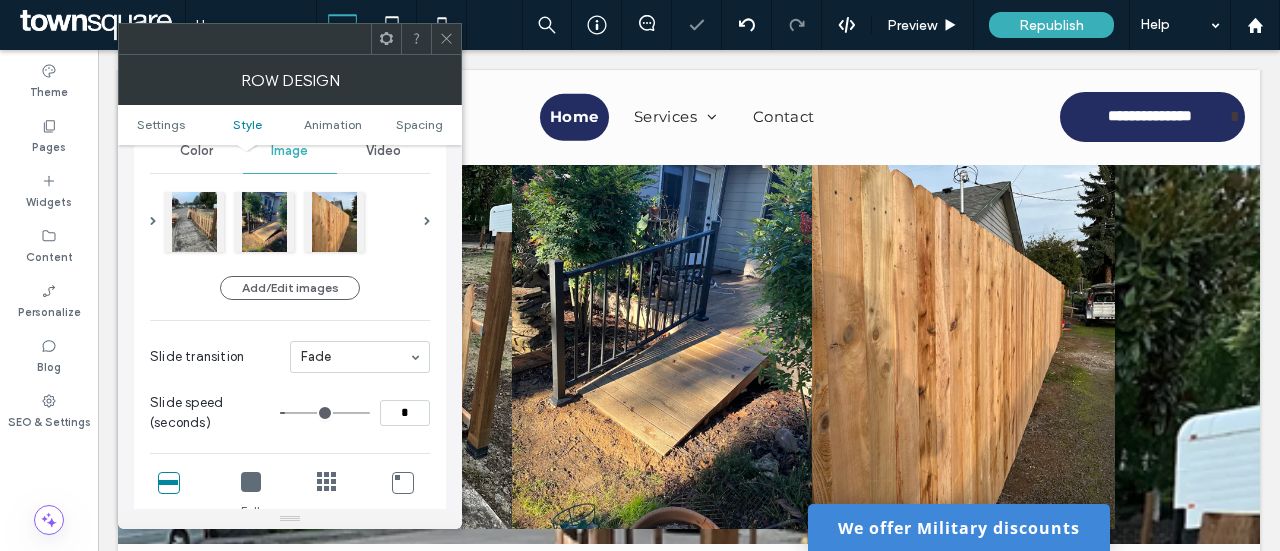 scroll, scrollTop: 2974, scrollLeft: 0, axis: vertical 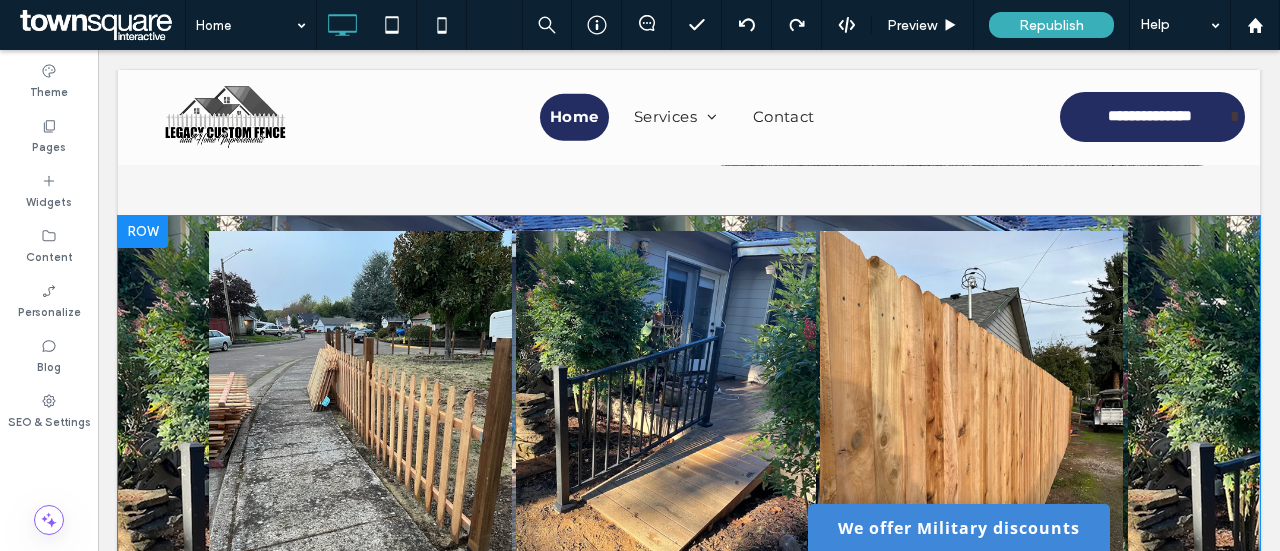 click at bounding box center (689, 433) 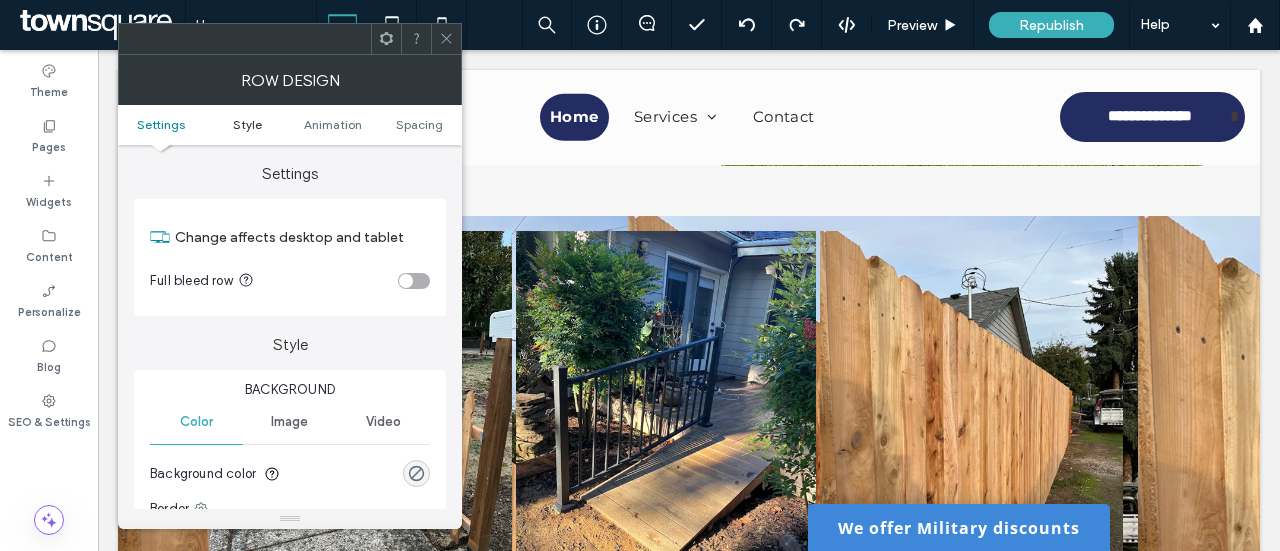 click on "Style" at bounding box center (247, 124) 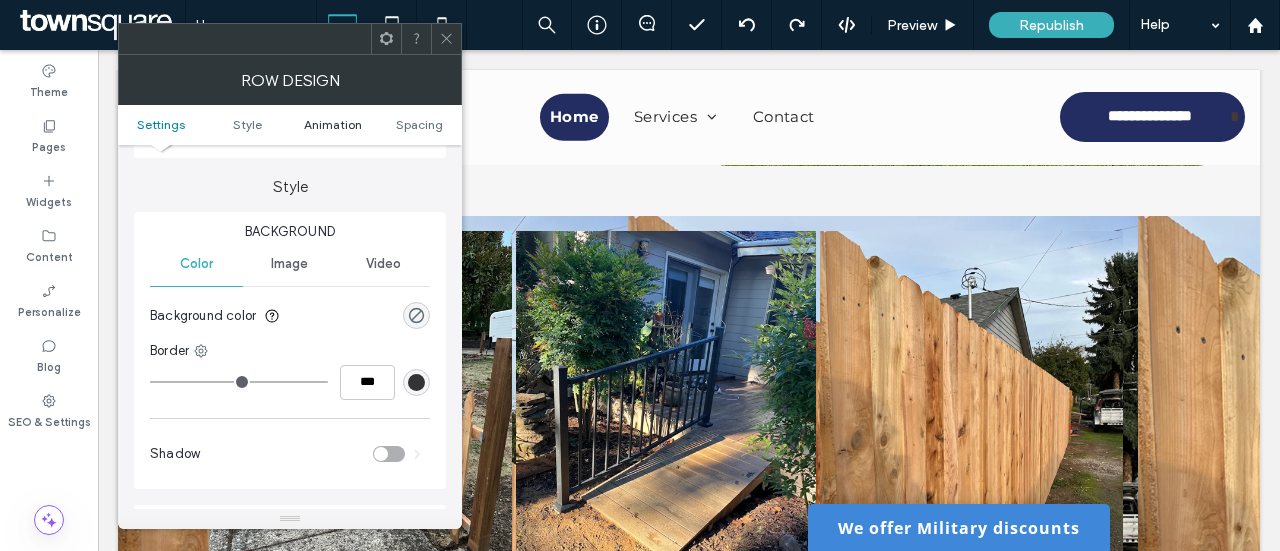 scroll, scrollTop: 171, scrollLeft: 0, axis: vertical 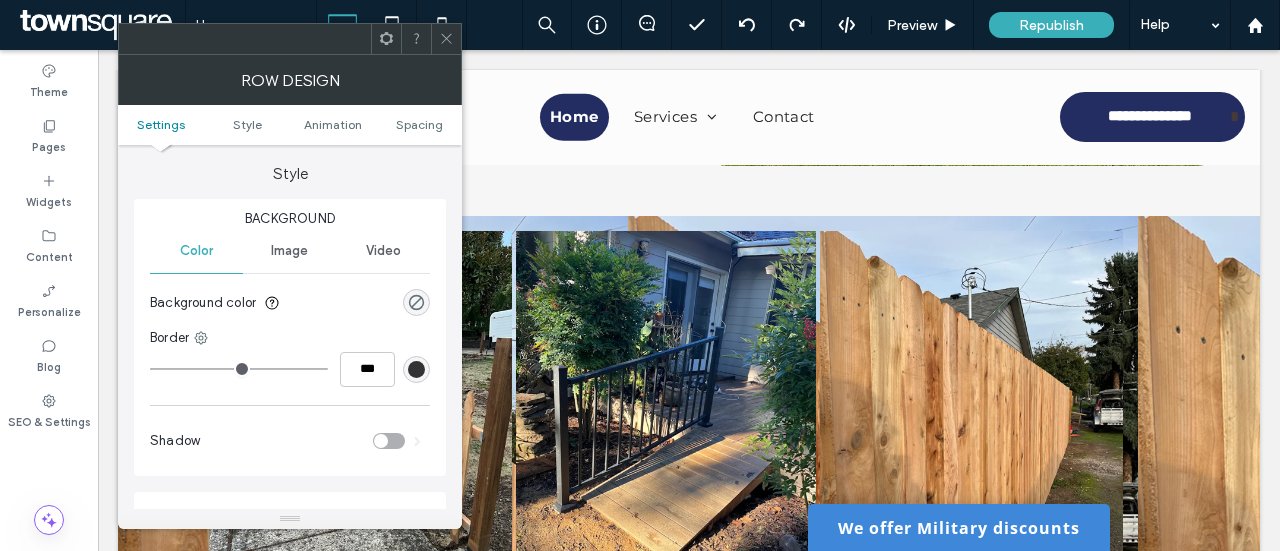 click on "Settings Style Animation Spacing" at bounding box center (290, 125) 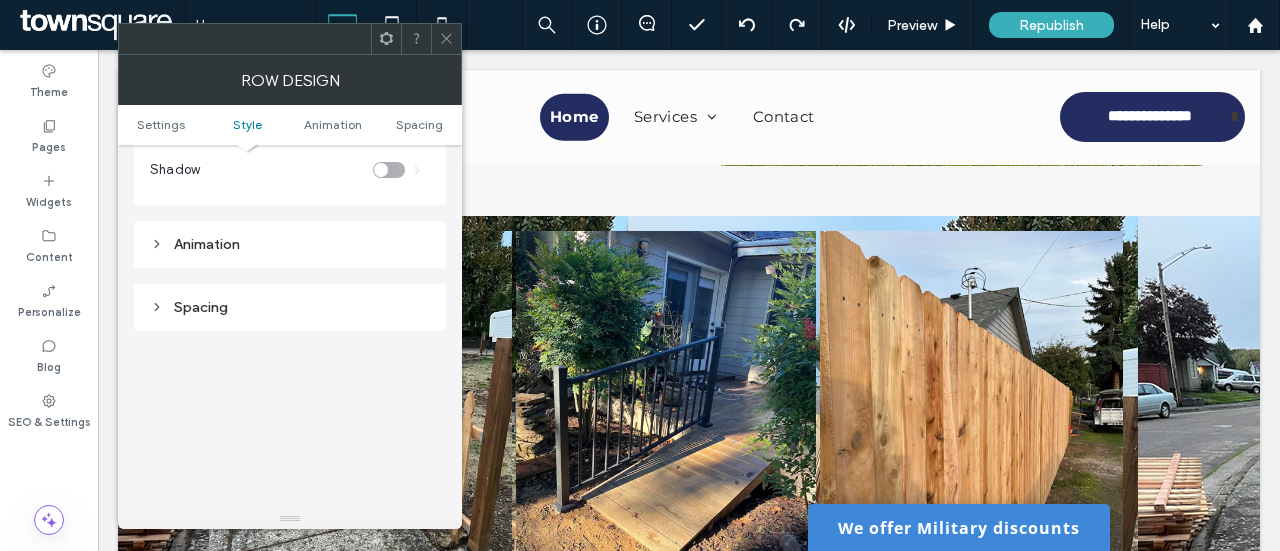 scroll, scrollTop: 471, scrollLeft: 0, axis: vertical 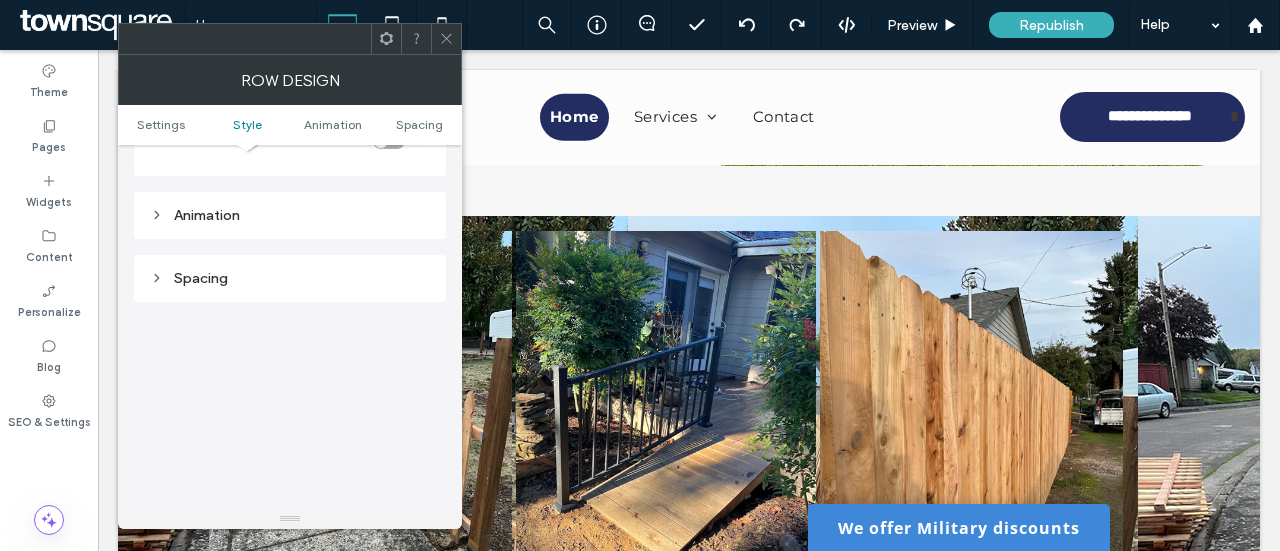 click on "Spacing" at bounding box center (290, 278) 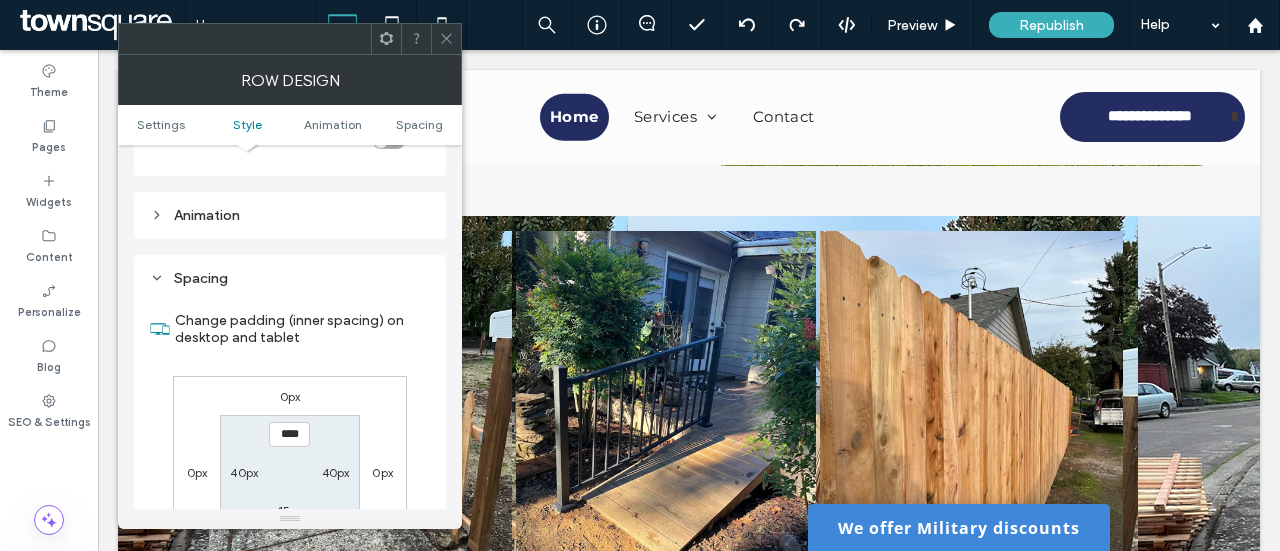 click on "Animation" at bounding box center (290, 215) 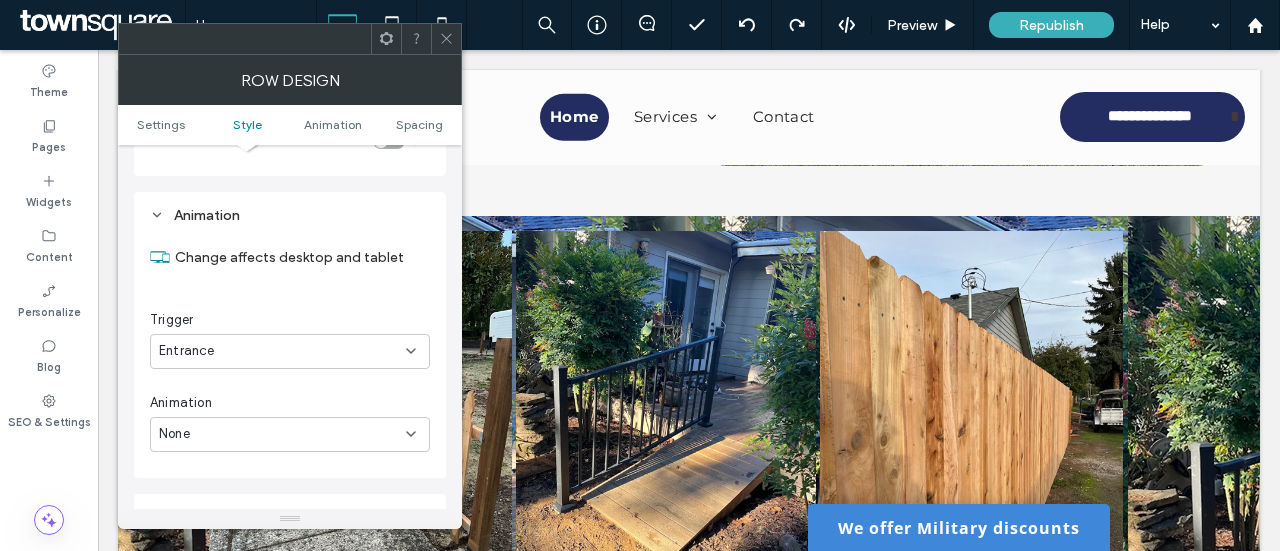 click on "Animation" at bounding box center (290, 215) 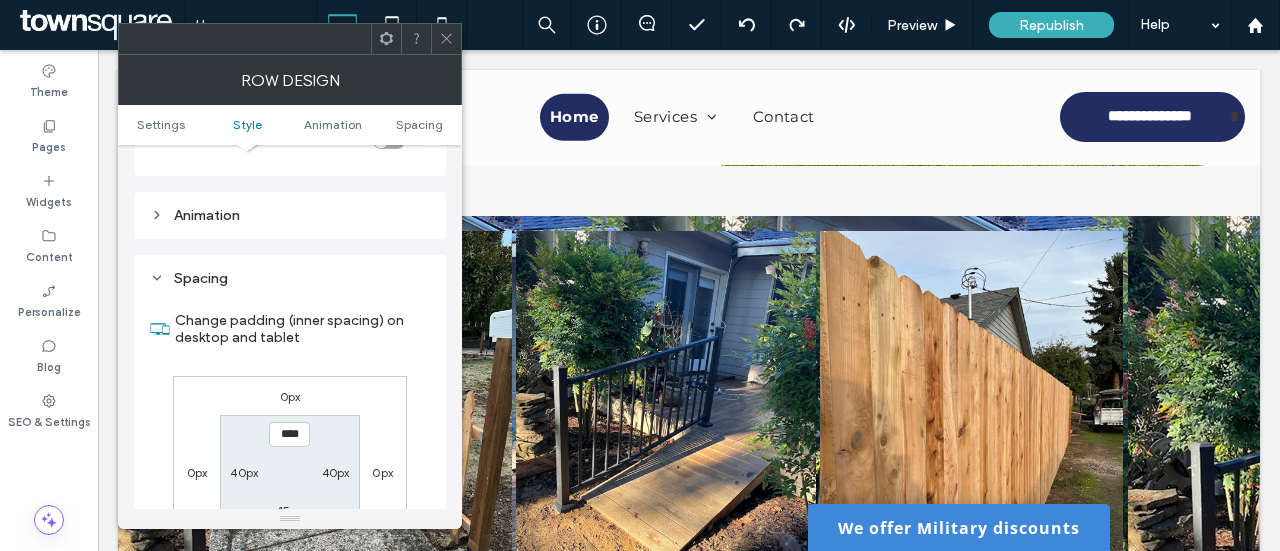 click 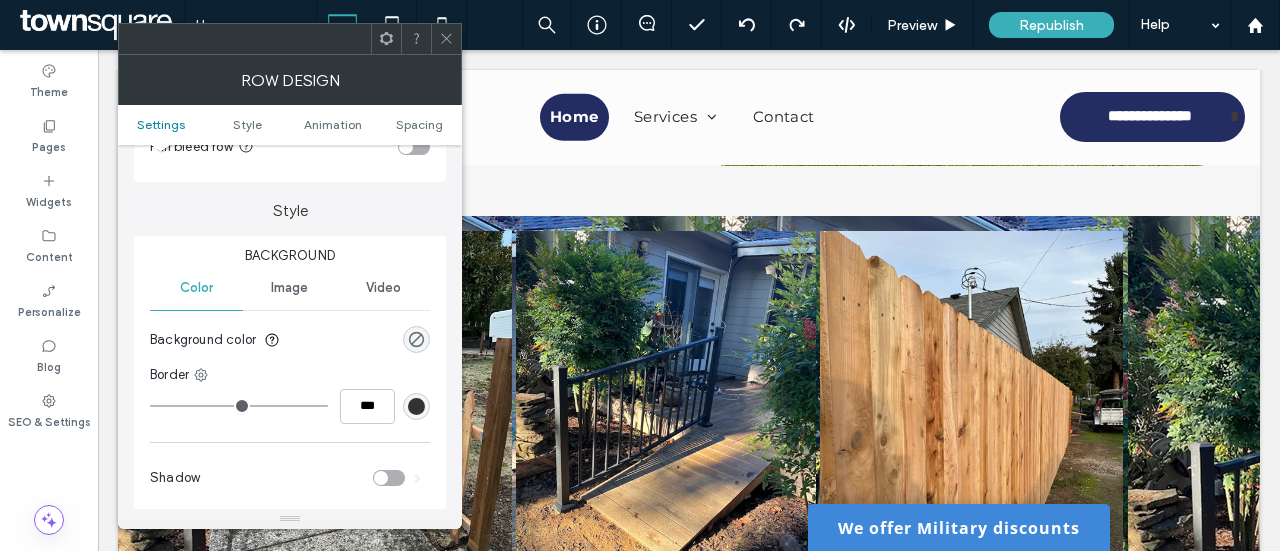 scroll, scrollTop: 71, scrollLeft: 0, axis: vertical 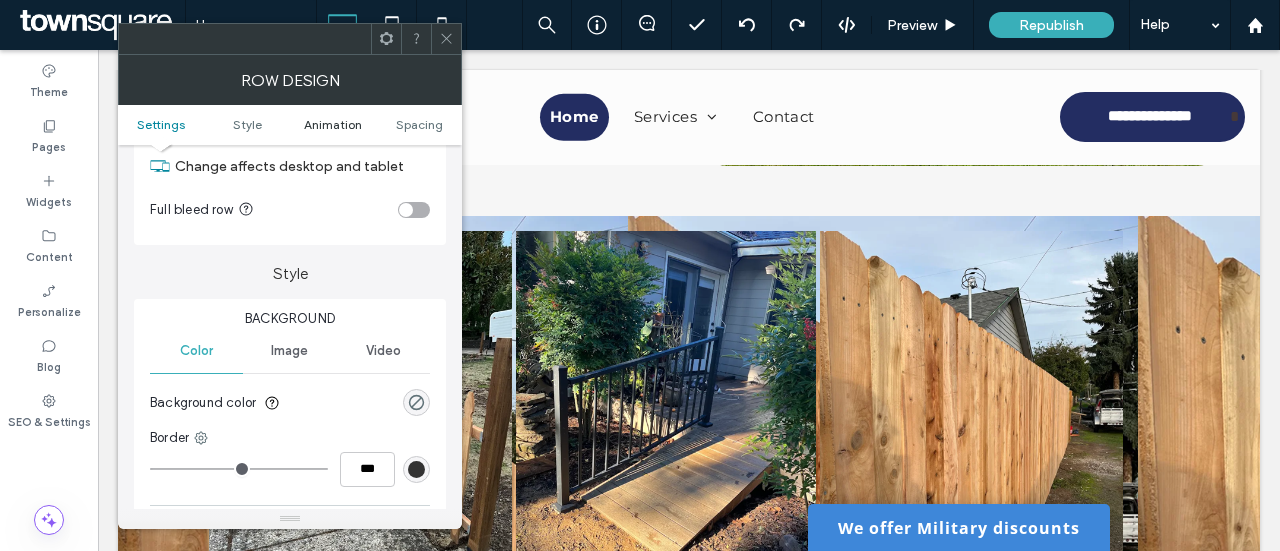 click on "Animation" at bounding box center [333, 124] 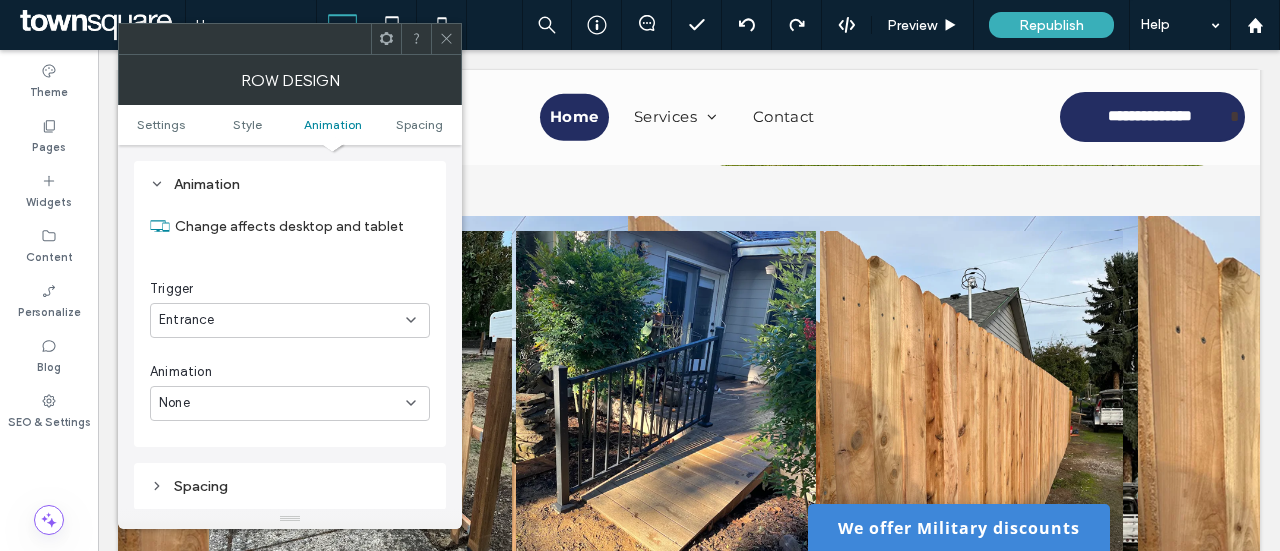 click on "Settings Style Animation Spacing" at bounding box center [290, 125] 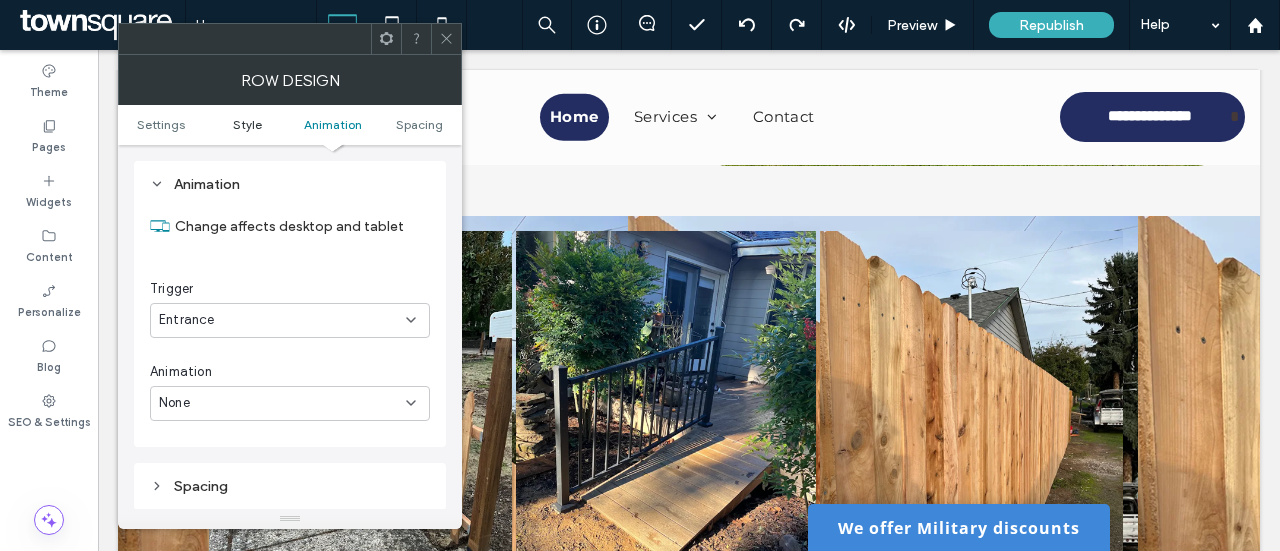 click on "Style" at bounding box center [247, 124] 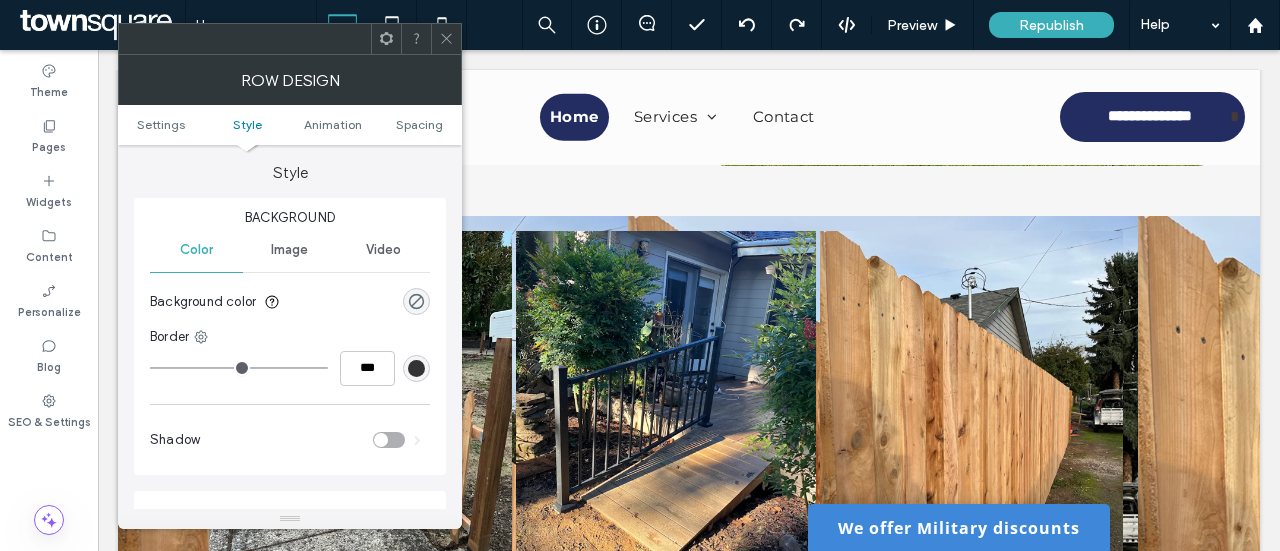 scroll, scrollTop: 172, scrollLeft: 0, axis: vertical 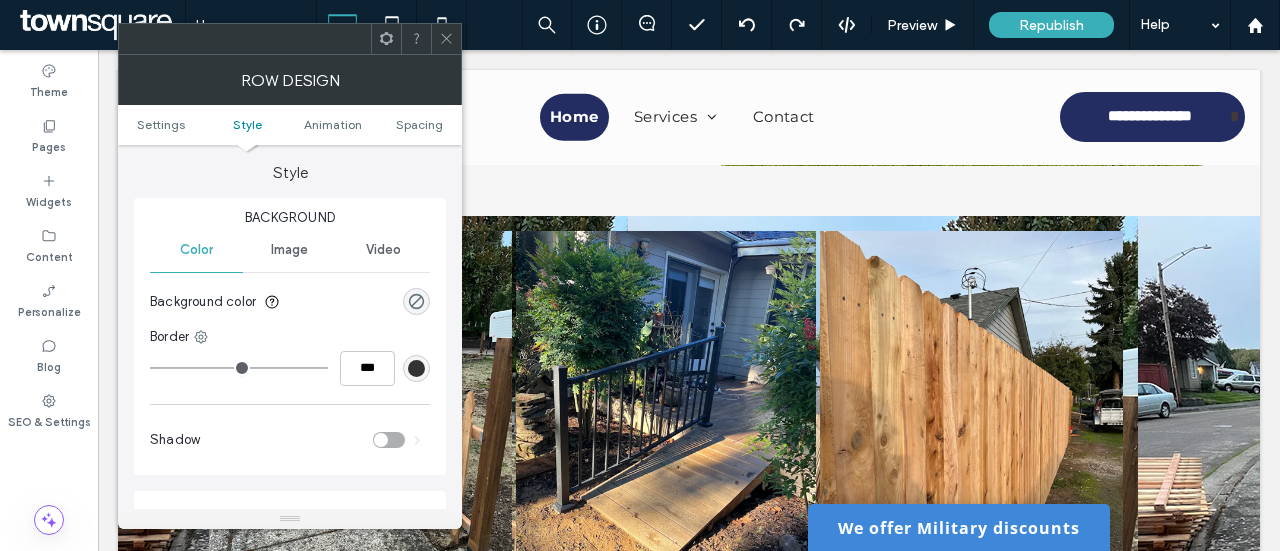 click on "Image" at bounding box center (289, 250) 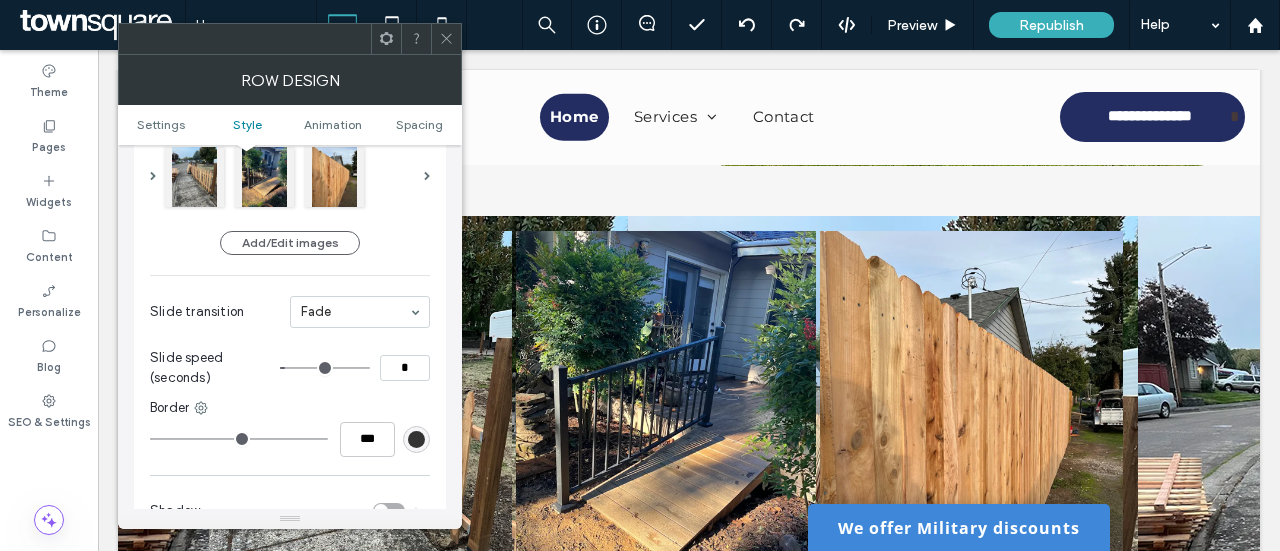 scroll, scrollTop: 272, scrollLeft: 0, axis: vertical 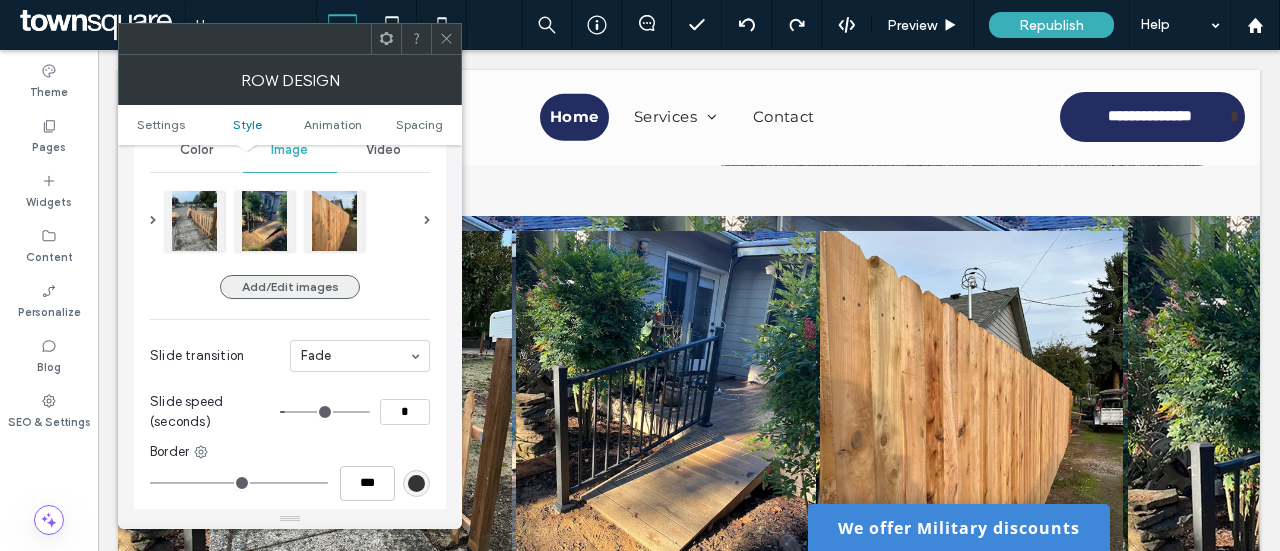 click on "Add/Edit images" at bounding box center [290, 287] 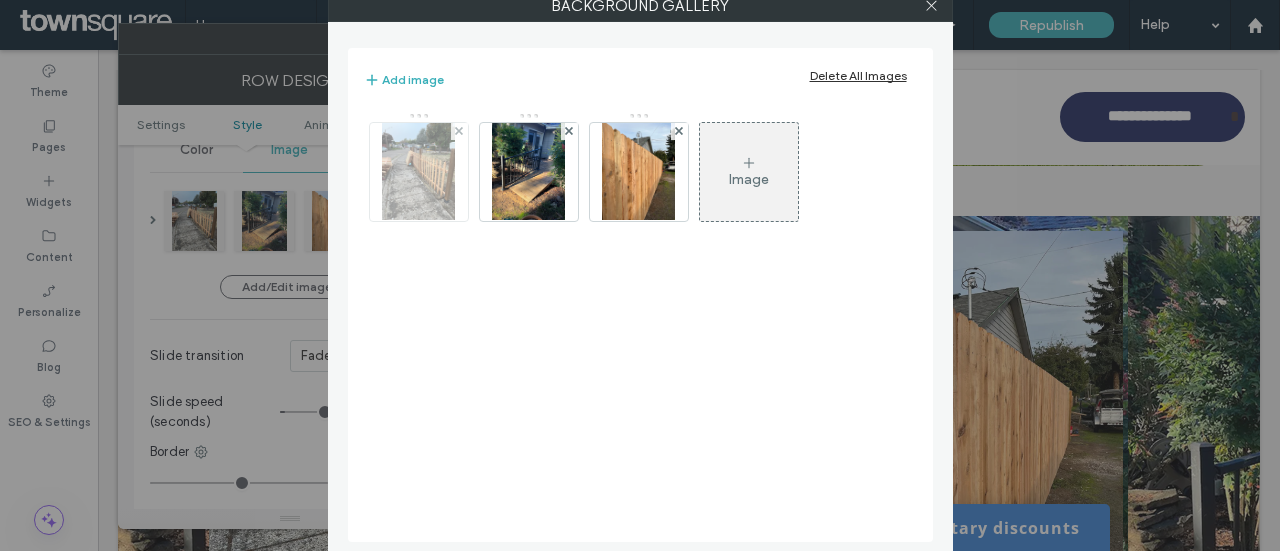 click 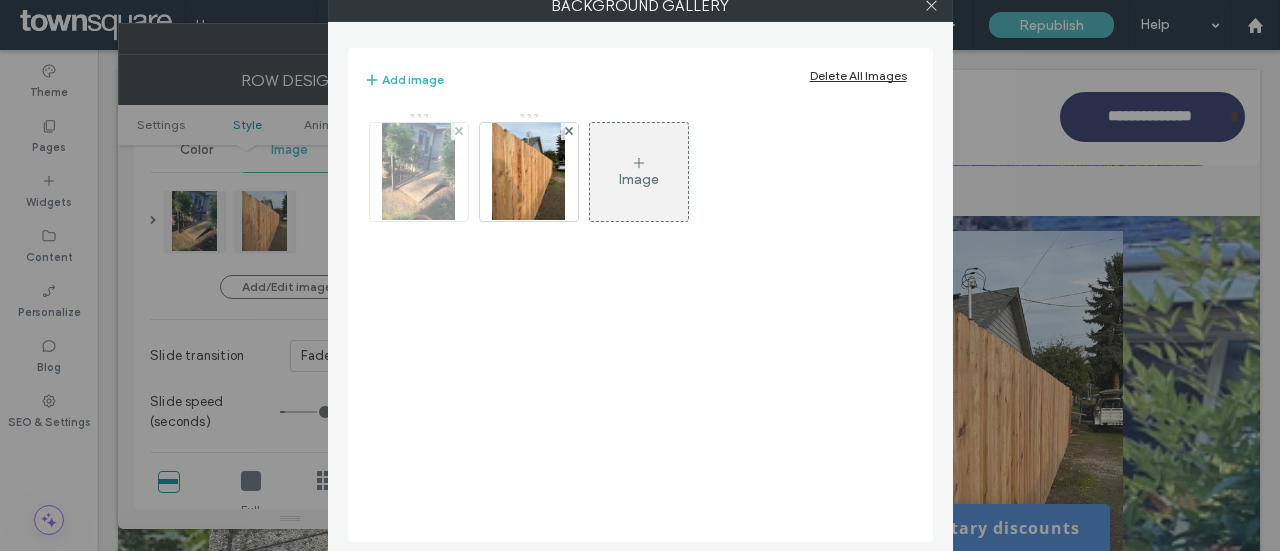 click at bounding box center (459, 131) 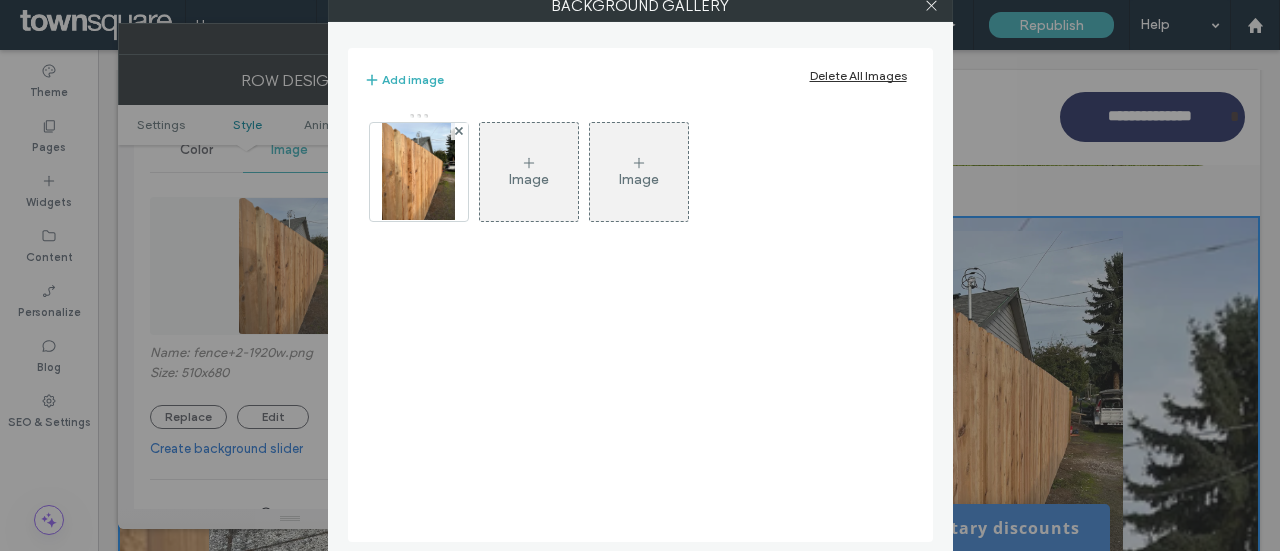 click at bounding box center (459, 131) 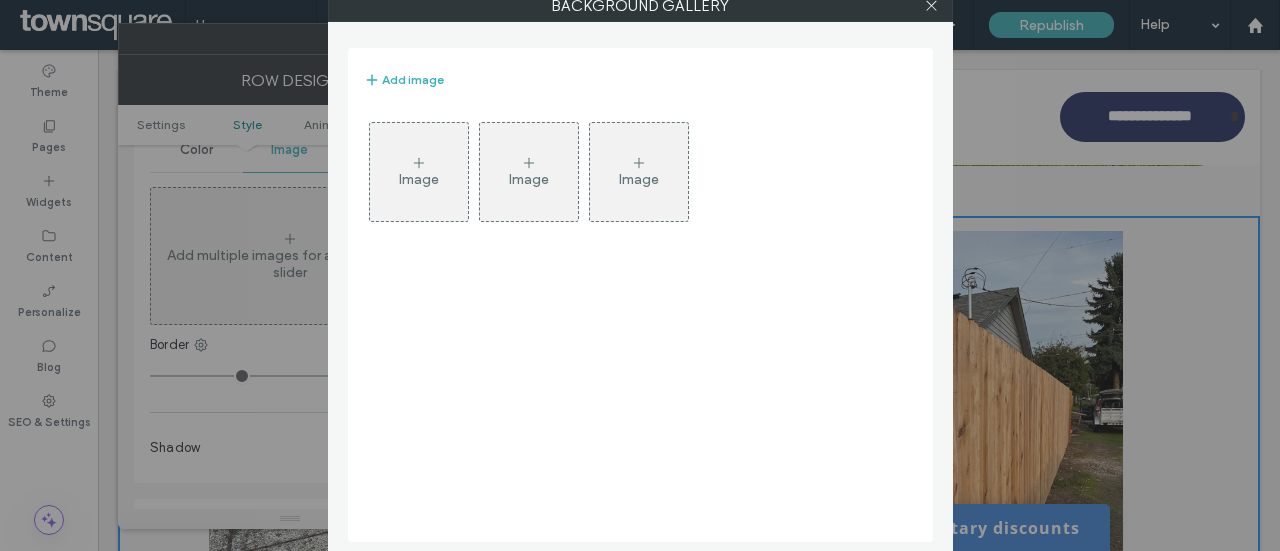 click on "Background Gallery Add image Image Image Image" at bounding box center (640, 275) 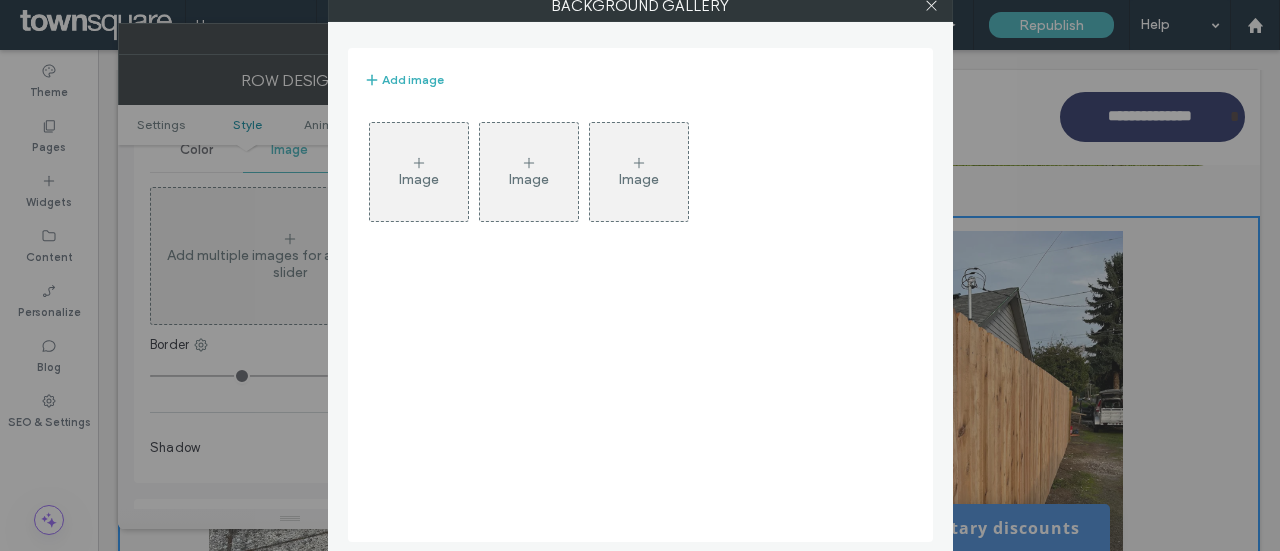 click on "Background Gallery Add image Image Image Image" at bounding box center (640, 275) 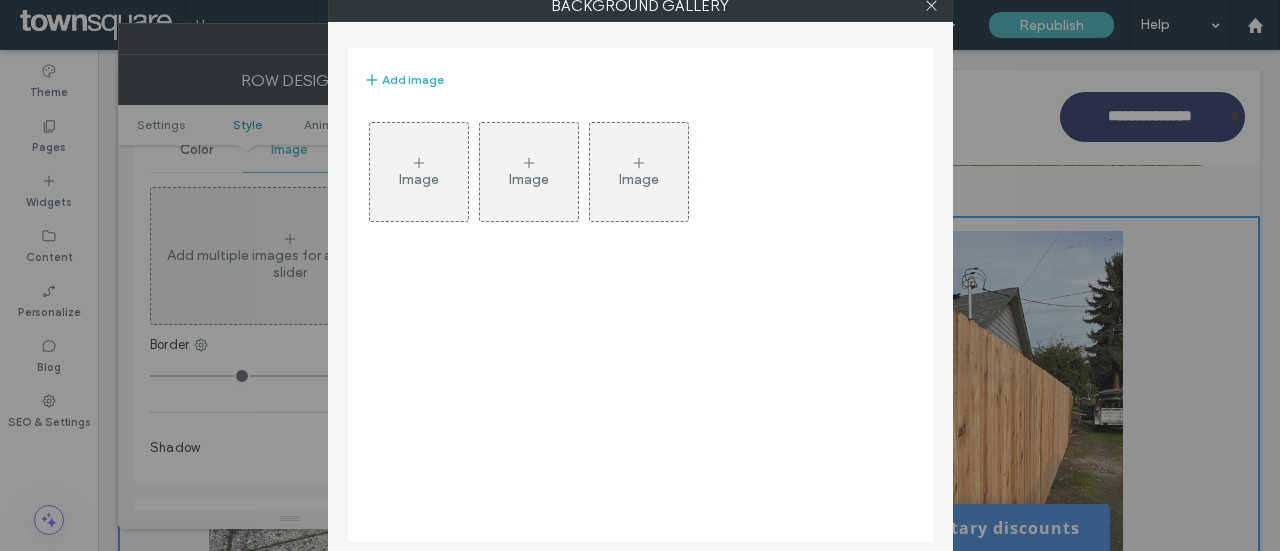 click on "Add image Image Image Image" at bounding box center (640, 295) 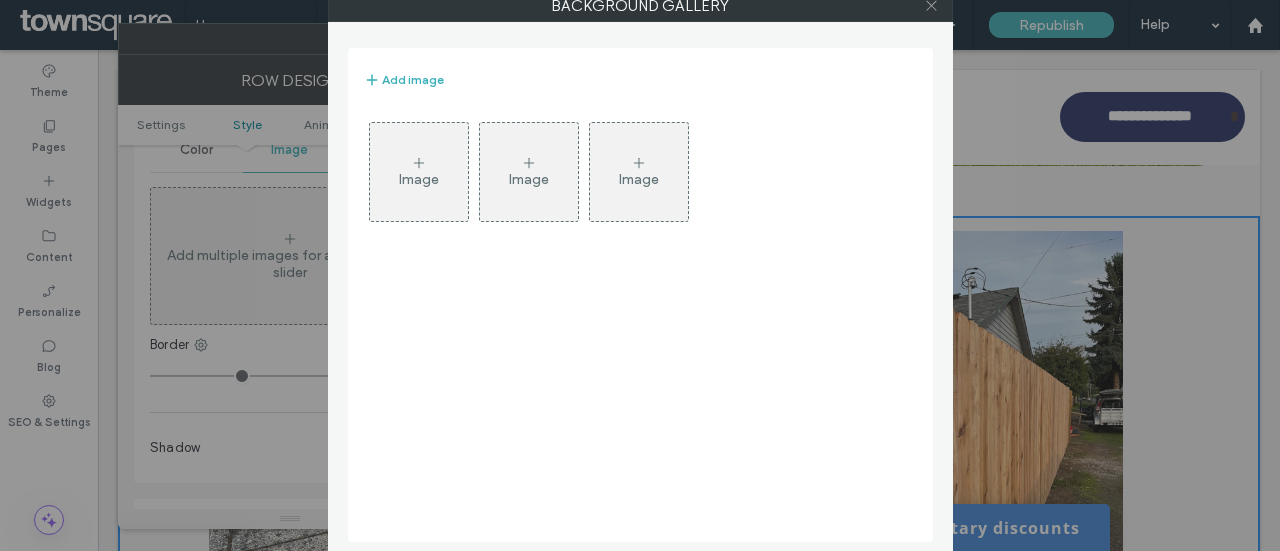 click 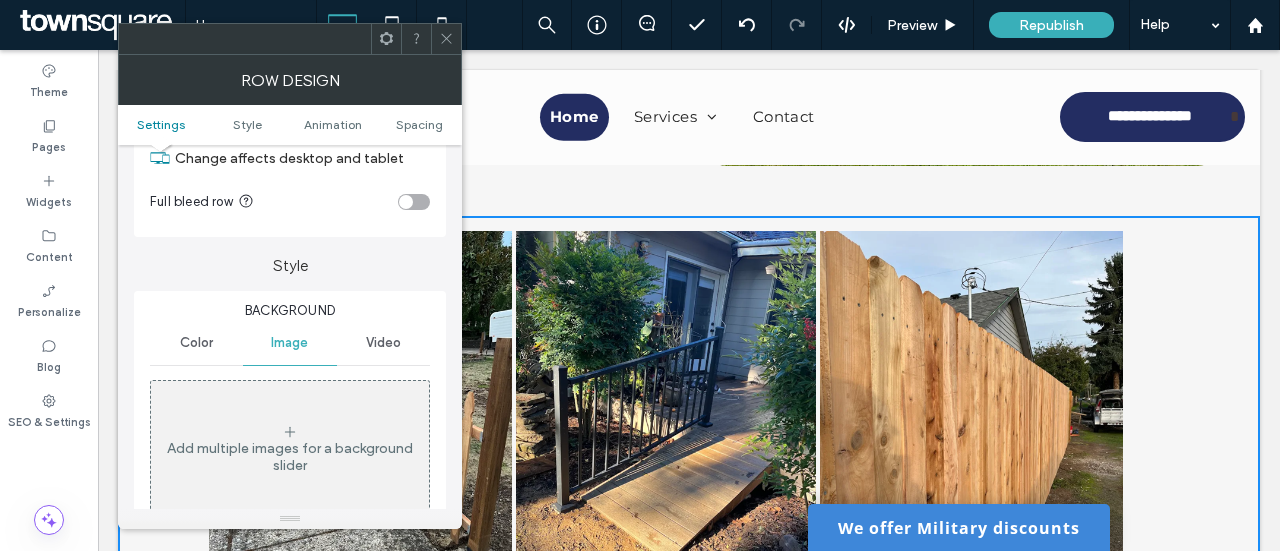 scroll, scrollTop: 72, scrollLeft: 0, axis: vertical 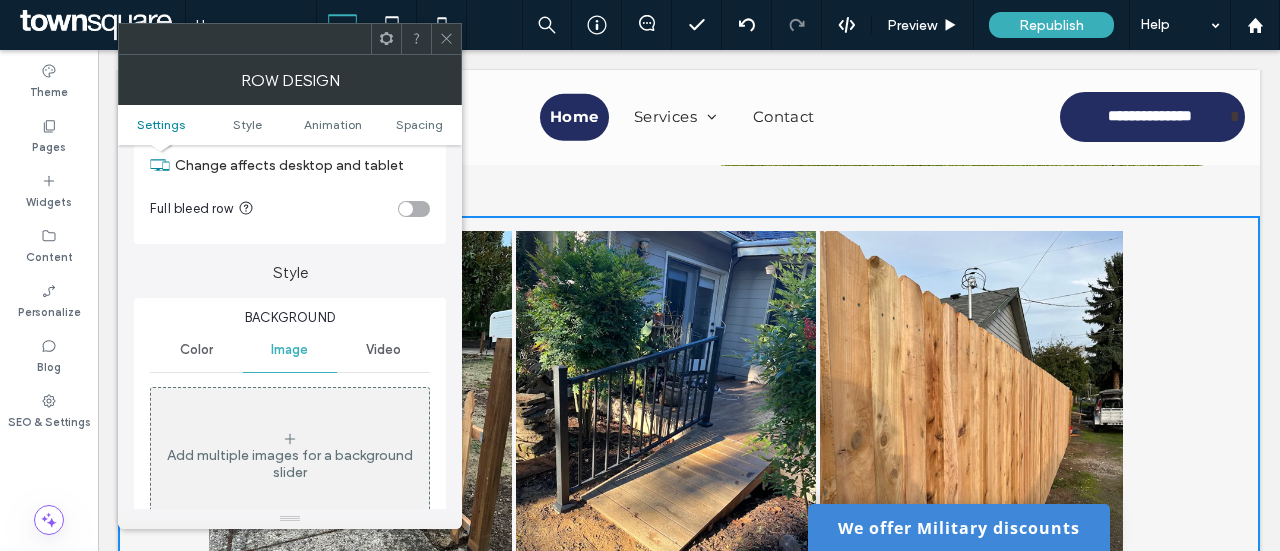 click on "Color" at bounding box center [196, 350] 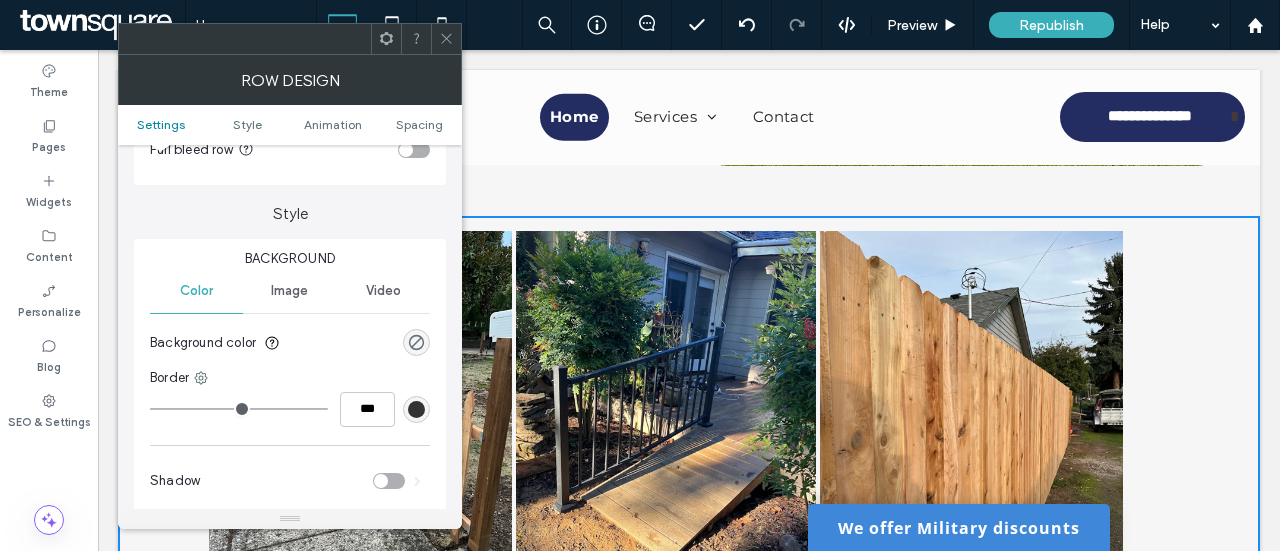 scroll, scrollTop: 172, scrollLeft: 0, axis: vertical 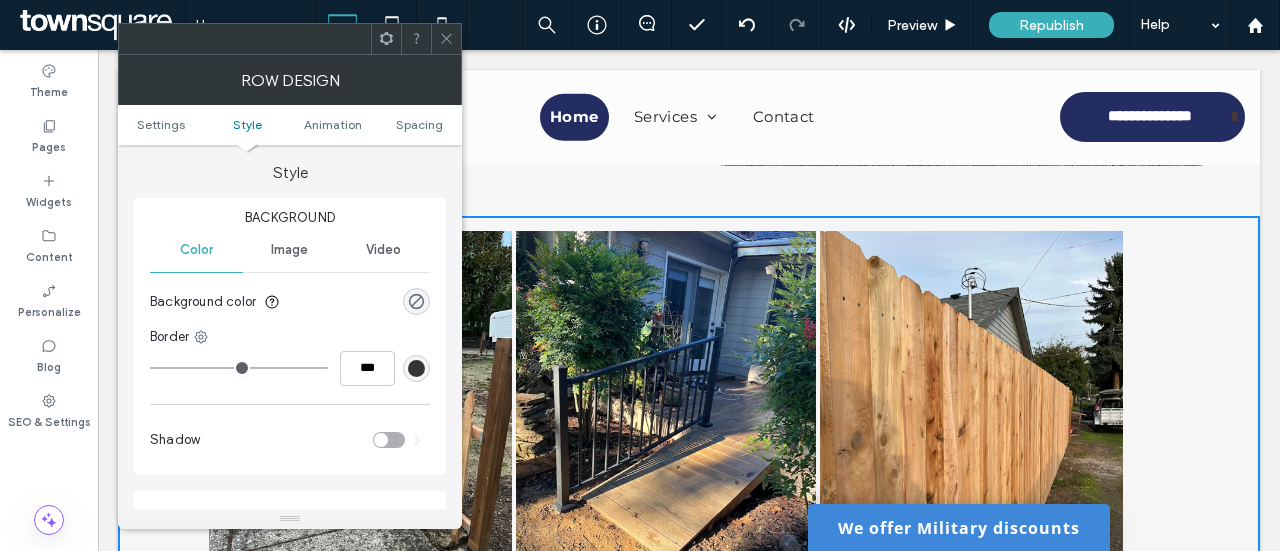 click at bounding box center (416, 368) 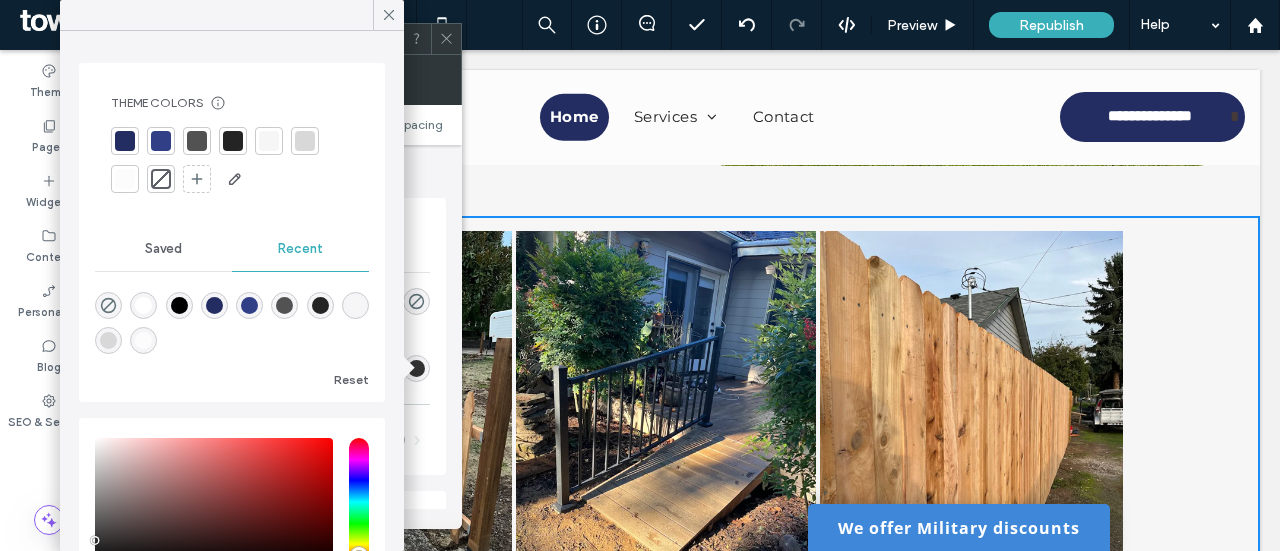 click at bounding box center (416, 368) 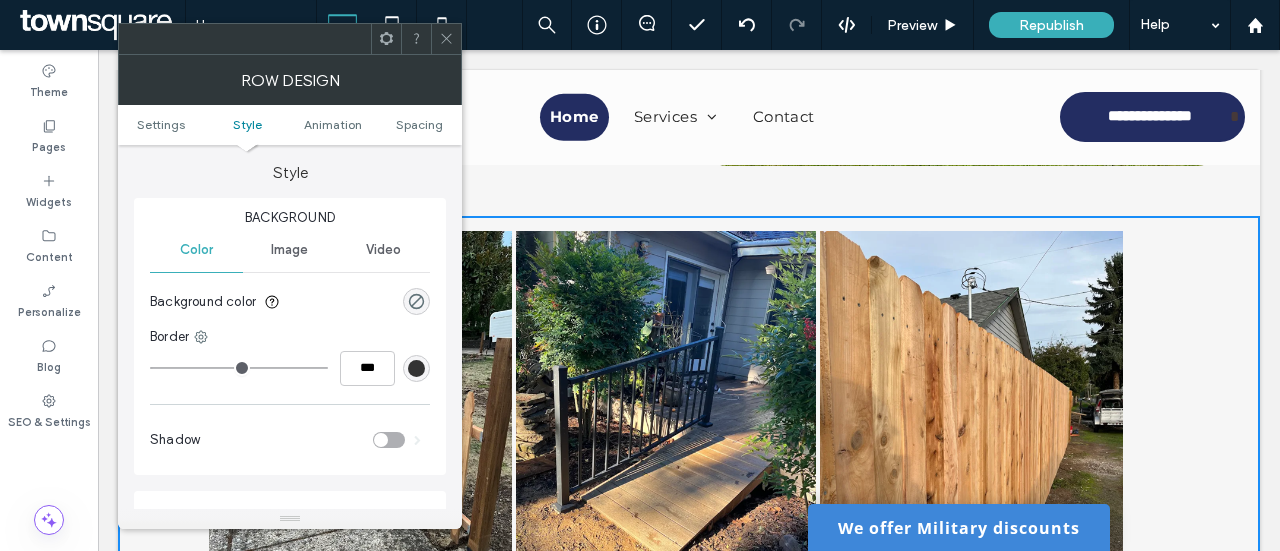 click at bounding box center (416, 368) 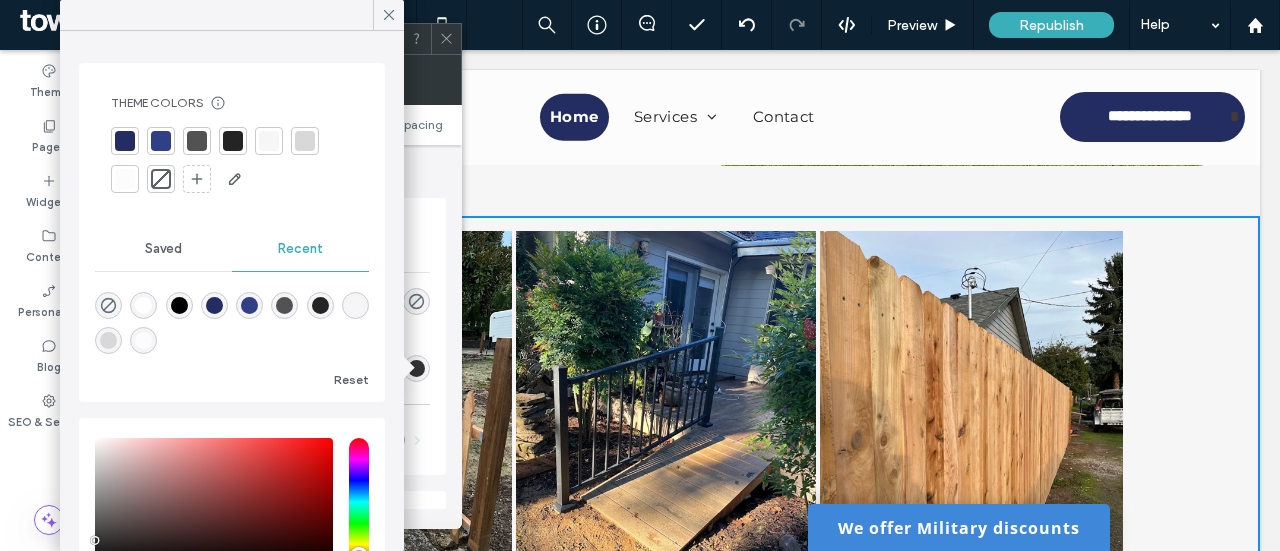 click at bounding box center (249, 305) 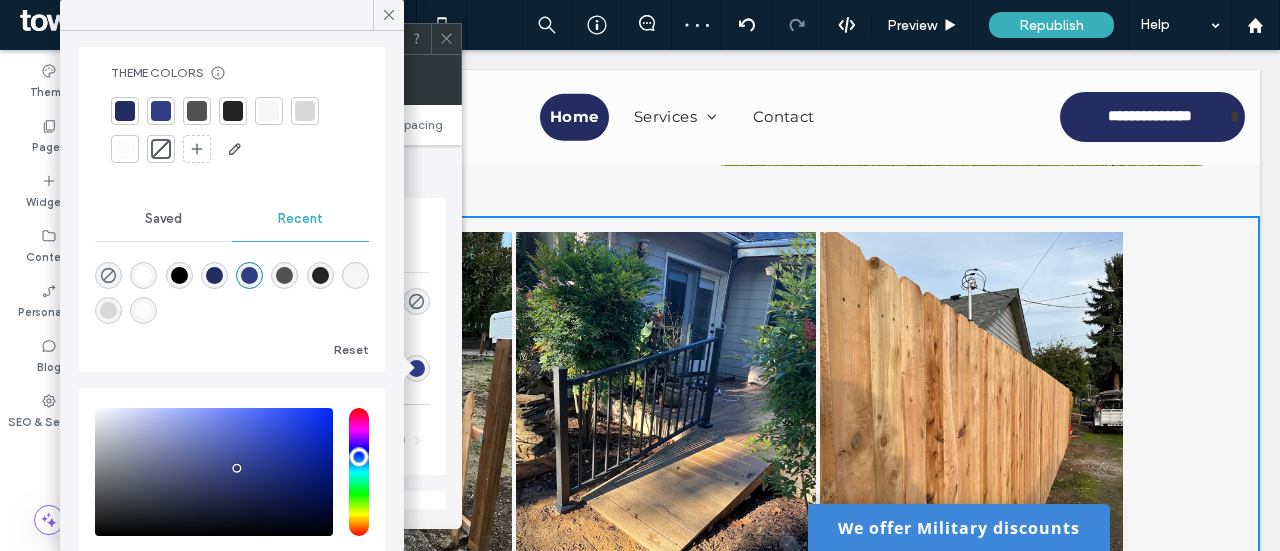 scroll, scrollTop: 0, scrollLeft: 0, axis: both 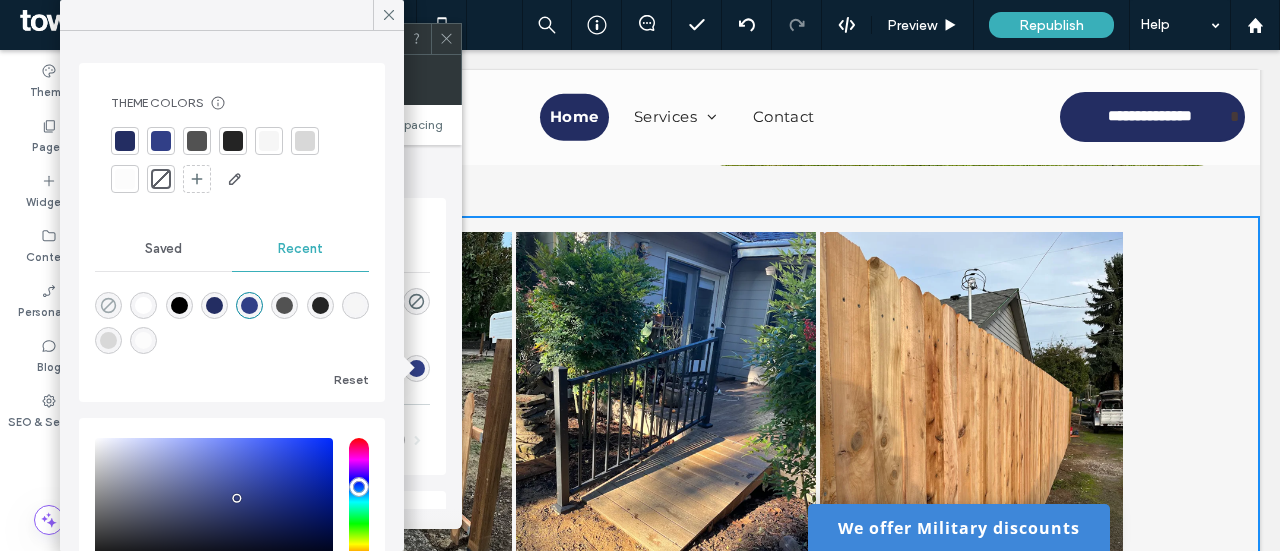 click 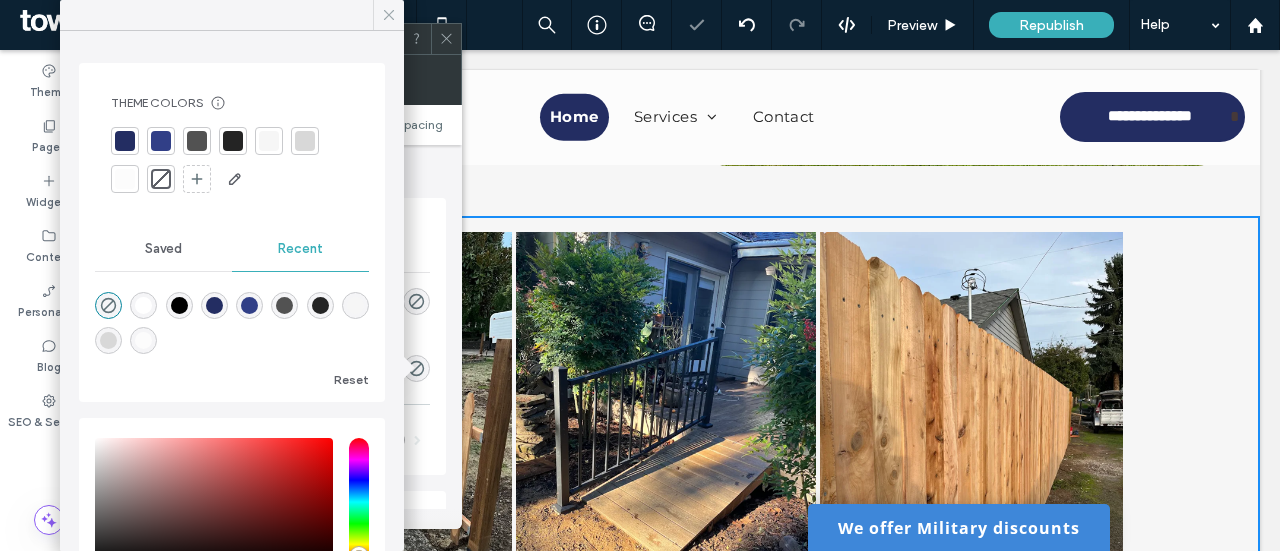 click 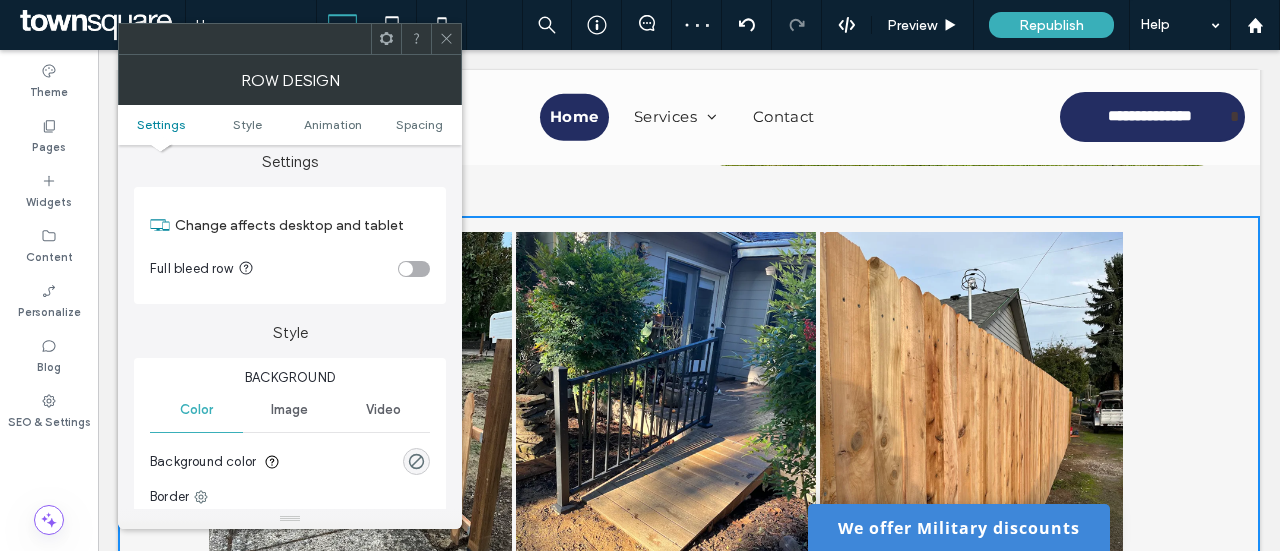 scroll, scrollTop: 0, scrollLeft: 0, axis: both 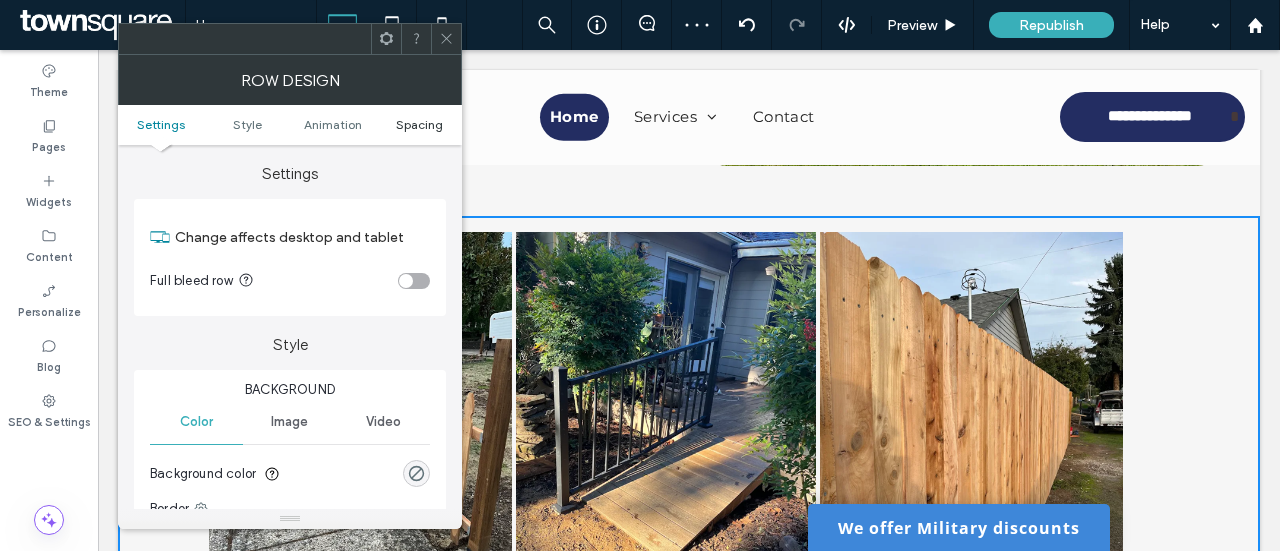 click on "Spacing" at bounding box center [419, 124] 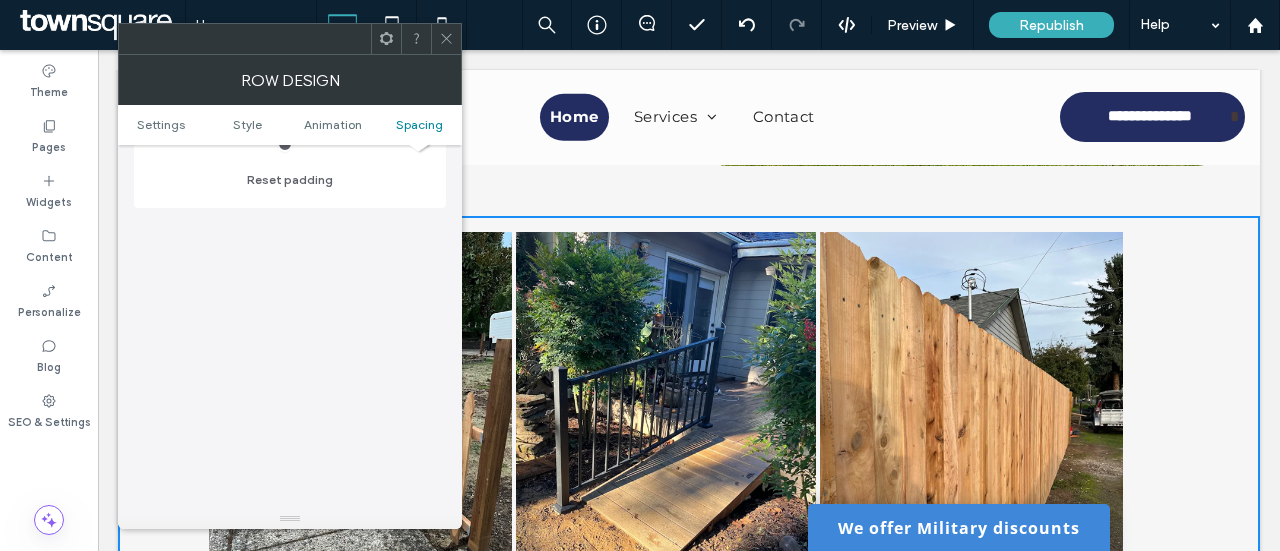 scroll, scrollTop: 952, scrollLeft: 0, axis: vertical 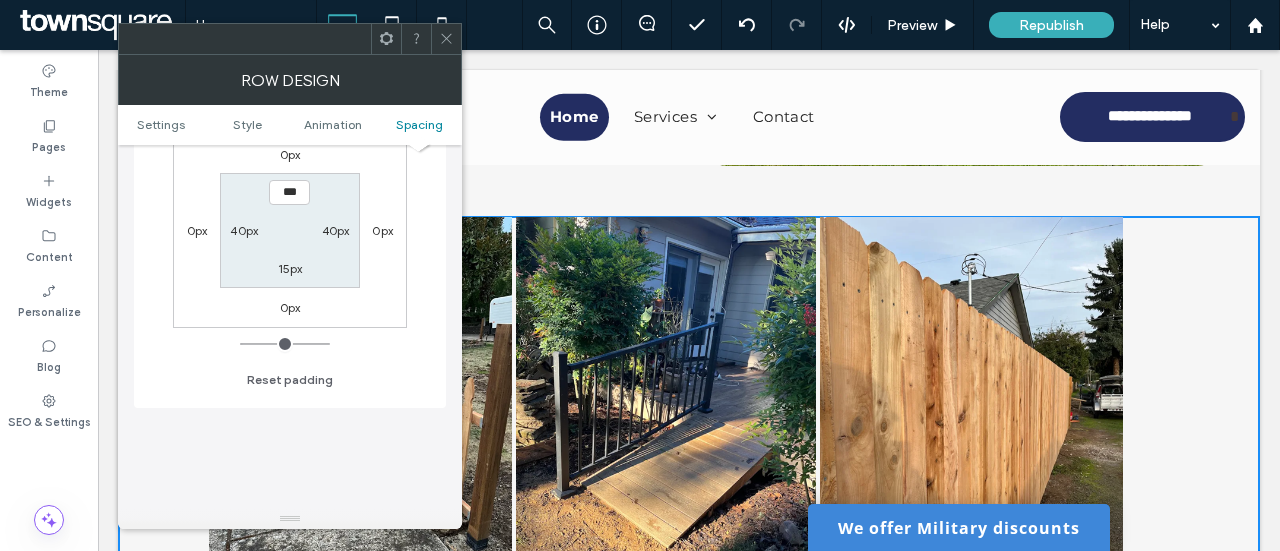 click at bounding box center [285, 344] 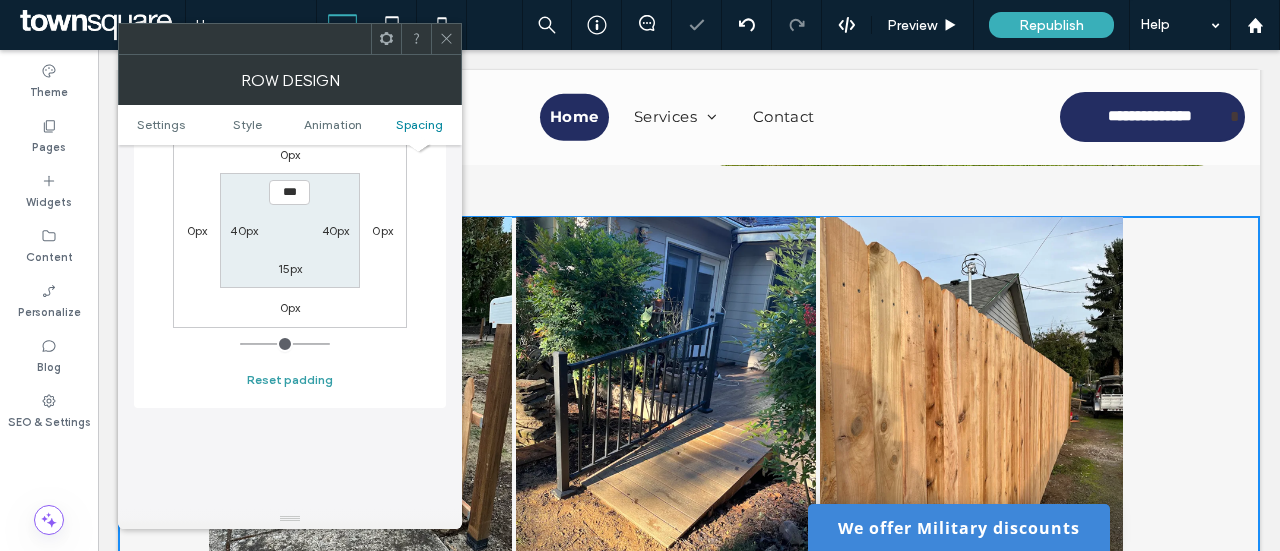 click on "Reset padding" at bounding box center (290, 380) 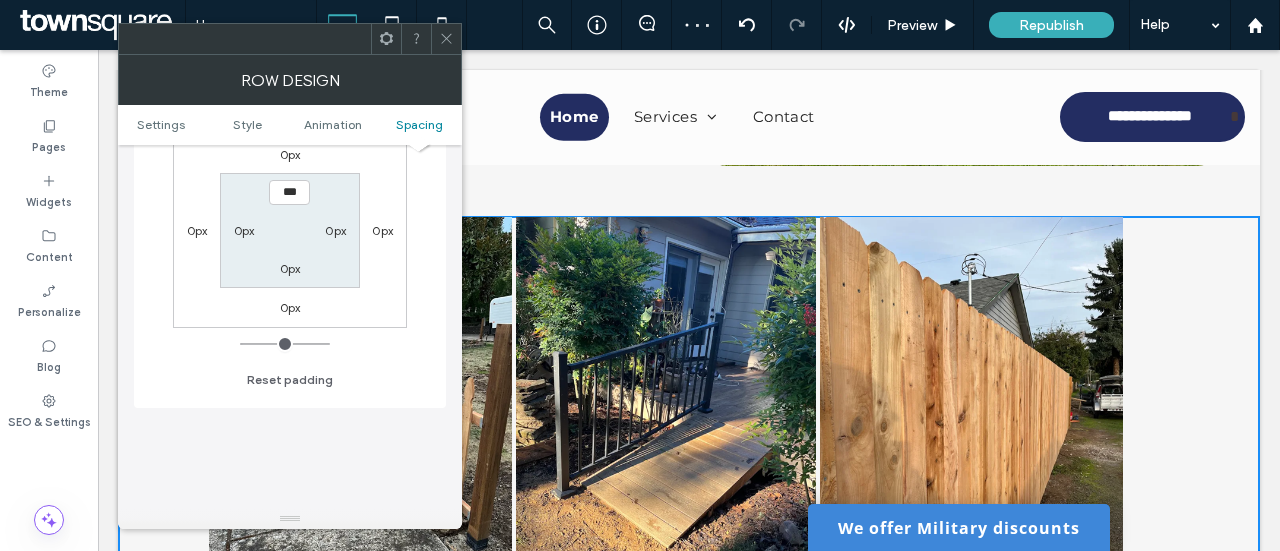 click on "Row Design" at bounding box center (290, 80) 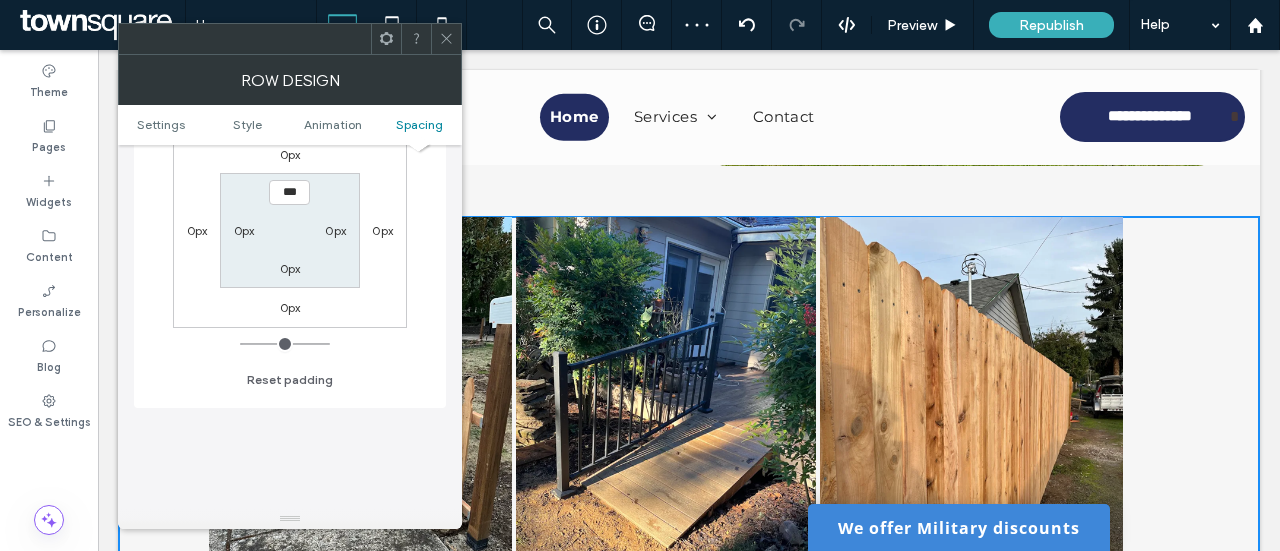 click 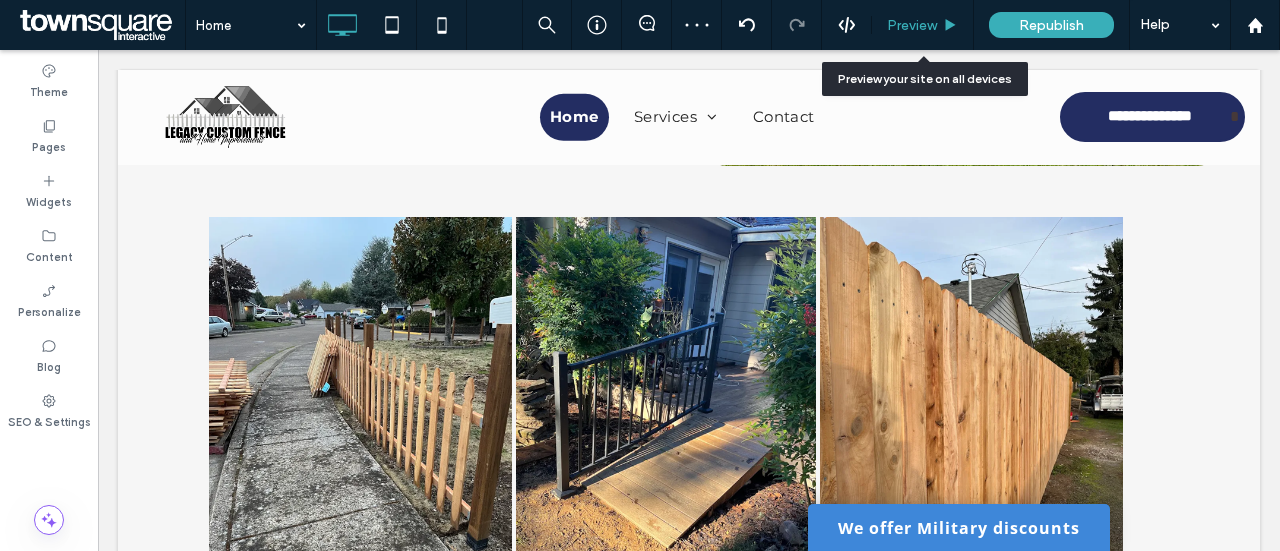 click on "Preview" at bounding box center [912, 25] 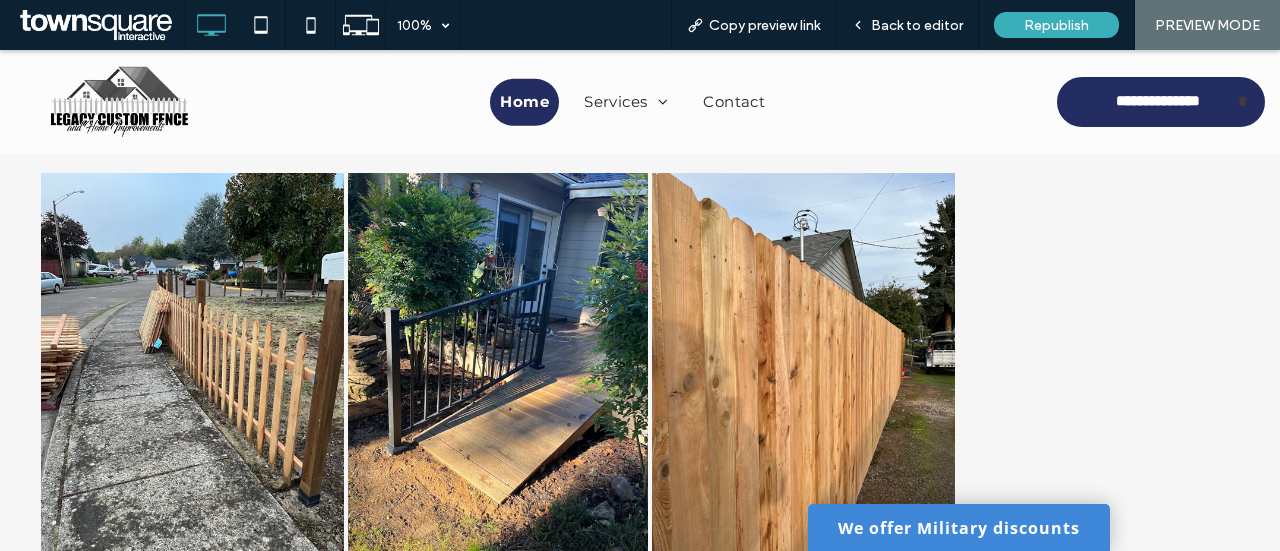 scroll, scrollTop: 2755, scrollLeft: 0, axis: vertical 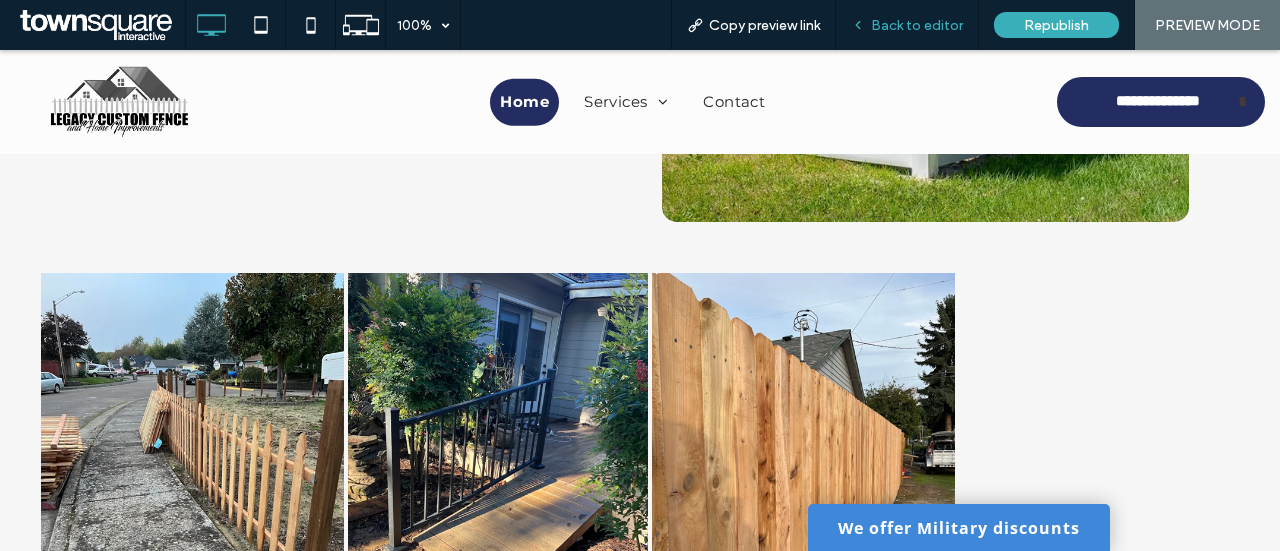 click on "Back to editor" at bounding box center [917, 25] 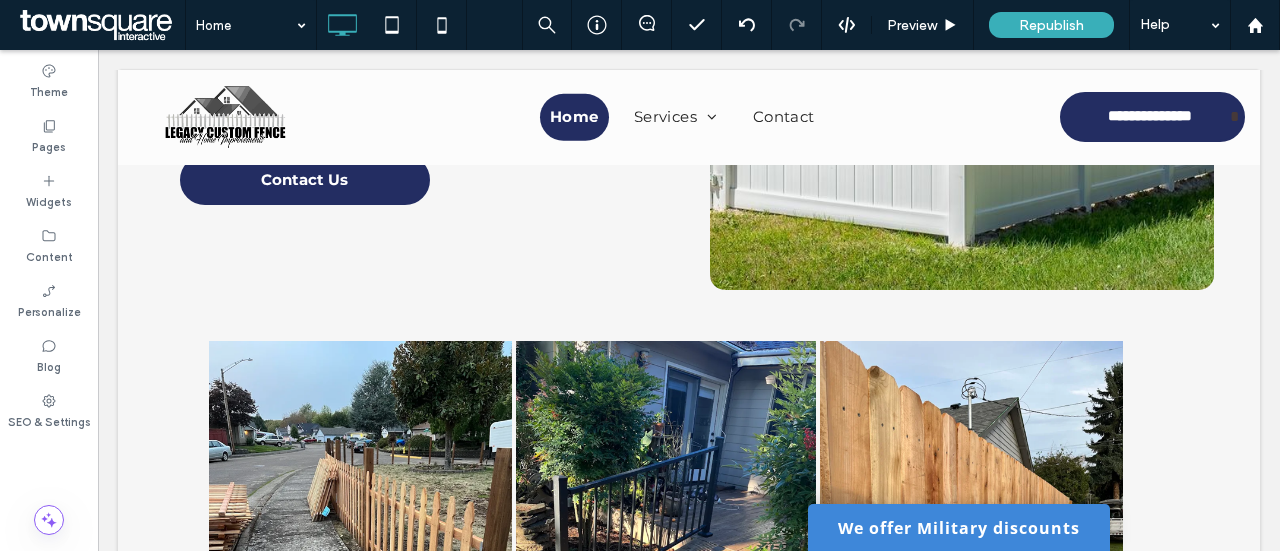 scroll, scrollTop: 2802, scrollLeft: 0, axis: vertical 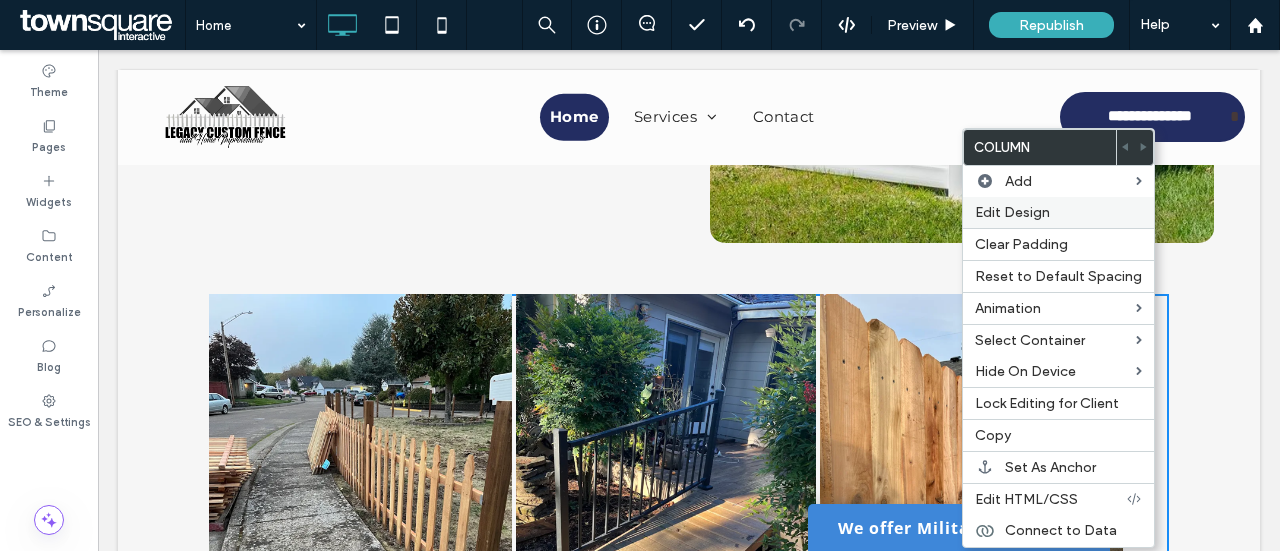 click on "Edit Design" at bounding box center [1058, 212] 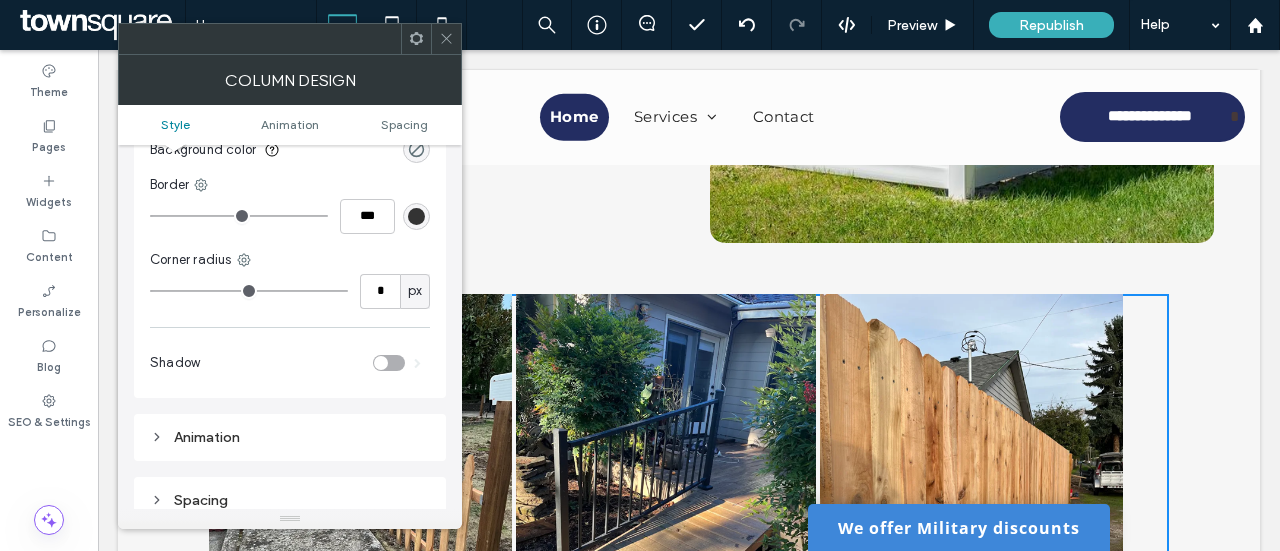 scroll, scrollTop: 0, scrollLeft: 0, axis: both 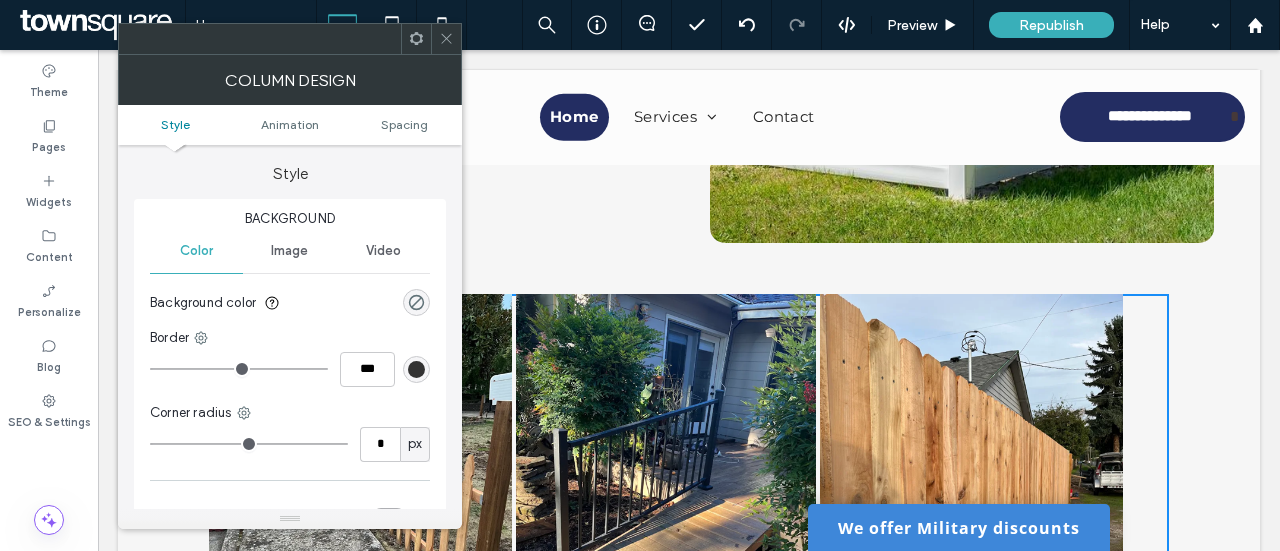 click 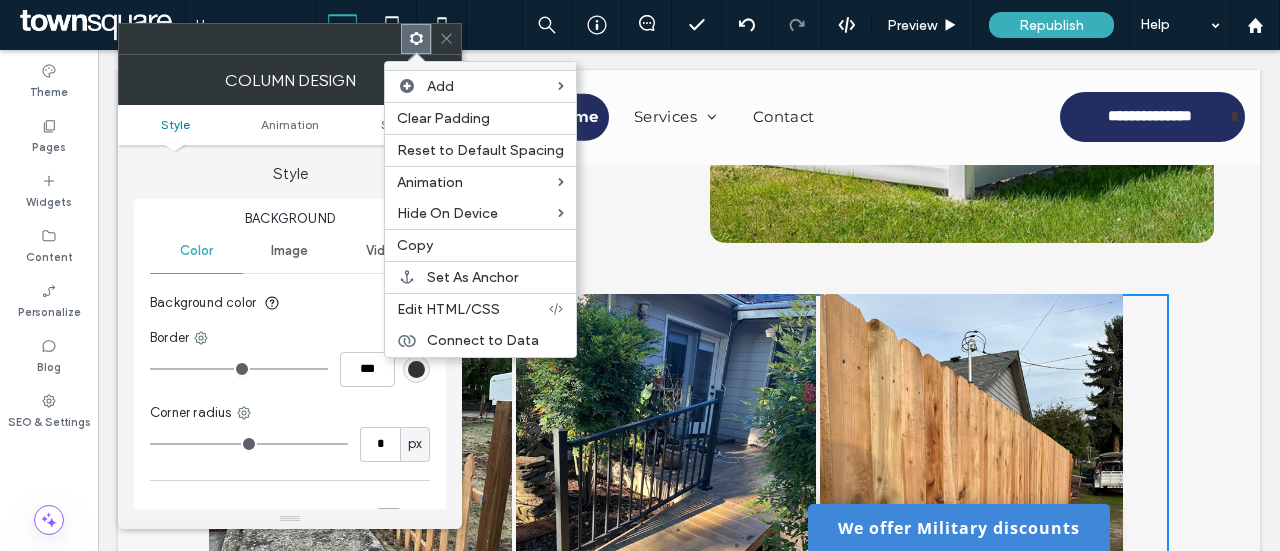 click at bounding box center [446, 39] 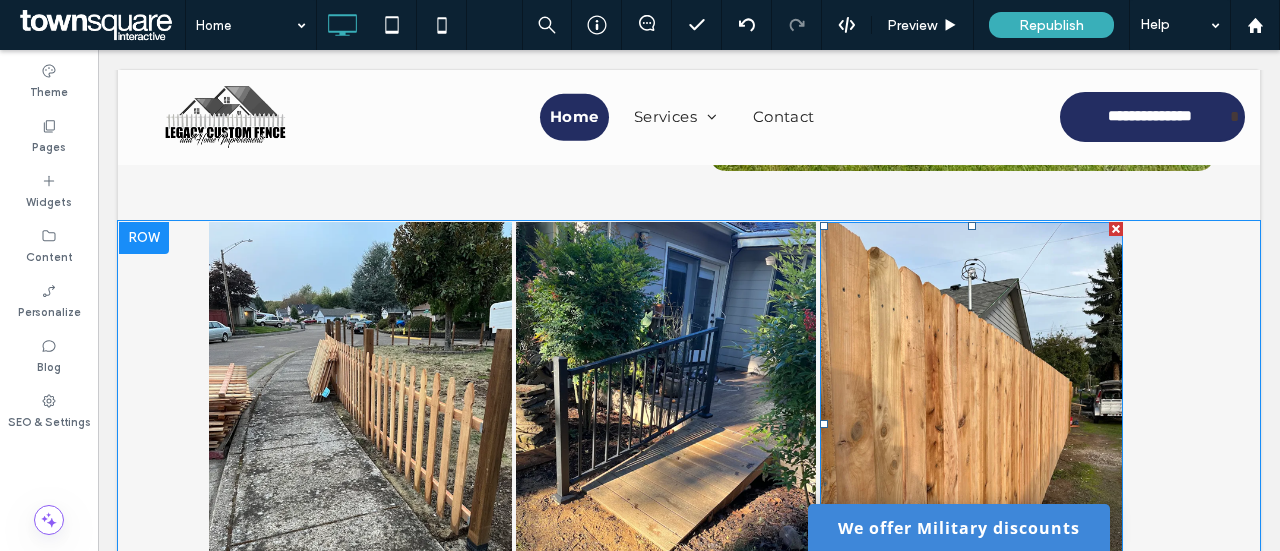scroll, scrollTop: 3002, scrollLeft: 0, axis: vertical 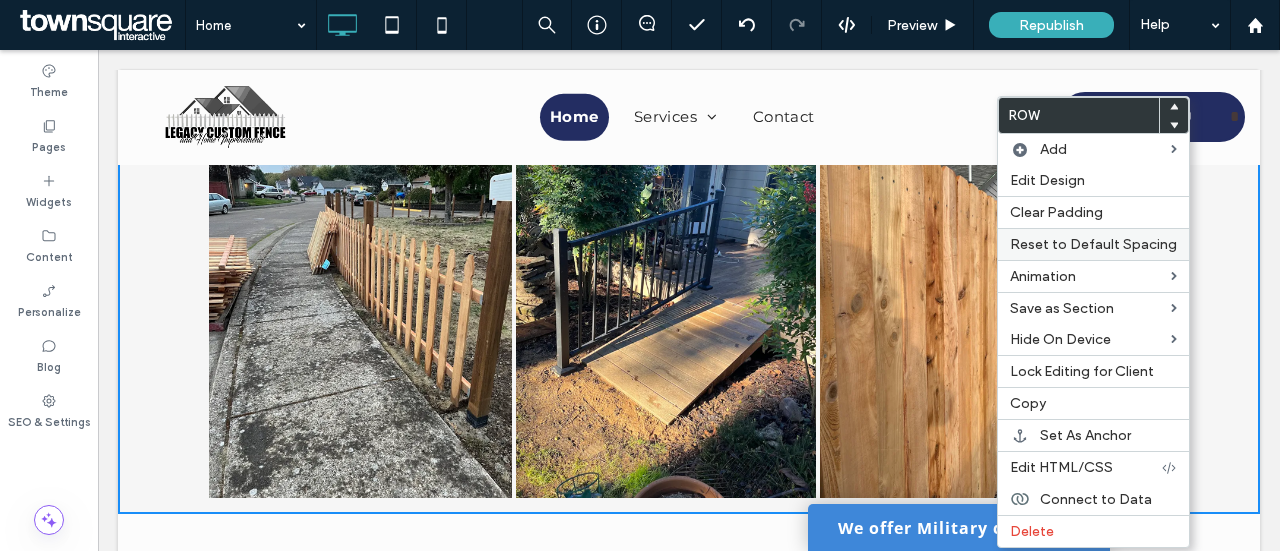 click on "Reset to Default Spacing" at bounding box center [1093, 244] 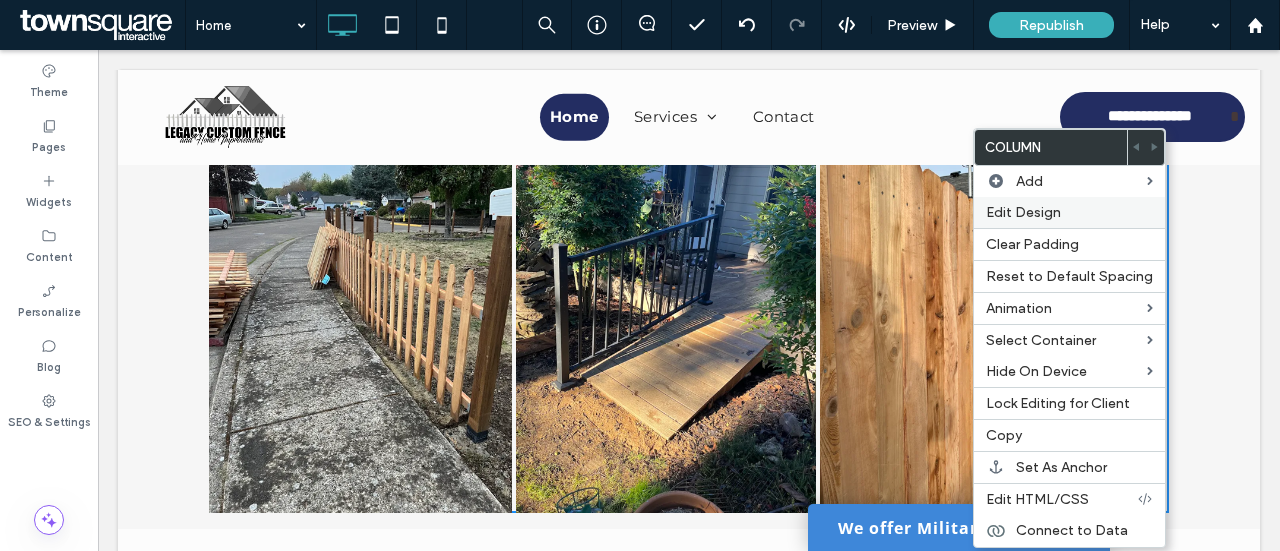 click on "Edit Design" at bounding box center [1069, 212] 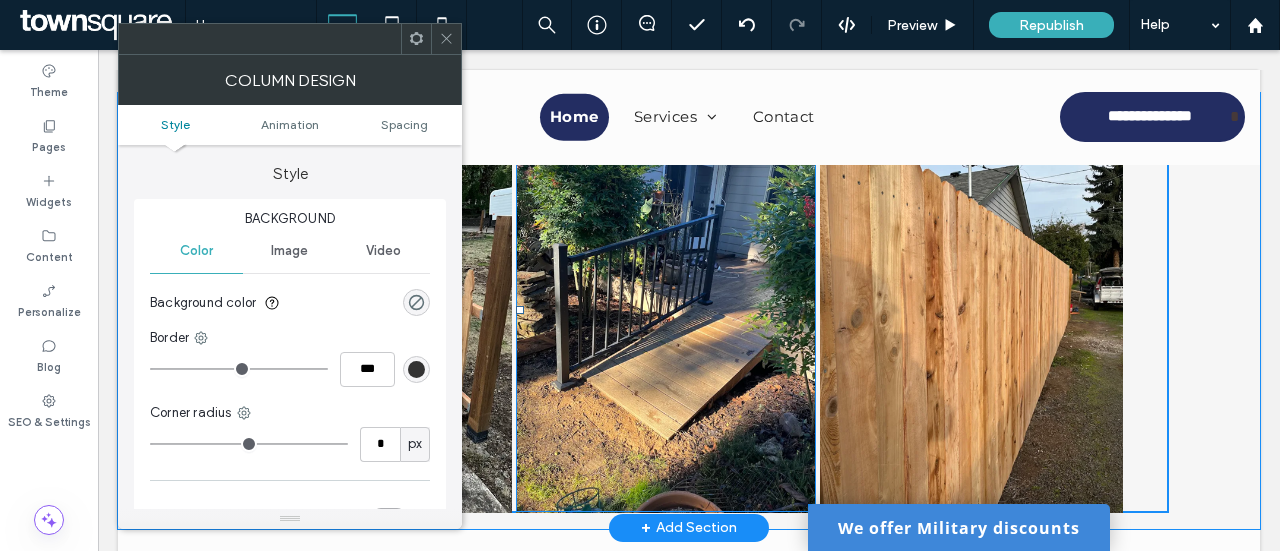 click at bounding box center (666, 311) 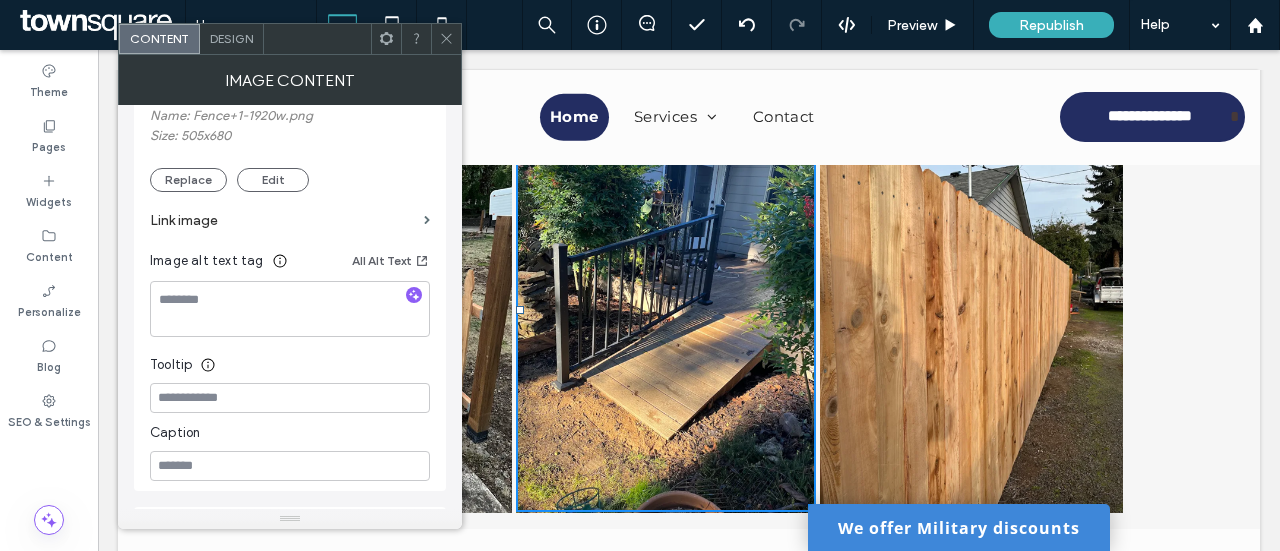 scroll, scrollTop: 400, scrollLeft: 0, axis: vertical 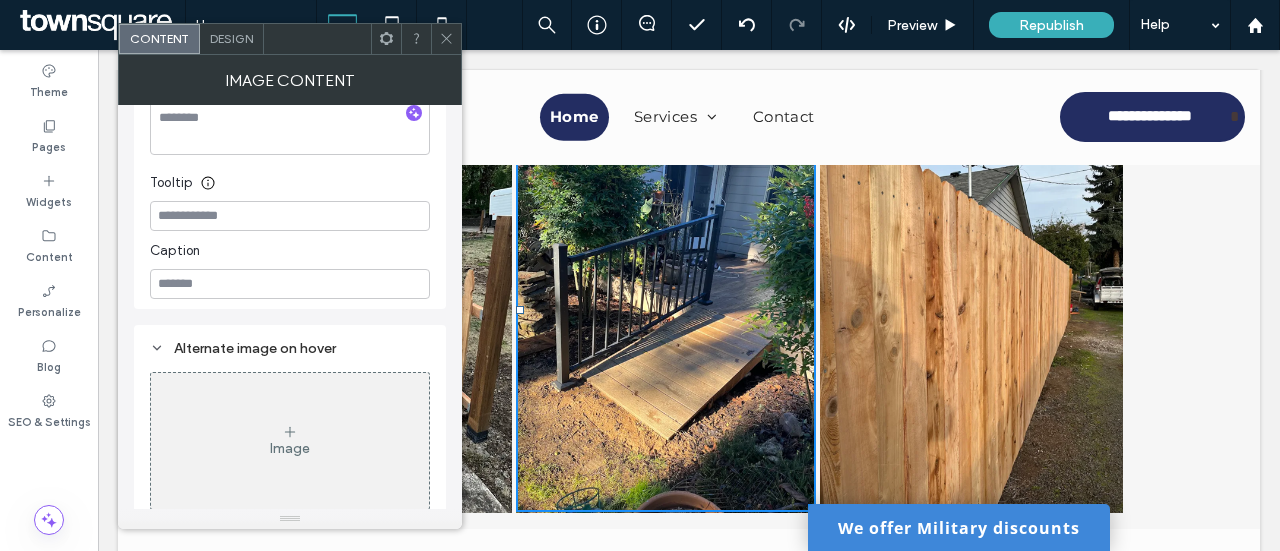 click on "Design" at bounding box center (232, 39) 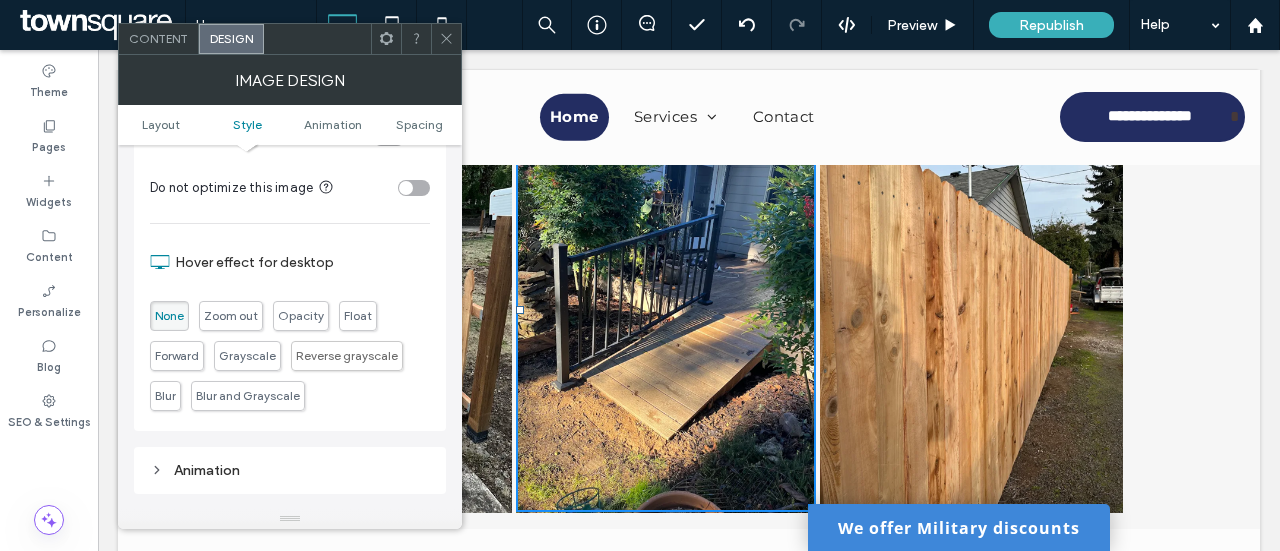 scroll, scrollTop: 700, scrollLeft: 0, axis: vertical 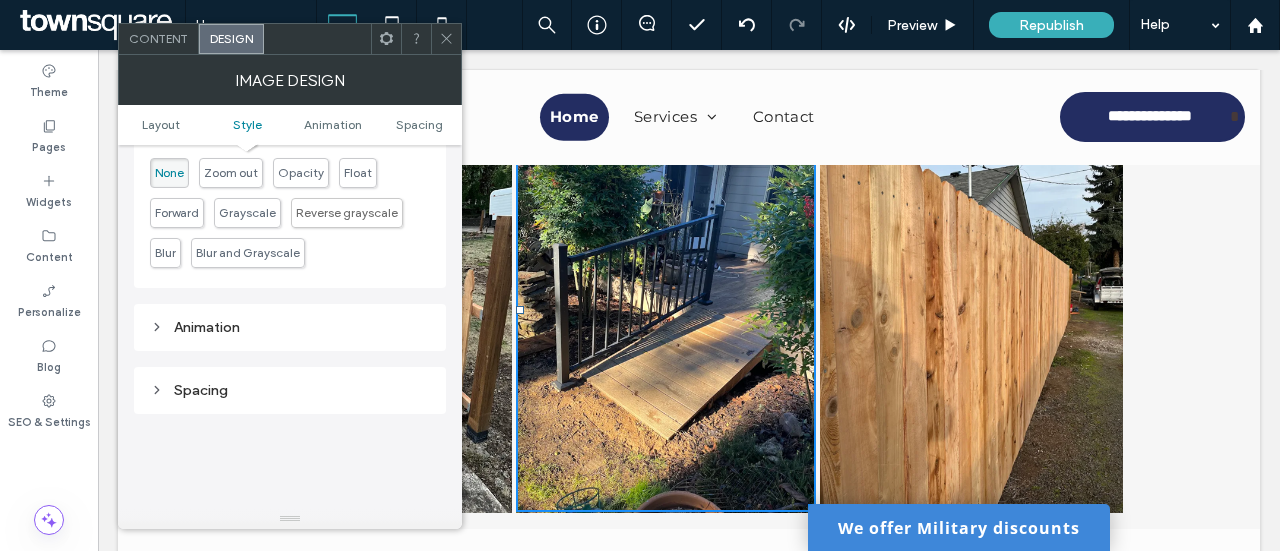 click on "Spacing" at bounding box center [290, 390] 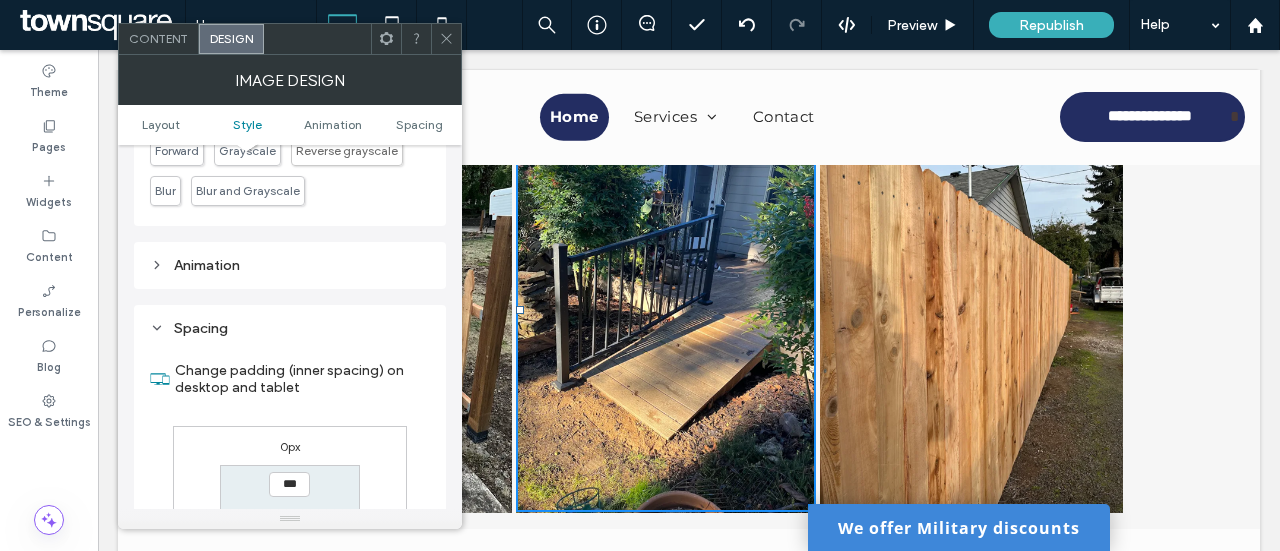 scroll, scrollTop: 1000, scrollLeft: 0, axis: vertical 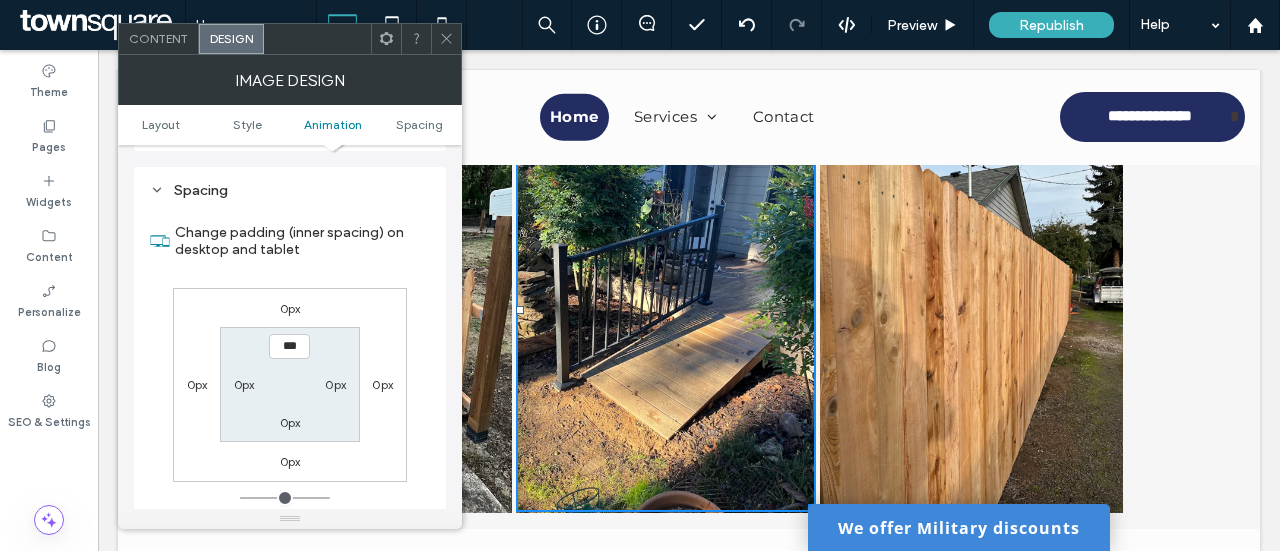 click on "0px" at bounding box center (244, 384) 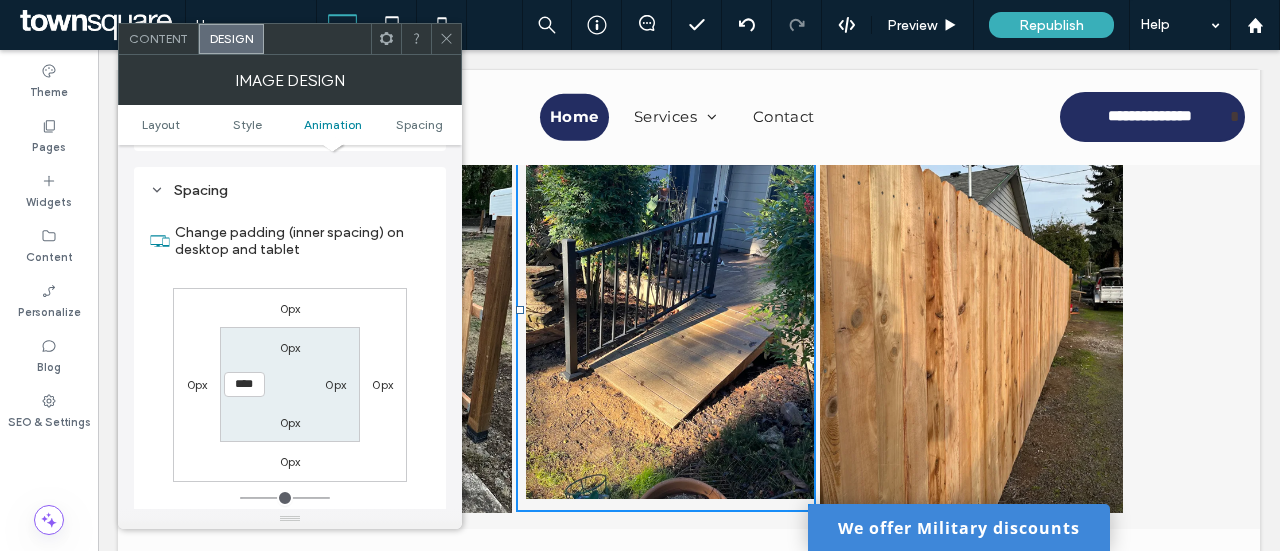 click on "0px 0px 0px ****" at bounding box center (289, 384) 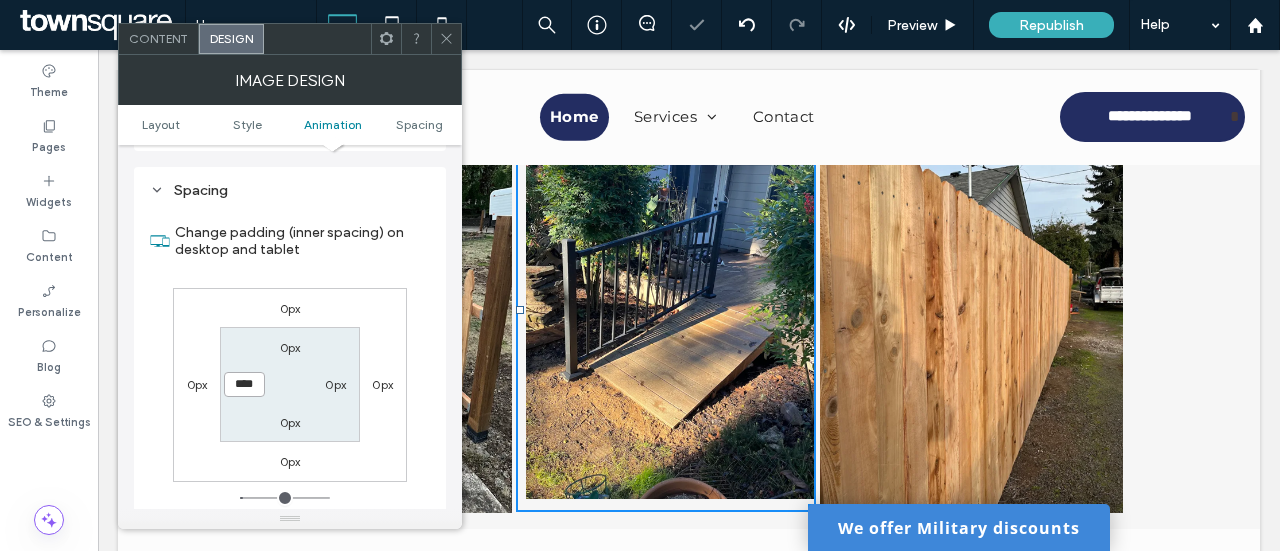 click on "****" at bounding box center [244, 384] 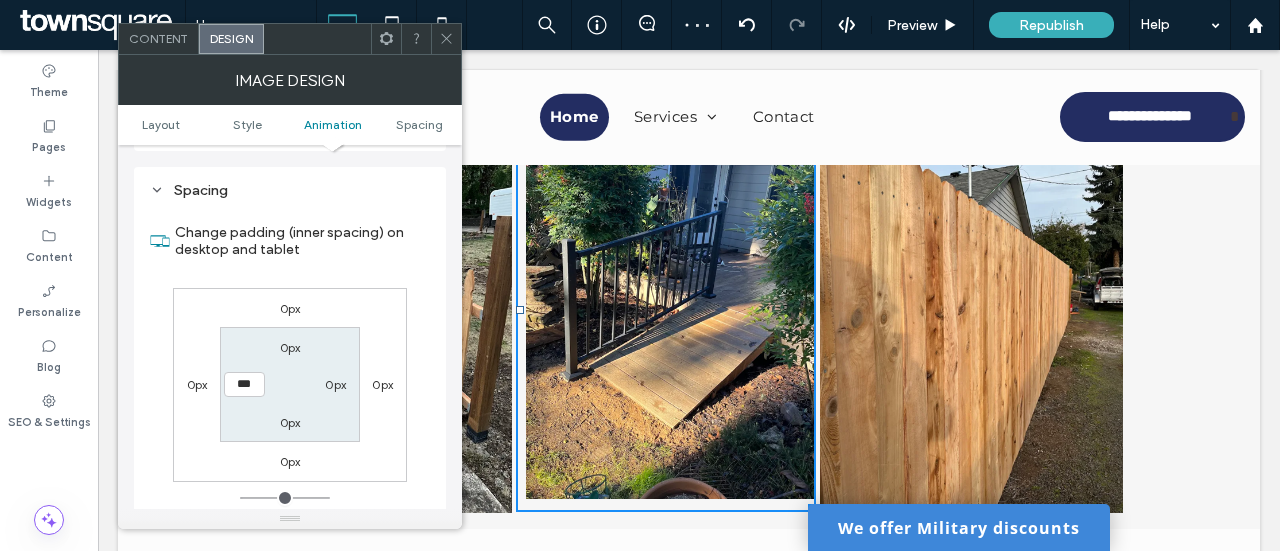 click on "0px 0px 0px ***" at bounding box center [289, 384] 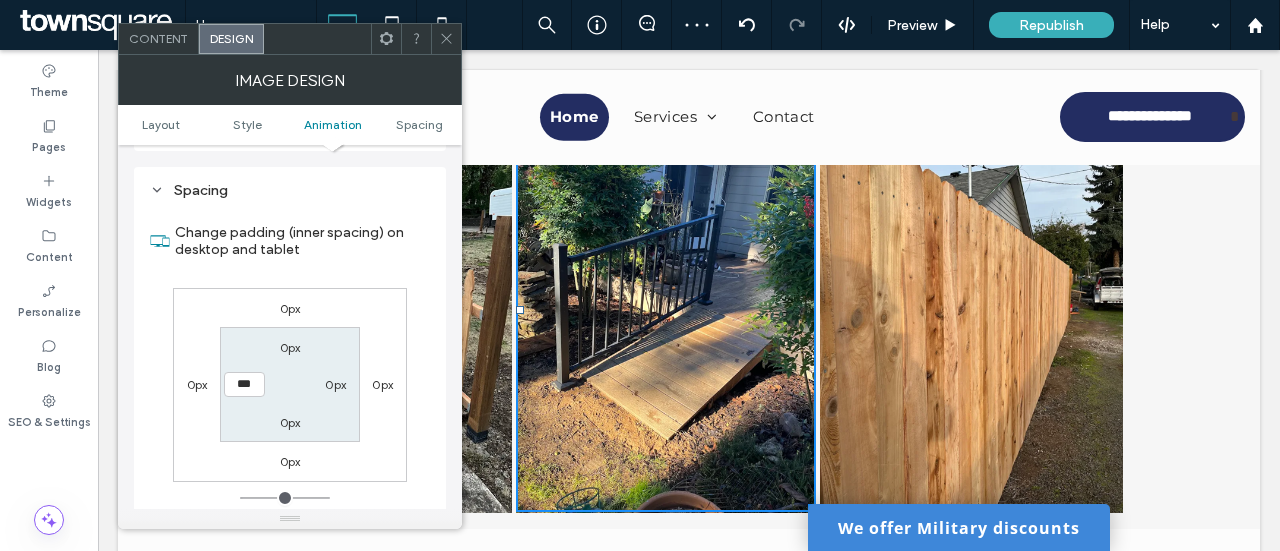 click on "0px" at bounding box center [382, 384] 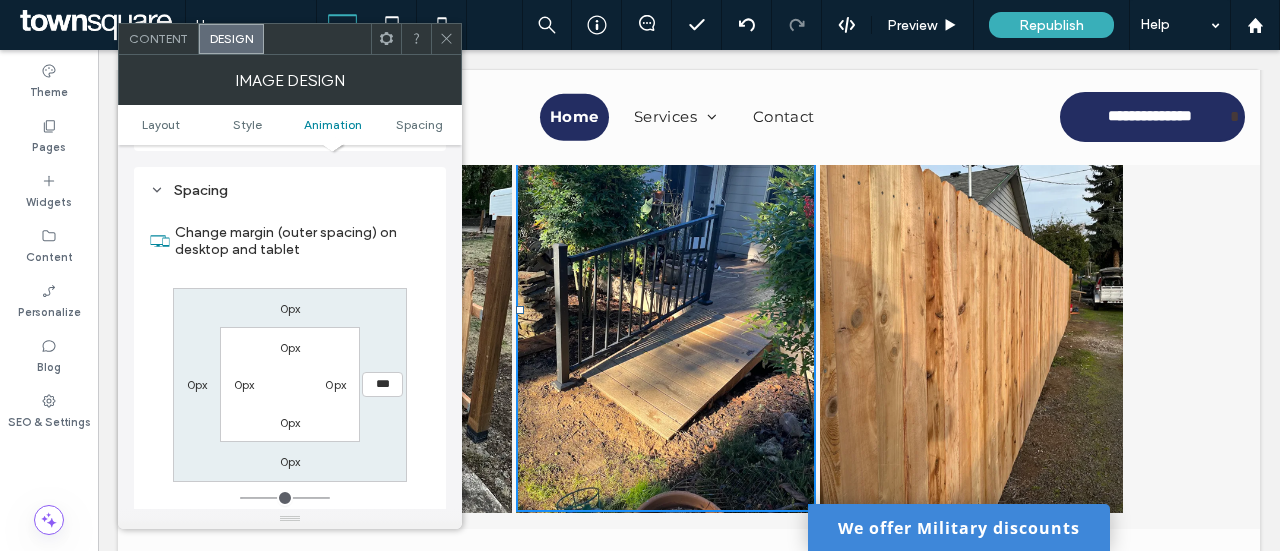 click at bounding box center (360, 311) 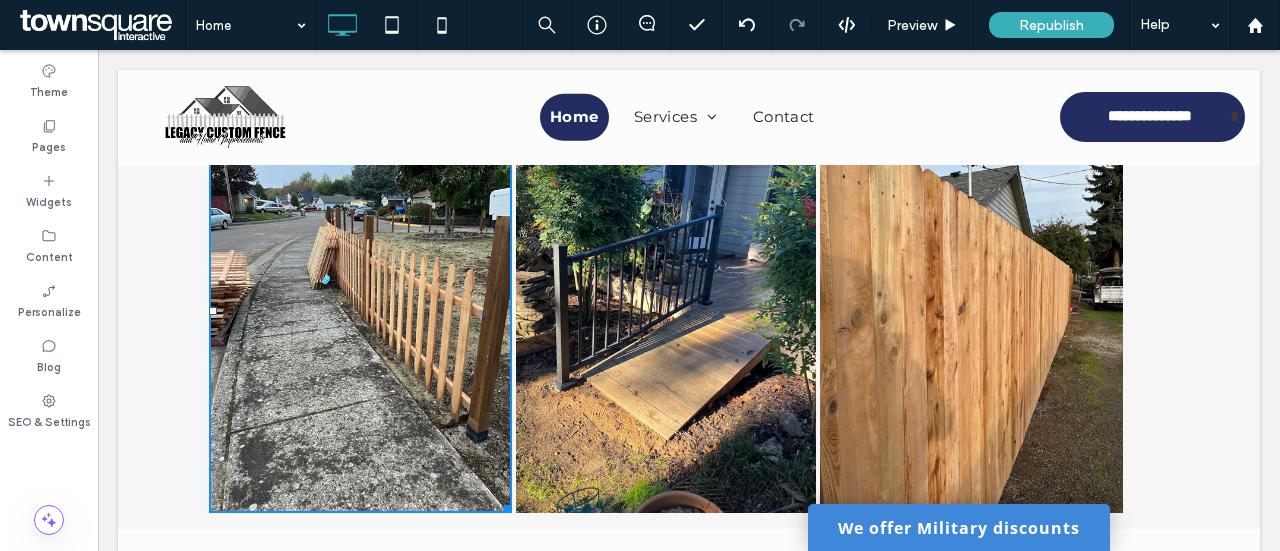 click at bounding box center [360, 311] 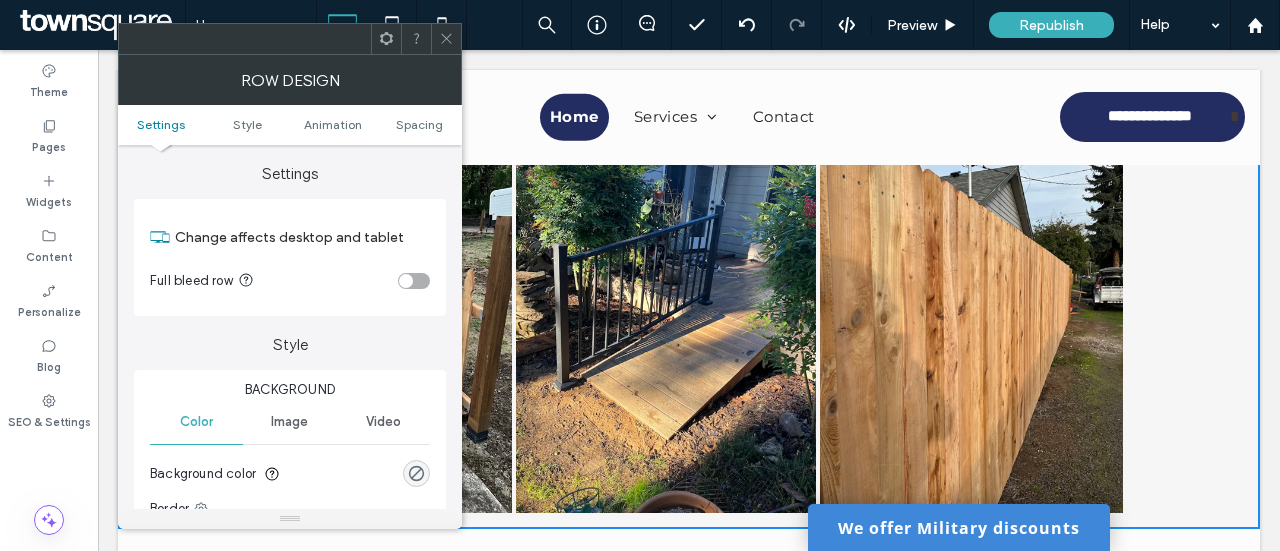 click on "Style" at bounding box center [290, 335] 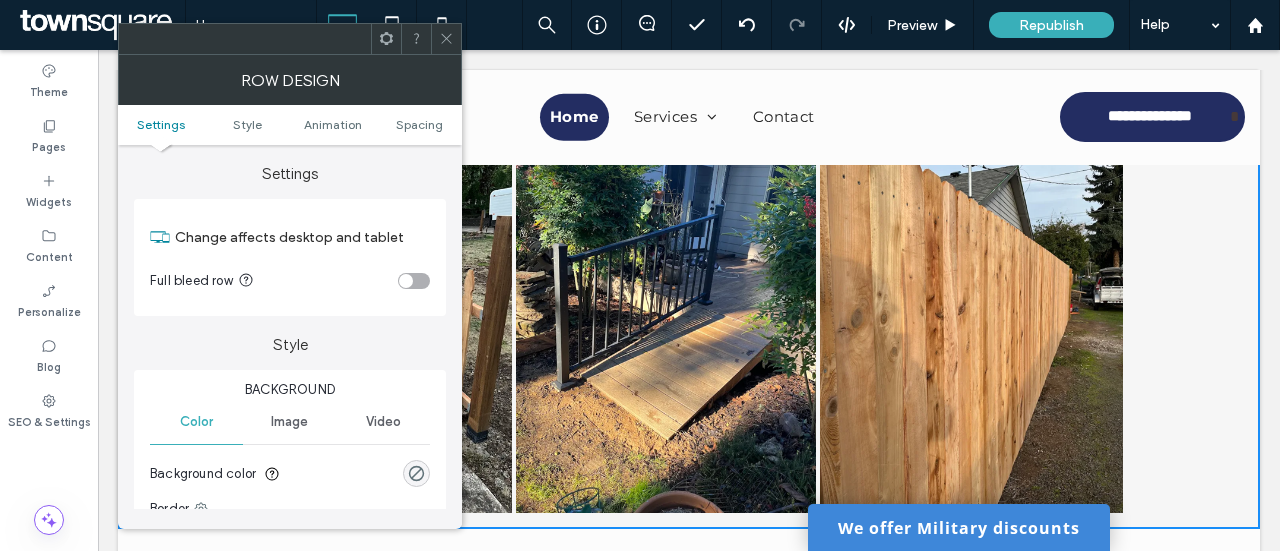 click at bounding box center [360, 311] 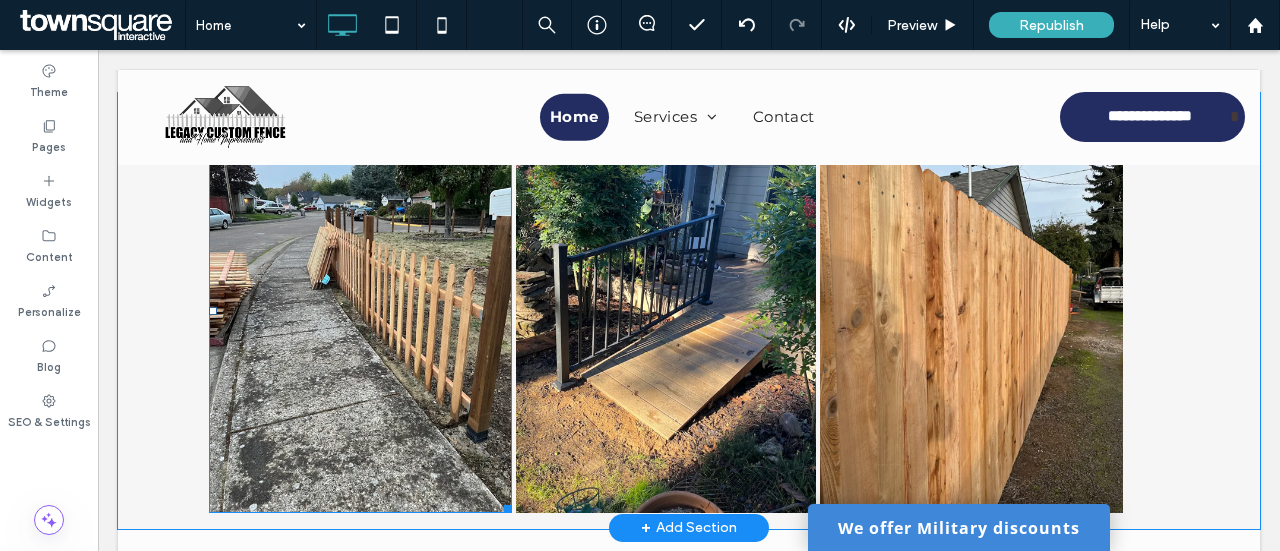 click at bounding box center [360, 311] 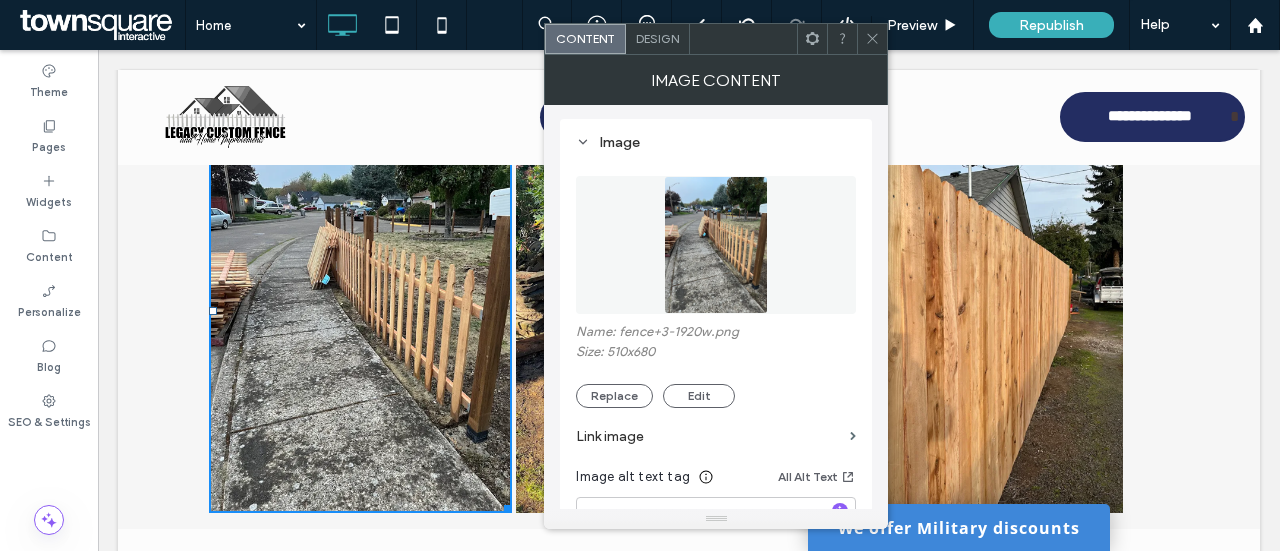 scroll, scrollTop: 0, scrollLeft: 0, axis: both 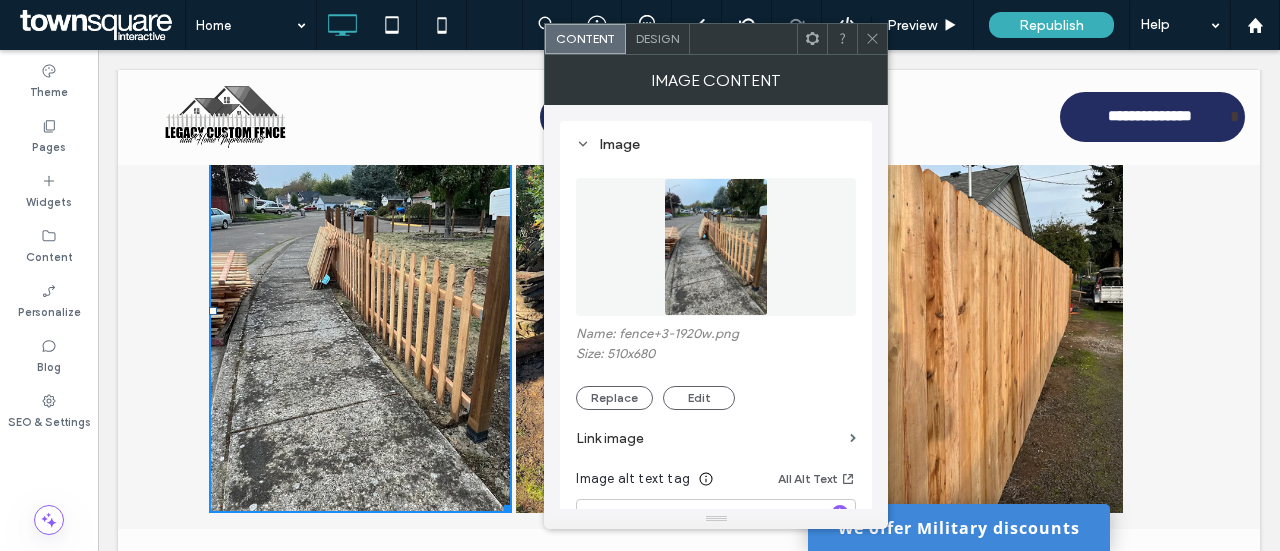 click on "Design" at bounding box center [657, 38] 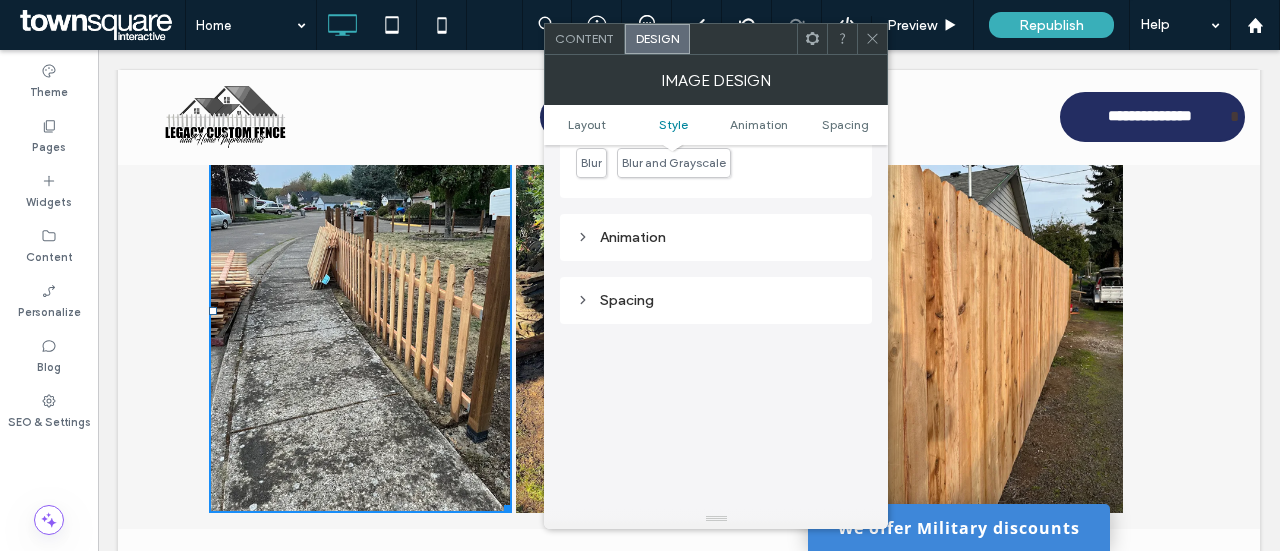 scroll, scrollTop: 900, scrollLeft: 0, axis: vertical 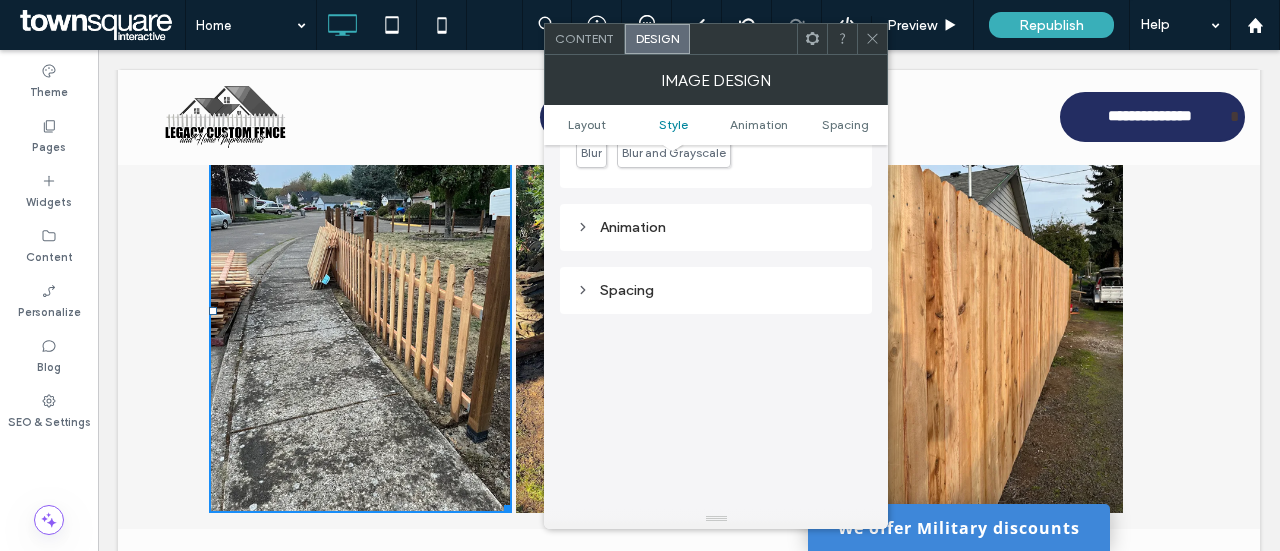 click on "Spacing" at bounding box center [716, 290] 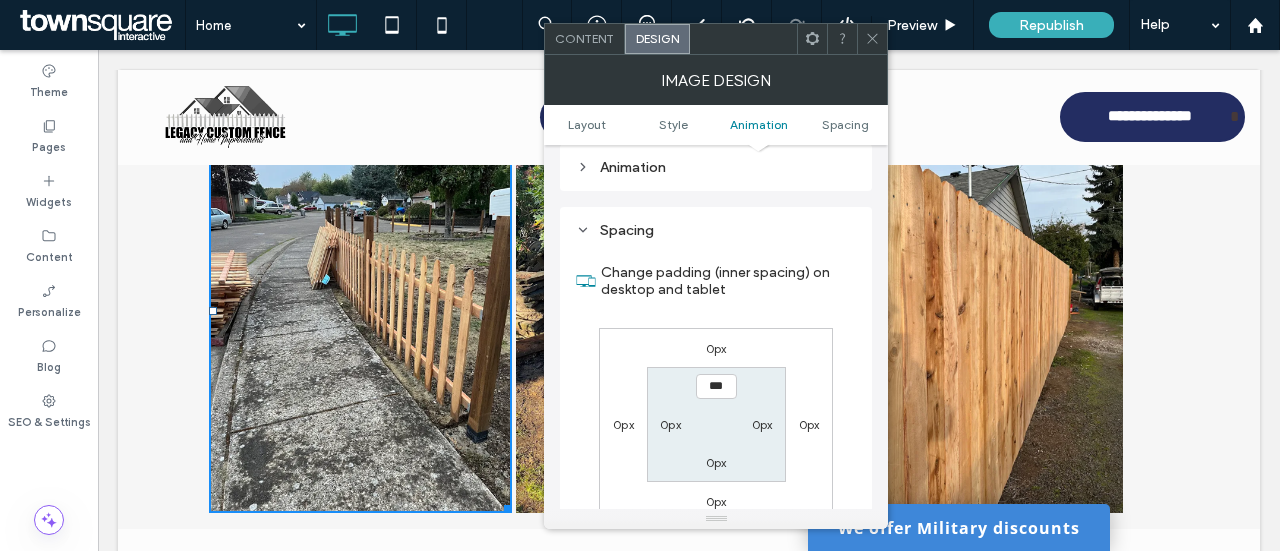 scroll, scrollTop: 1000, scrollLeft: 0, axis: vertical 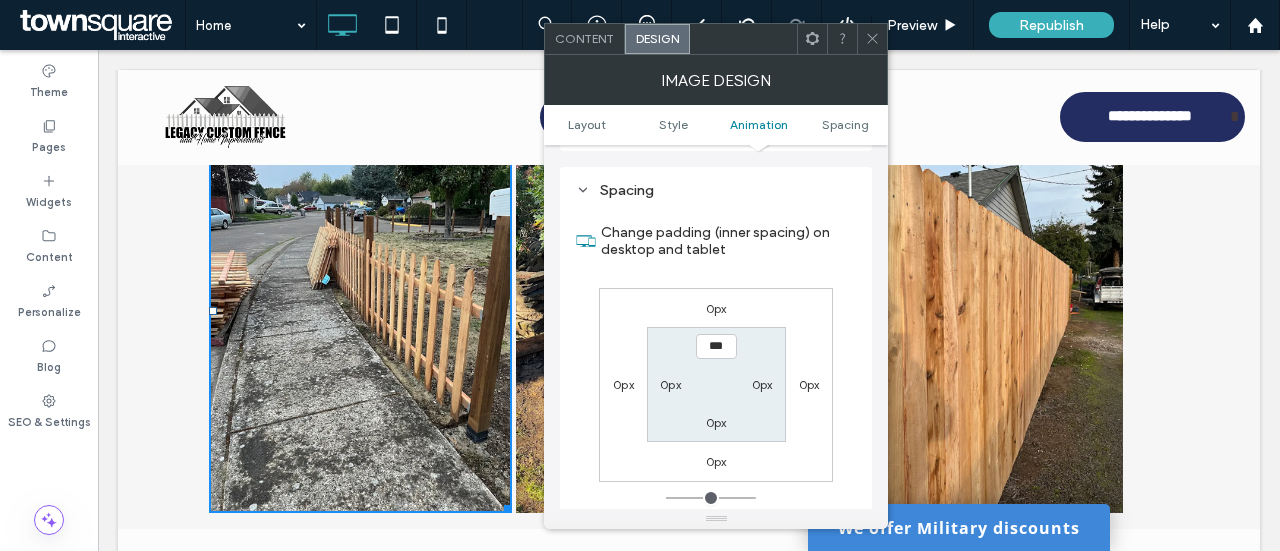 click on "0px" at bounding box center [623, 384] 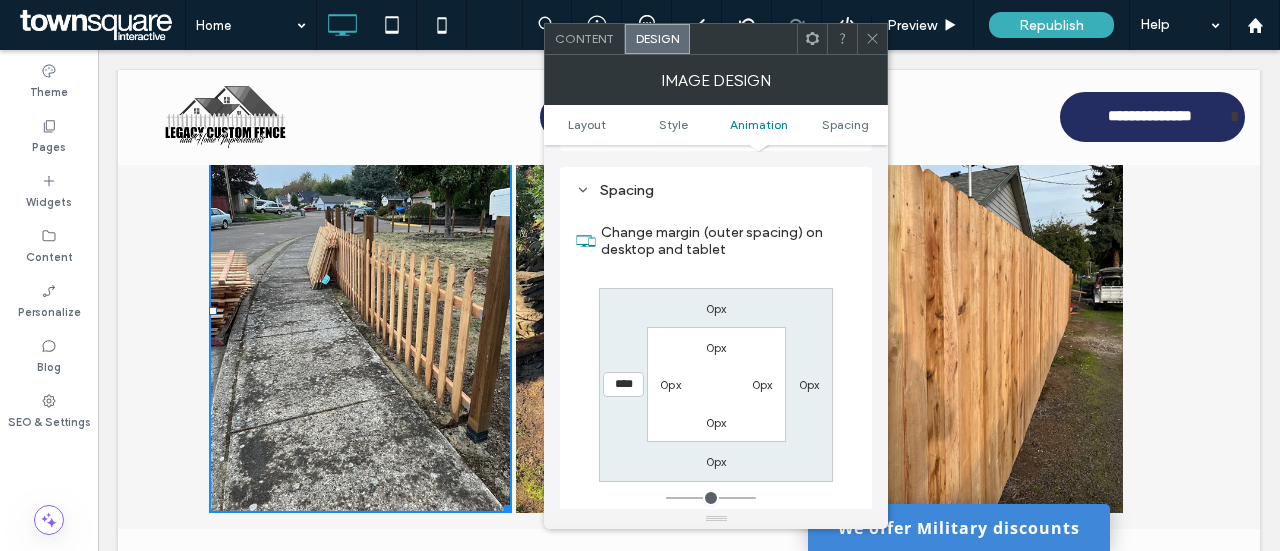 click on "0px 0px 0px **** 0px 0px 0px 0px" at bounding box center [716, 385] 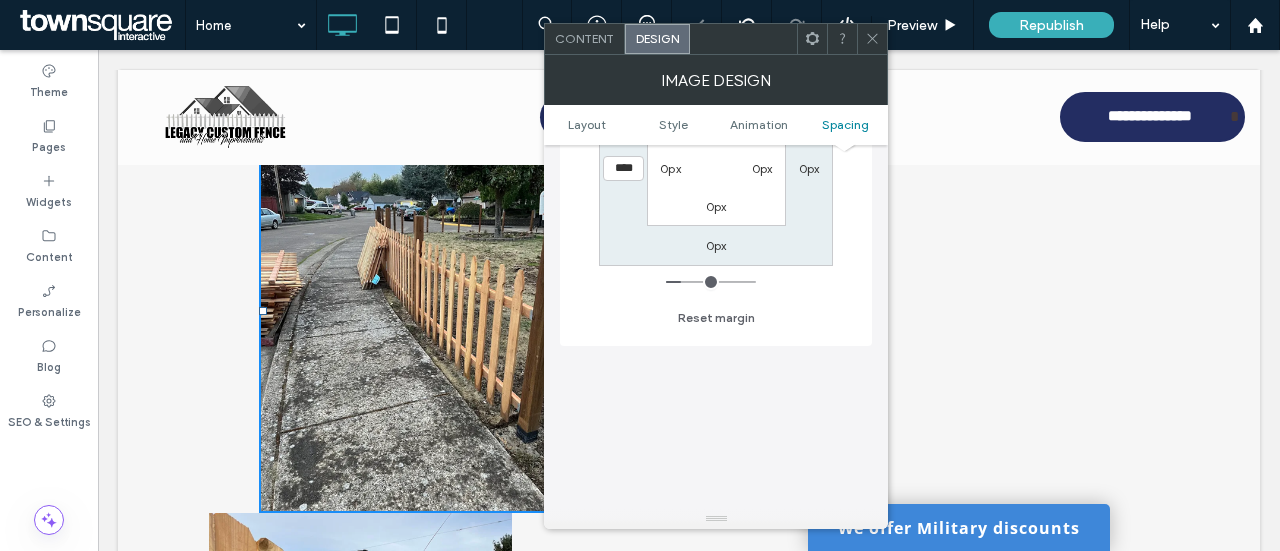 scroll, scrollTop: 1100, scrollLeft: 0, axis: vertical 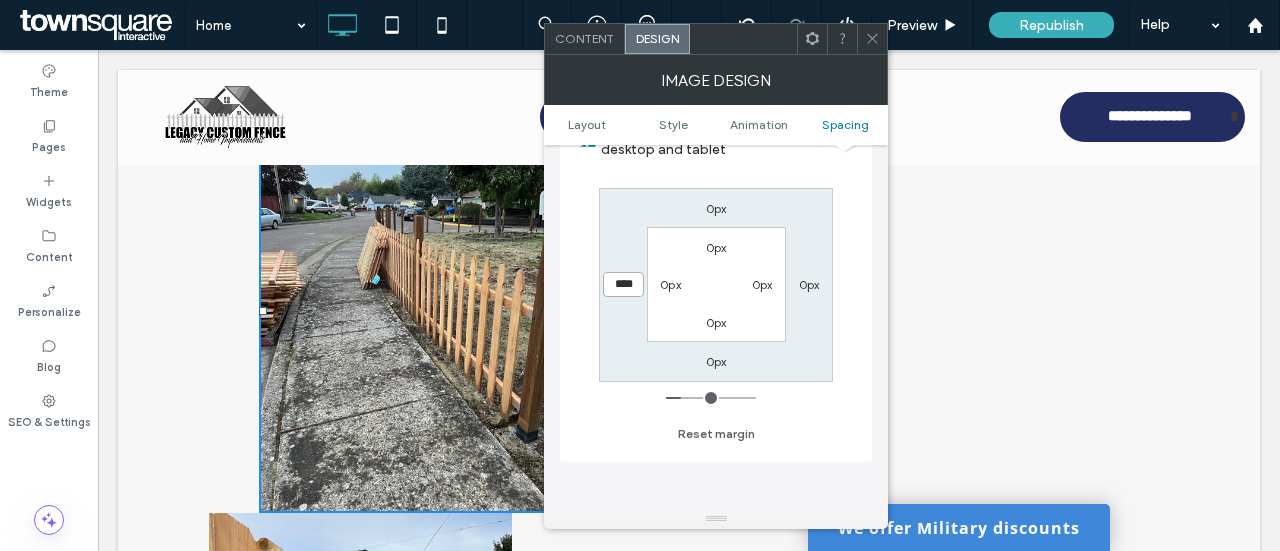 click on "****" at bounding box center [623, 284] 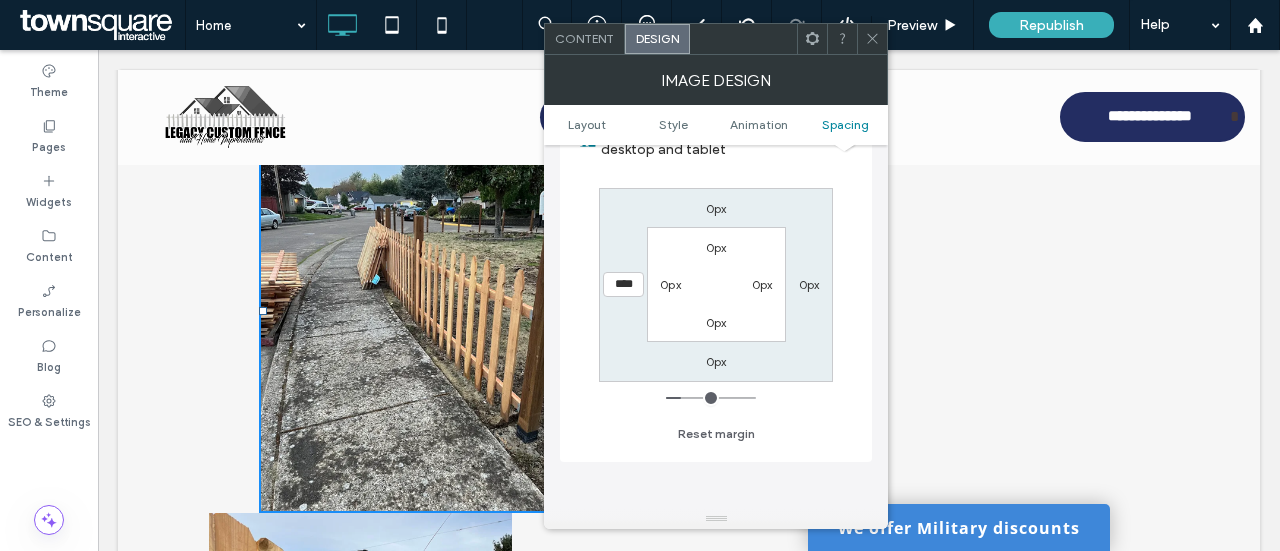 click on "0px 0px 0px **** 0px 0px 0px 0px" at bounding box center (716, 285) 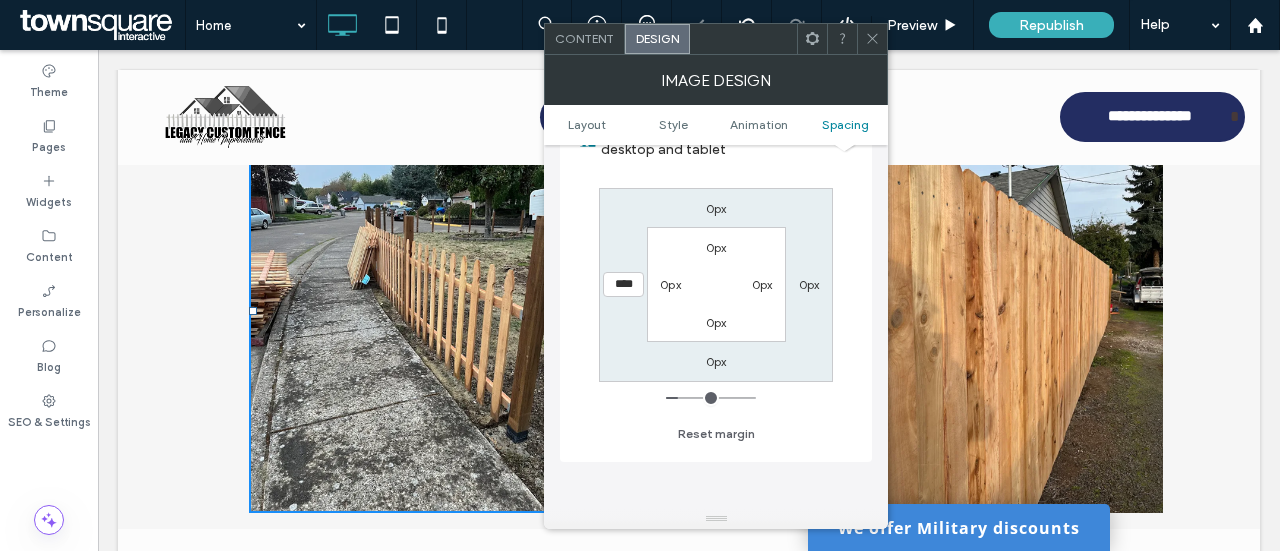 click 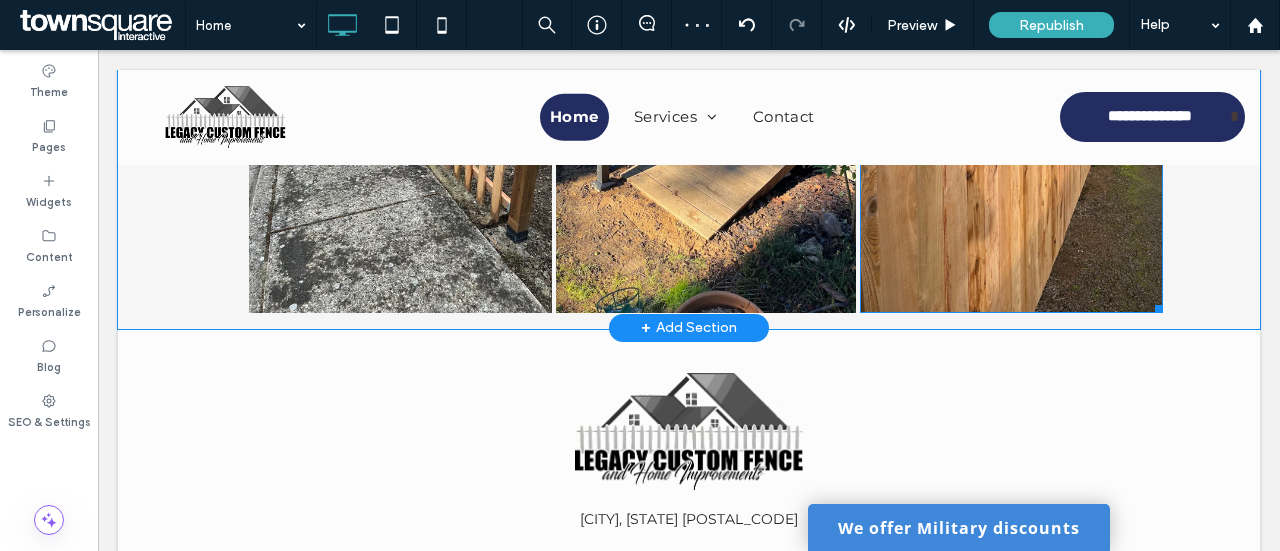 scroll, scrollTop: 3102, scrollLeft: 0, axis: vertical 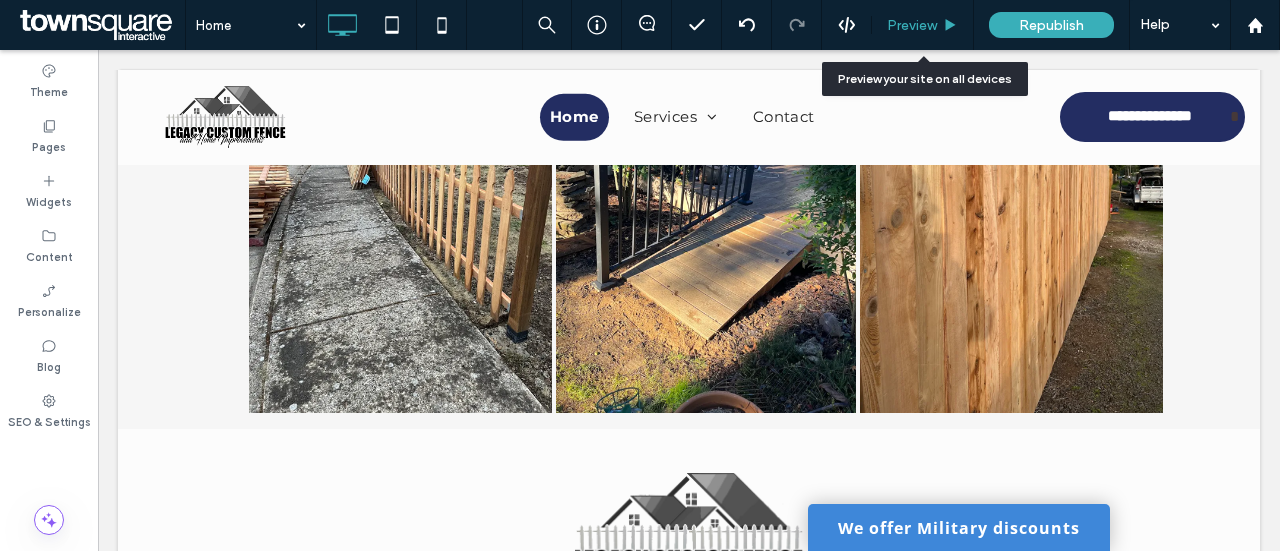 click on "Preview" at bounding box center [912, 25] 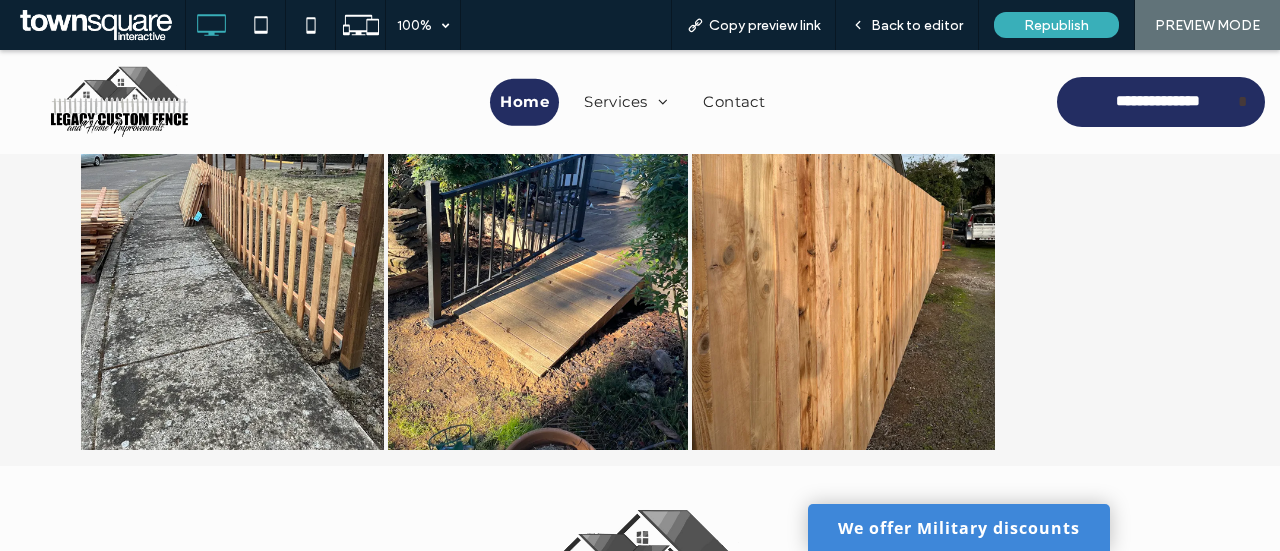 scroll, scrollTop: 2902, scrollLeft: 0, axis: vertical 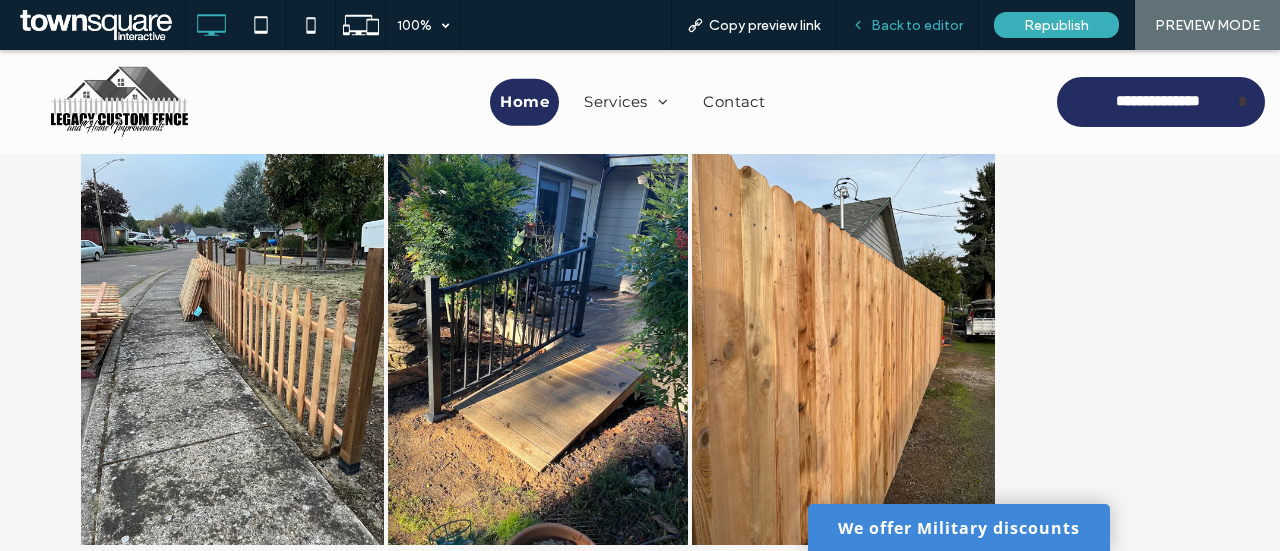 click on "Back to editor" at bounding box center (907, 25) 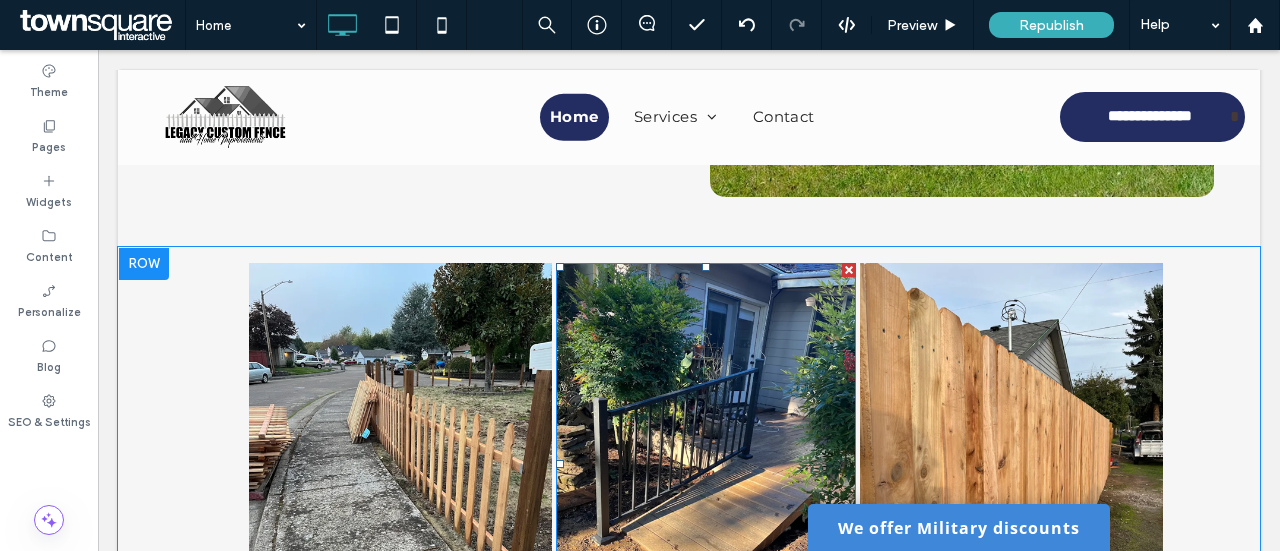 scroll, scrollTop: 2748, scrollLeft: 0, axis: vertical 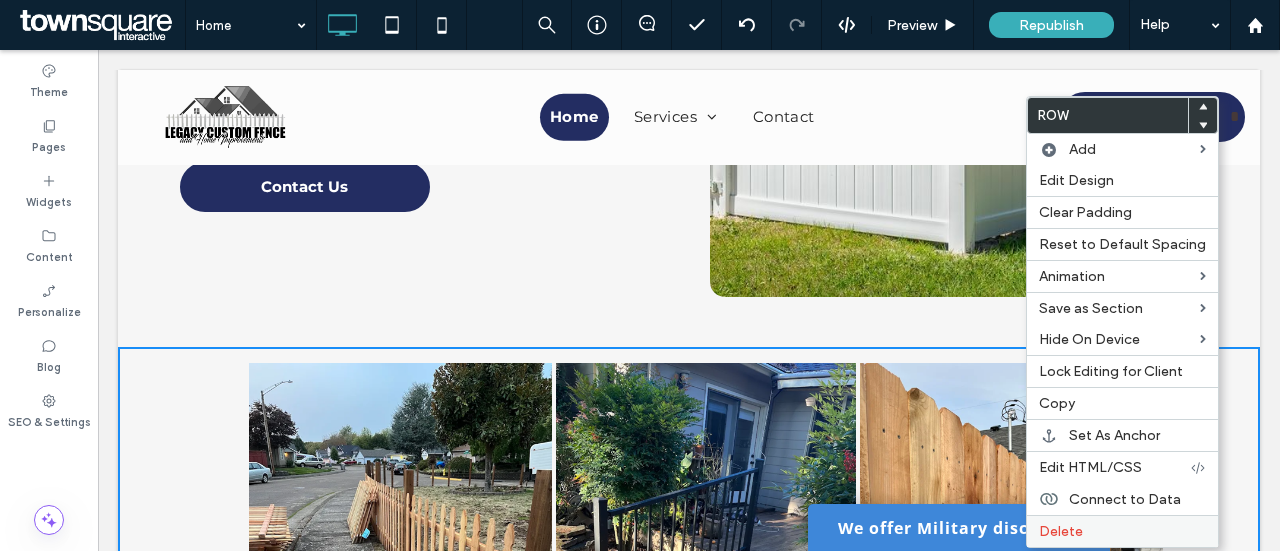 click on "Delete" at bounding box center [1122, 531] 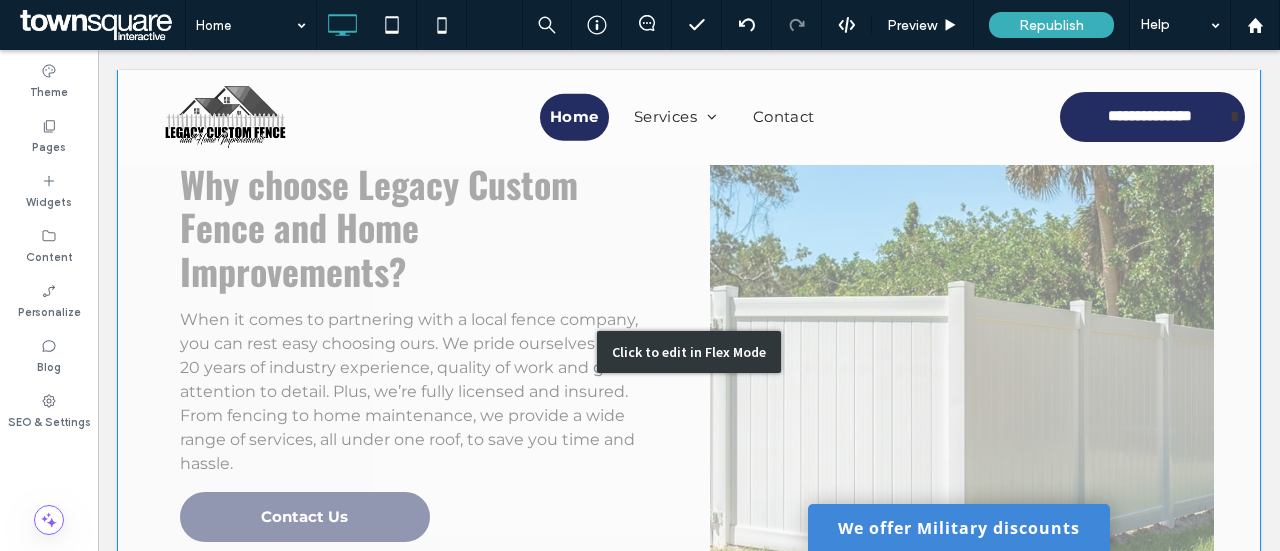 scroll, scrollTop: 2448, scrollLeft: 0, axis: vertical 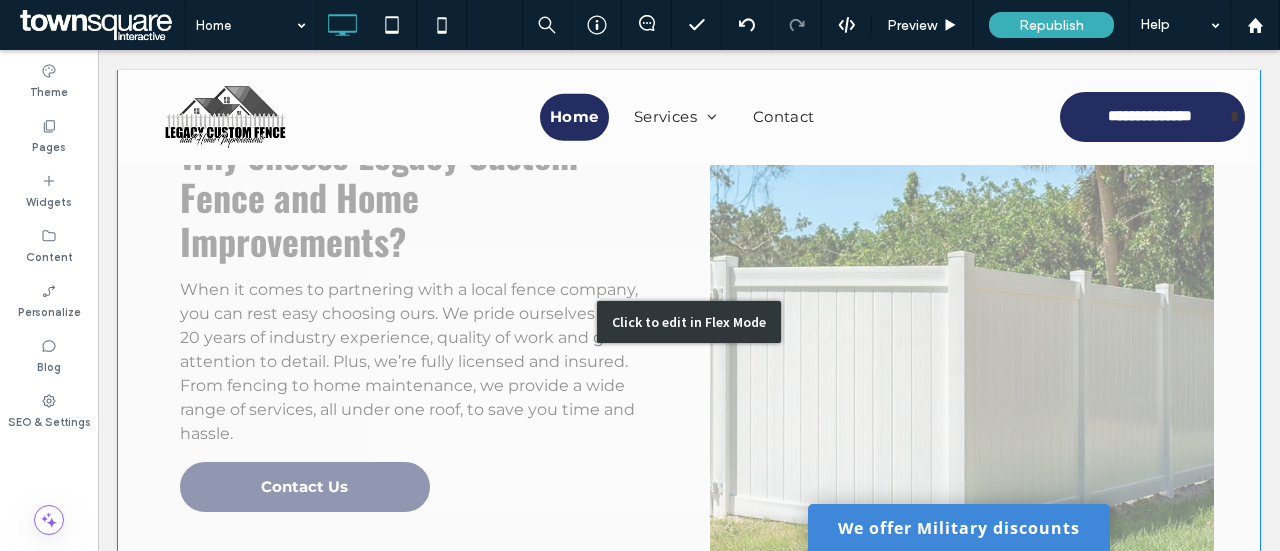click on "Click to edit in Flex Mode" at bounding box center (689, 322) 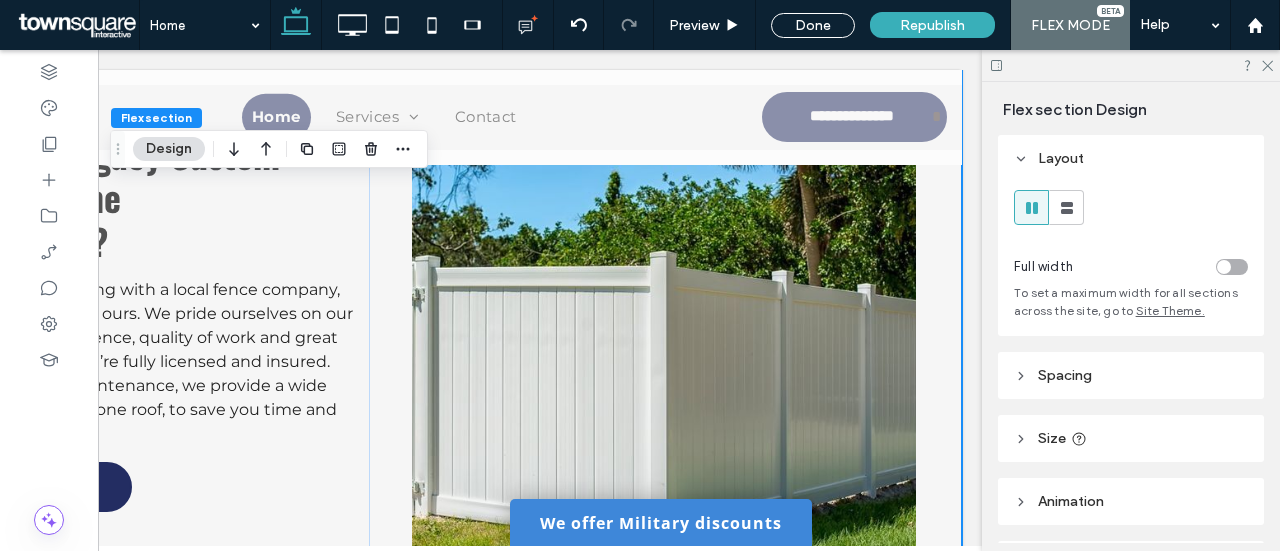 scroll, scrollTop: 0, scrollLeft: 298, axis: horizontal 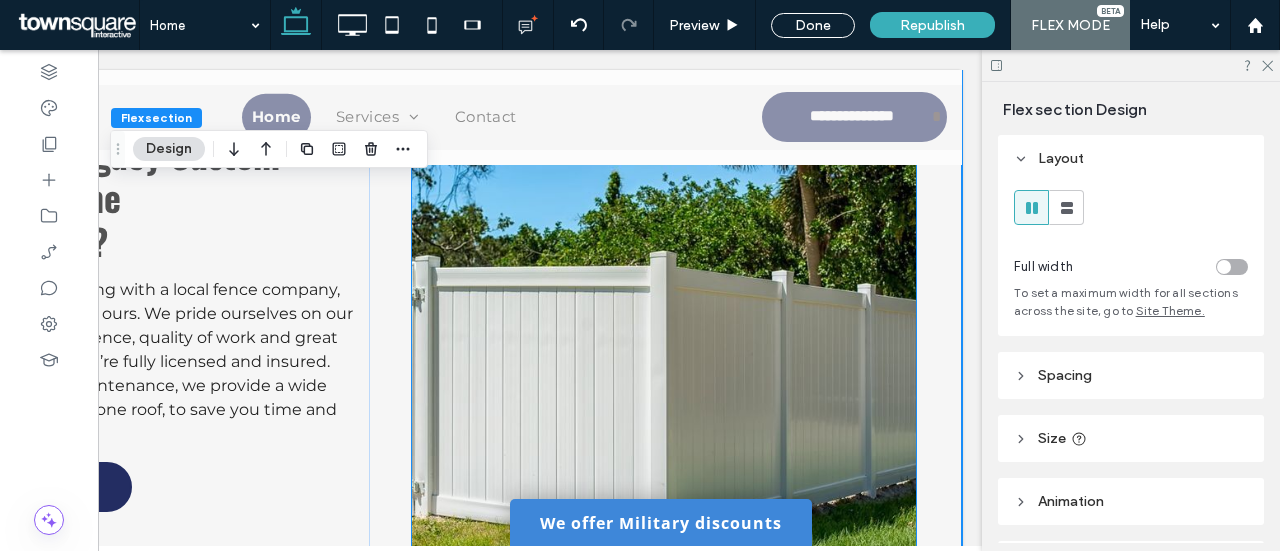 click at bounding box center [664, 322] 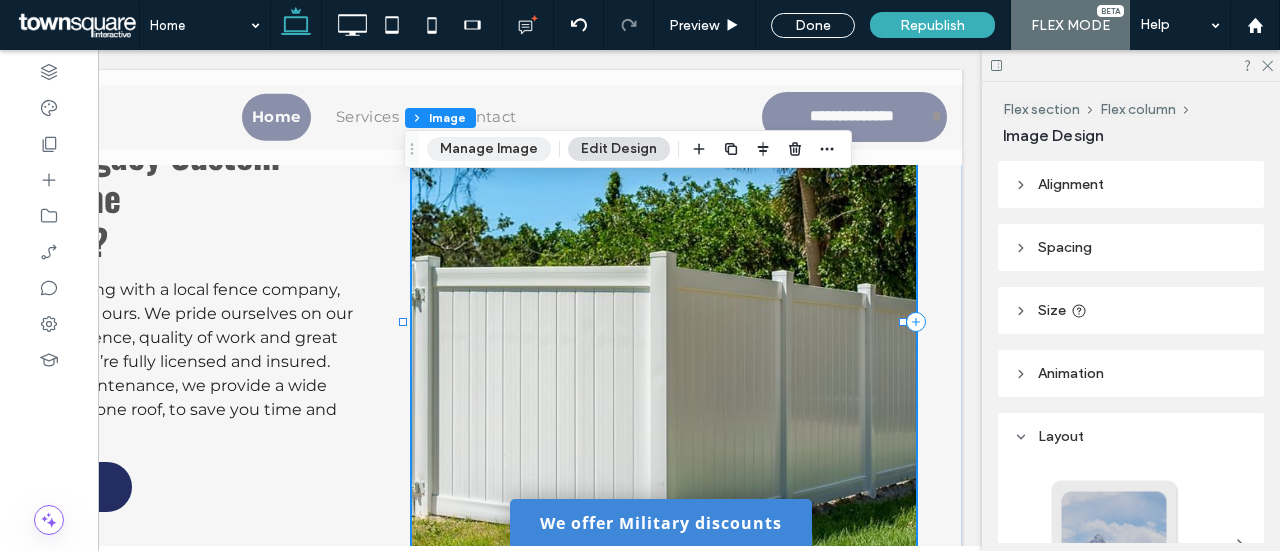 click on "Manage Image" at bounding box center (489, 149) 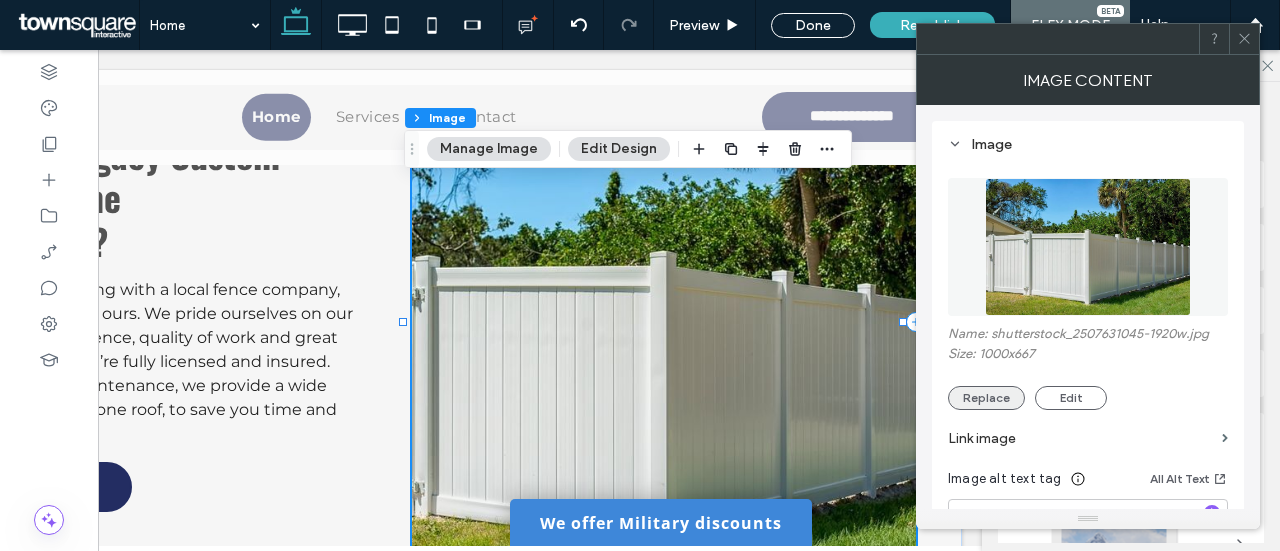 click on "Replace" at bounding box center (986, 398) 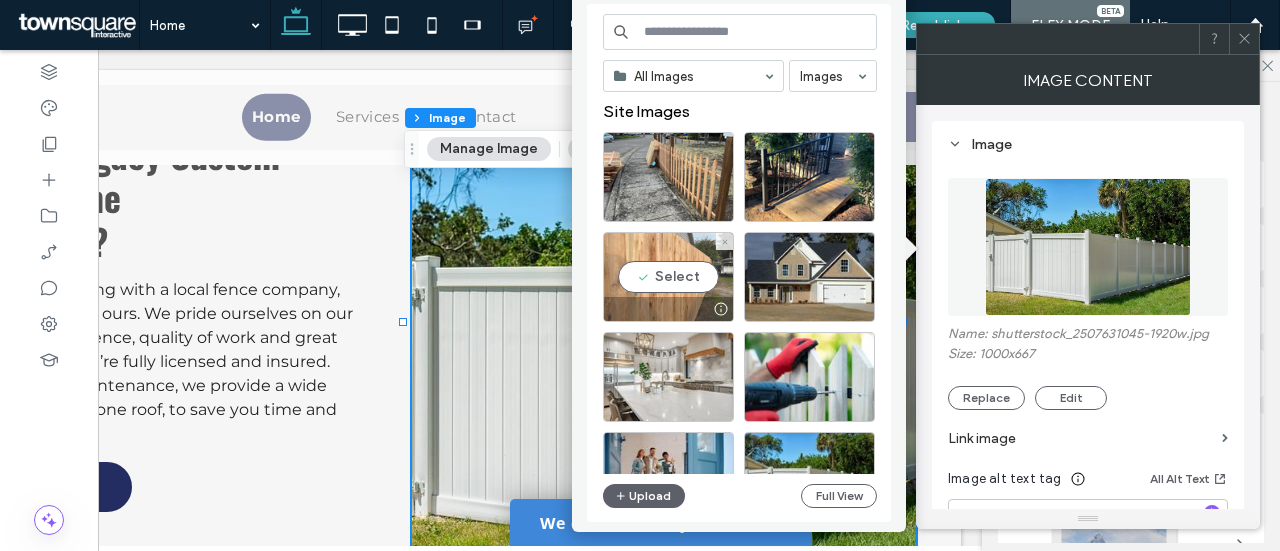 click on "Select" at bounding box center [668, 277] 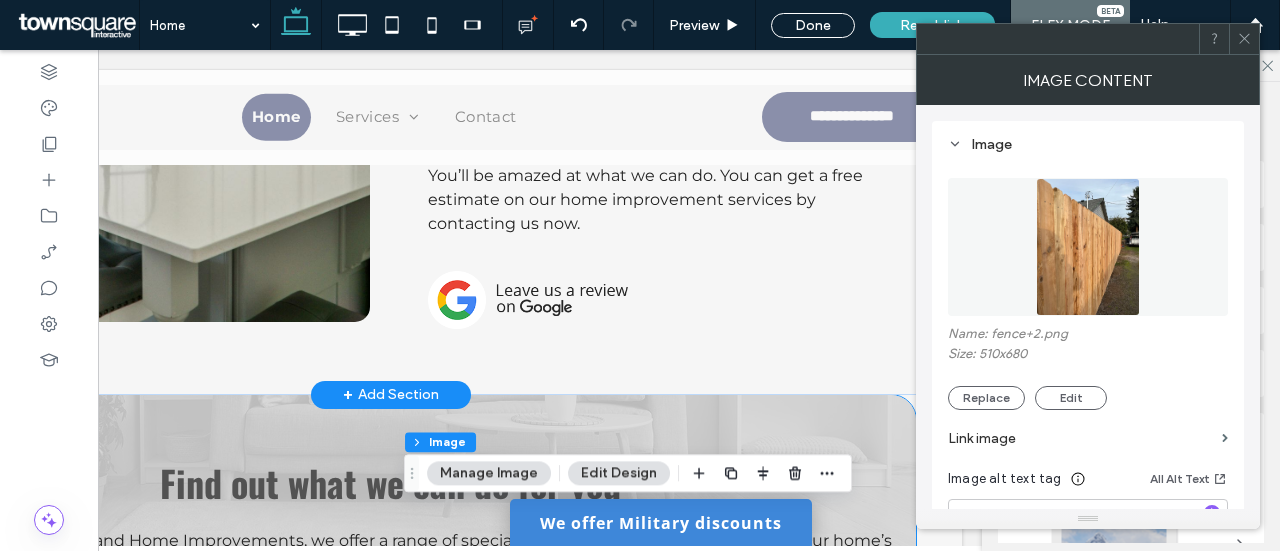 scroll, scrollTop: 1448, scrollLeft: 0, axis: vertical 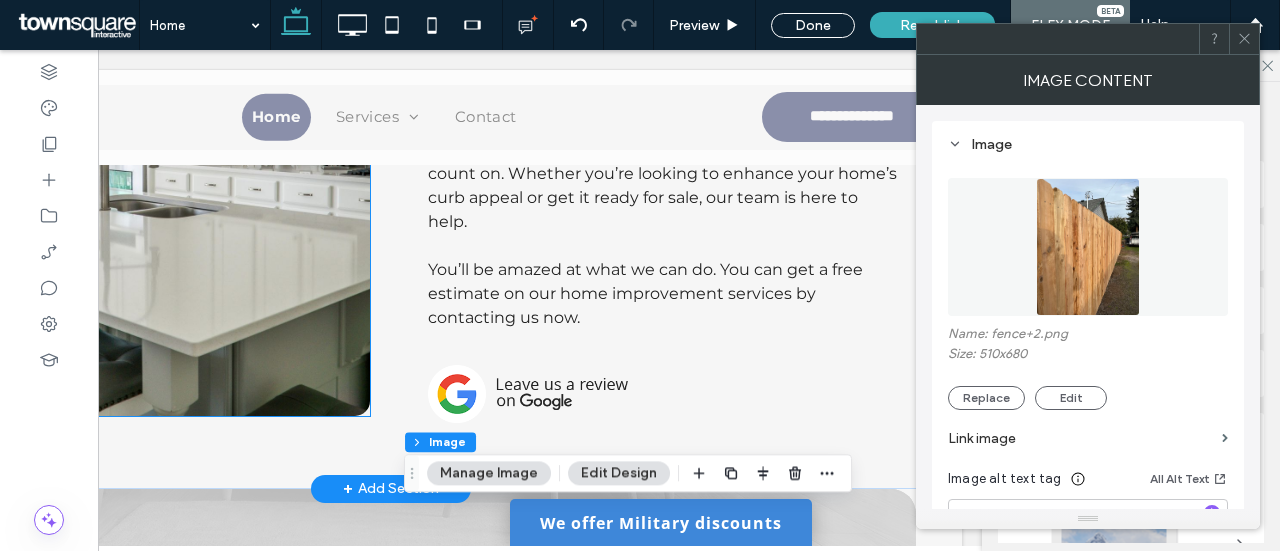 click at bounding box center (118, 141) 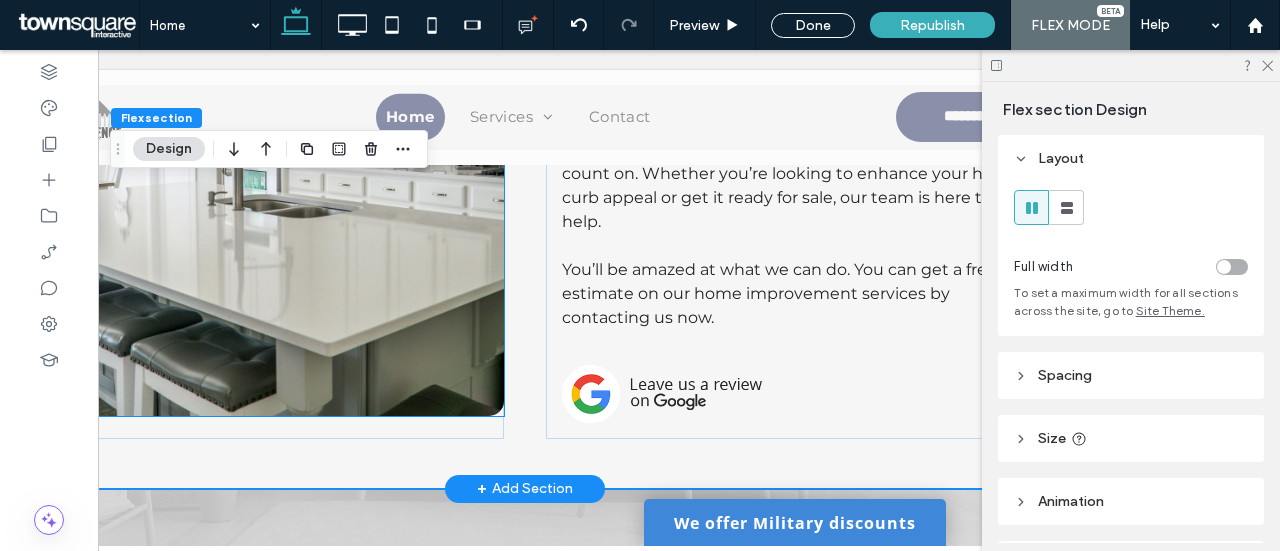 scroll, scrollTop: 1385, scrollLeft: 0, axis: vertical 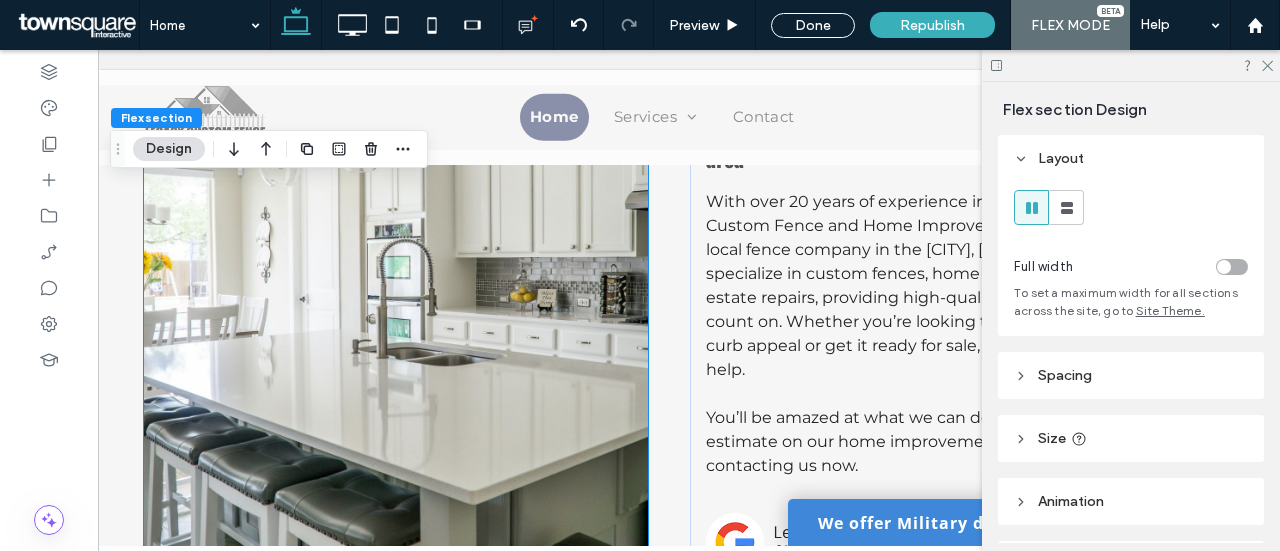 click at bounding box center [396, 289] 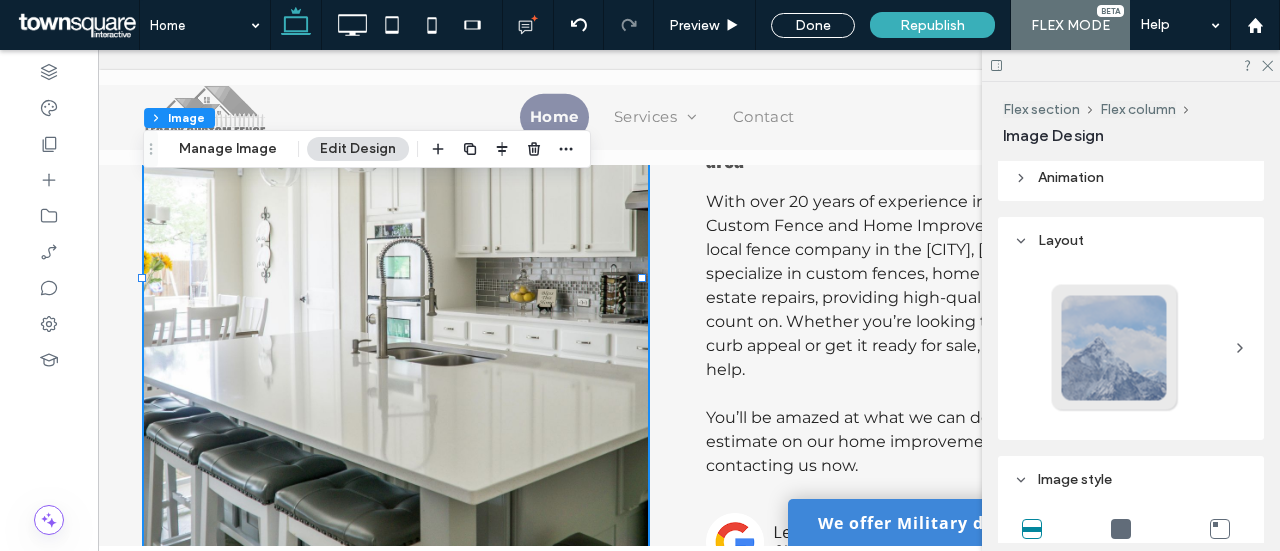 scroll, scrollTop: 200, scrollLeft: 0, axis: vertical 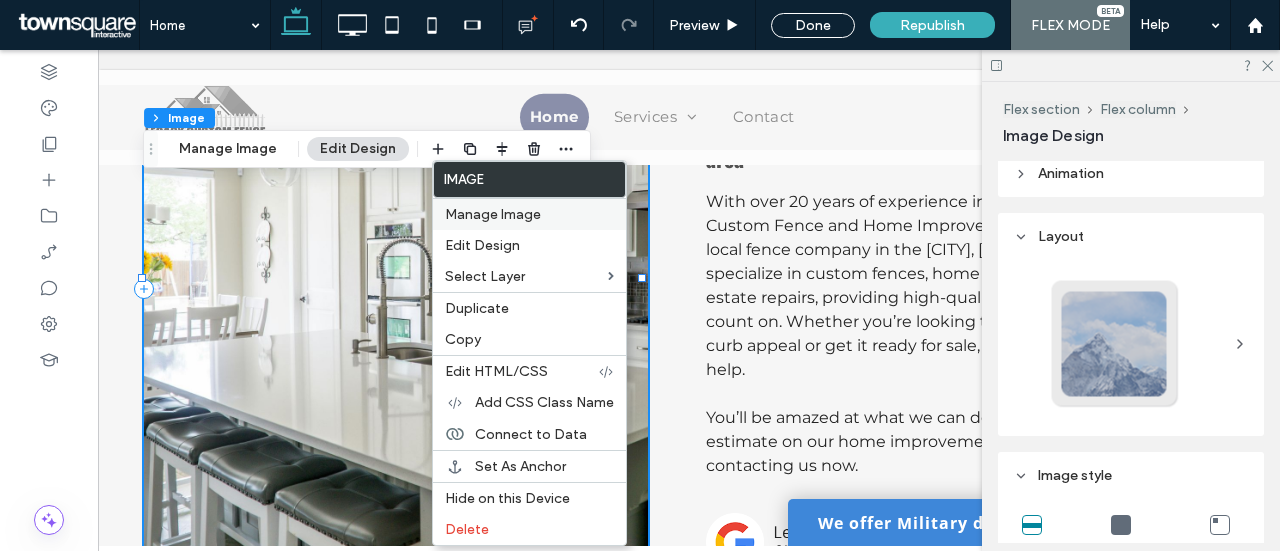 click on "Manage Image" at bounding box center [493, 214] 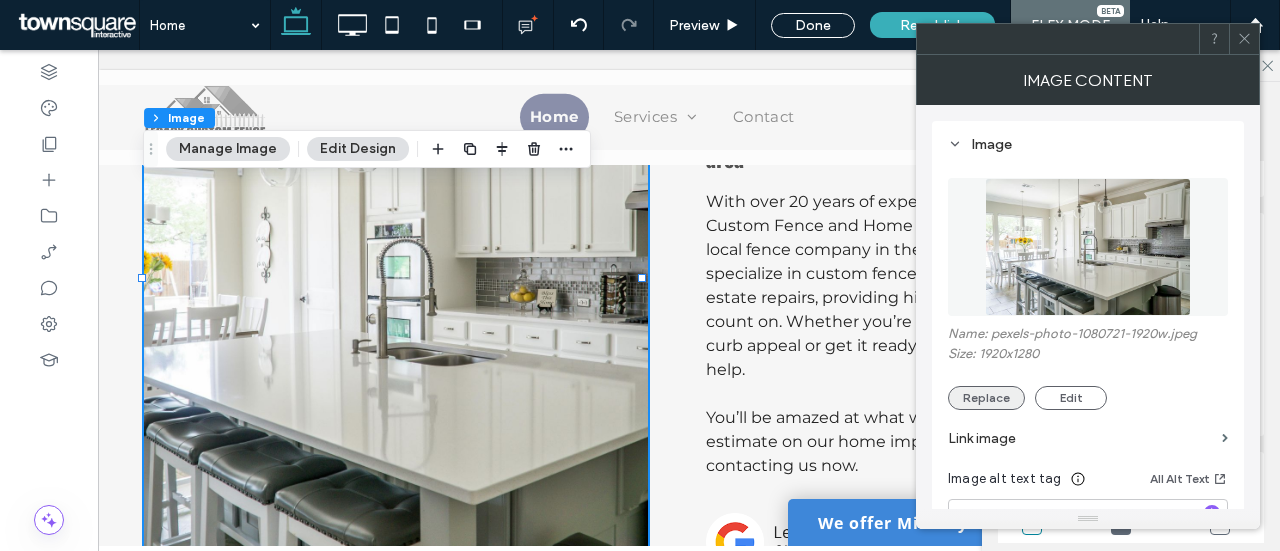 click on "Replace" at bounding box center (986, 398) 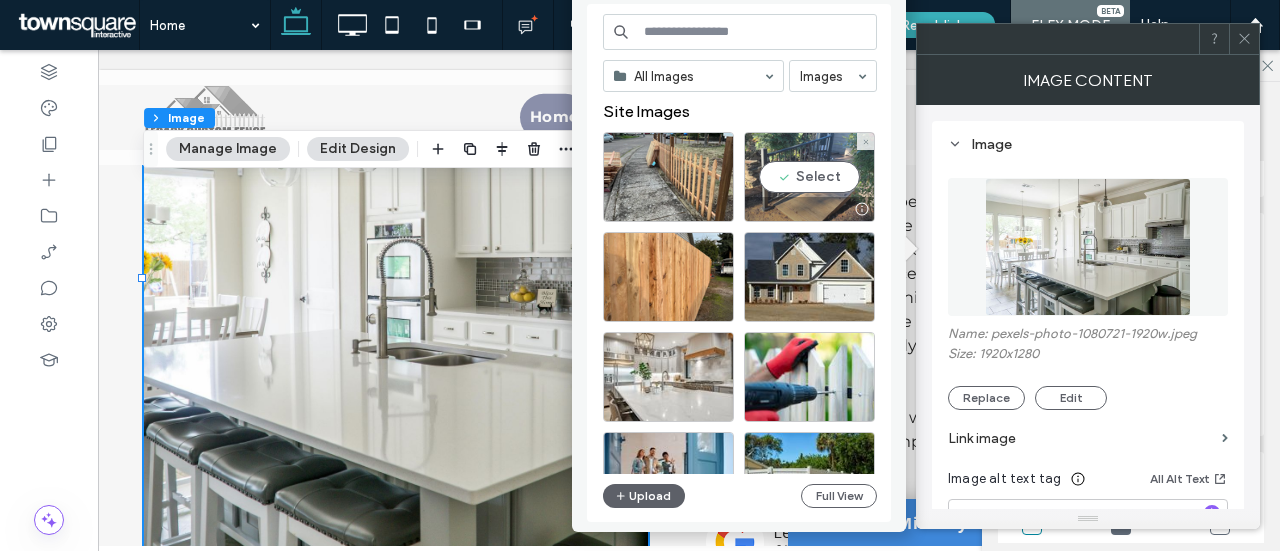 click on "Select" at bounding box center (809, 177) 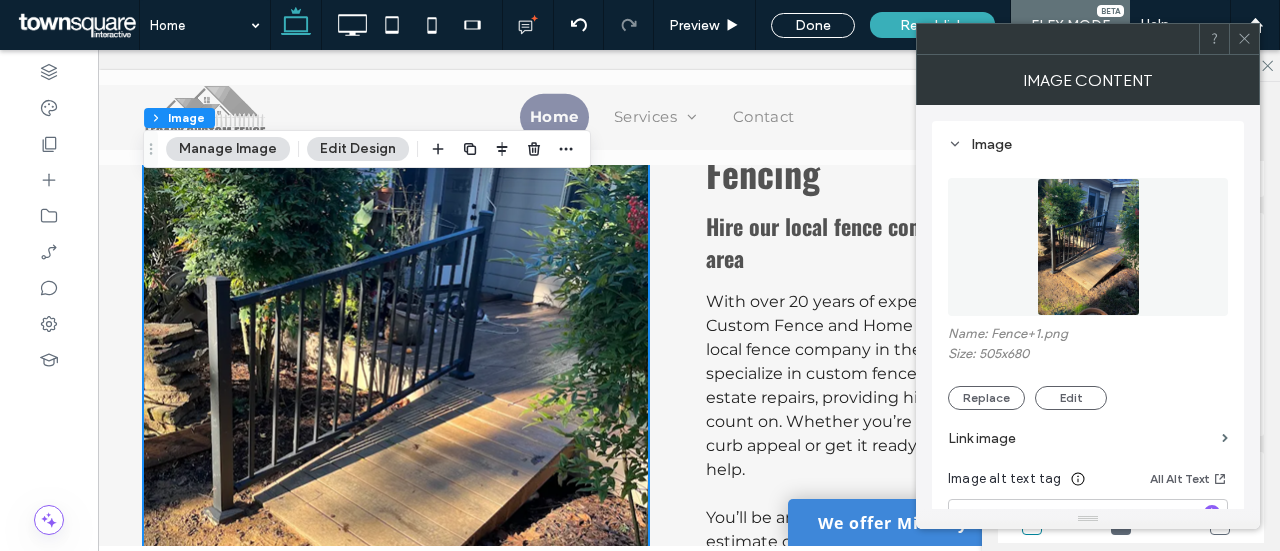 scroll, scrollTop: 1300, scrollLeft: 0, axis: vertical 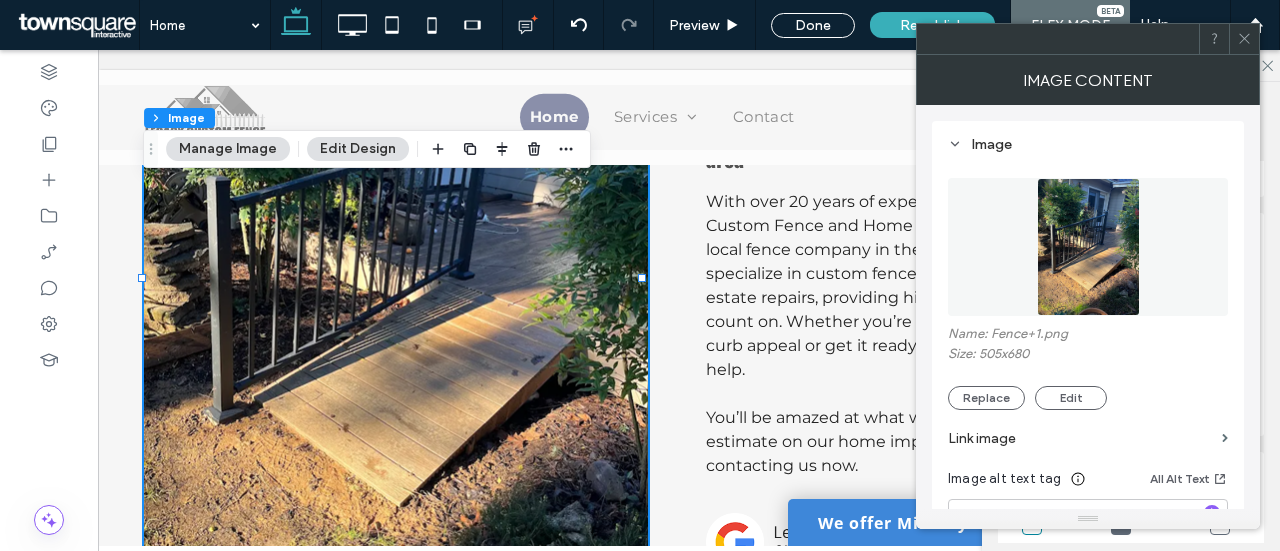 click at bounding box center (1244, 39) 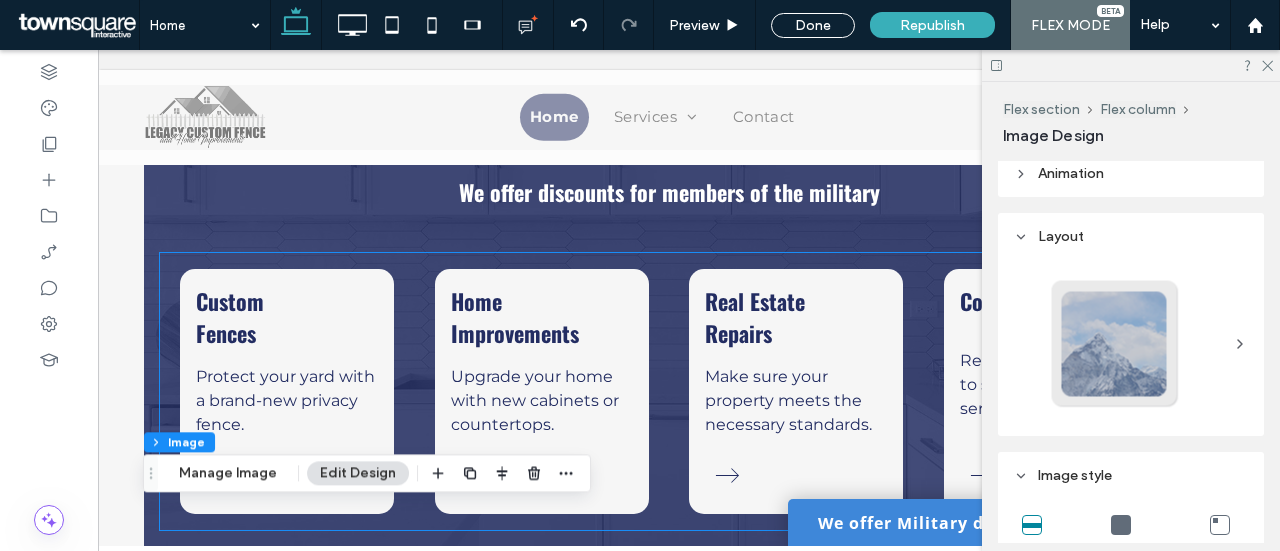 scroll, scrollTop: 600, scrollLeft: 0, axis: vertical 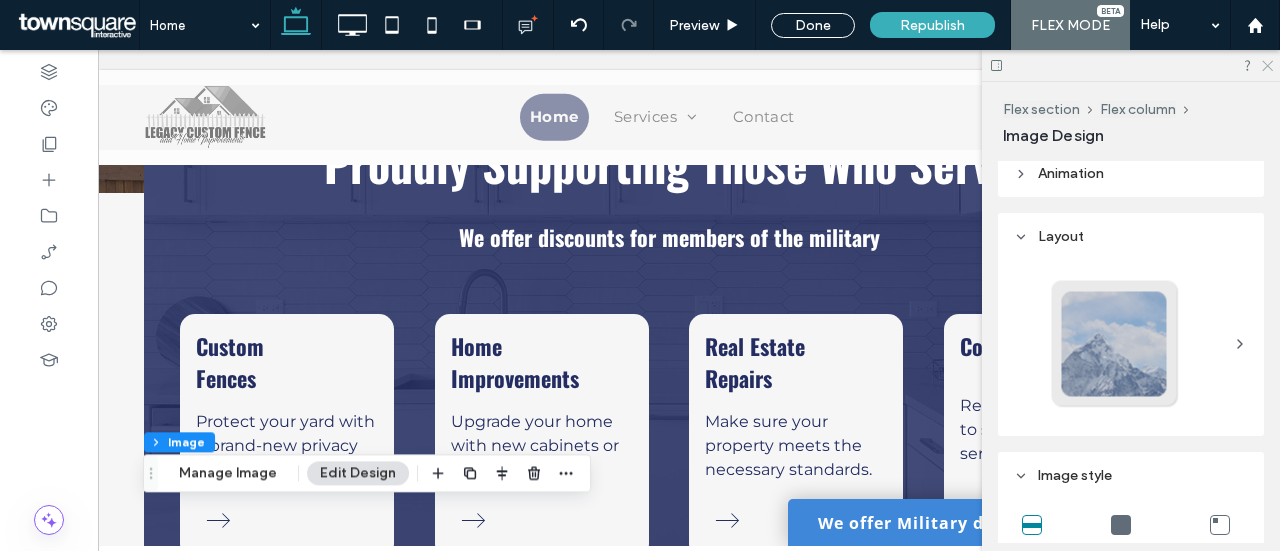 click 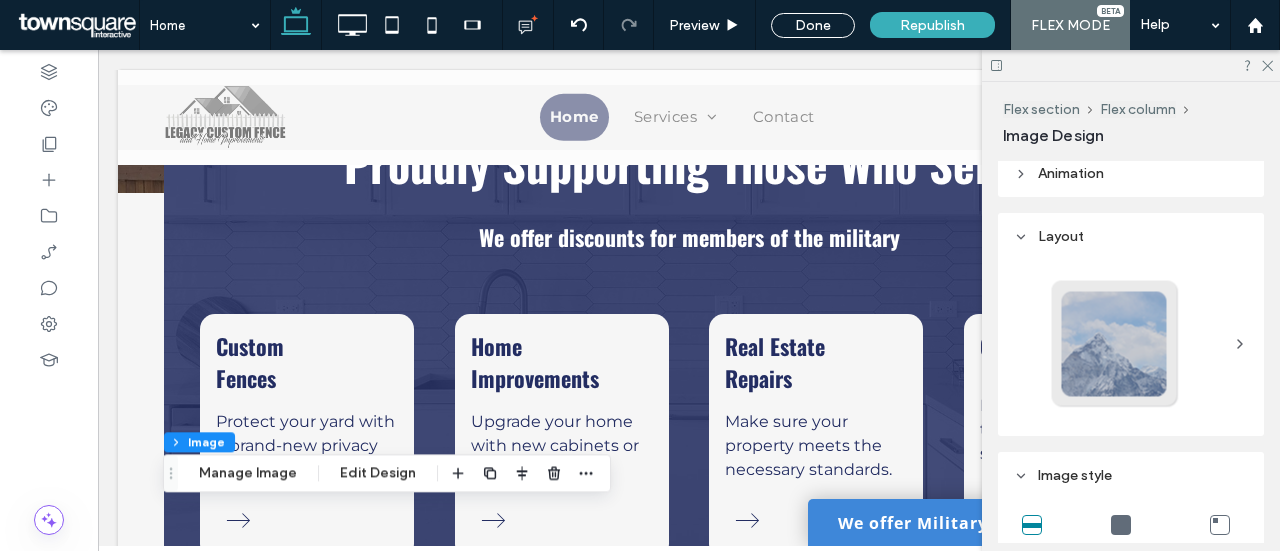 scroll, scrollTop: 0, scrollLeft: 0, axis: both 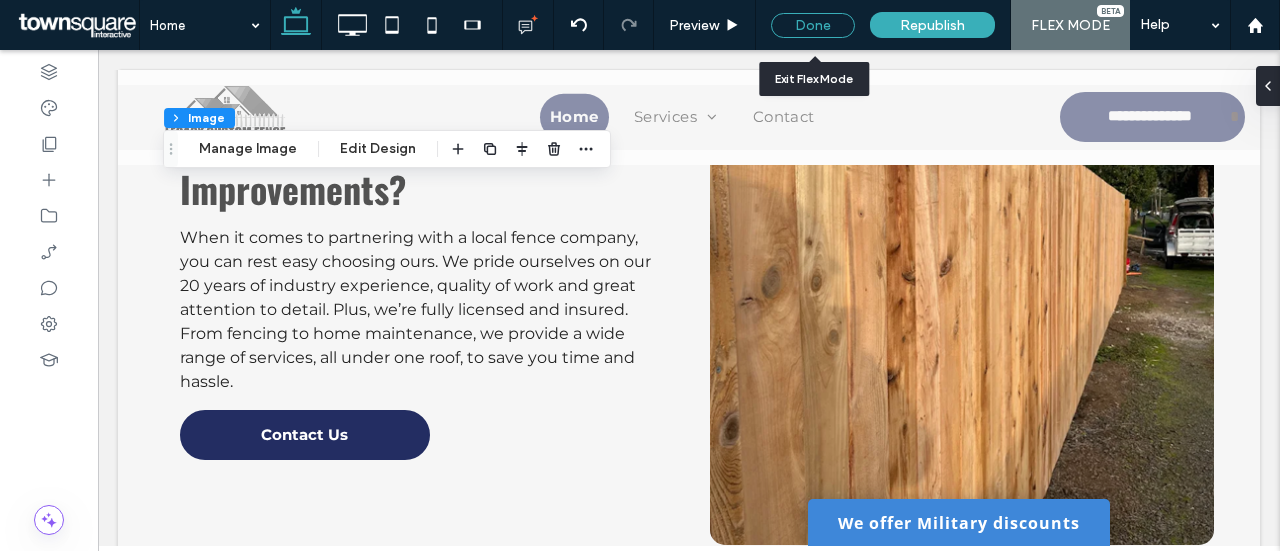 click on "Done" at bounding box center (813, 25) 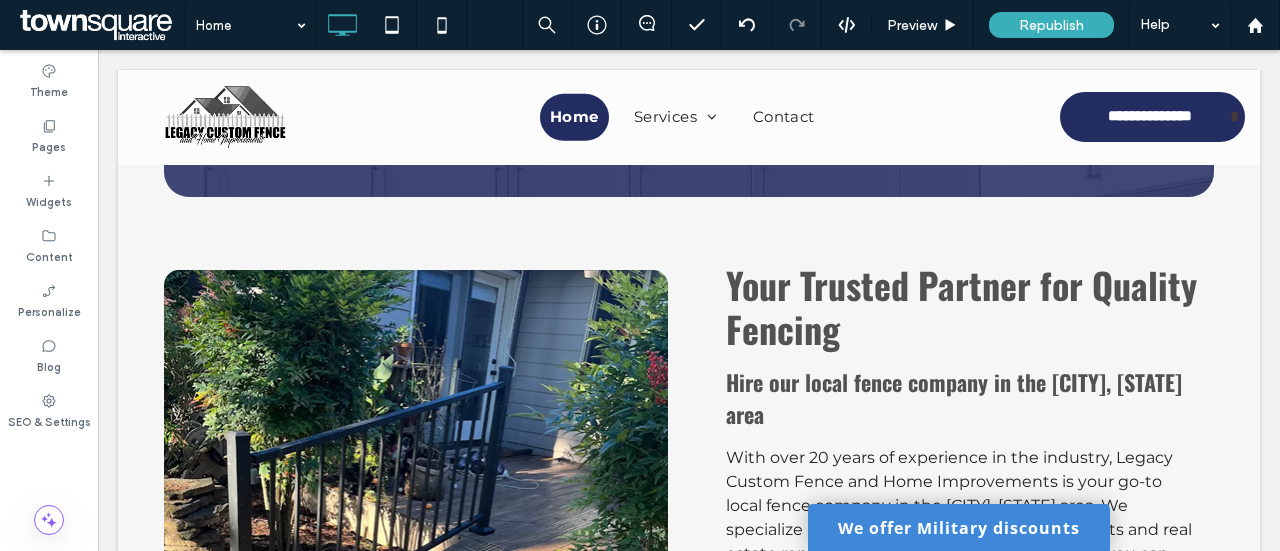 scroll, scrollTop: 760, scrollLeft: 0, axis: vertical 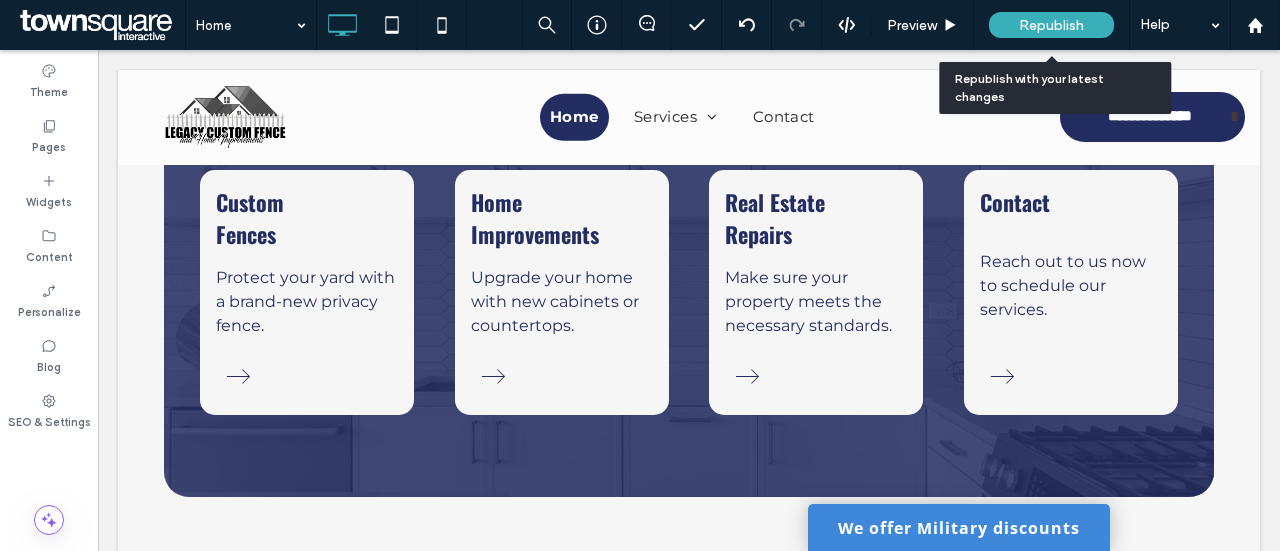 click on "Republish" at bounding box center (1051, 25) 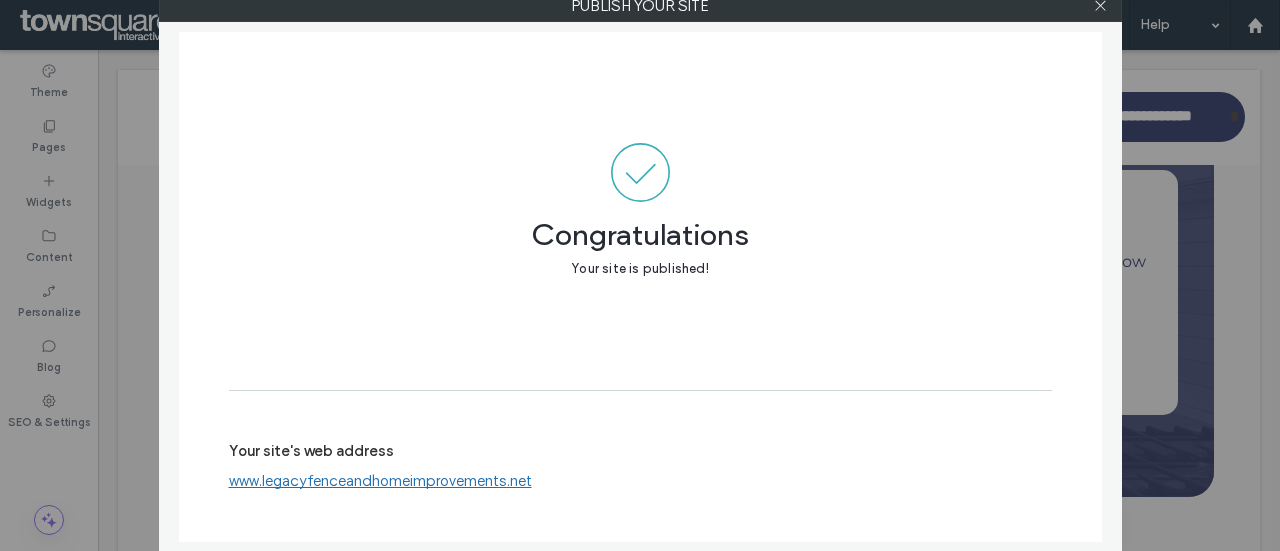 click on "www.legacyfenceandhomeimprovements.net" at bounding box center (380, 481) 